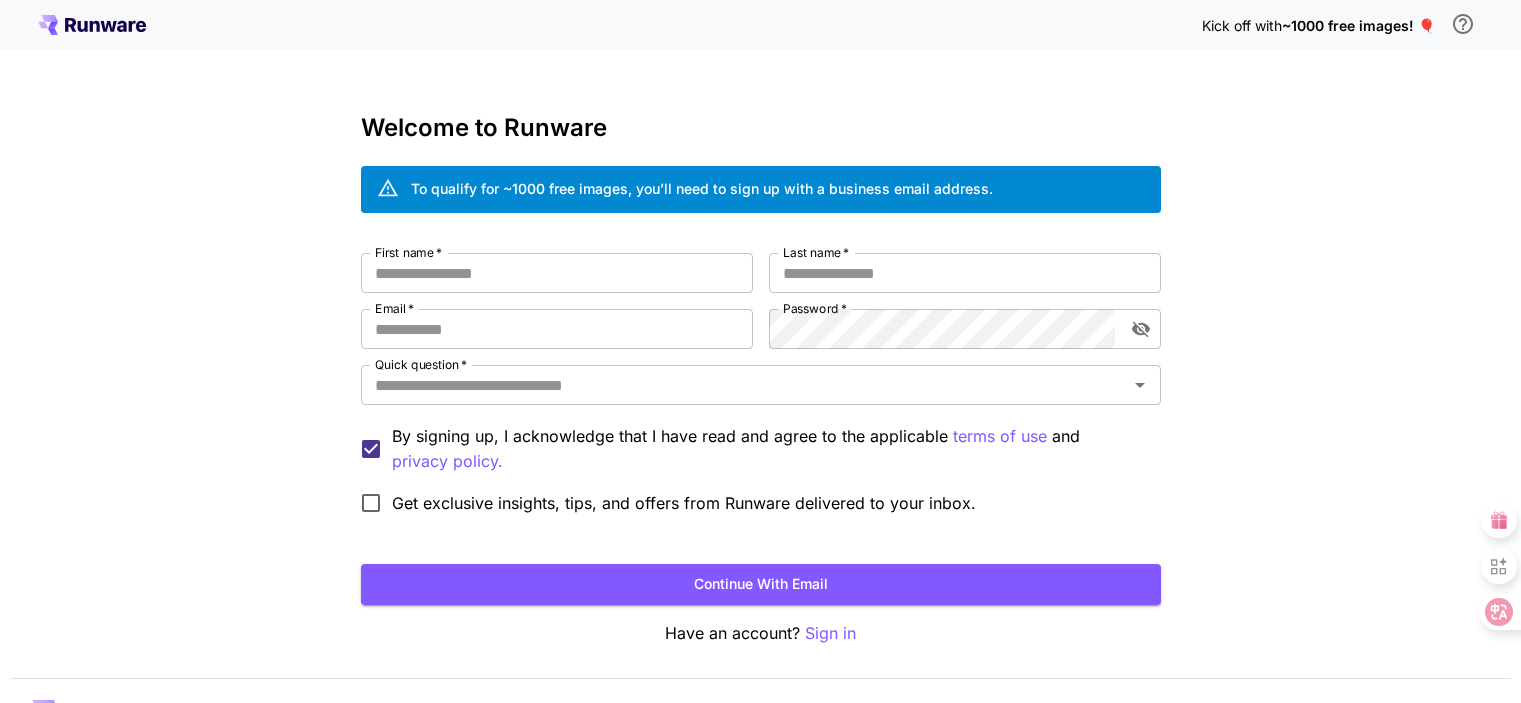 scroll, scrollTop: 0, scrollLeft: 0, axis: both 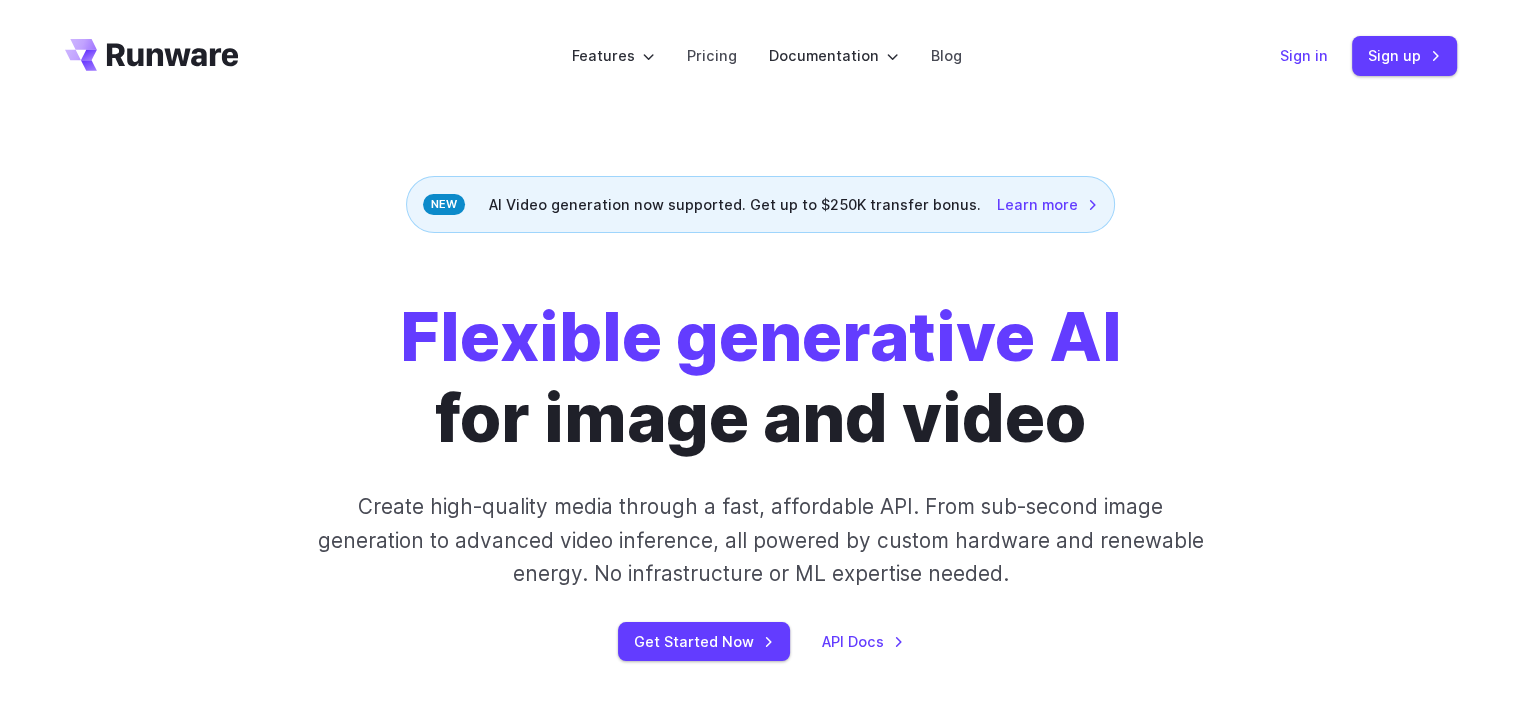 click on "Sign in" at bounding box center (1304, 55) 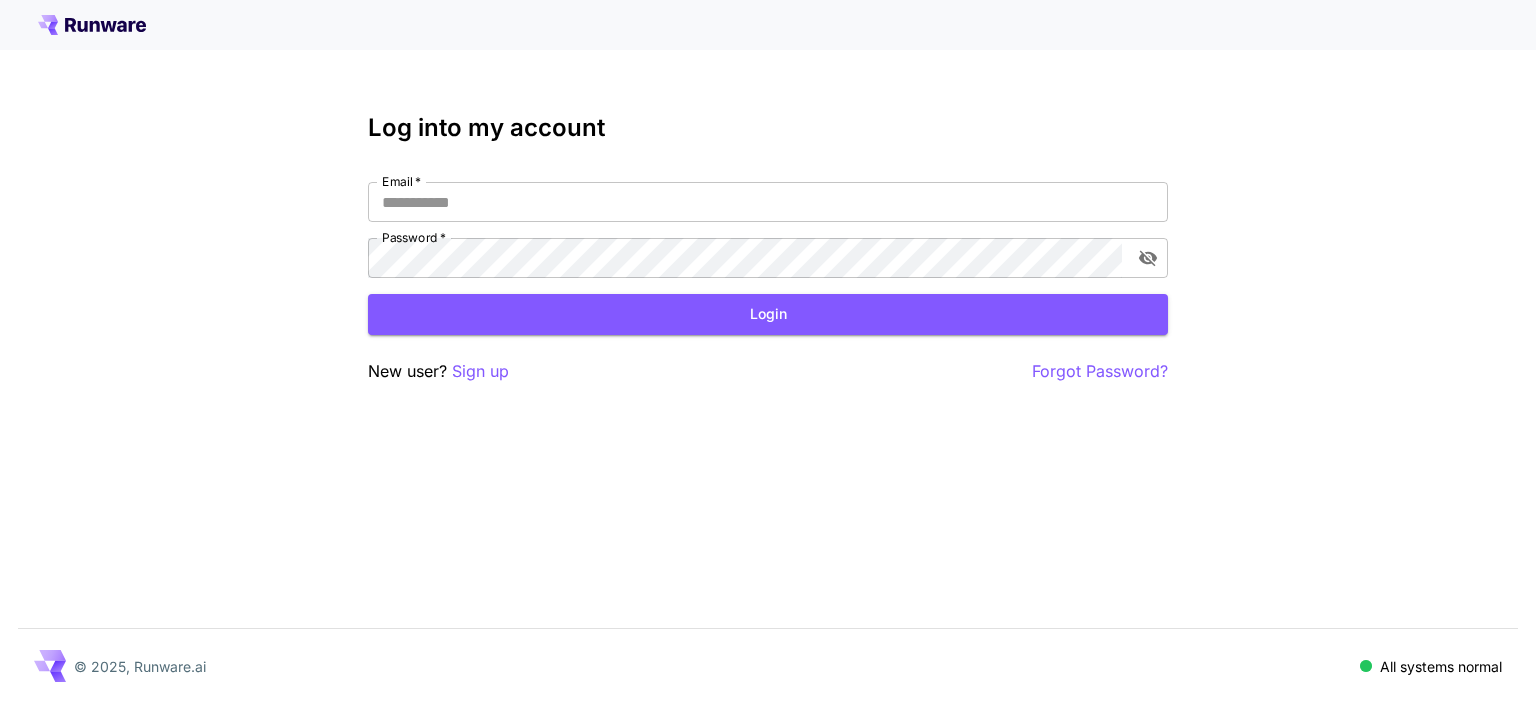 scroll, scrollTop: 0, scrollLeft: 0, axis: both 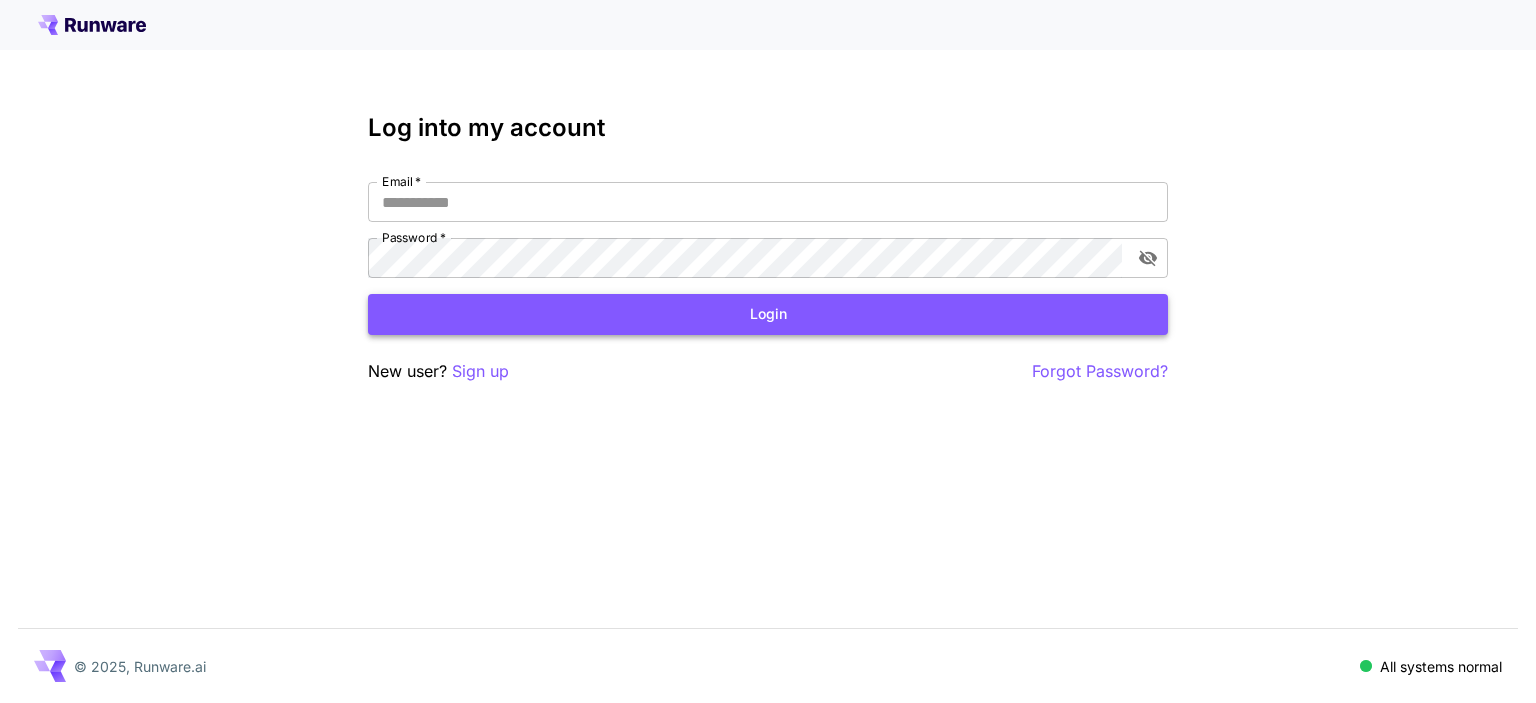 type on "**********" 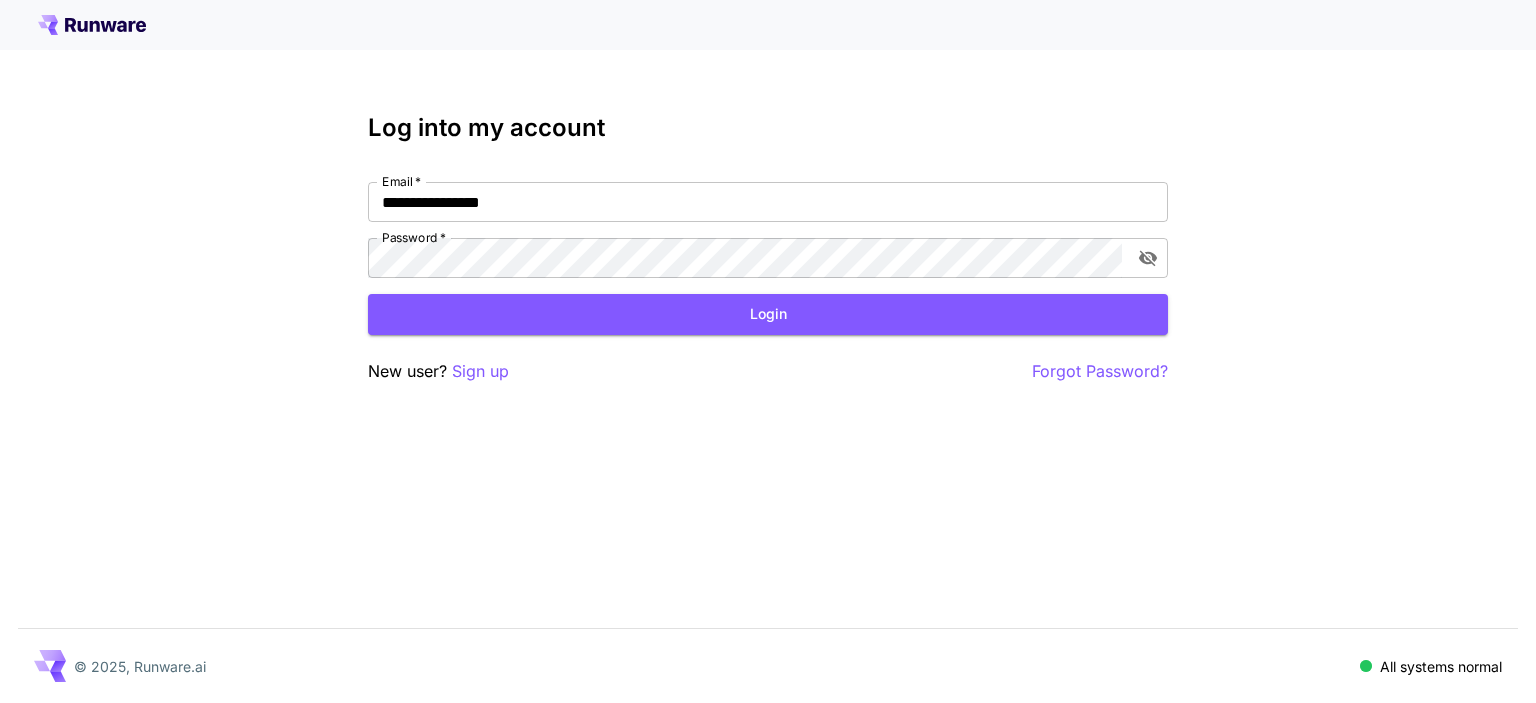 click on "Login" at bounding box center (768, 314) 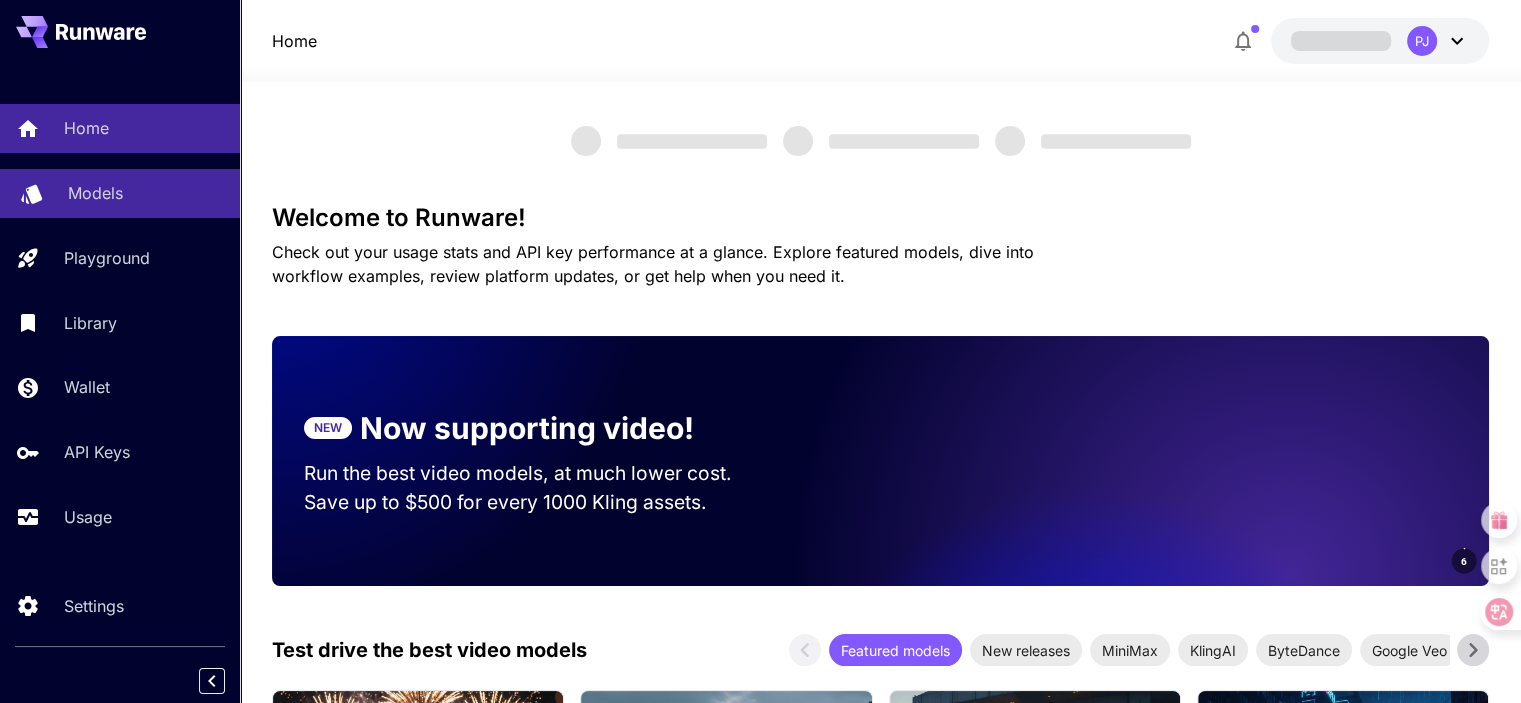 click on "Models" at bounding box center [146, 193] 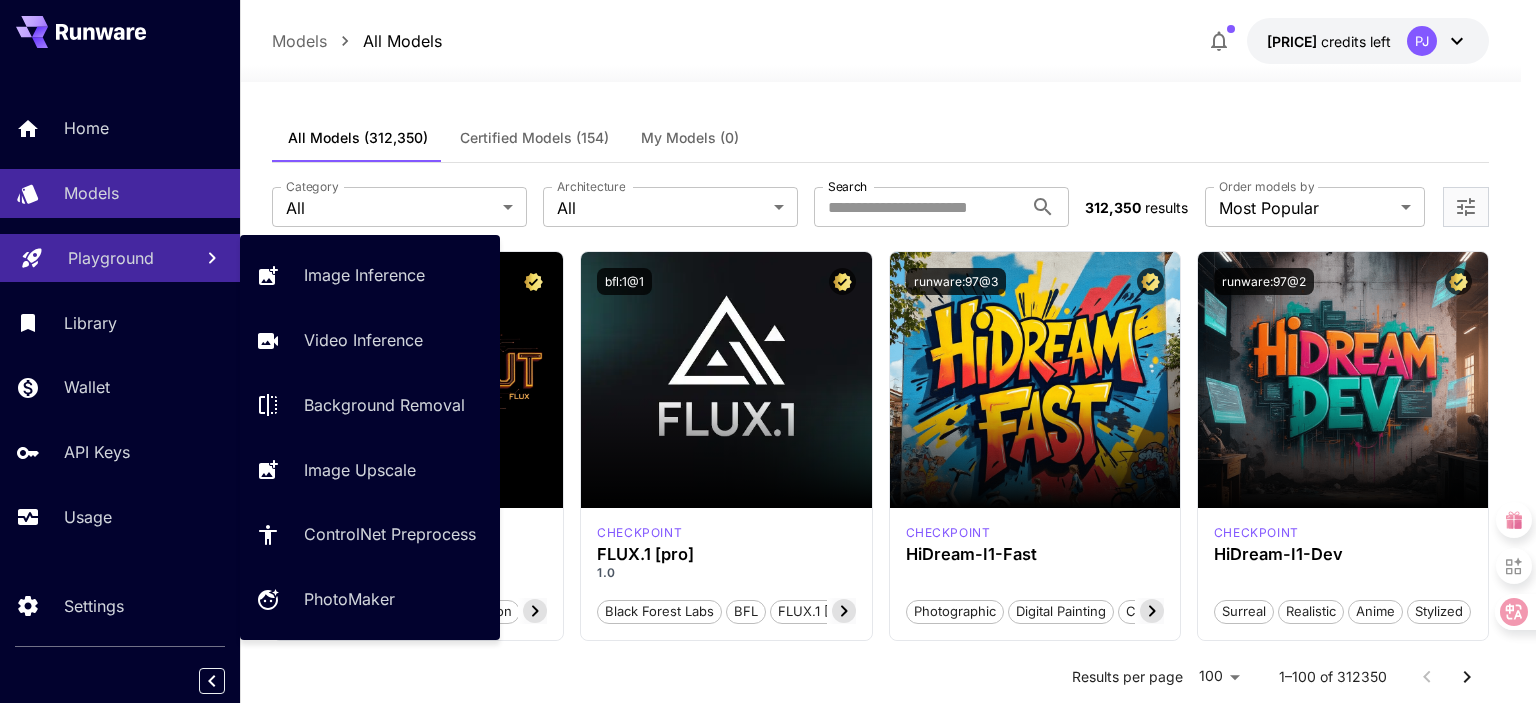 click on "Playground" at bounding box center [111, 258] 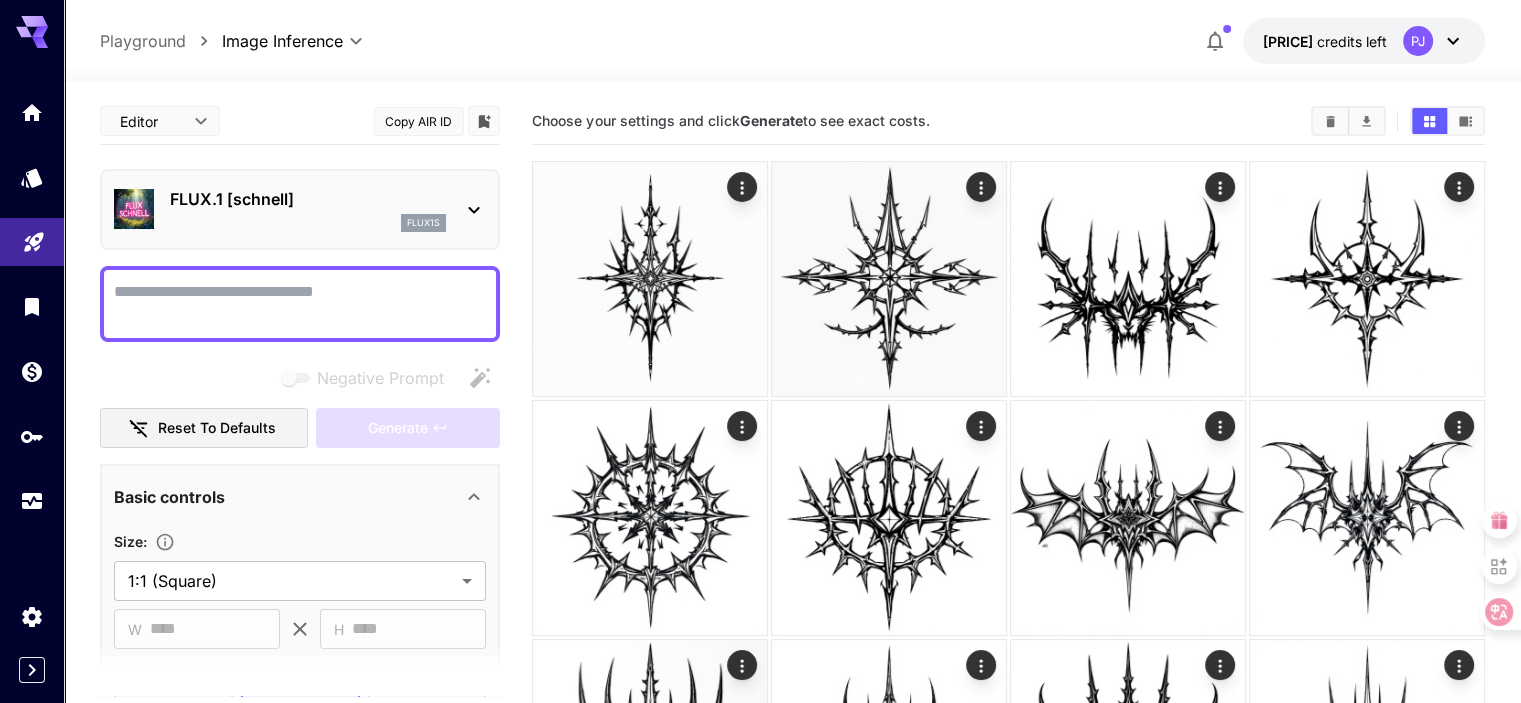 click on "flux1s" at bounding box center [308, 223] 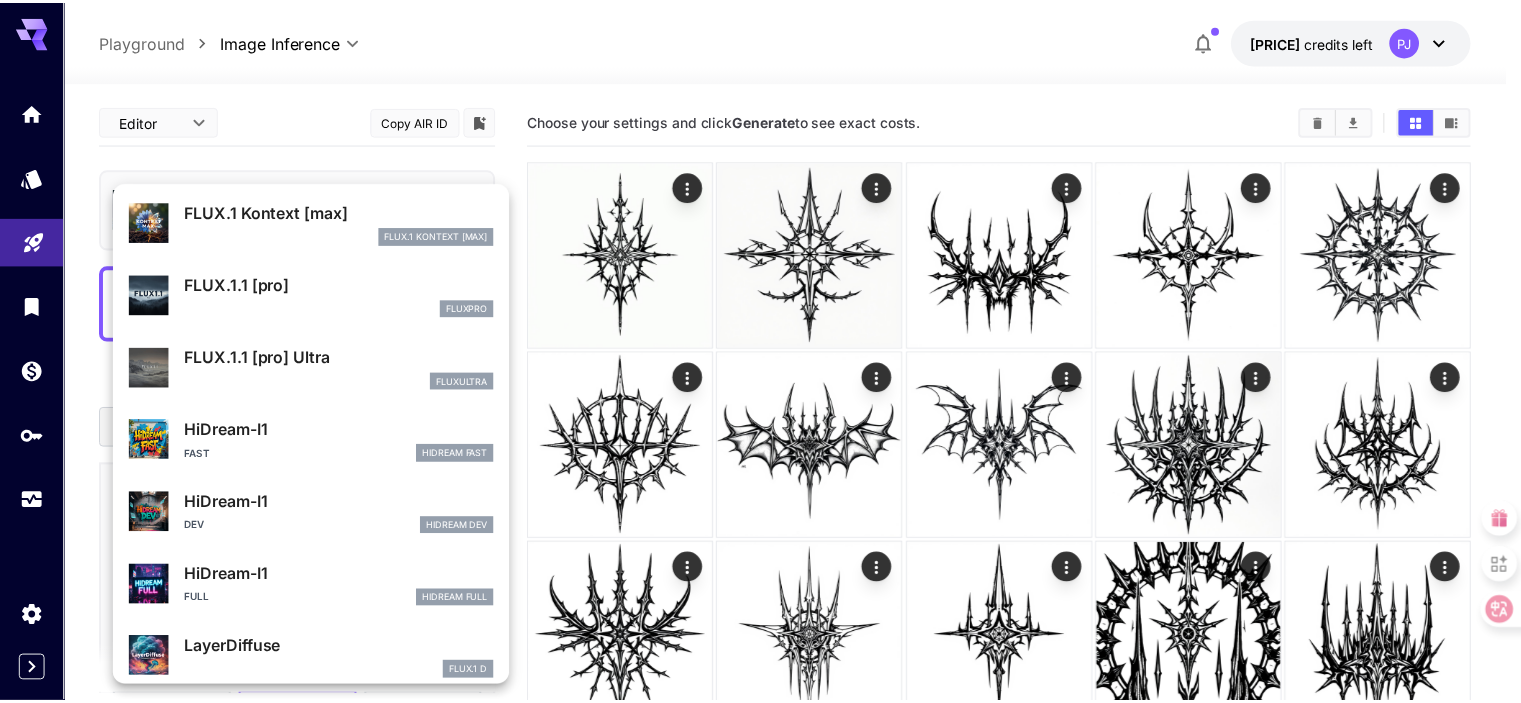 scroll, scrollTop: 376, scrollLeft: 0, axis: vertical 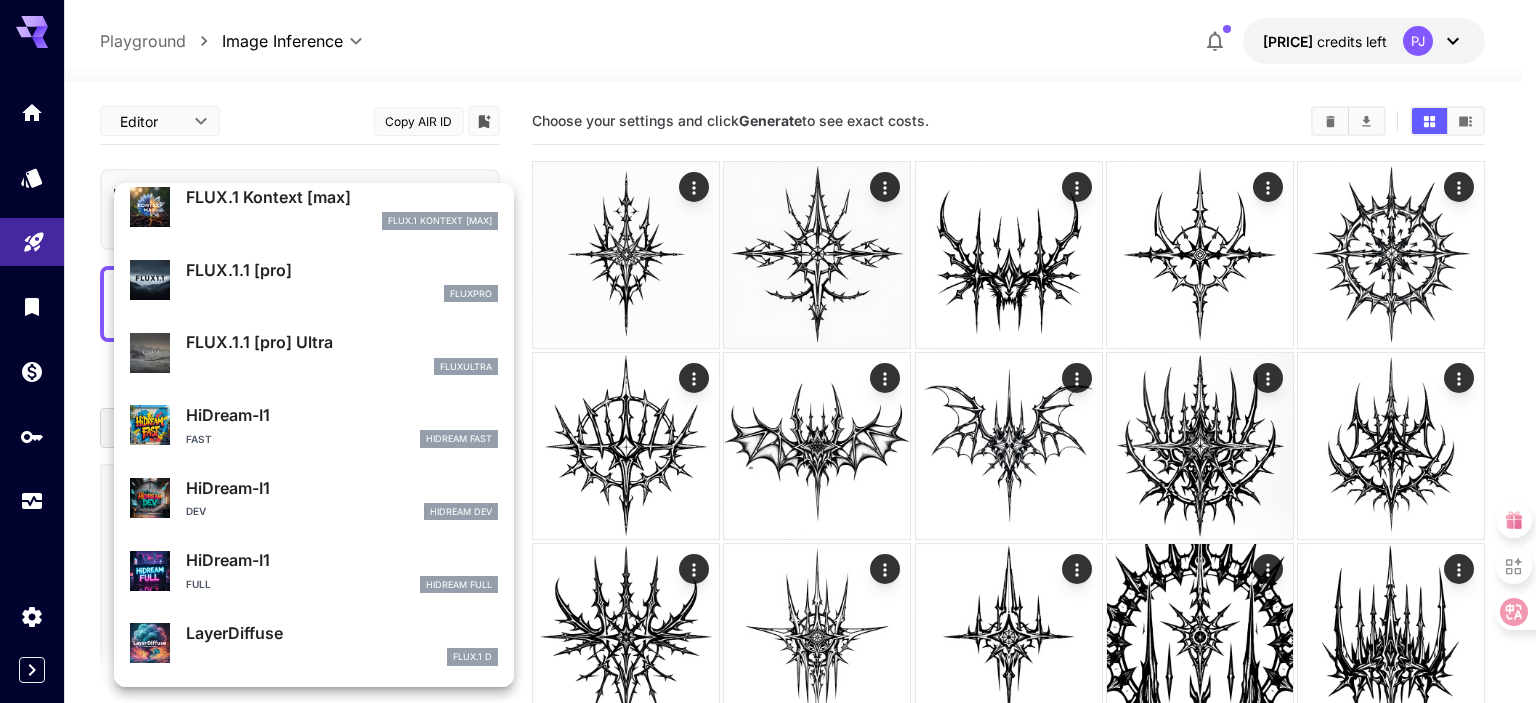 click at bounding box center (768, 351) 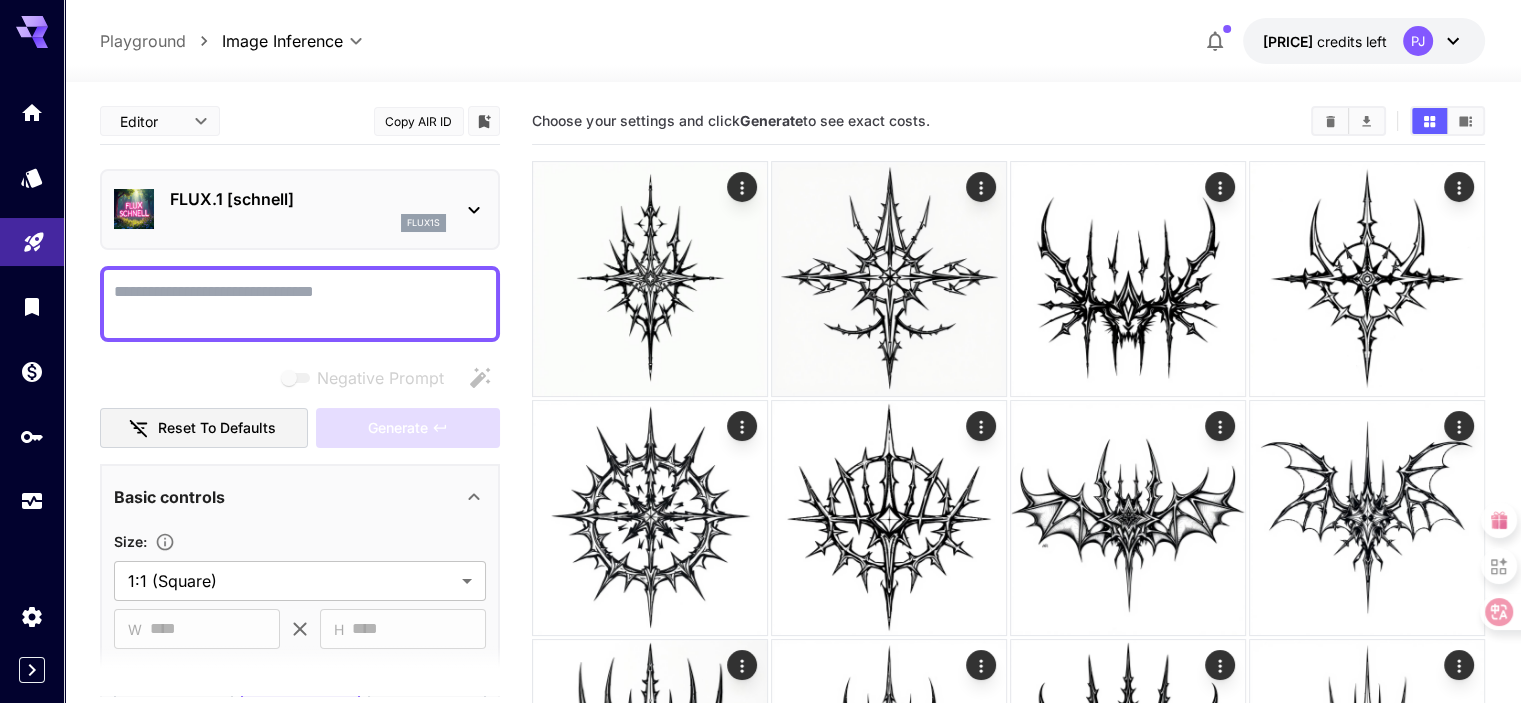 click at bounding box center [300, 304] 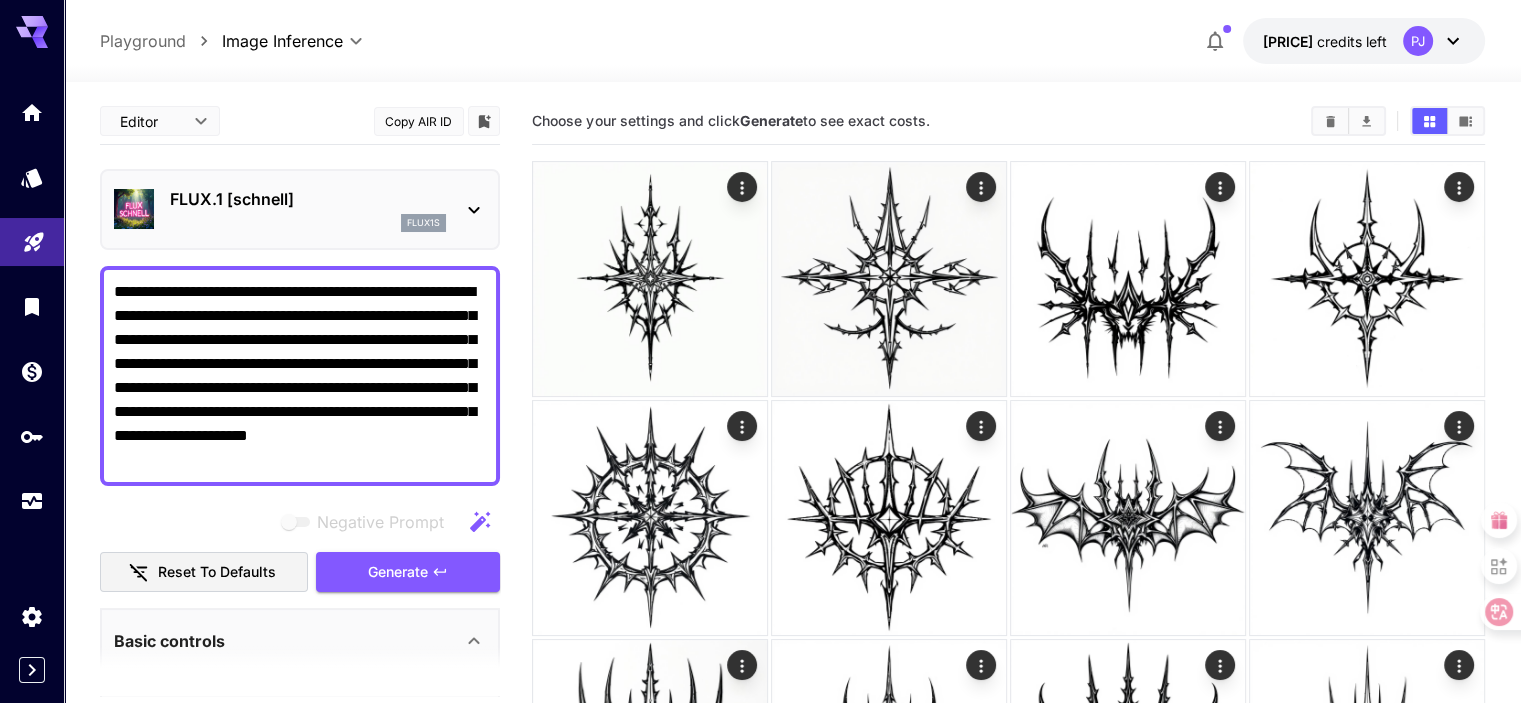 click on "**********" at bounding box center (300, 376) 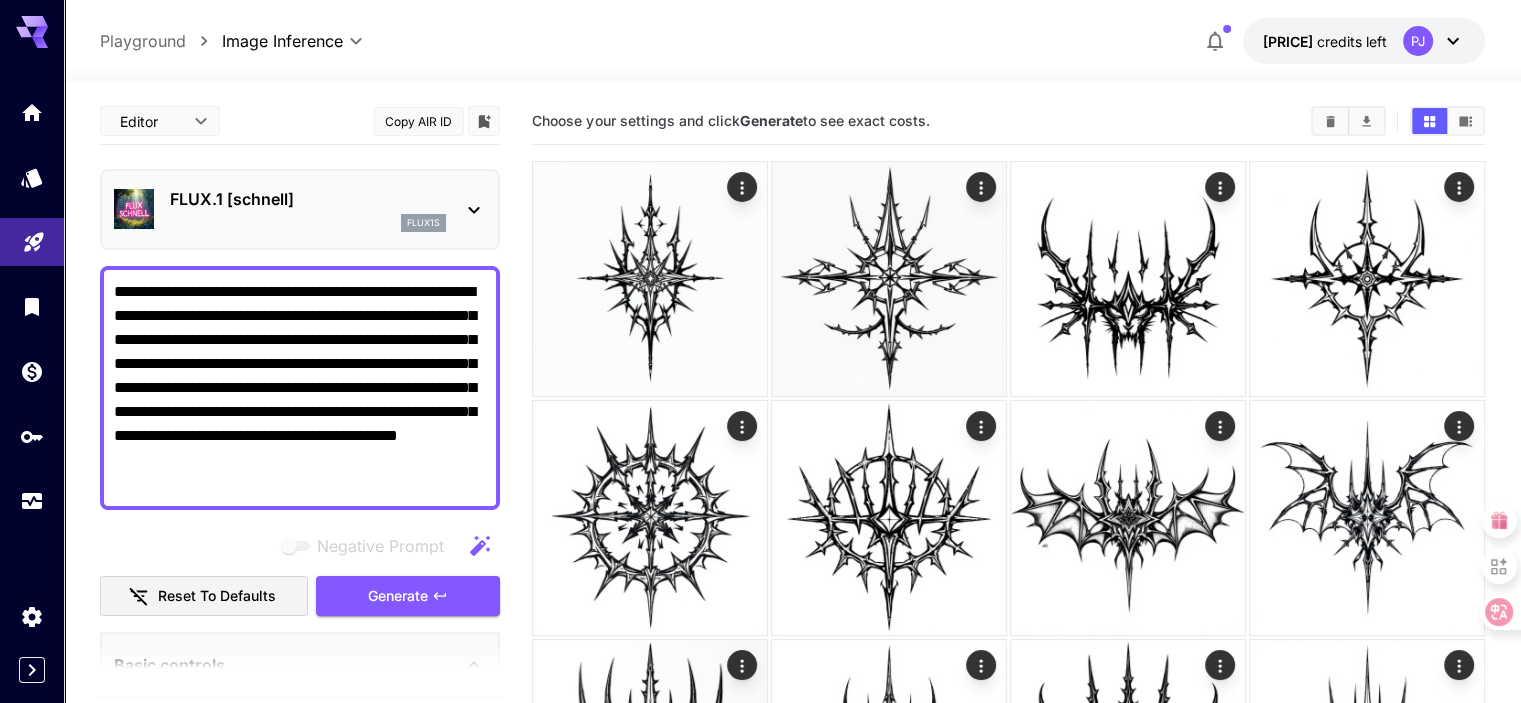 drag, startPoint x: 344, startPoint y: 319, endPoint x: 161, endPoint y: 313, distance: 183.09833 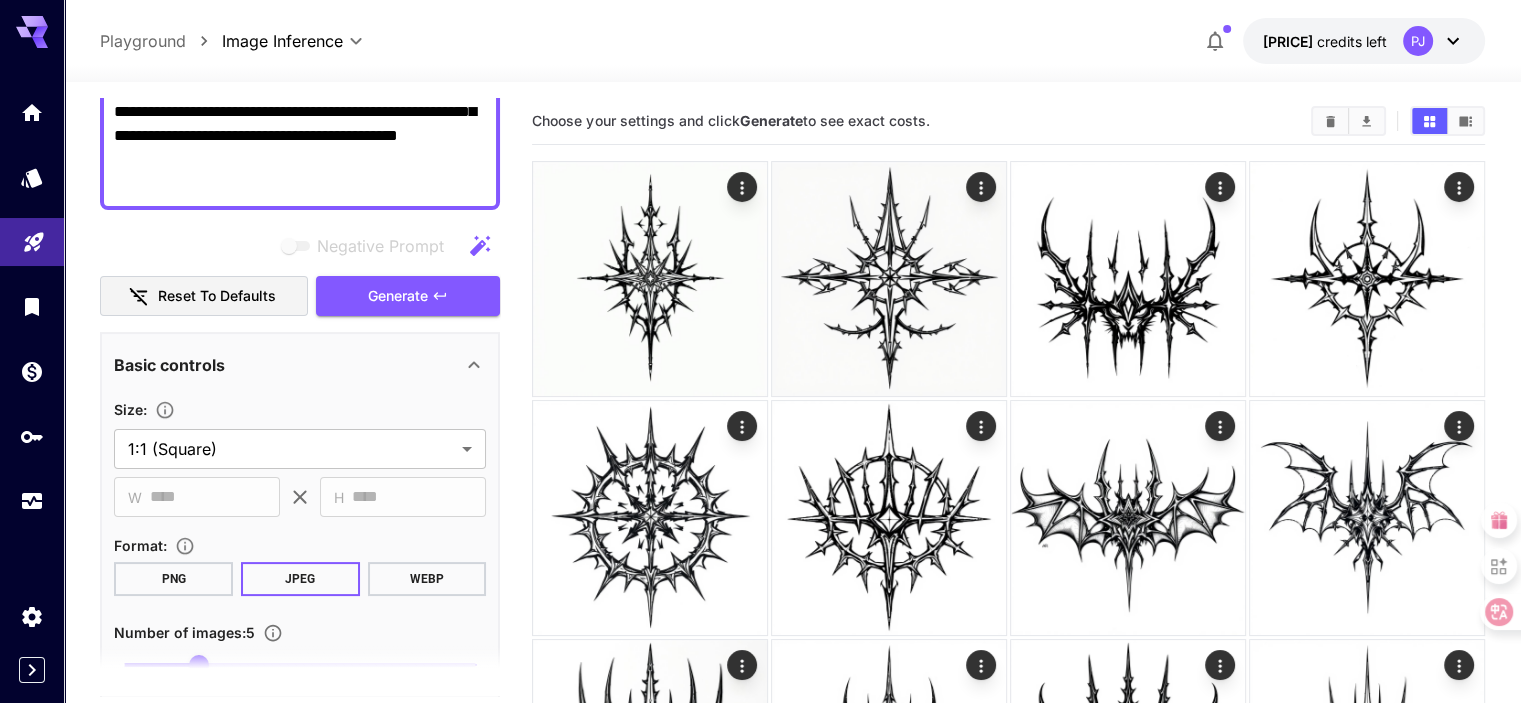 scroll, scrollTop: 500, scrollLeft: 0, axis: vertical 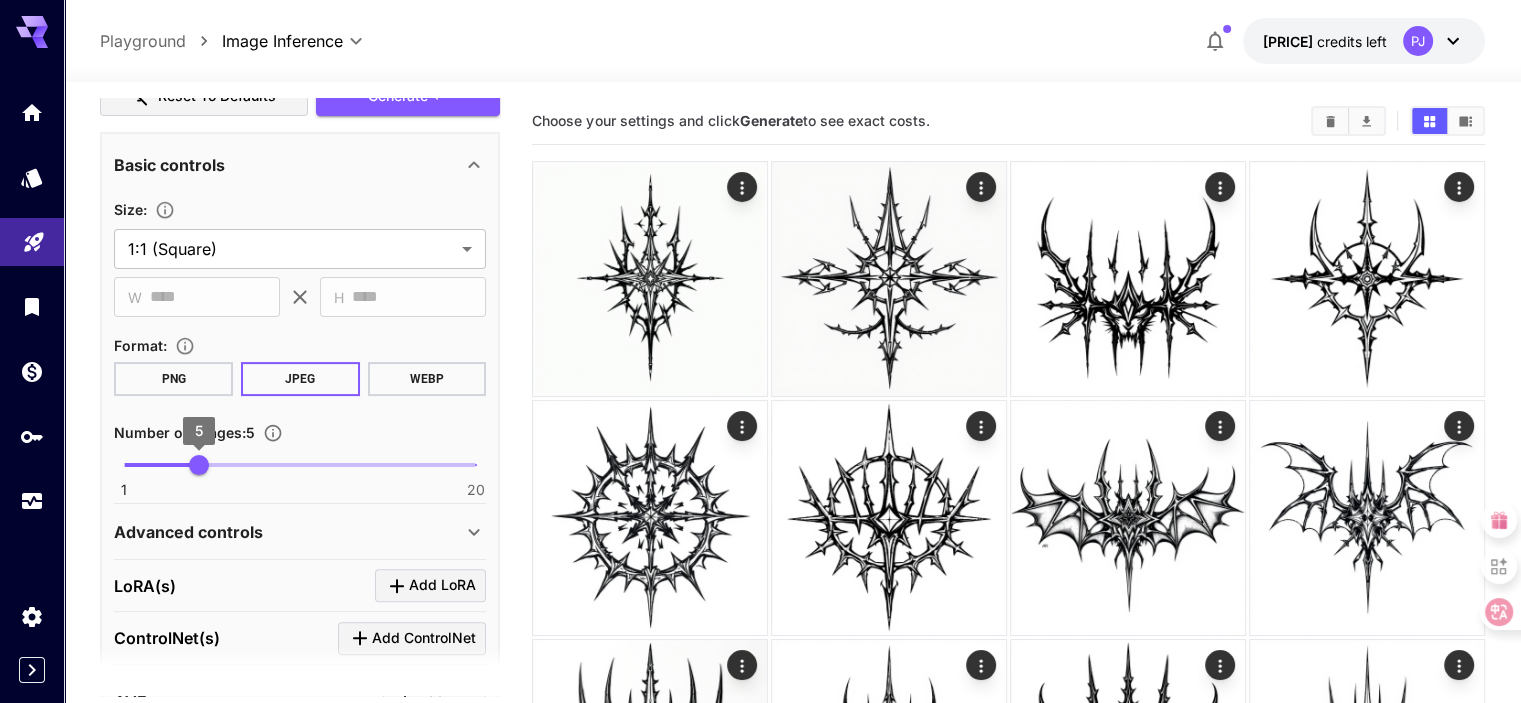 type on "**********" 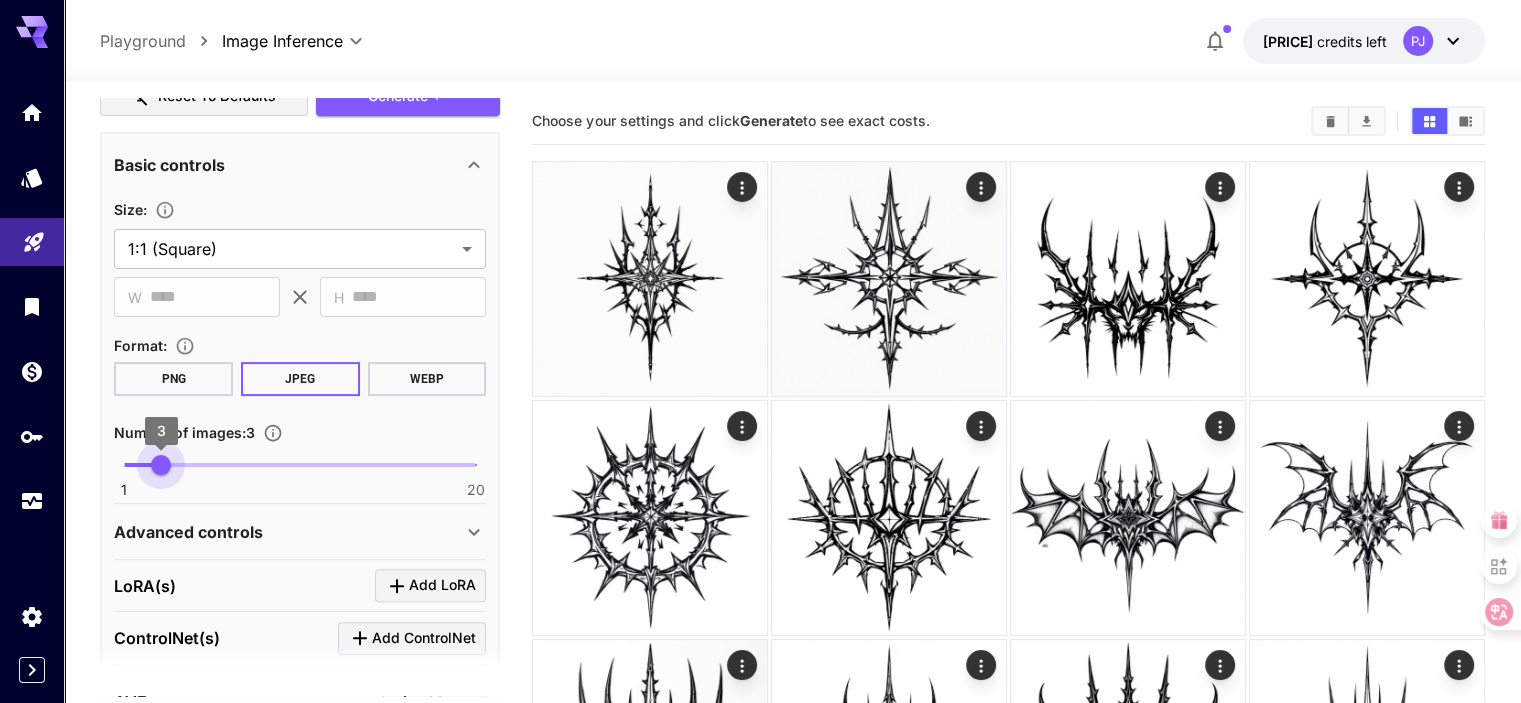 type on "*" 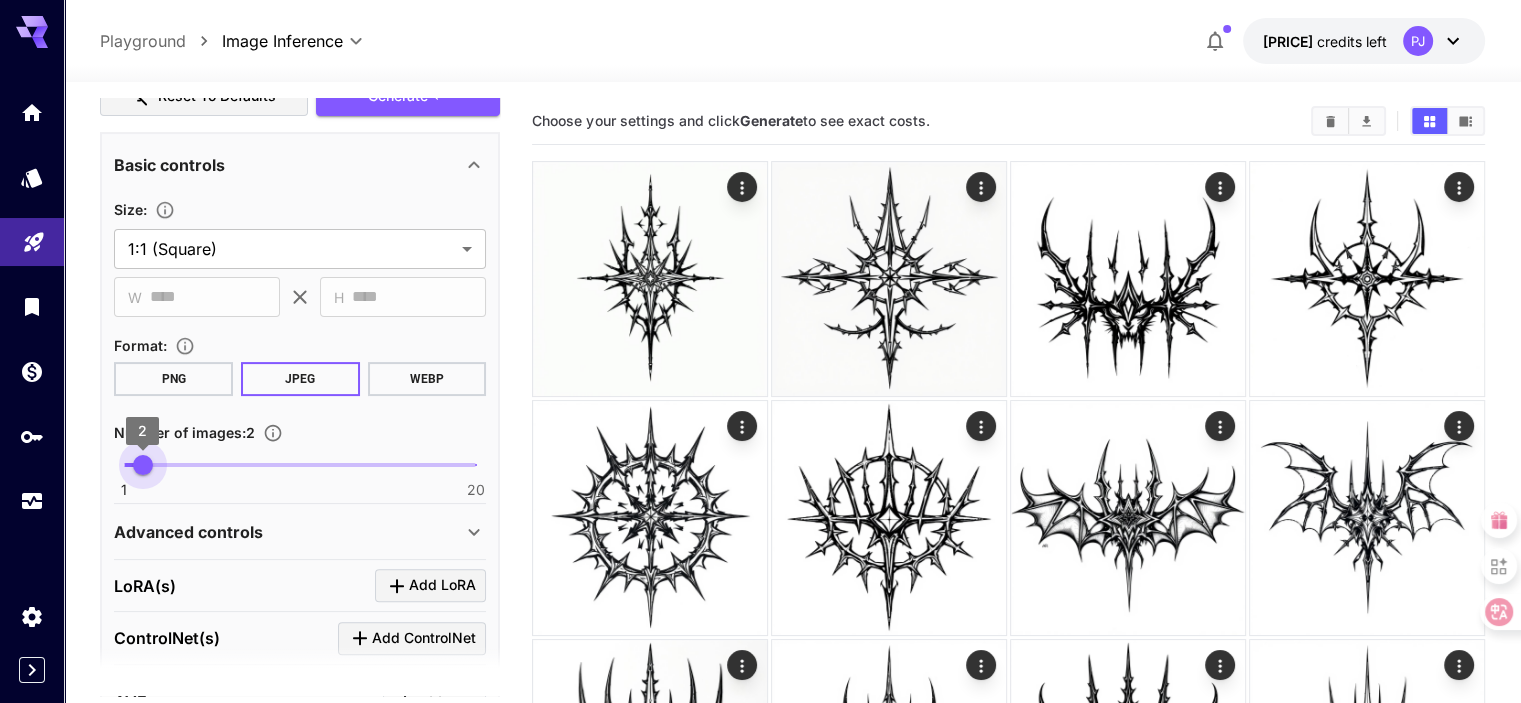 drag, startPoint x: 195, startPoint y: 459, endPoint x: 149, endPoint y: 463, distance: 46.173584 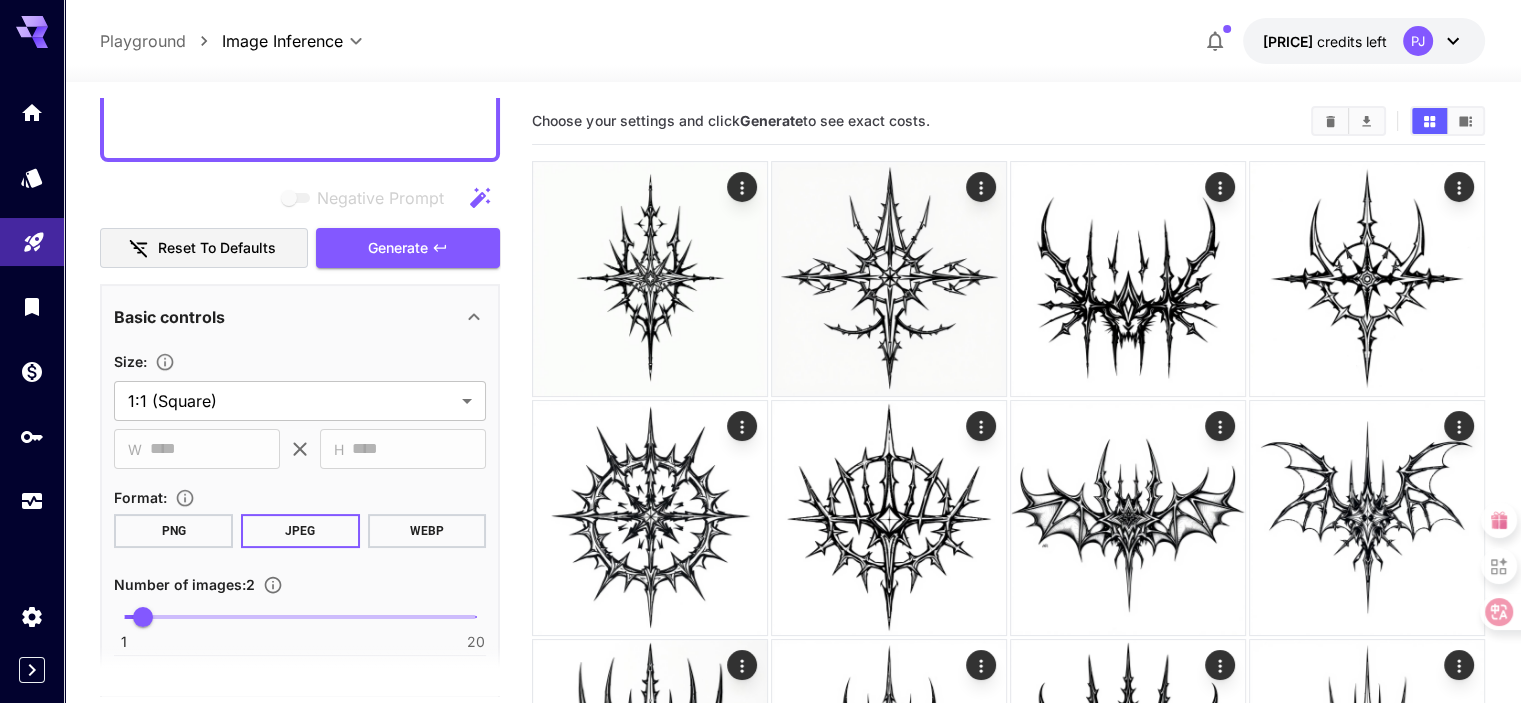 scroll, scrollTop: 200, scrollLeft: 0, axis: vertical 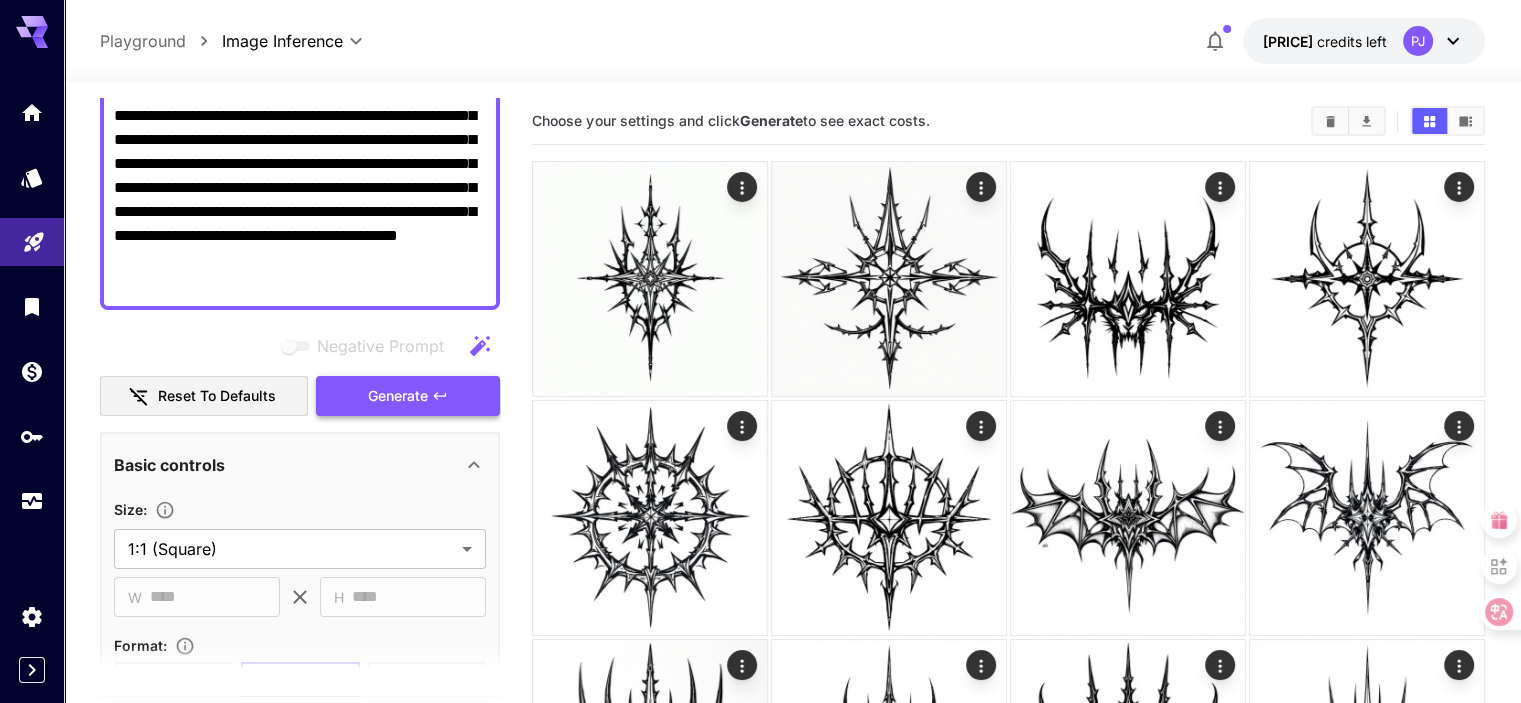 click on "Generate" at bounding box center (408, 396) 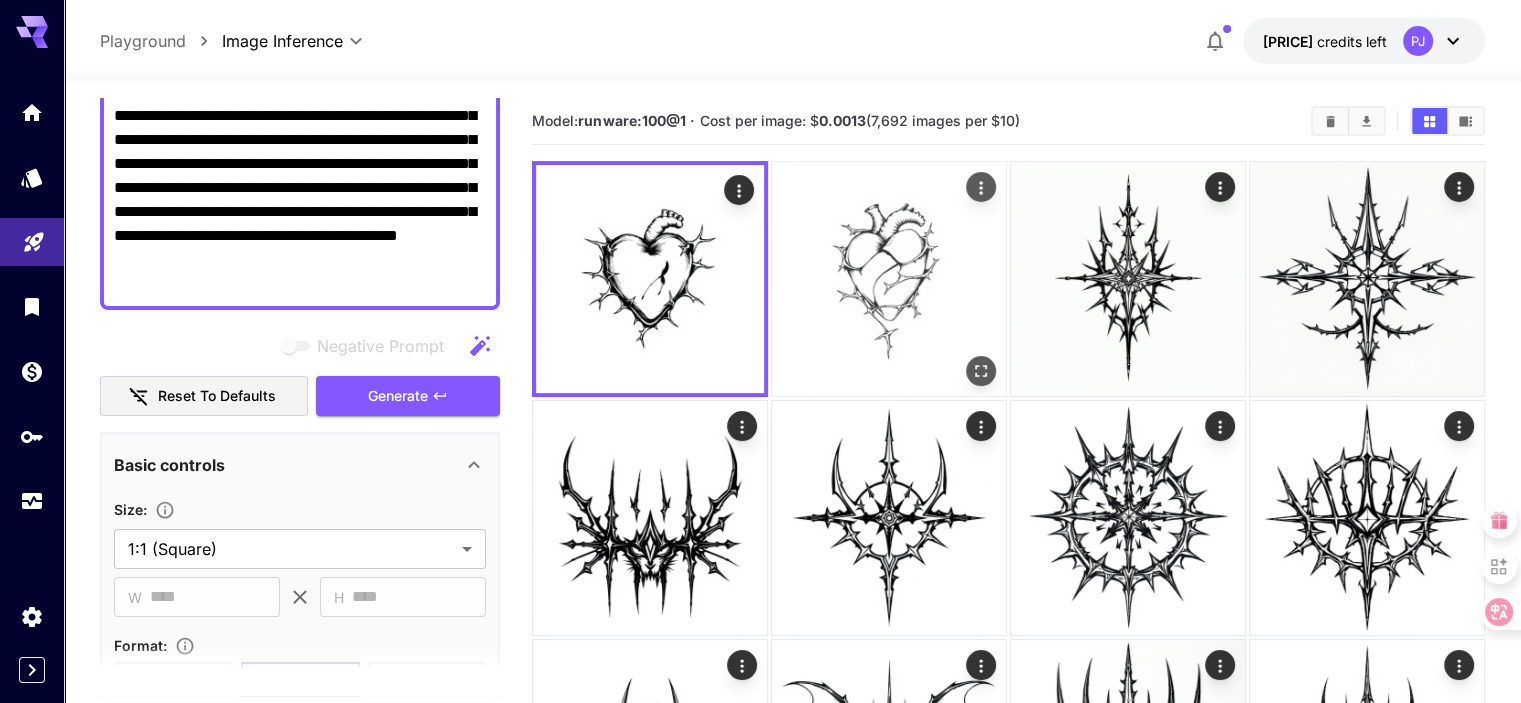 click at bounding box center (889, 279) 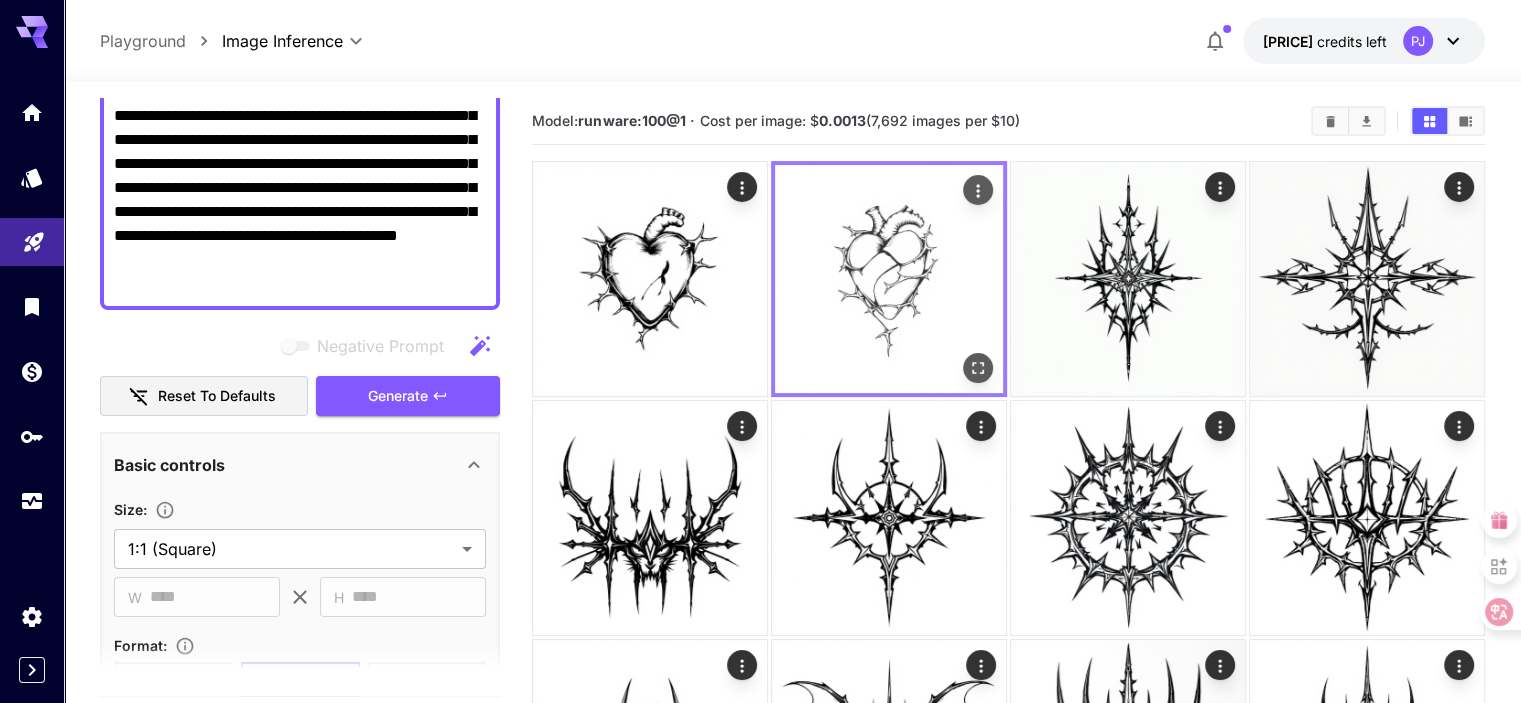 click at bounding box center [889, 279] 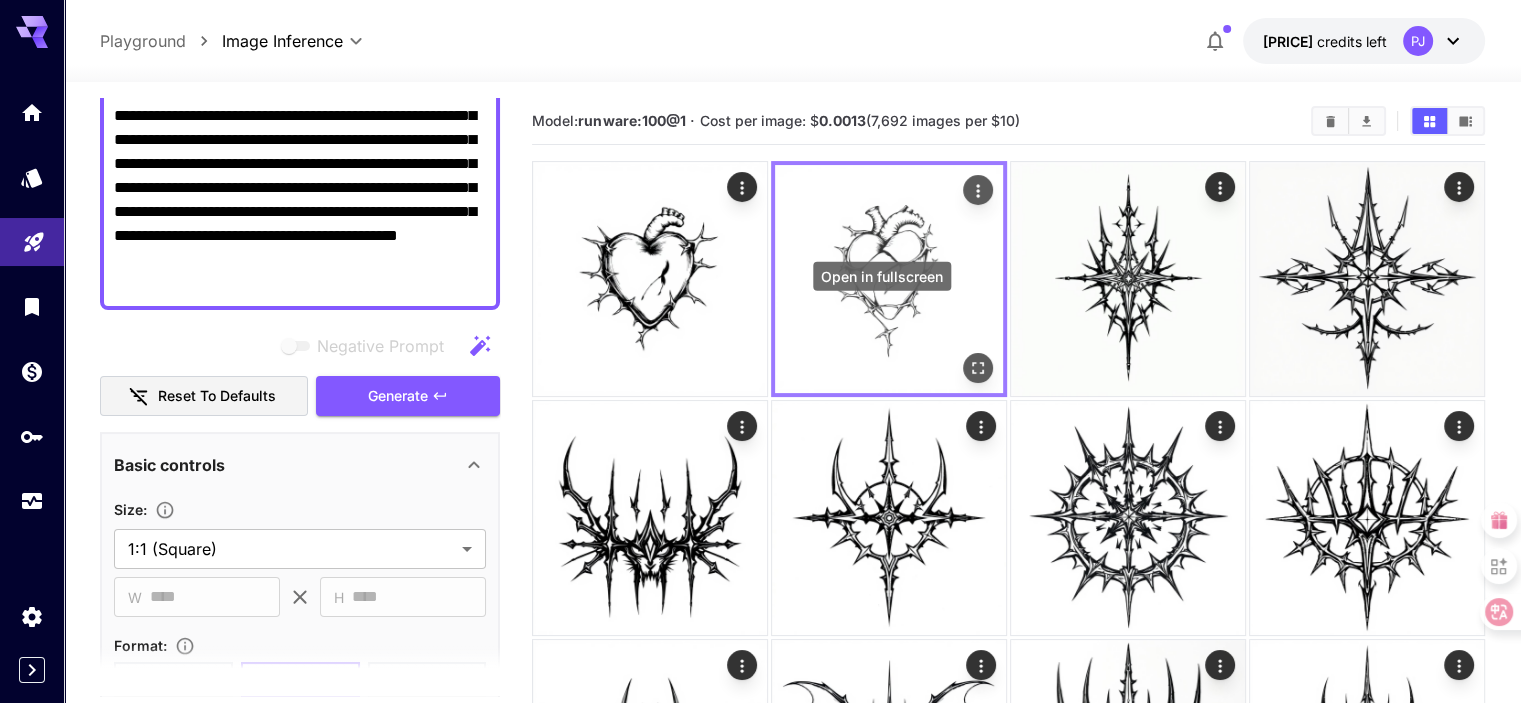 click 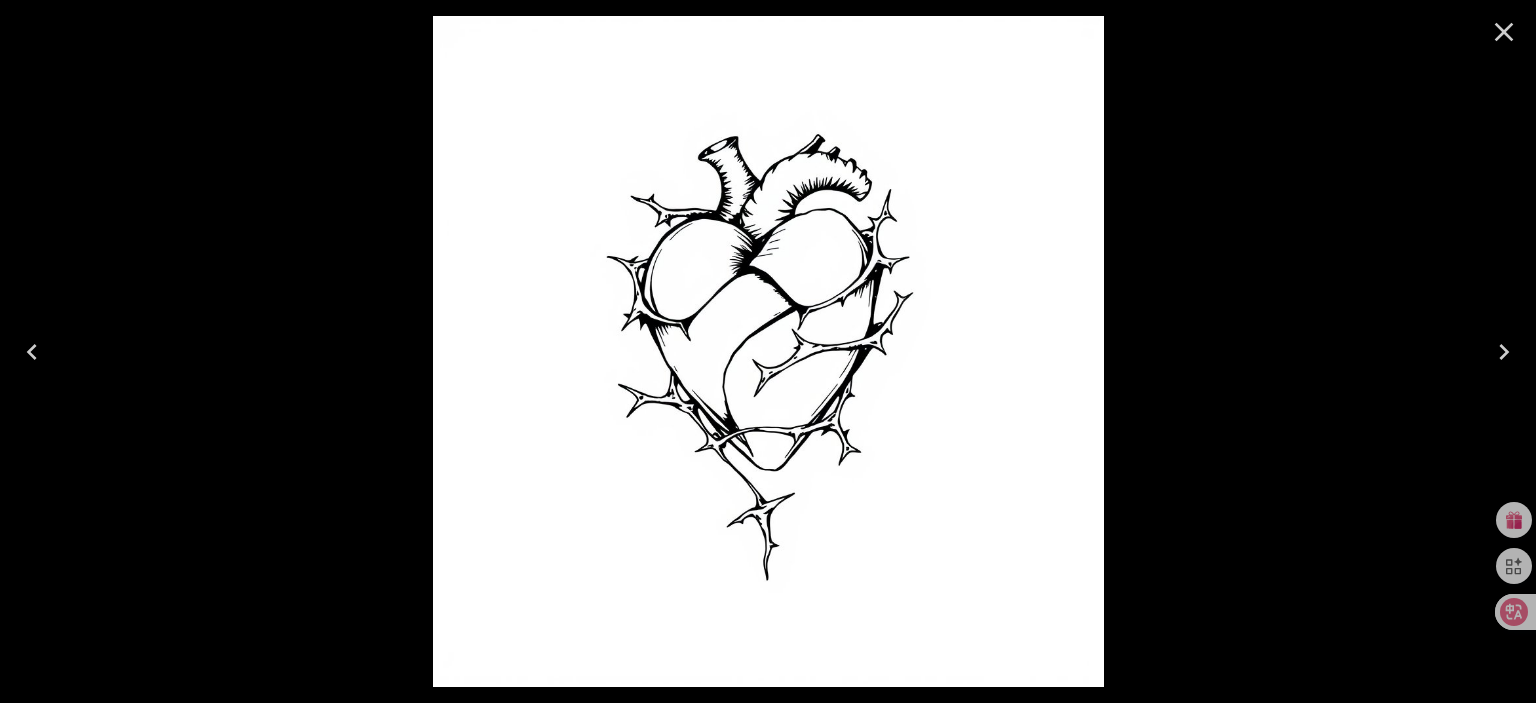 click at bounding box center (768, 351) 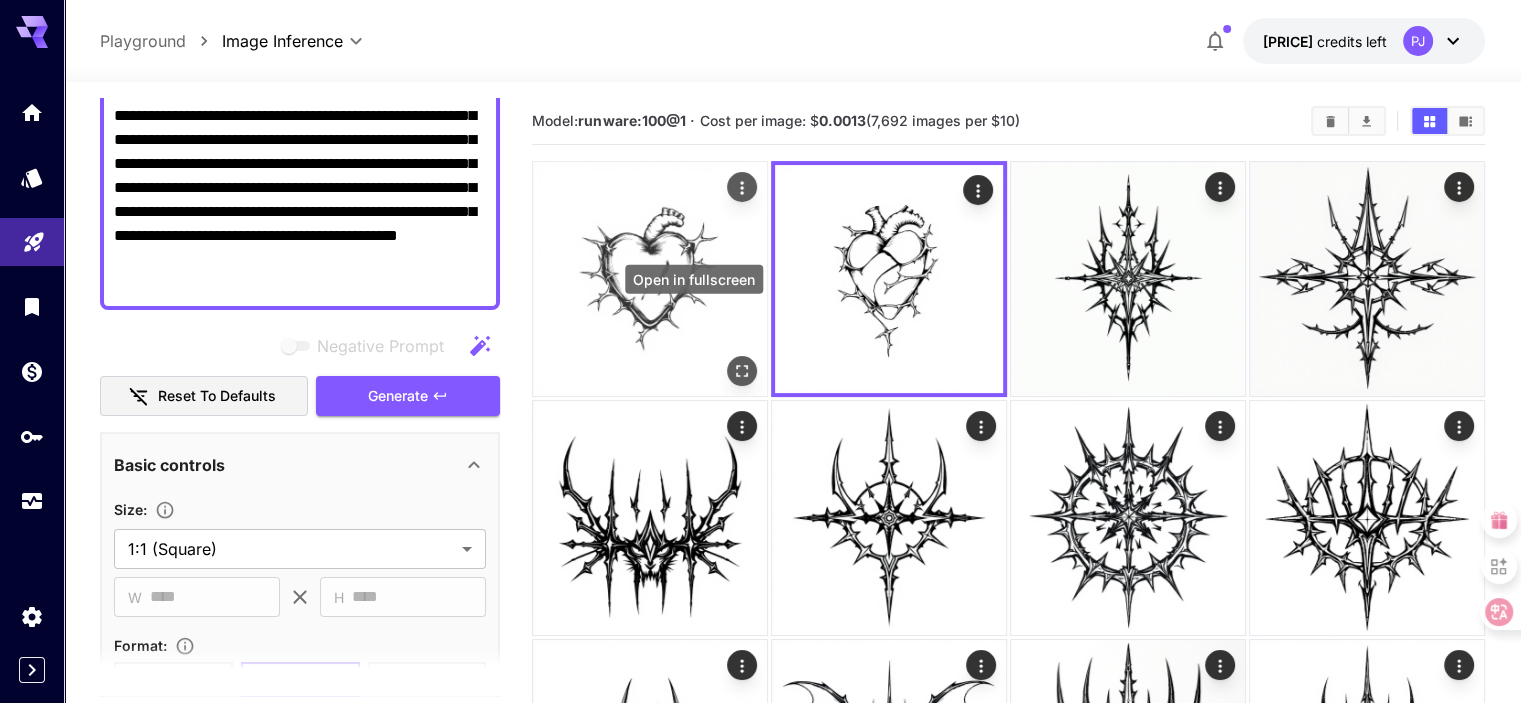 click 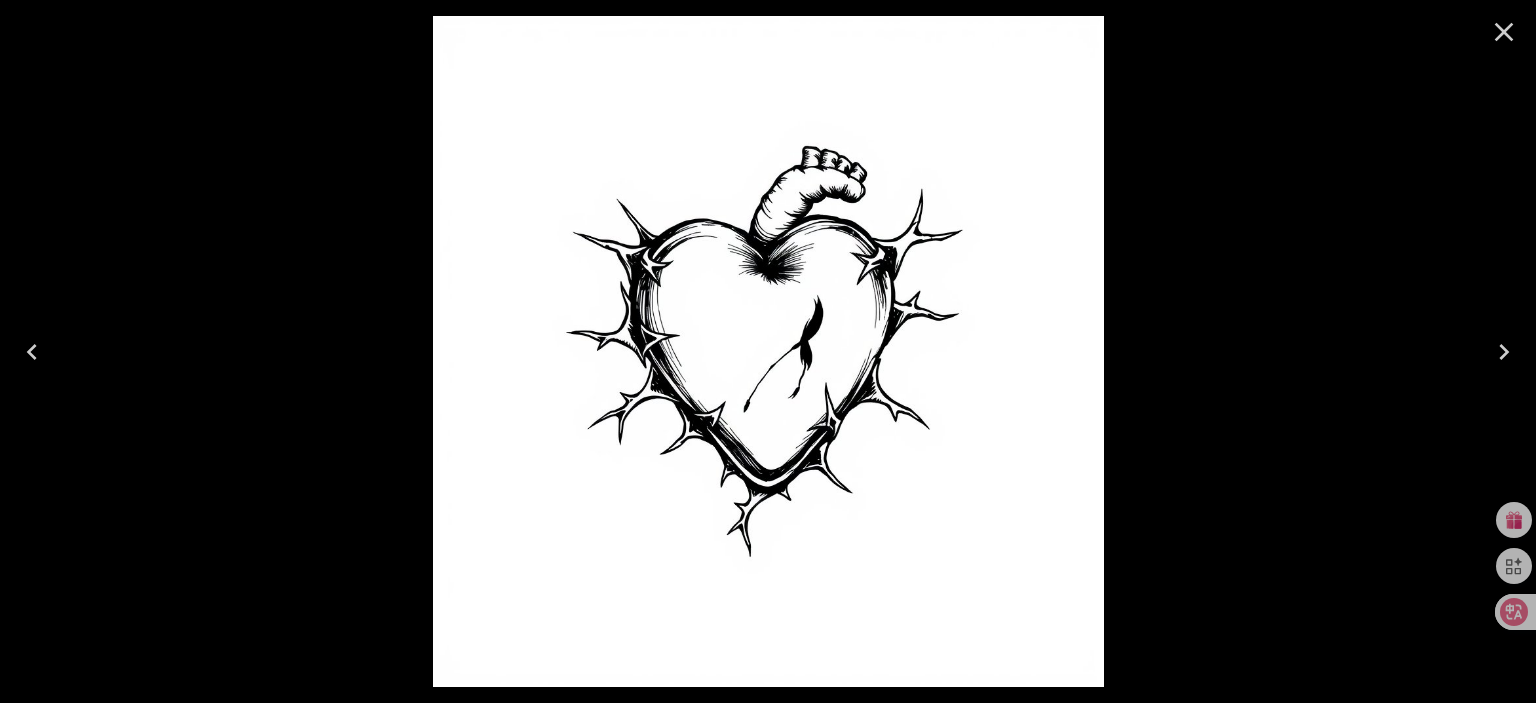 click at bounding box center [768, 351] 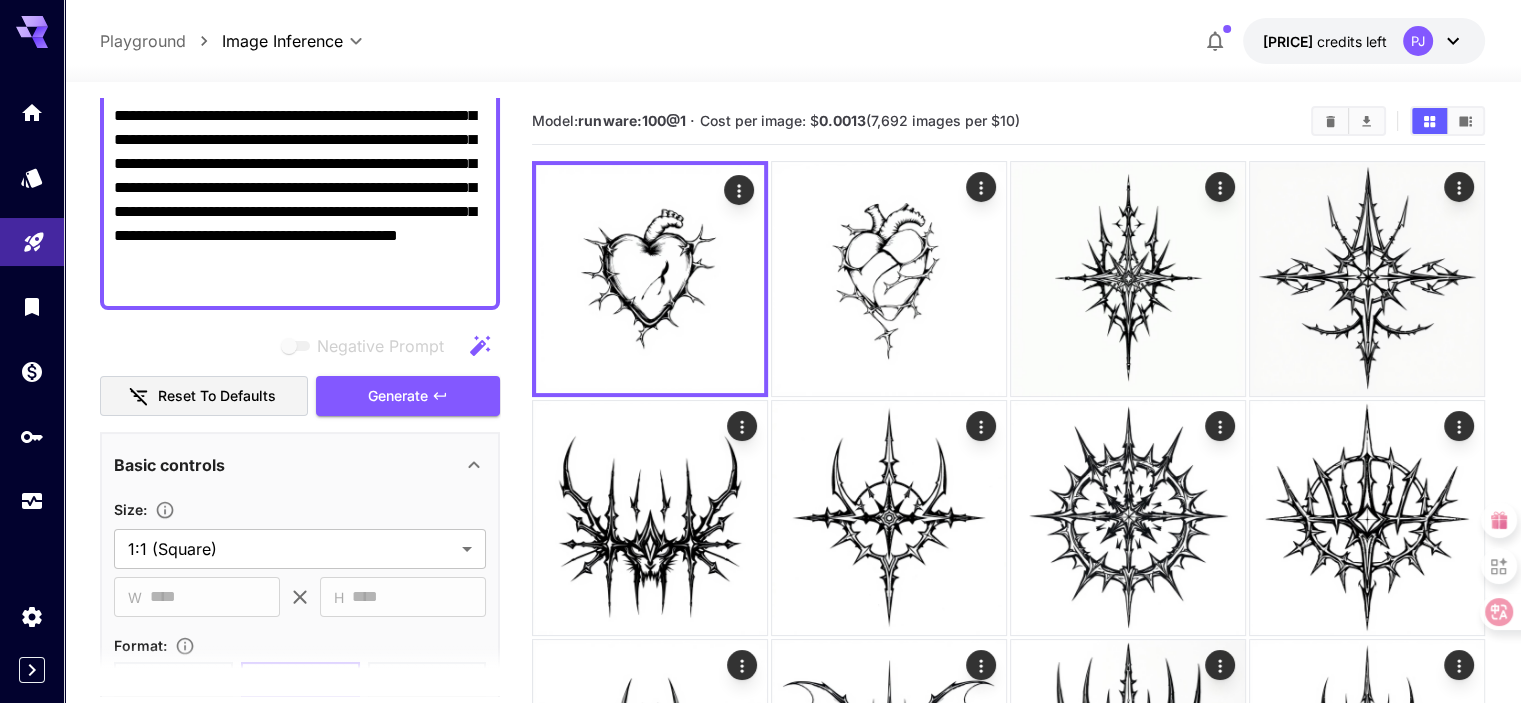 click 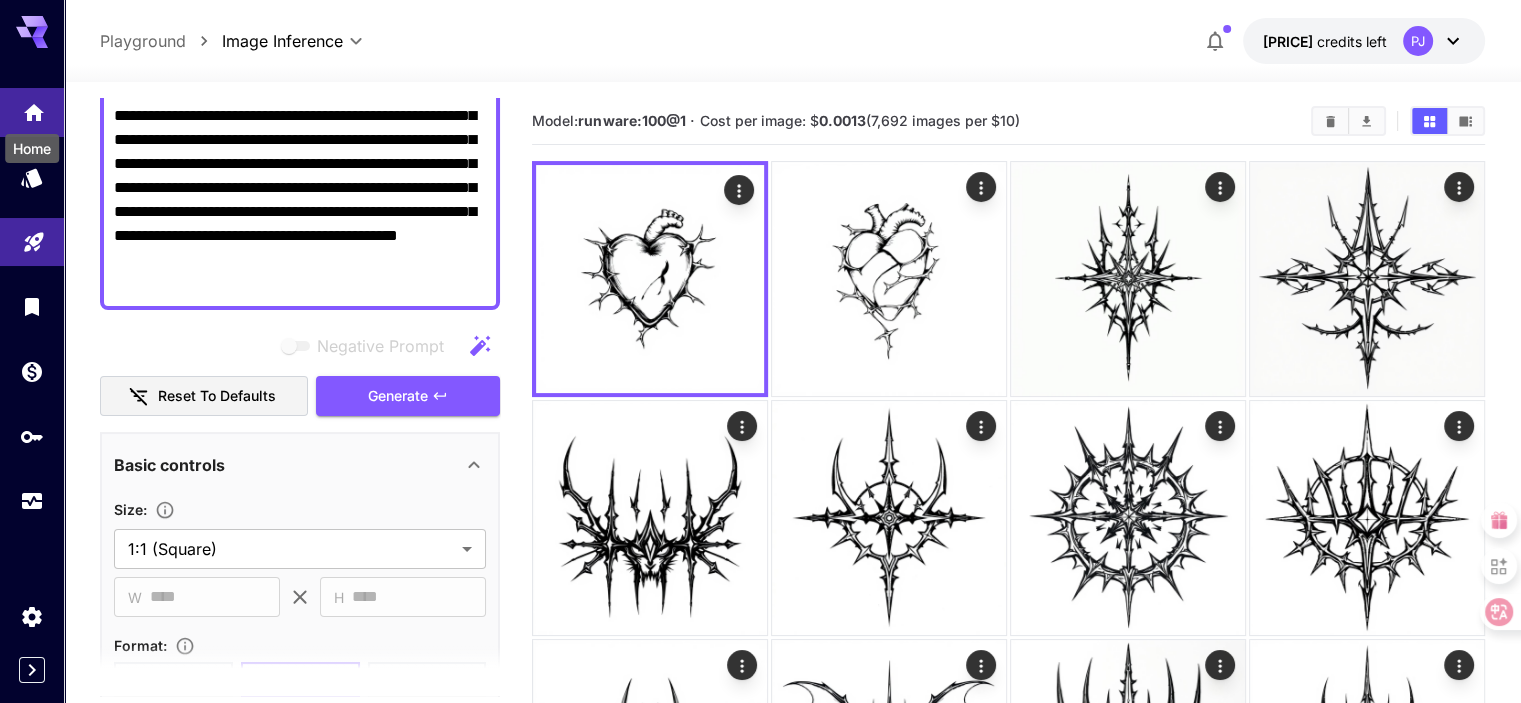 click 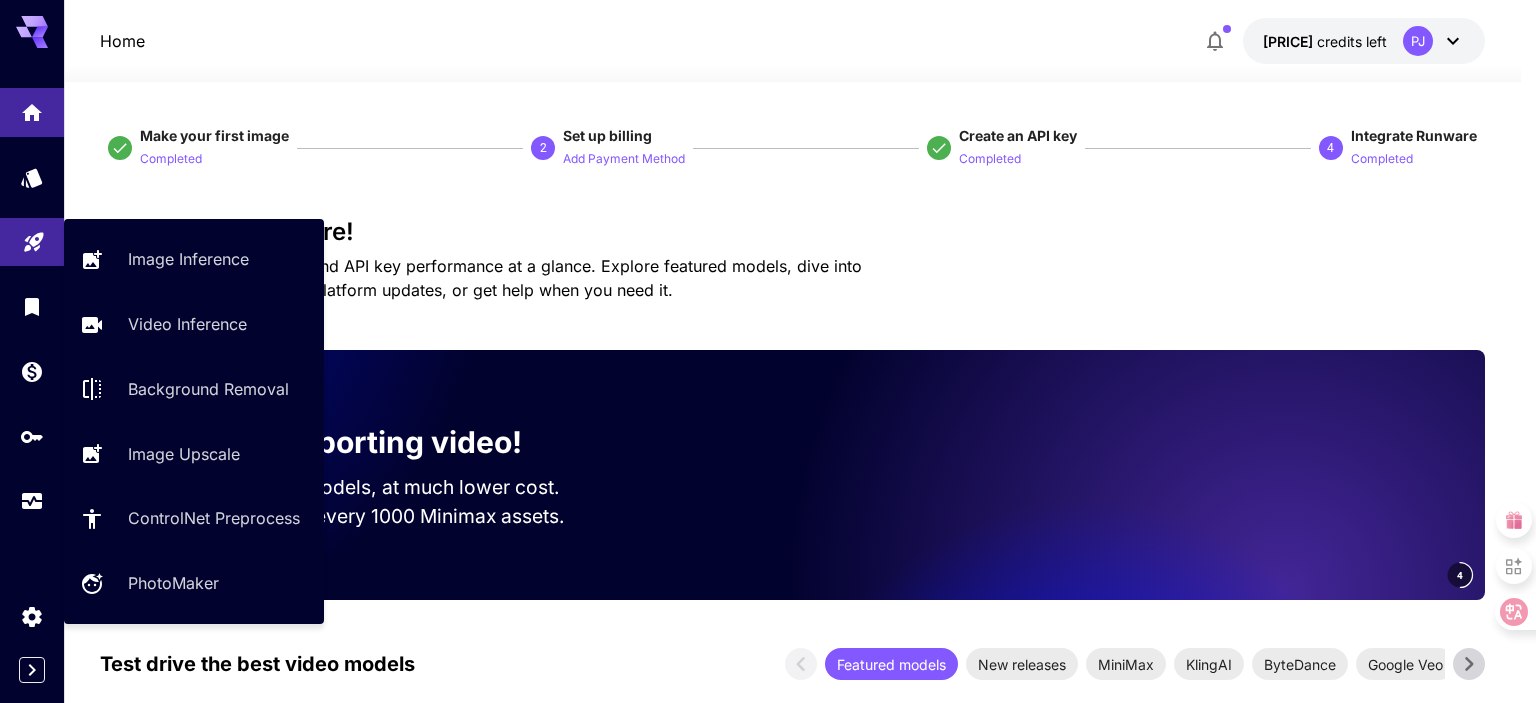 click at bounding box center (32, 242) 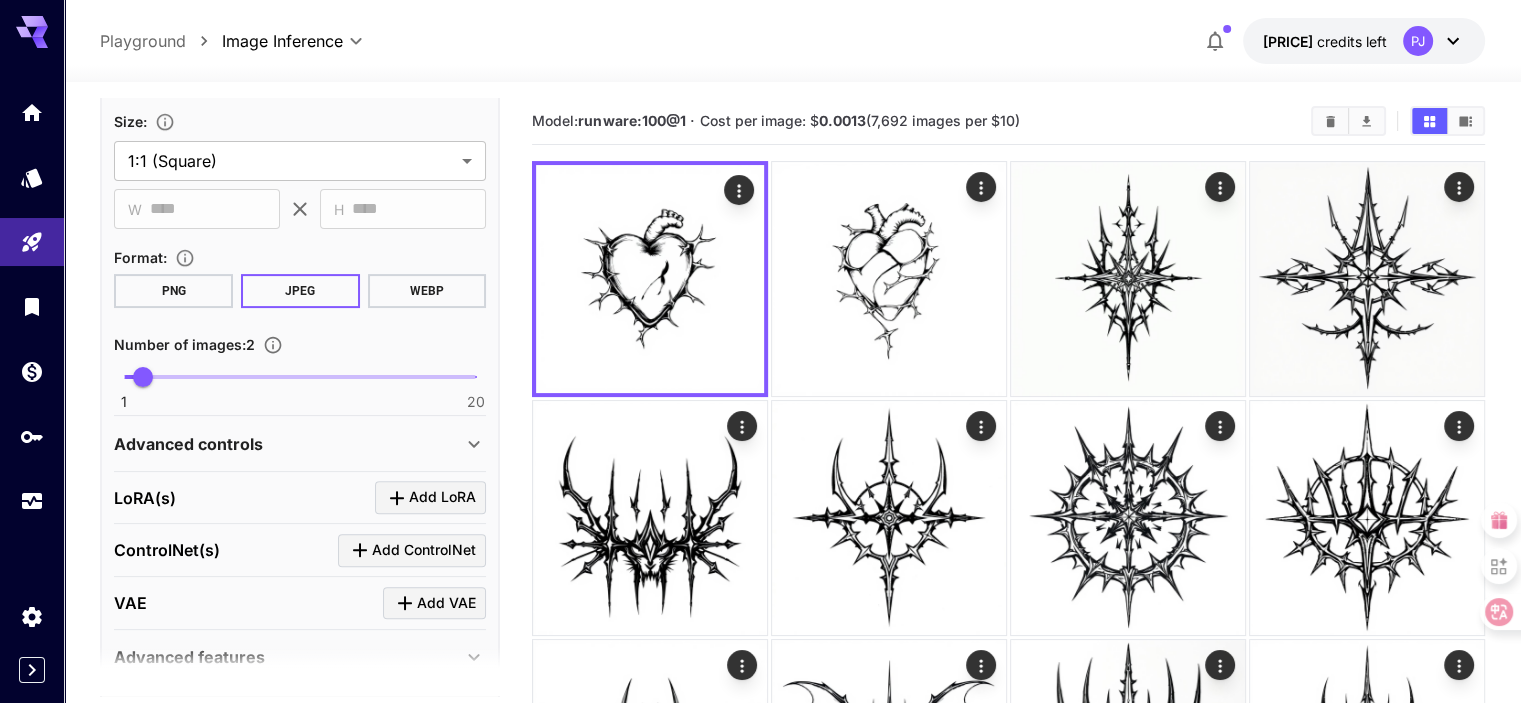 scroll, scrollTop: 678, scrollLeft: 0, axis: vertical 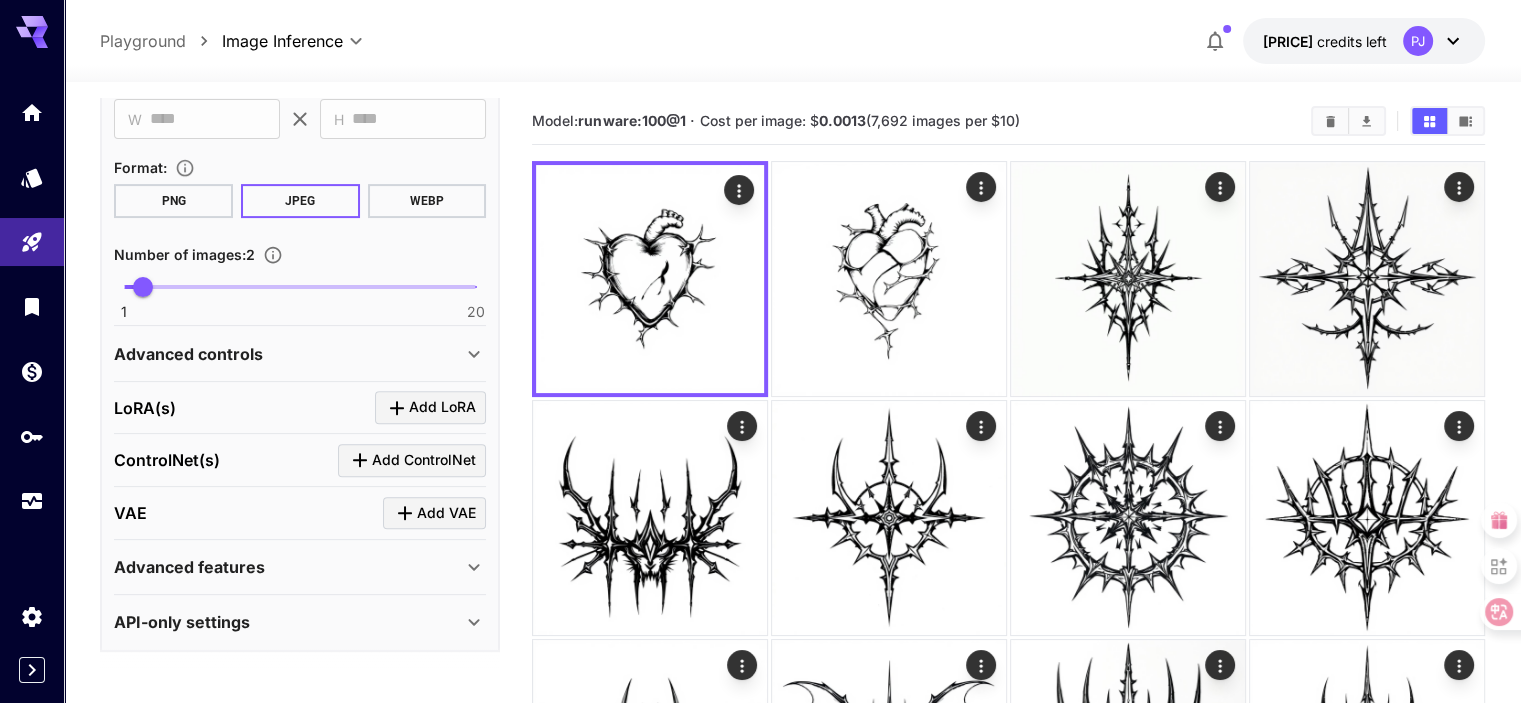 click on "Advanced controls" at bounding box center (288, 354) 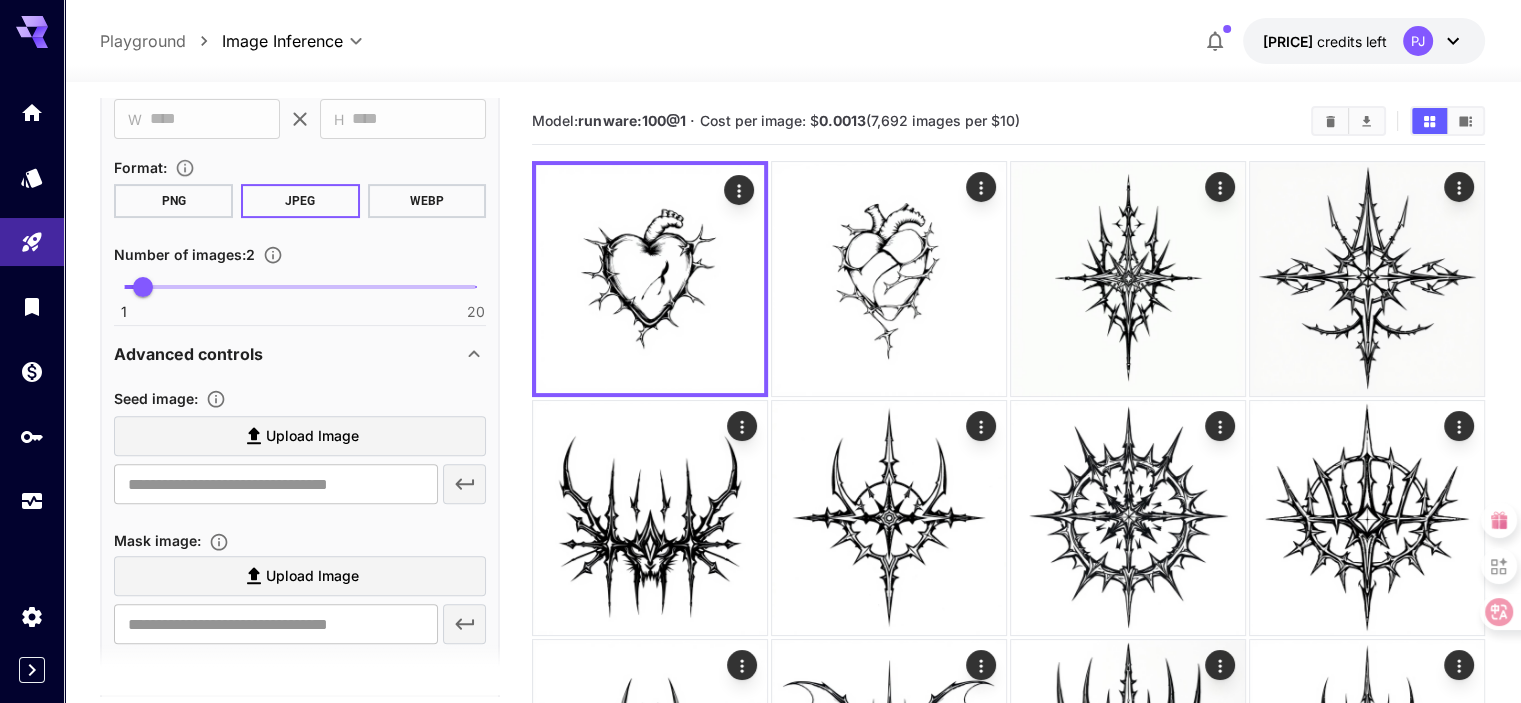 click on "Advanced controls" at bounding box center [288, 354] 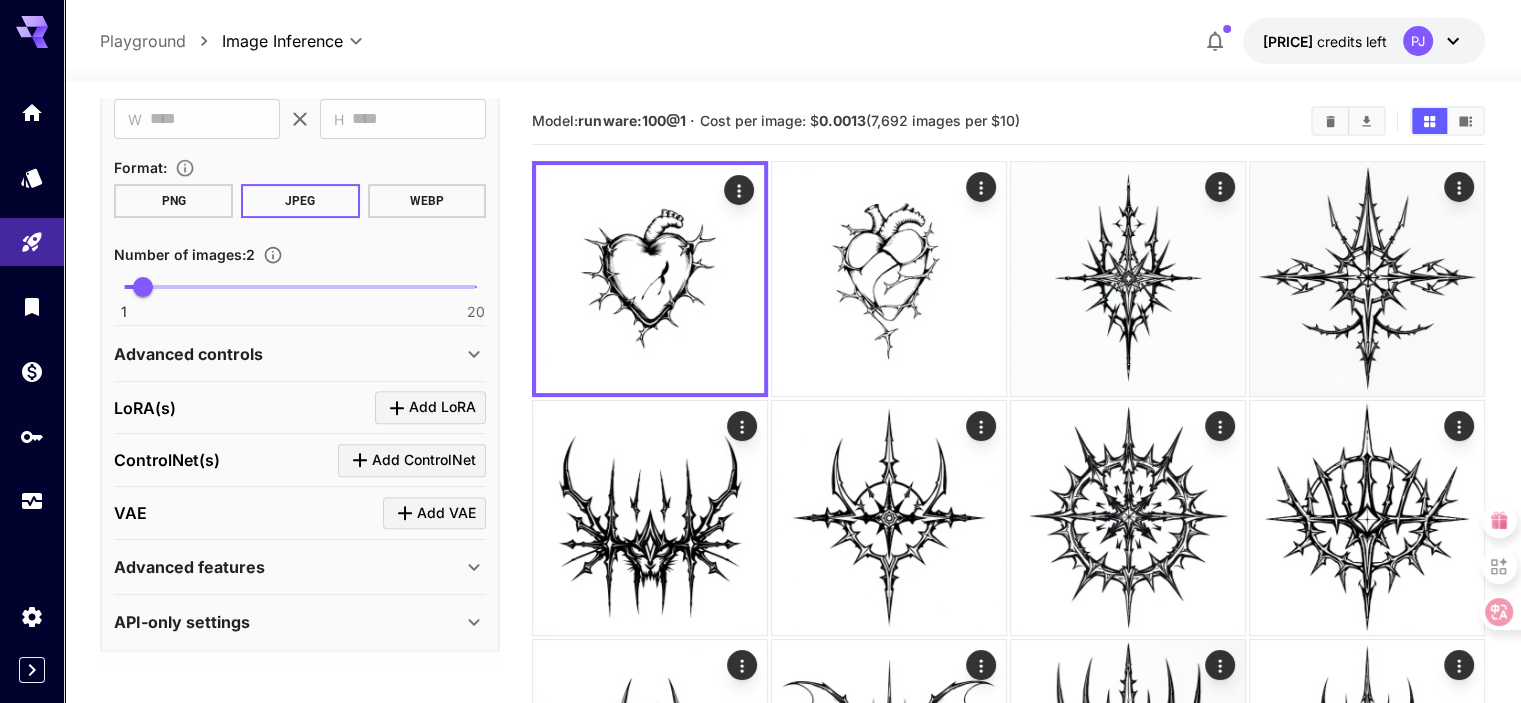 click on "Advanced controls" at bounding box center (288, 354) 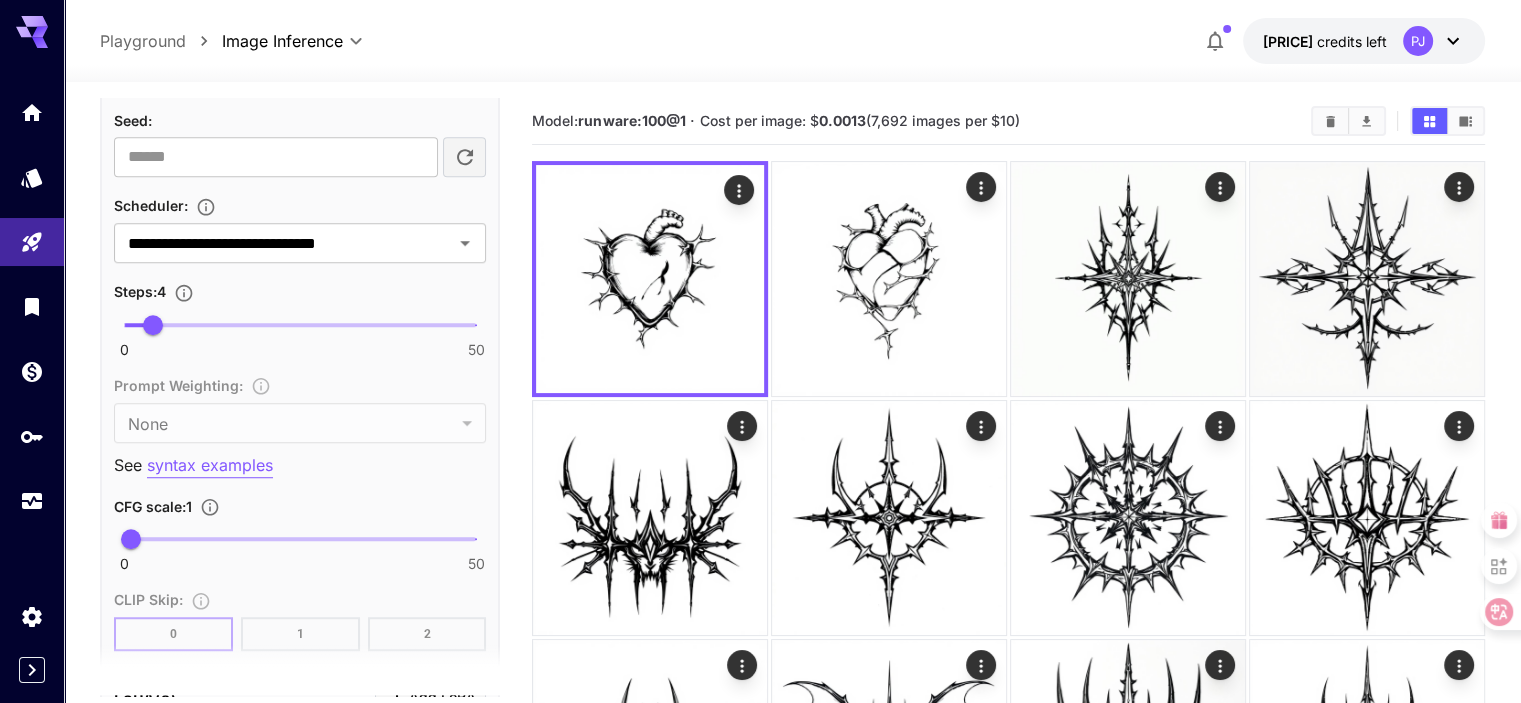 scroll, scrollTop: 1381, scrollLeft: 0, axis: vertical 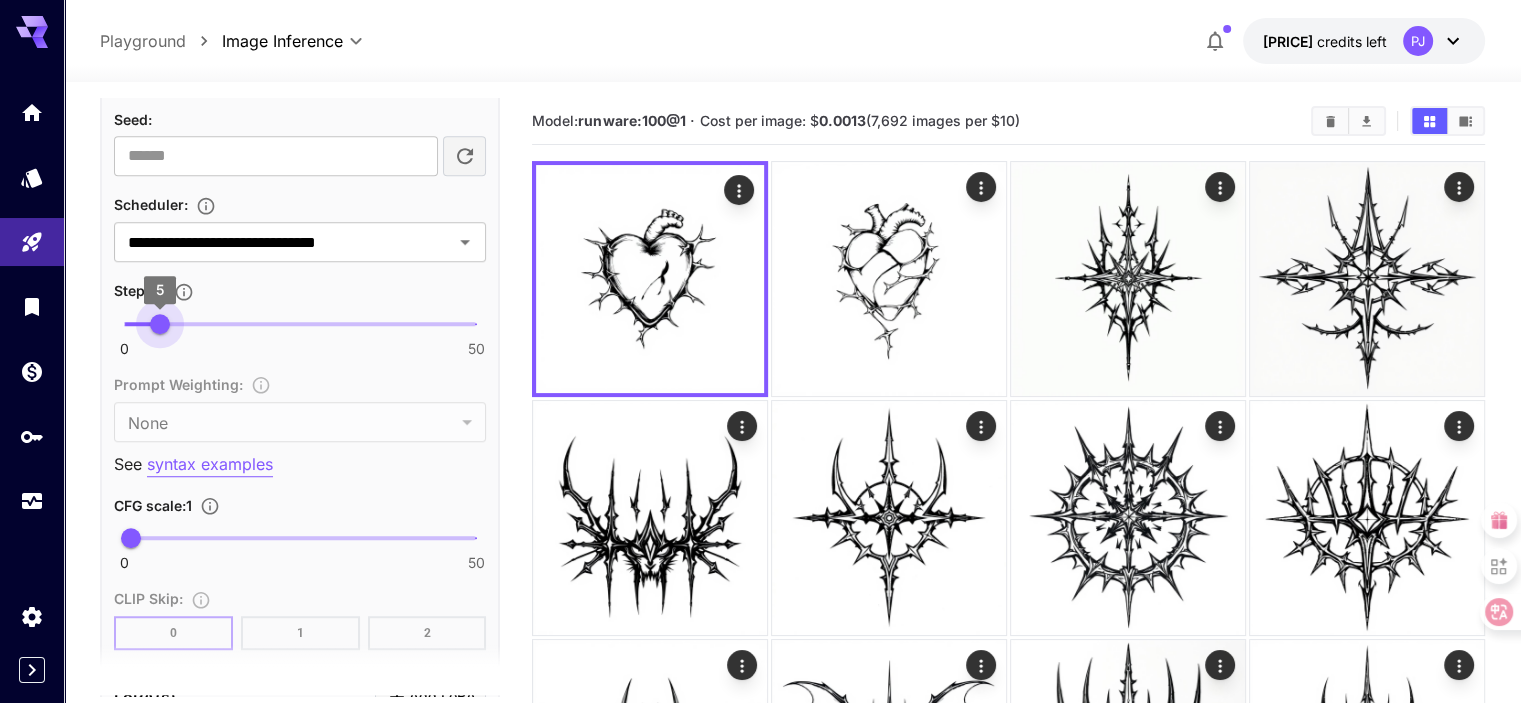 type on "*" 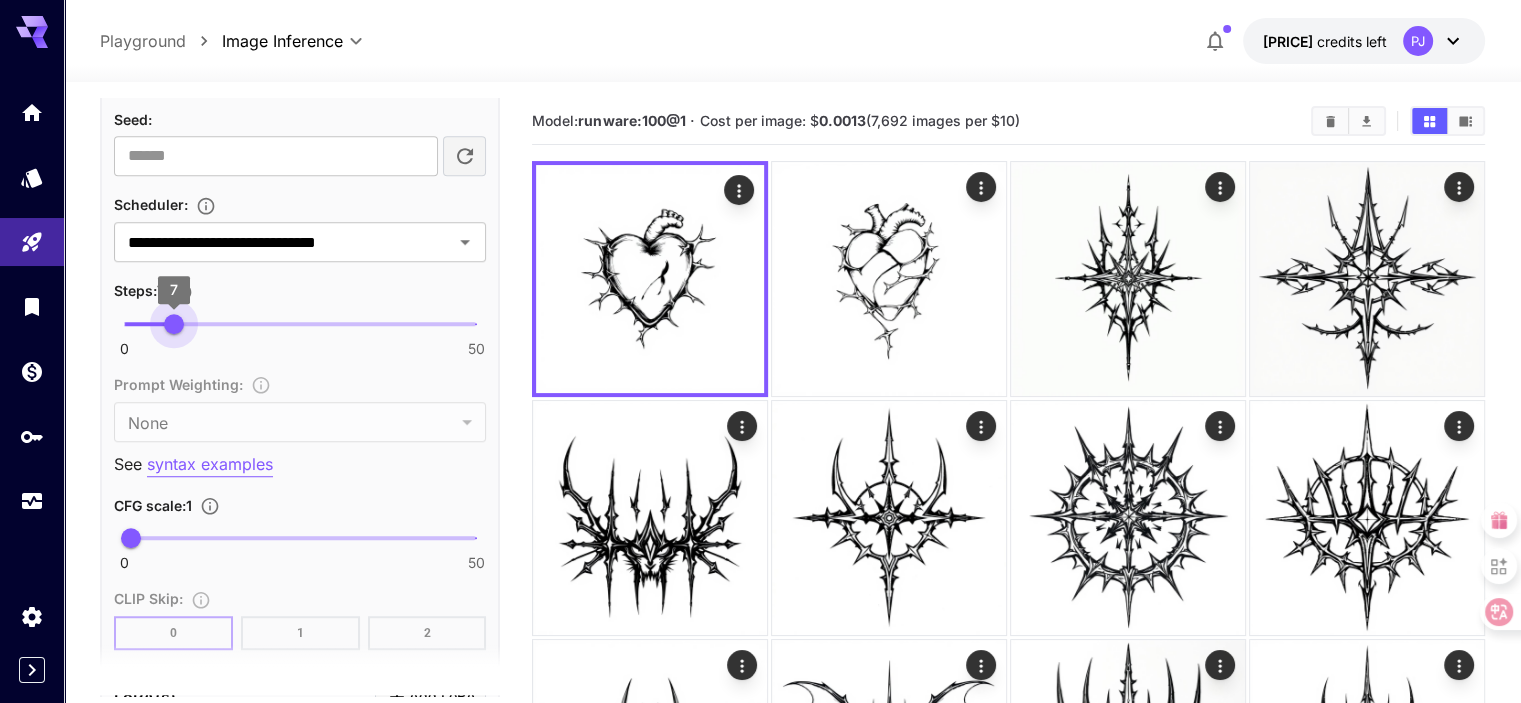drag, startPoint x: 158, startPoint y: 322, endPoint x: 175, endPoint y: 322, distance: 17 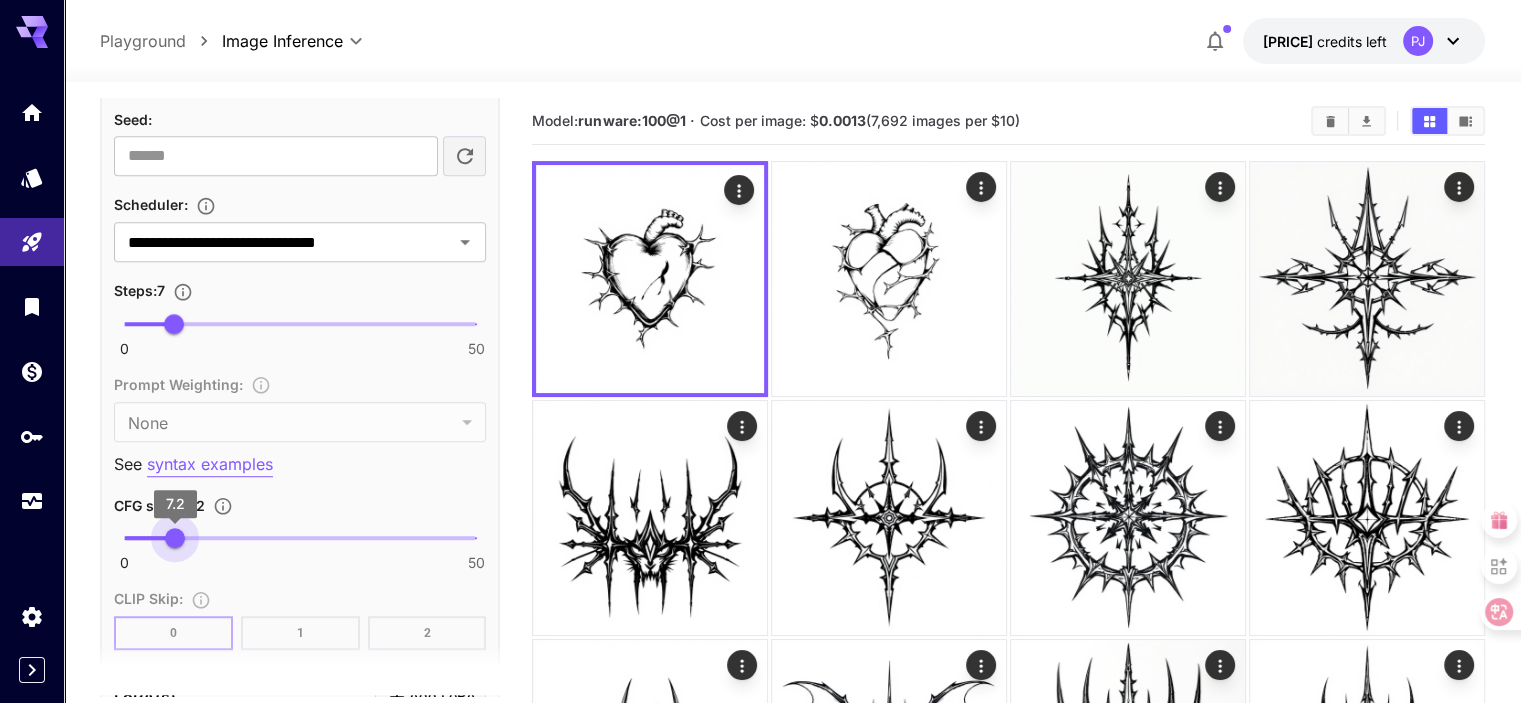 type on "***" 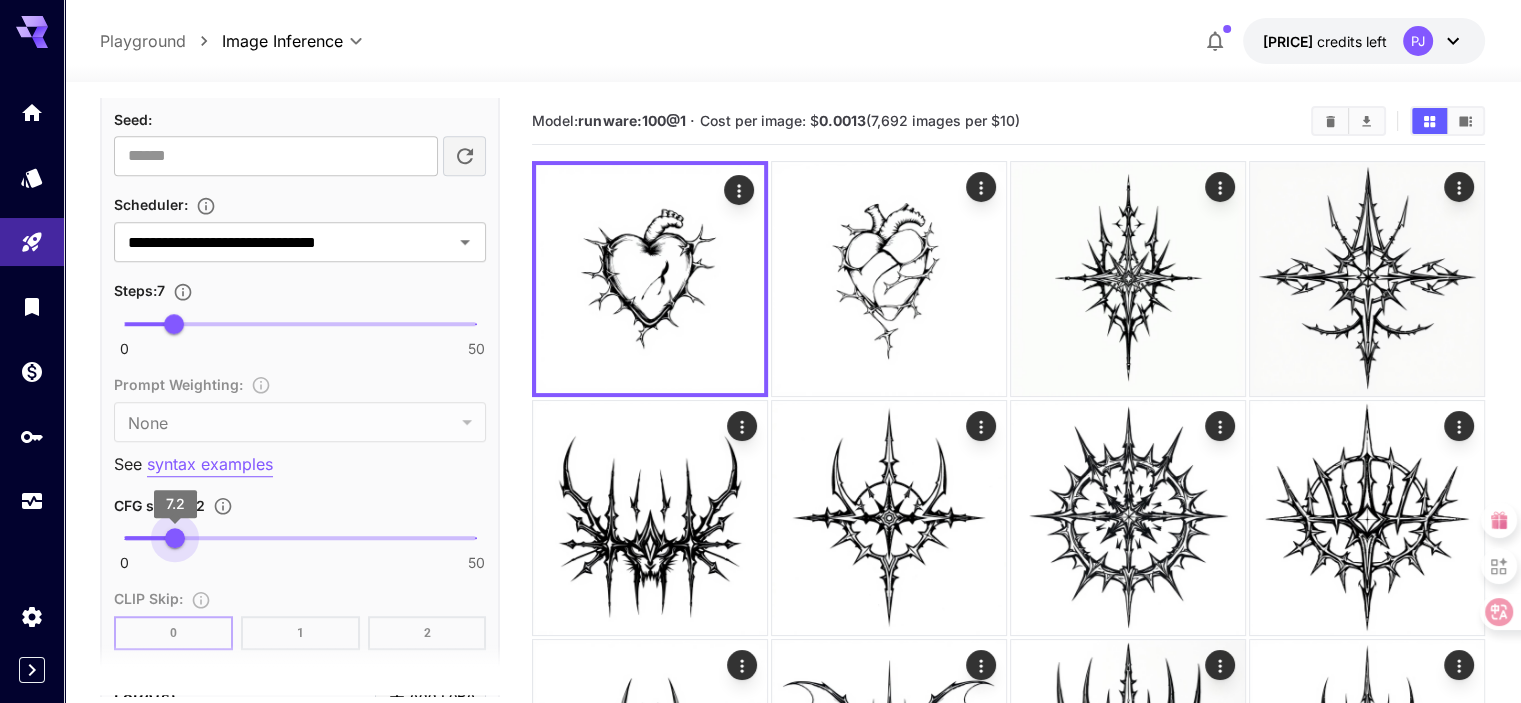 drag, startPoint x: 128, startPoint y: 535, endPoint x: 175, endPoint y: 528, distance: 47.518417 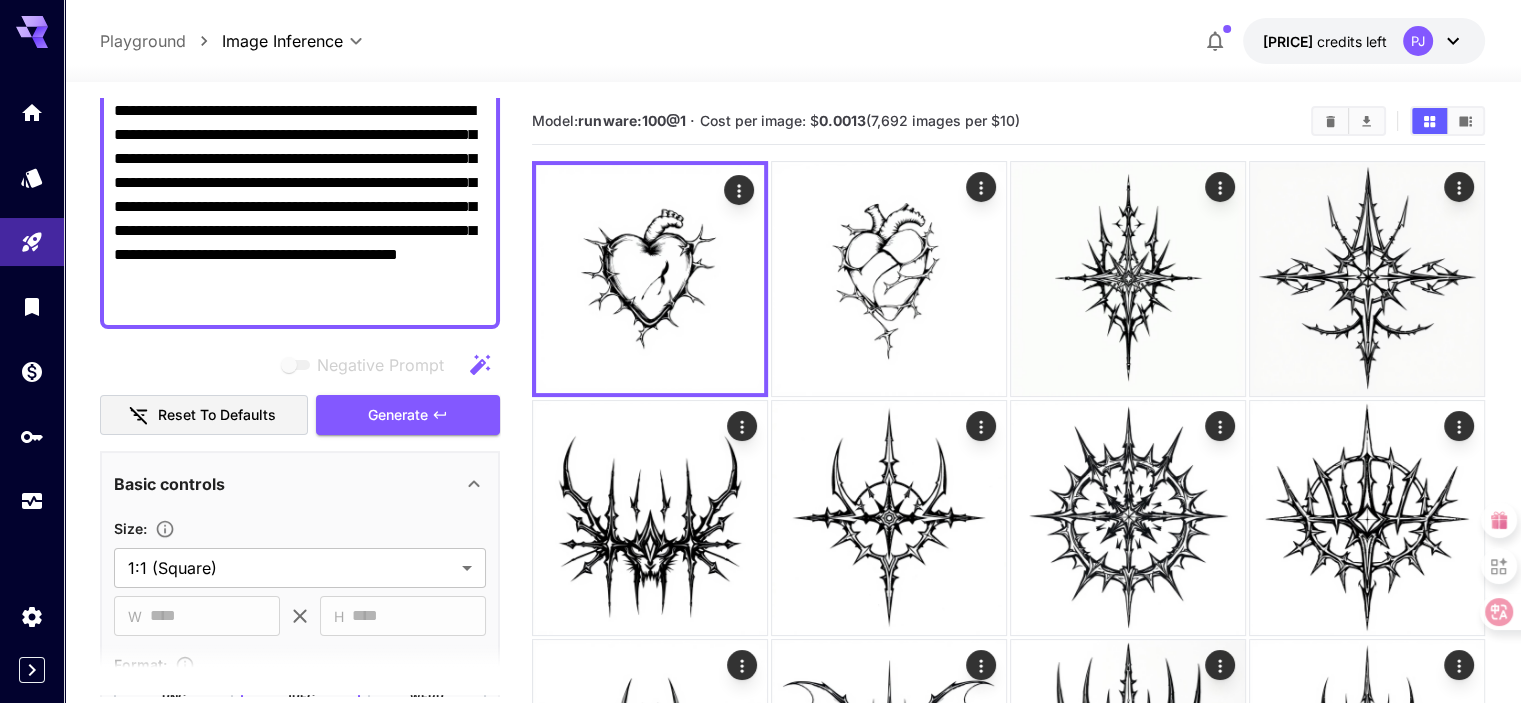 scroll, scrollTop: 0, scrollLeft: 0, axis: both 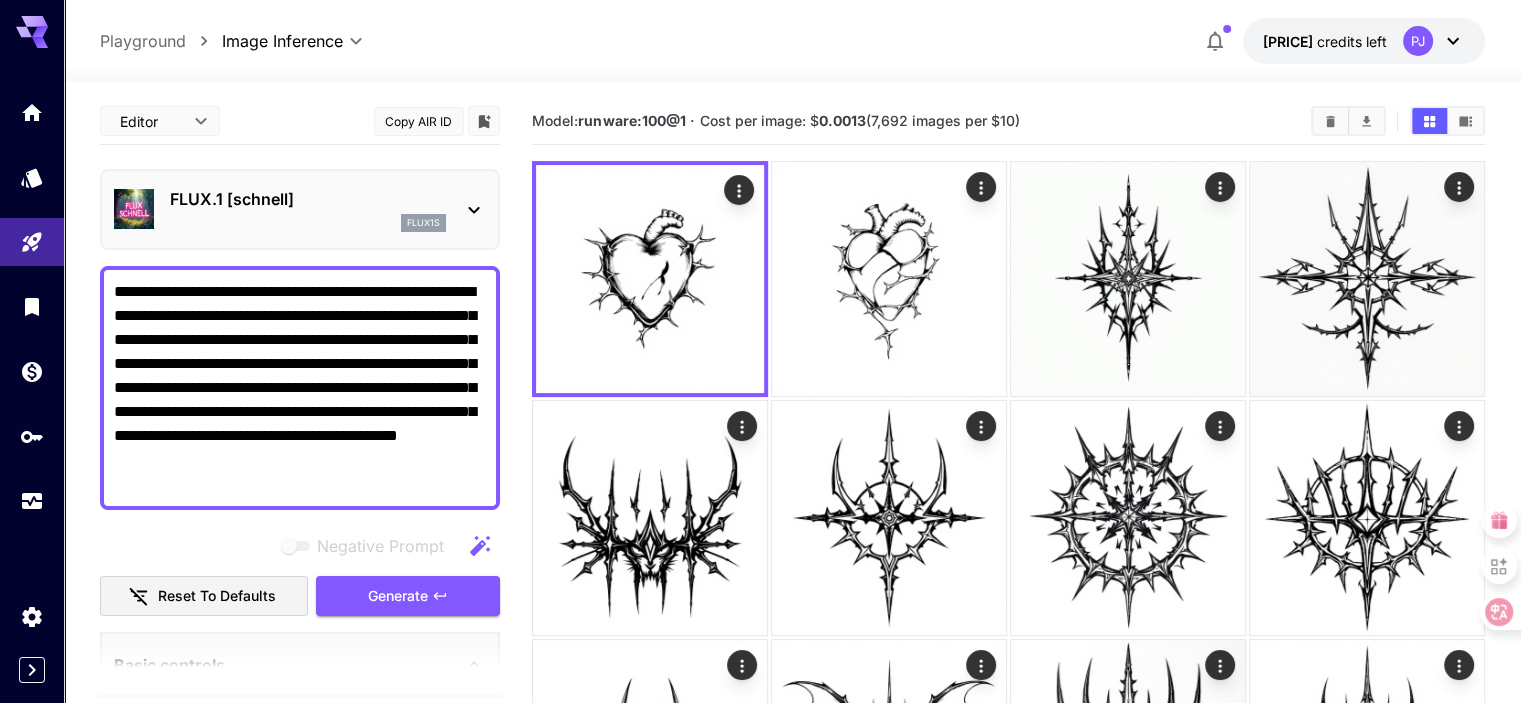 click on "**********" at bounding box center [300, 388] 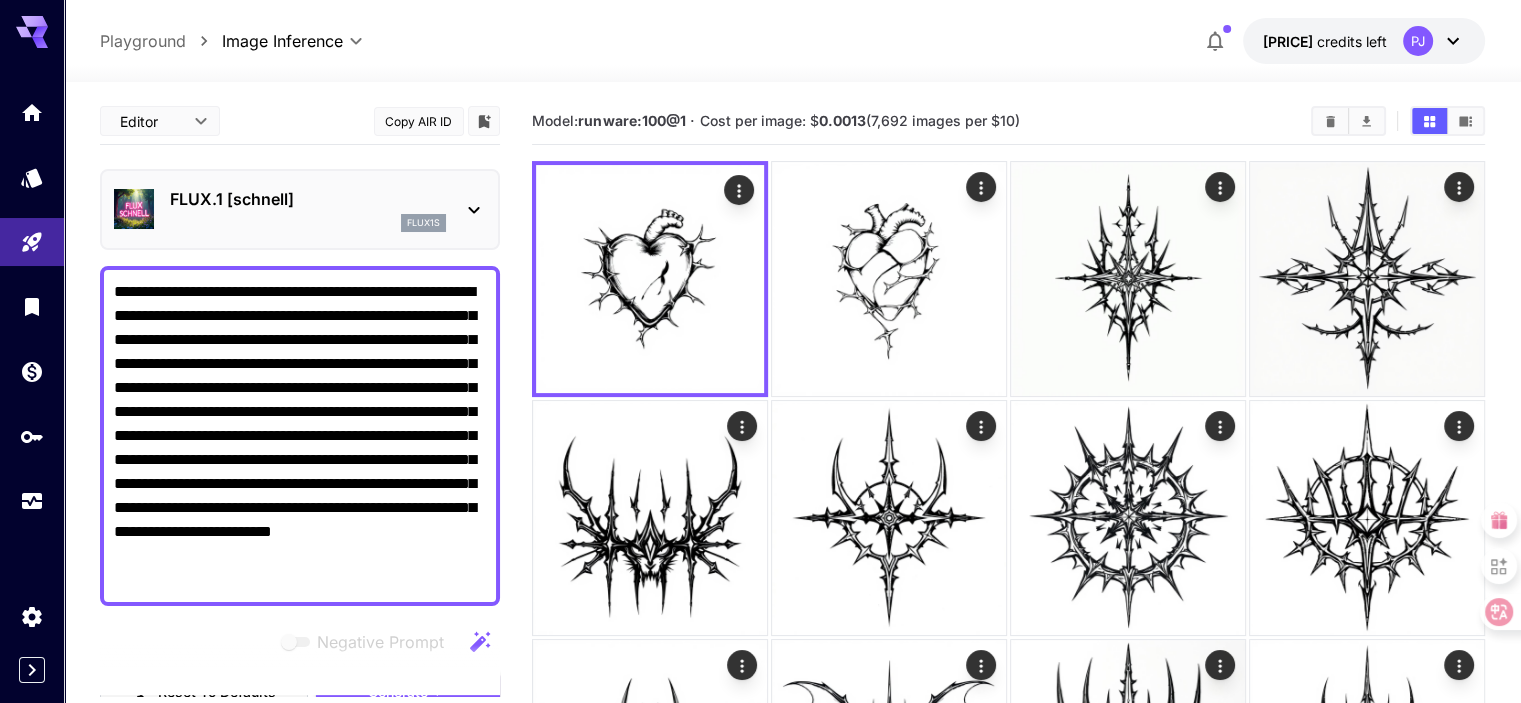 click on "**********" at bounding box center (300, 436) 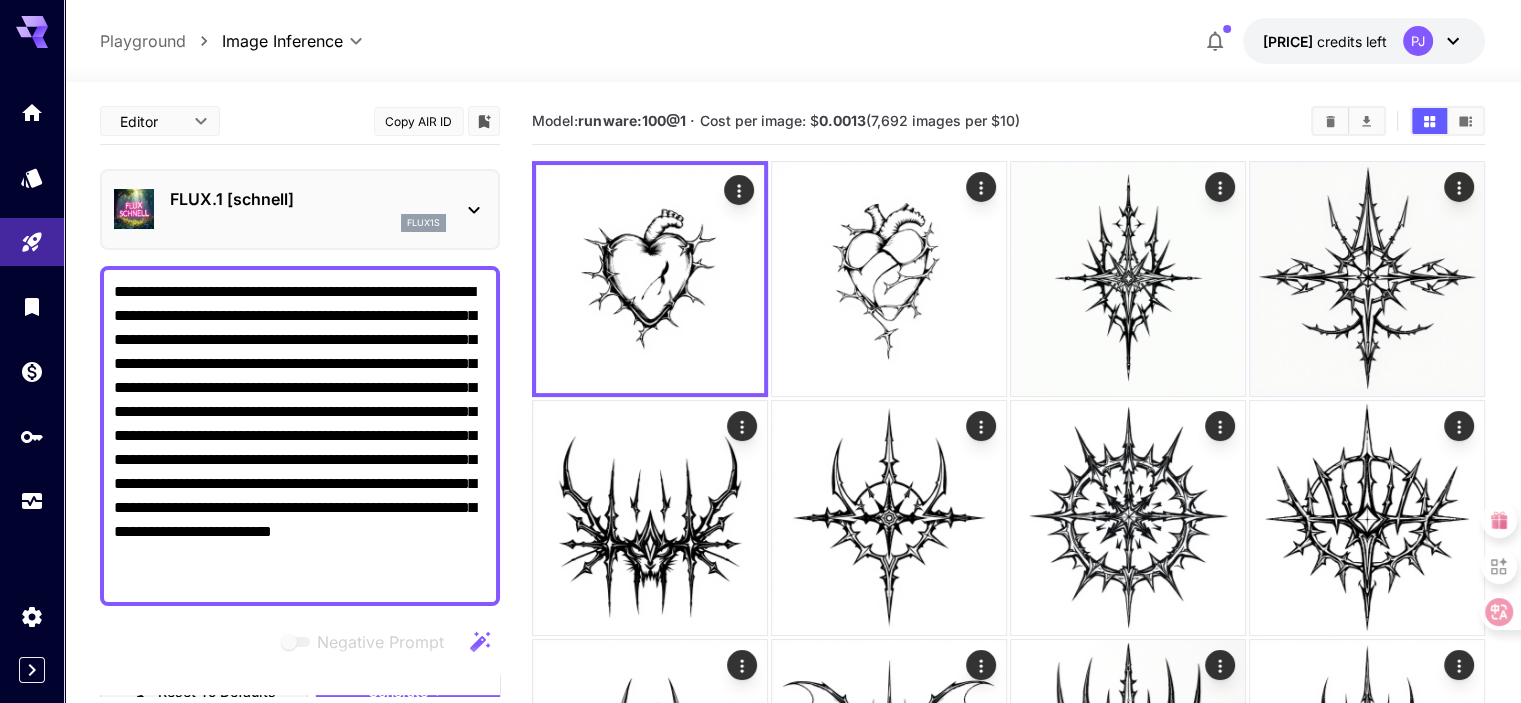 click on "**********" at bounding box center (300, 436) 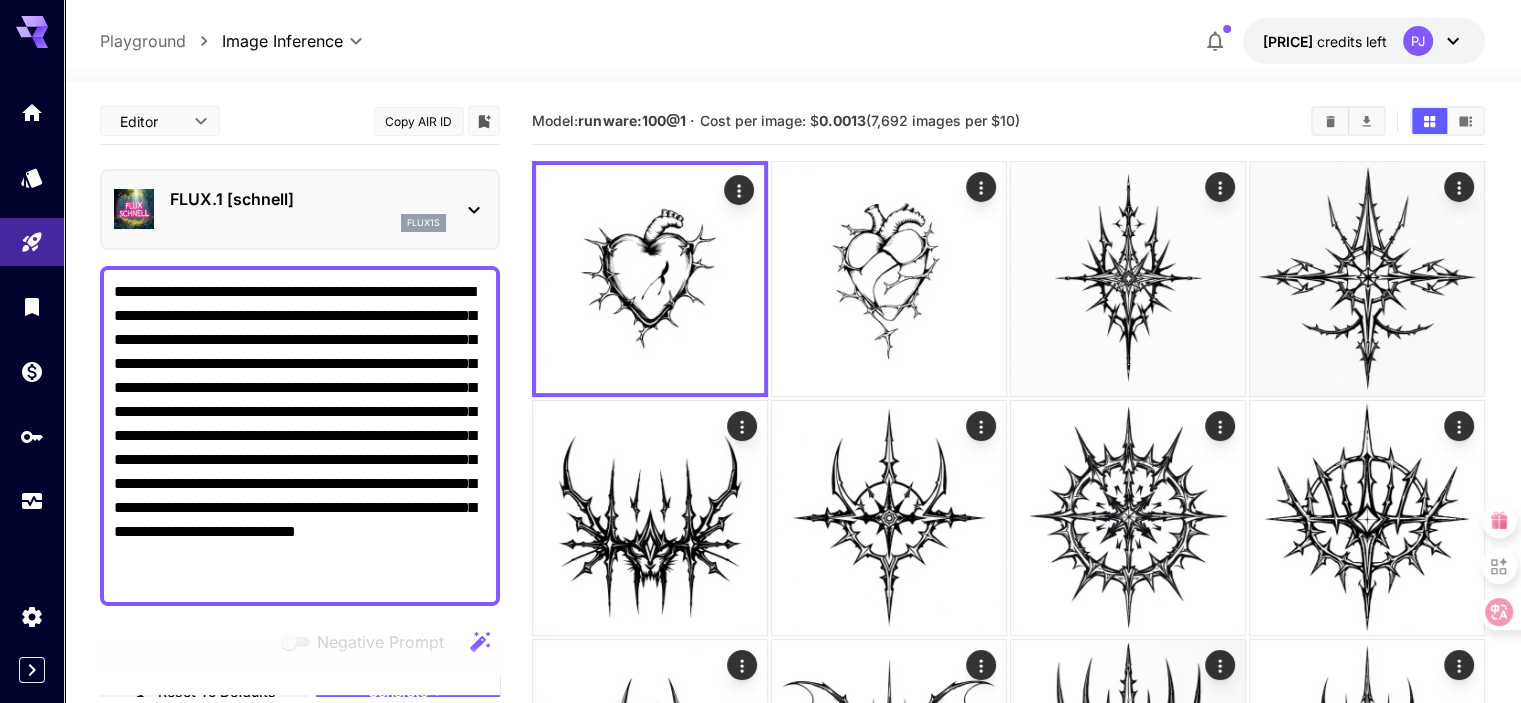 click on "**********" at bounding box center (300, 436) 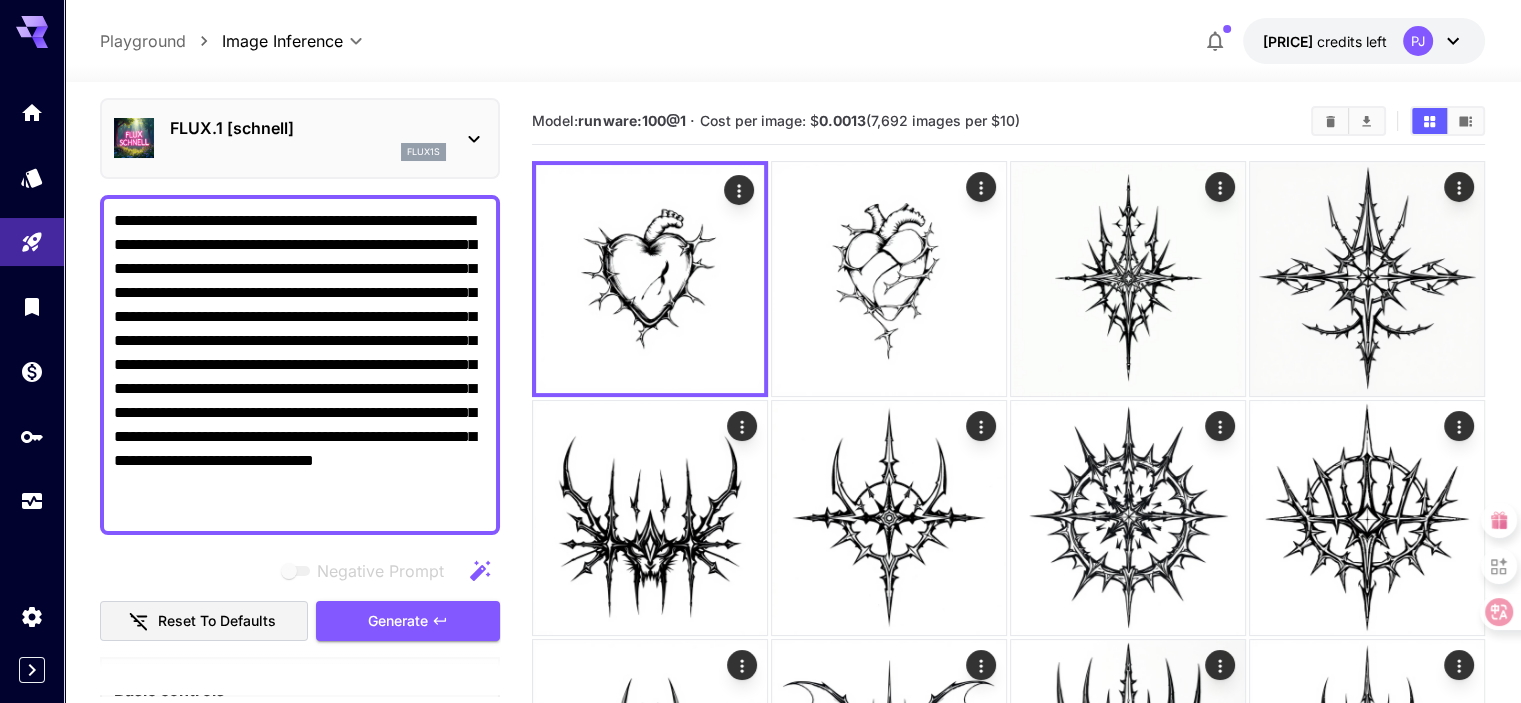 scroll, scrollTop: 0, scrollLeft: 0, axis: both 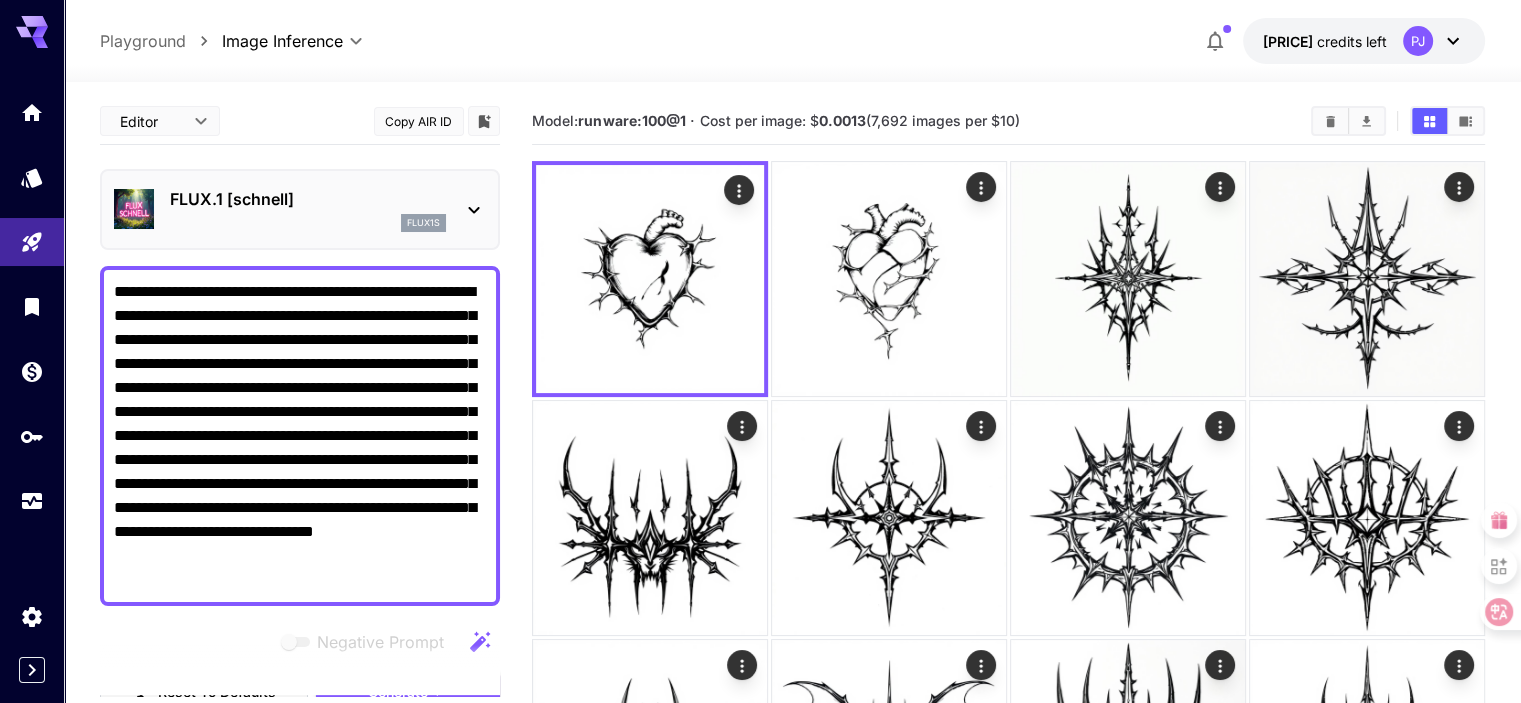 drag, startPoint x: 256, startPoint y: 300, endPoint x: 281, endPoint y: 299, distance: 25.019993 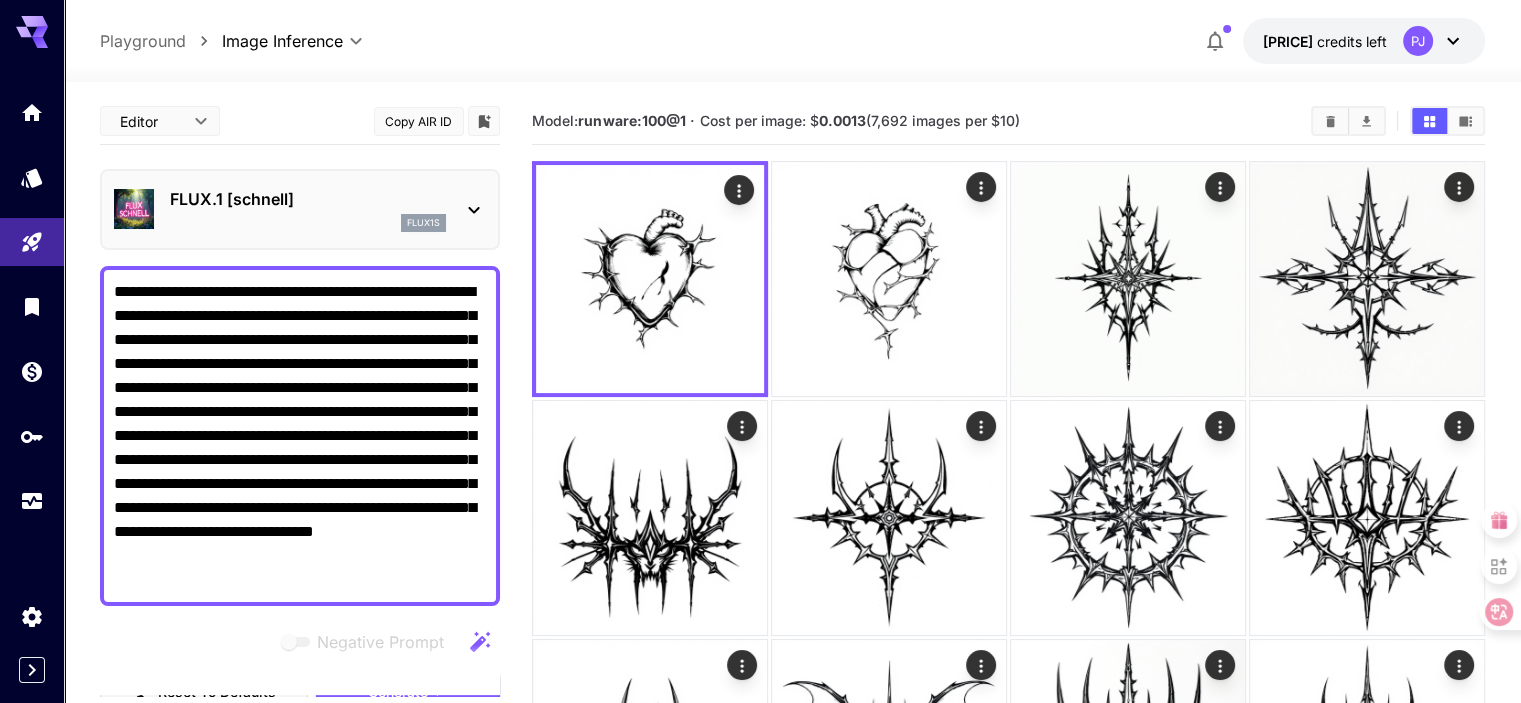 drag, startPoint x: 259, startPoint y: 294, endPoint x: 283, endPoint y: 293, distance: 24.020824 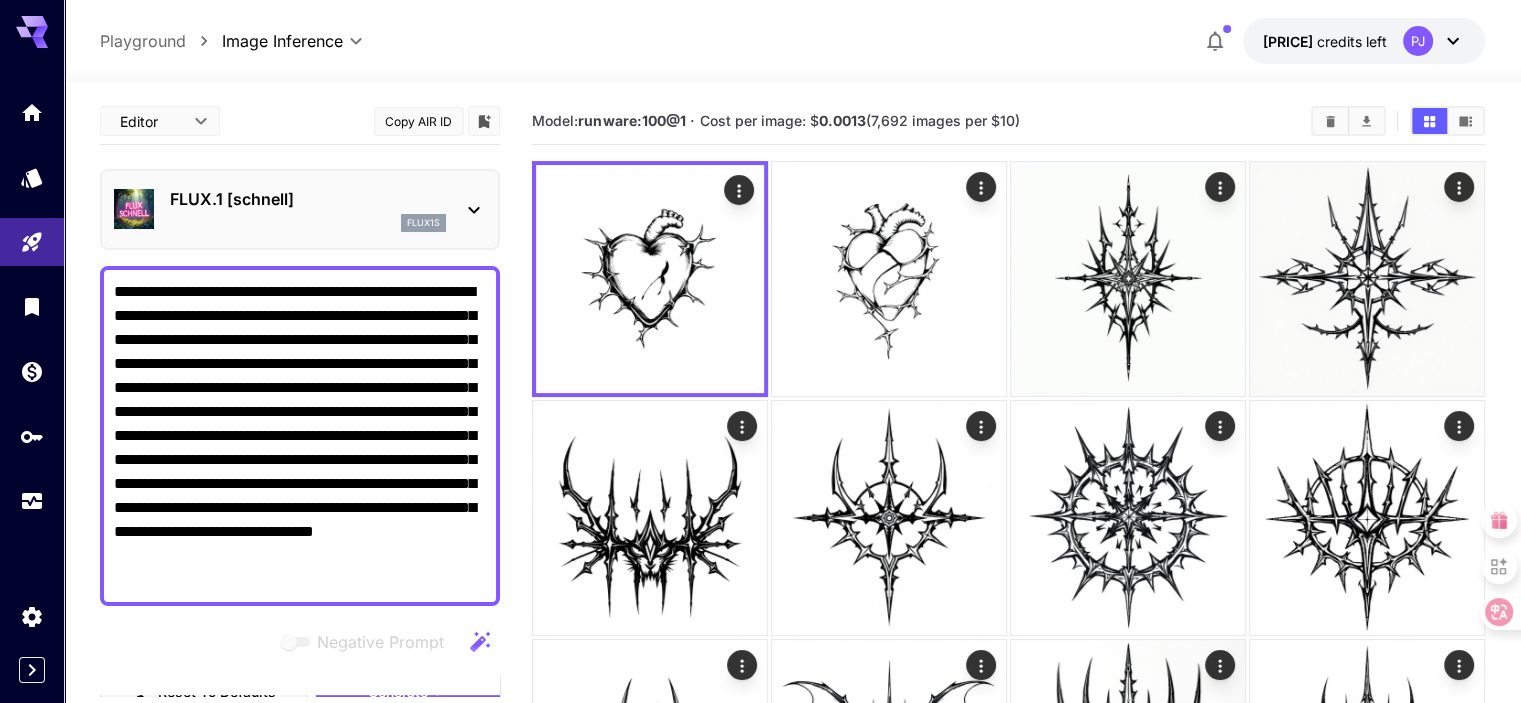 click on "**********" at bounding box center [300, 436] 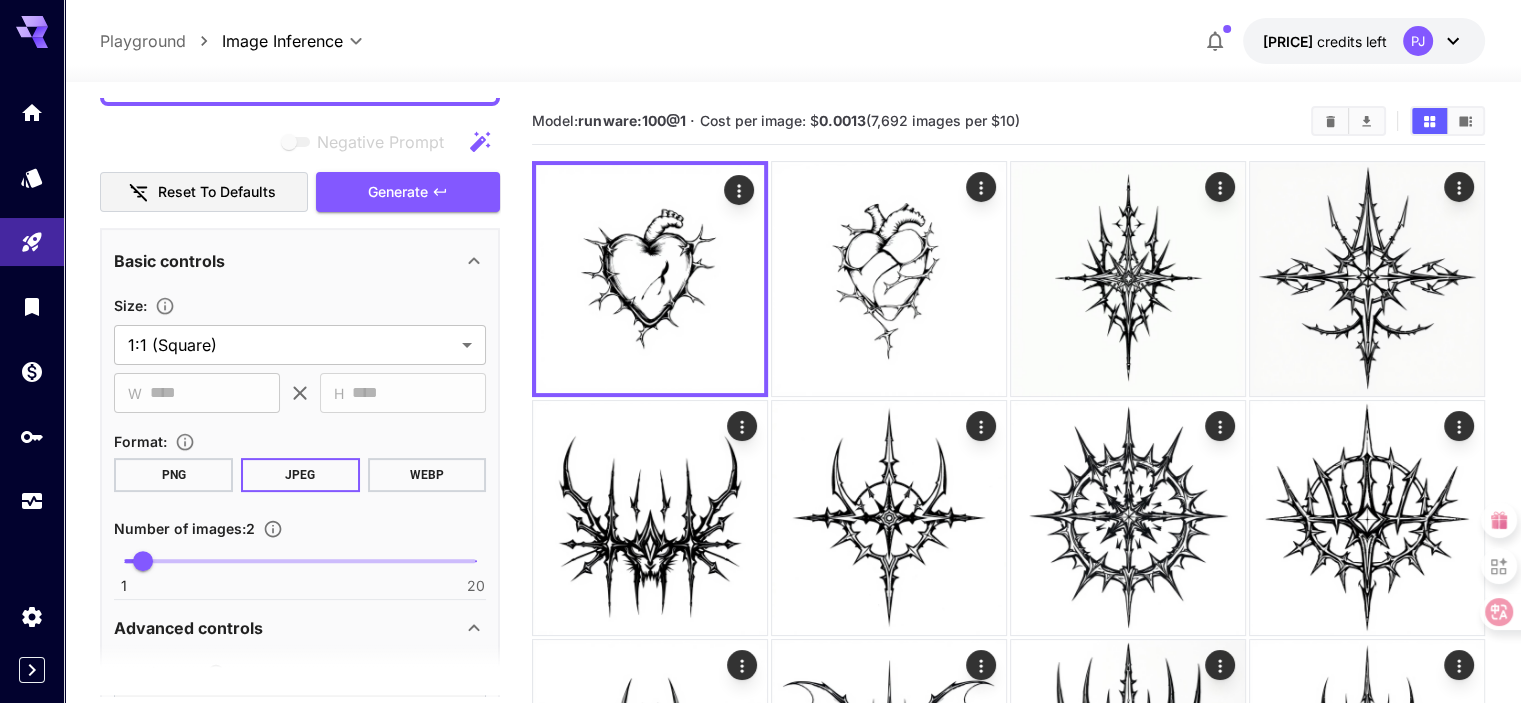 scroll, scrollTop: 500, scrollLeft: 0, axis: vertical 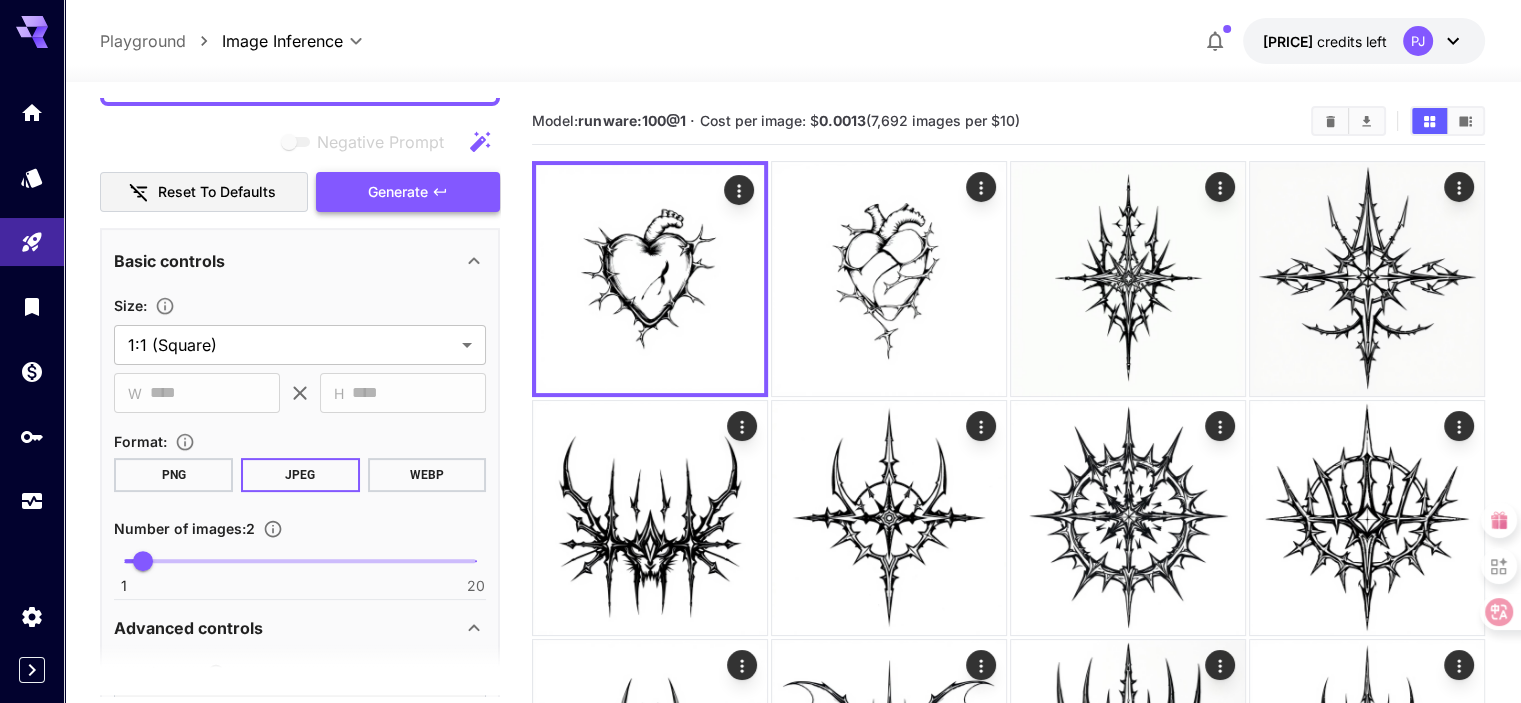 click on "Generate" at bounding box center [408, 192] 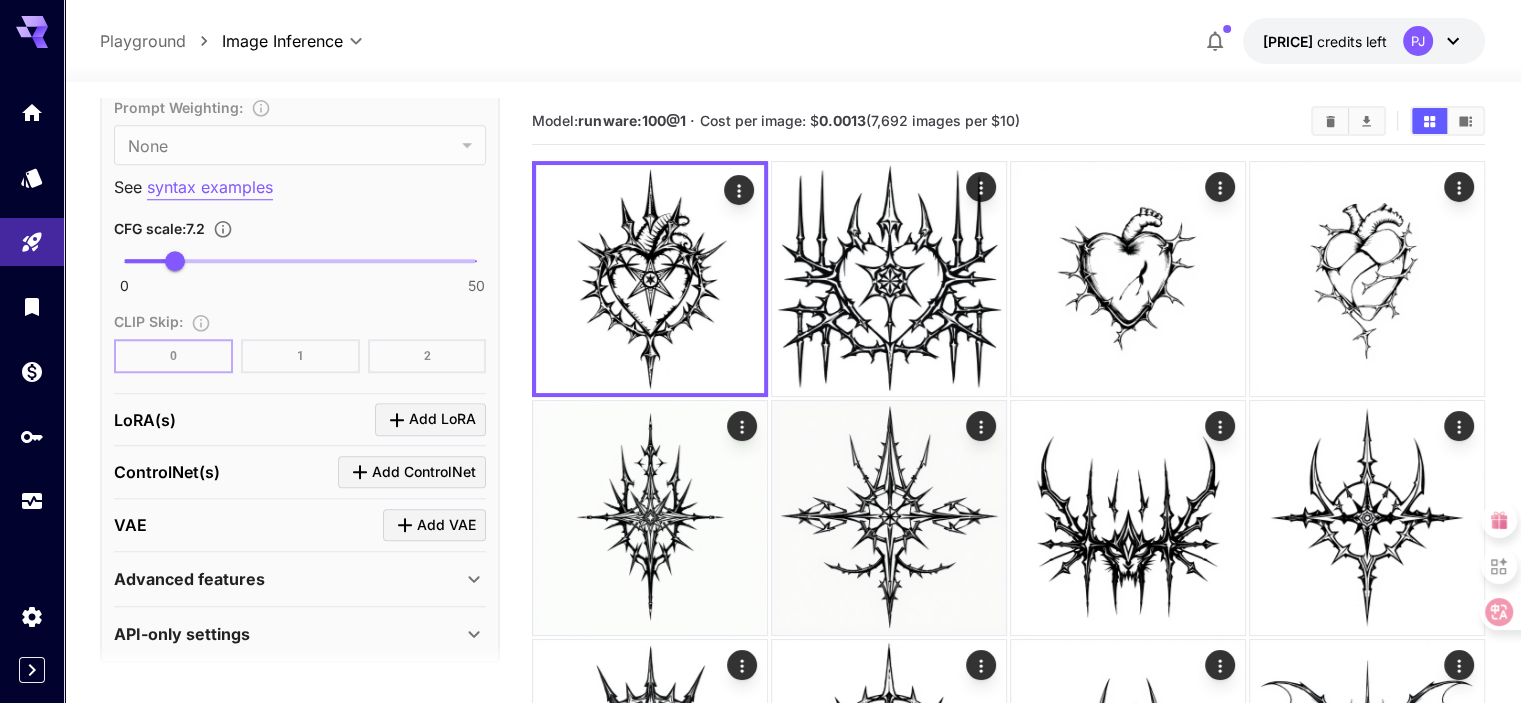scroll, scrollTop: 1762, scrollLeft: 0, axis: vertical 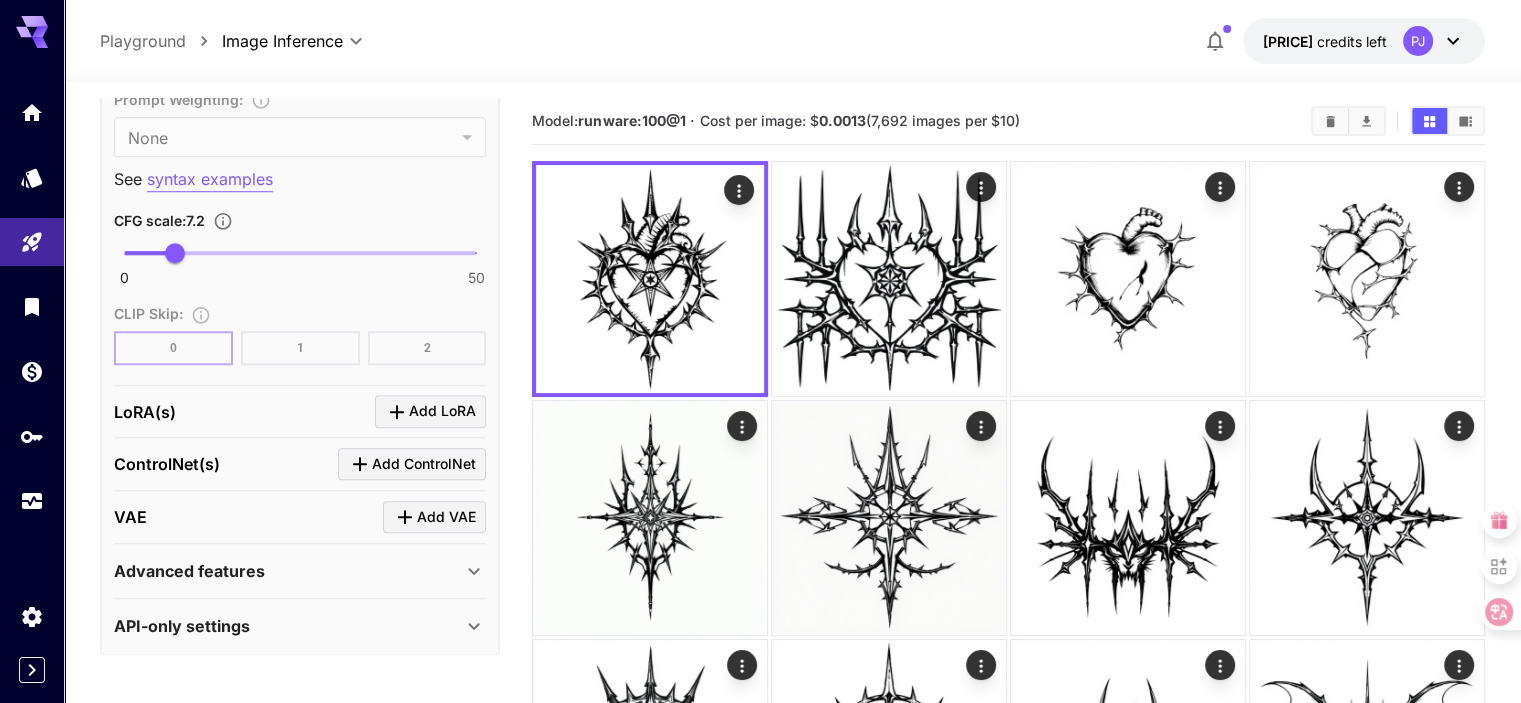 click 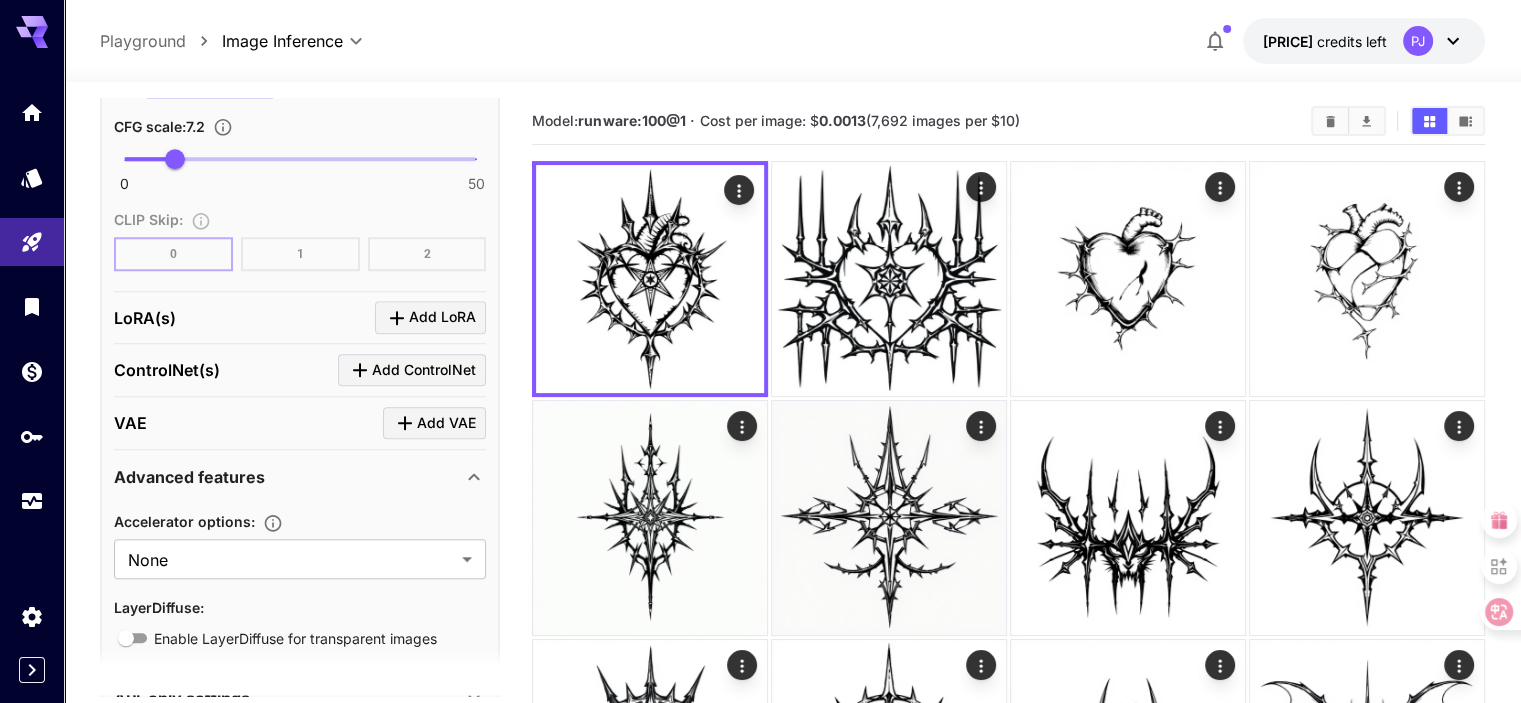 scroll, scrollTop: 1928, scrollLeft: 0, axis: vertical 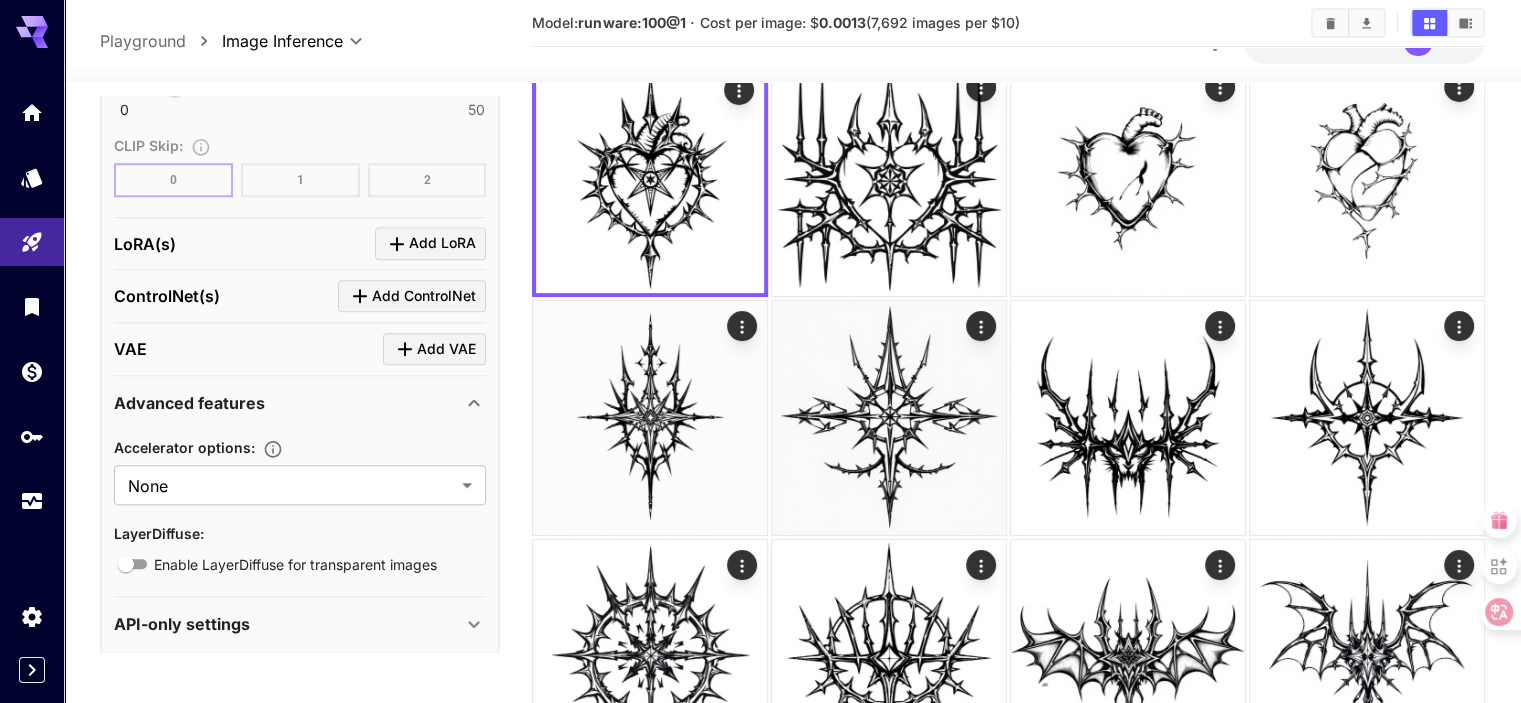 click 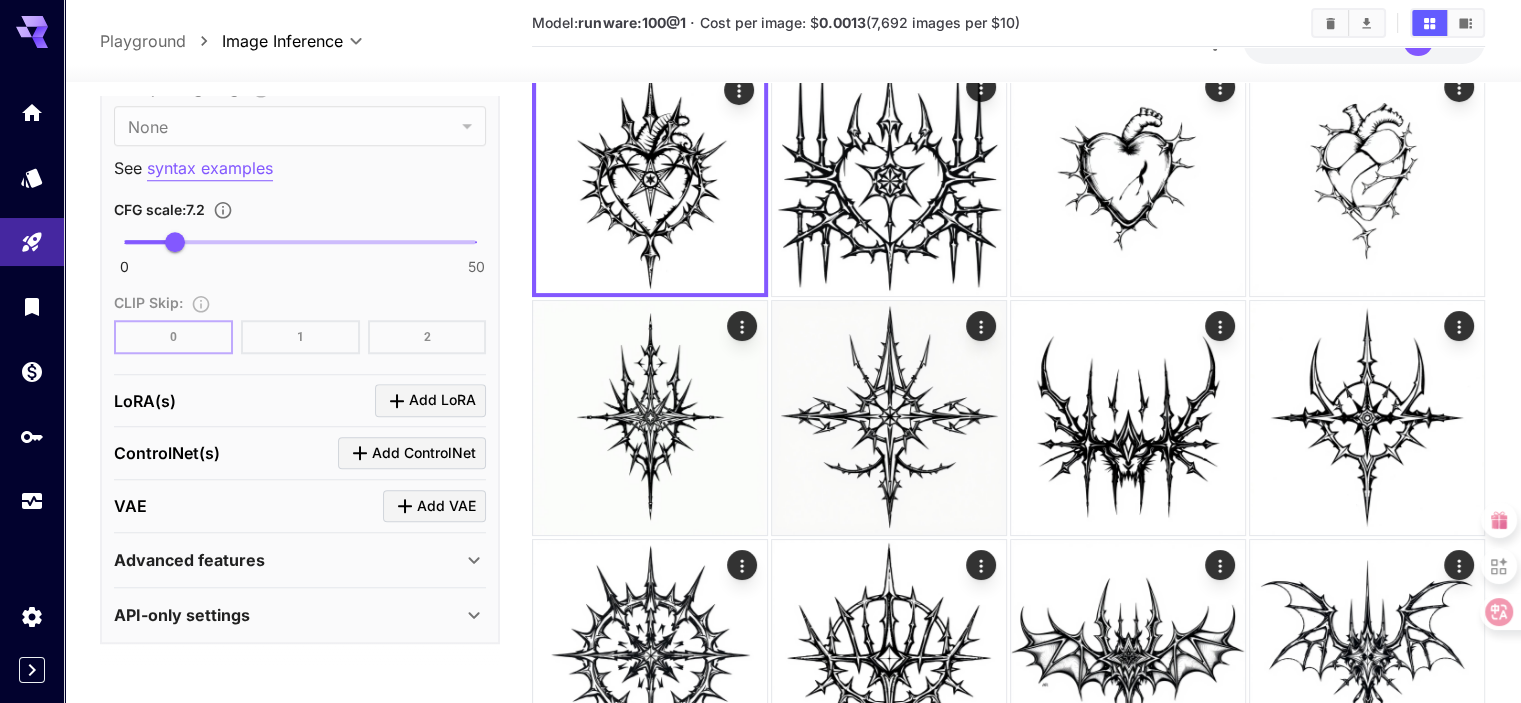 scroll, scrollTop: 1763, scrollLeft: 0, axis: vertical 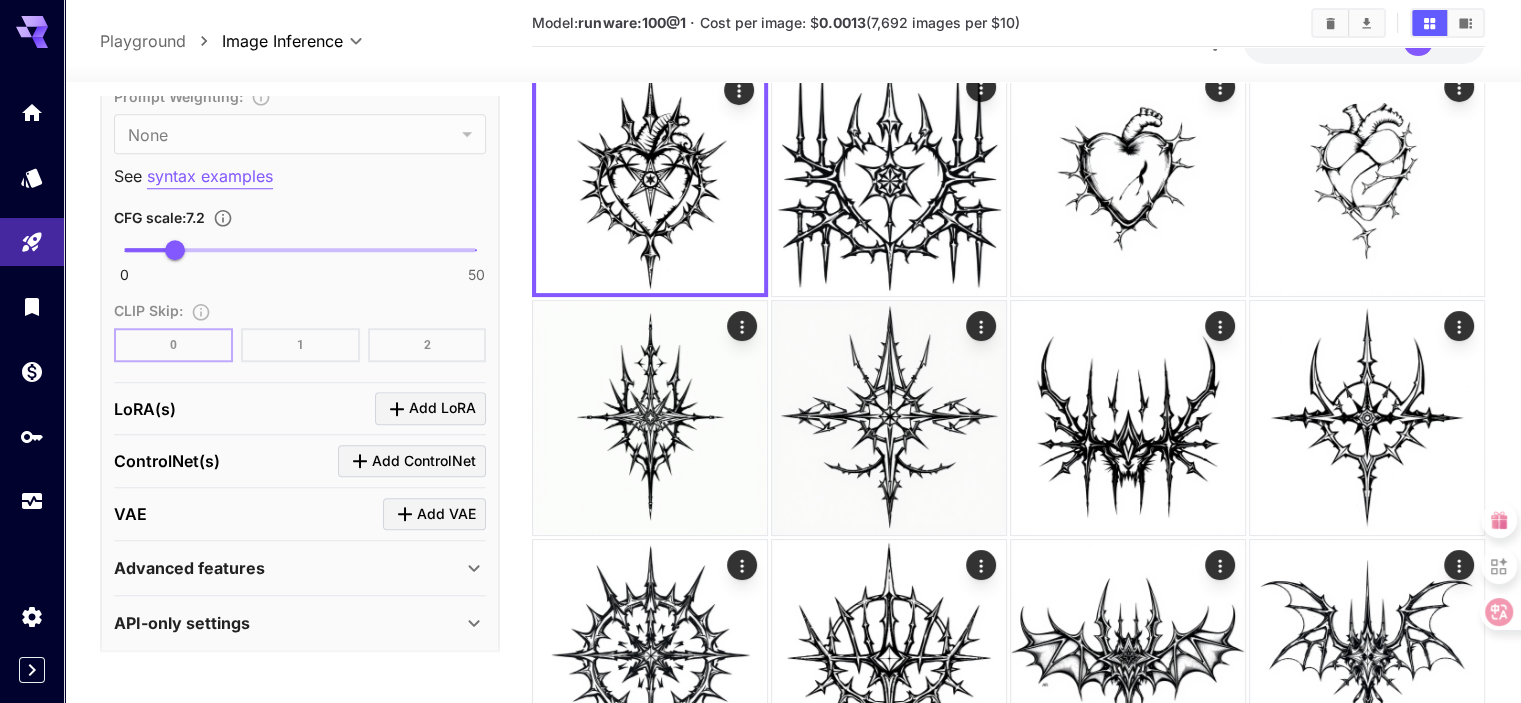 click 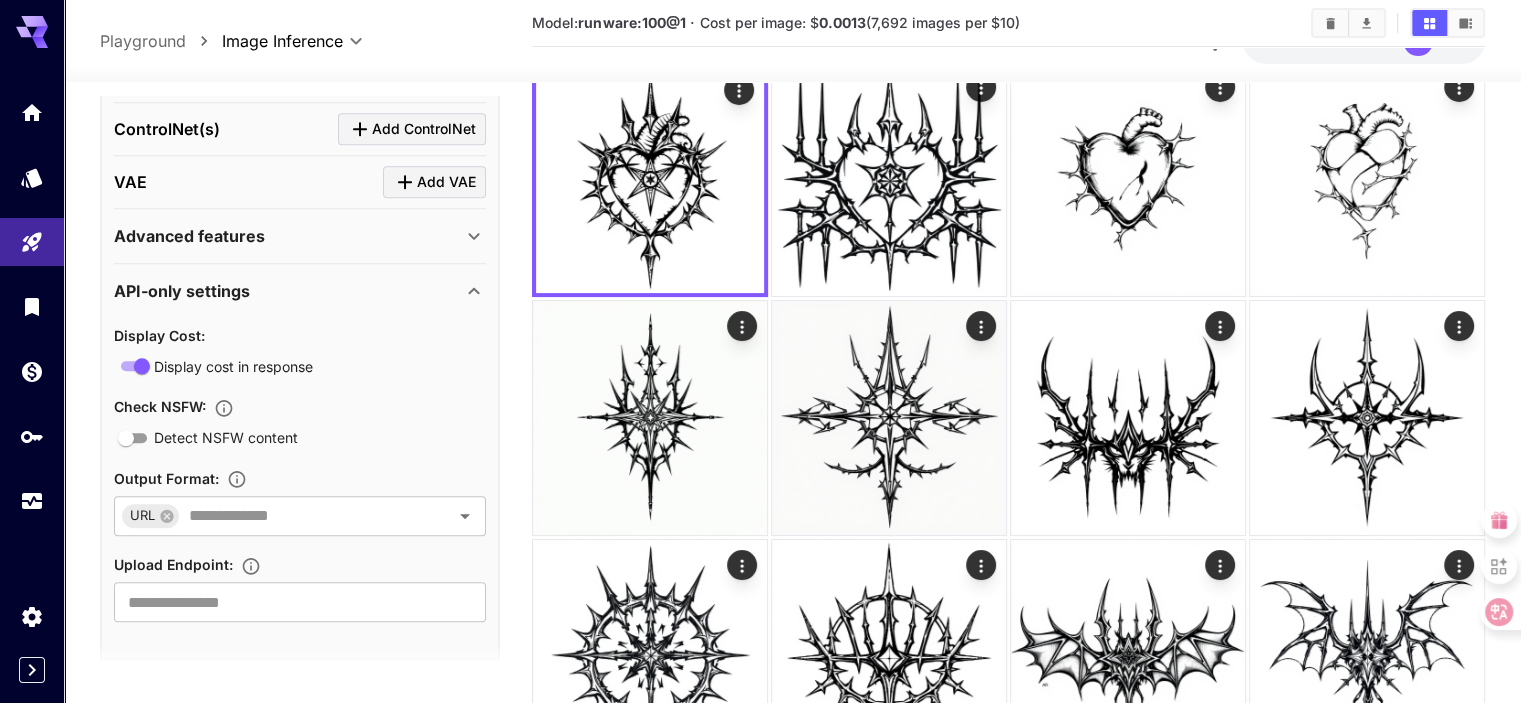 scroll, scrollTop: 2103, scrollLeft: 0, axis: vertical 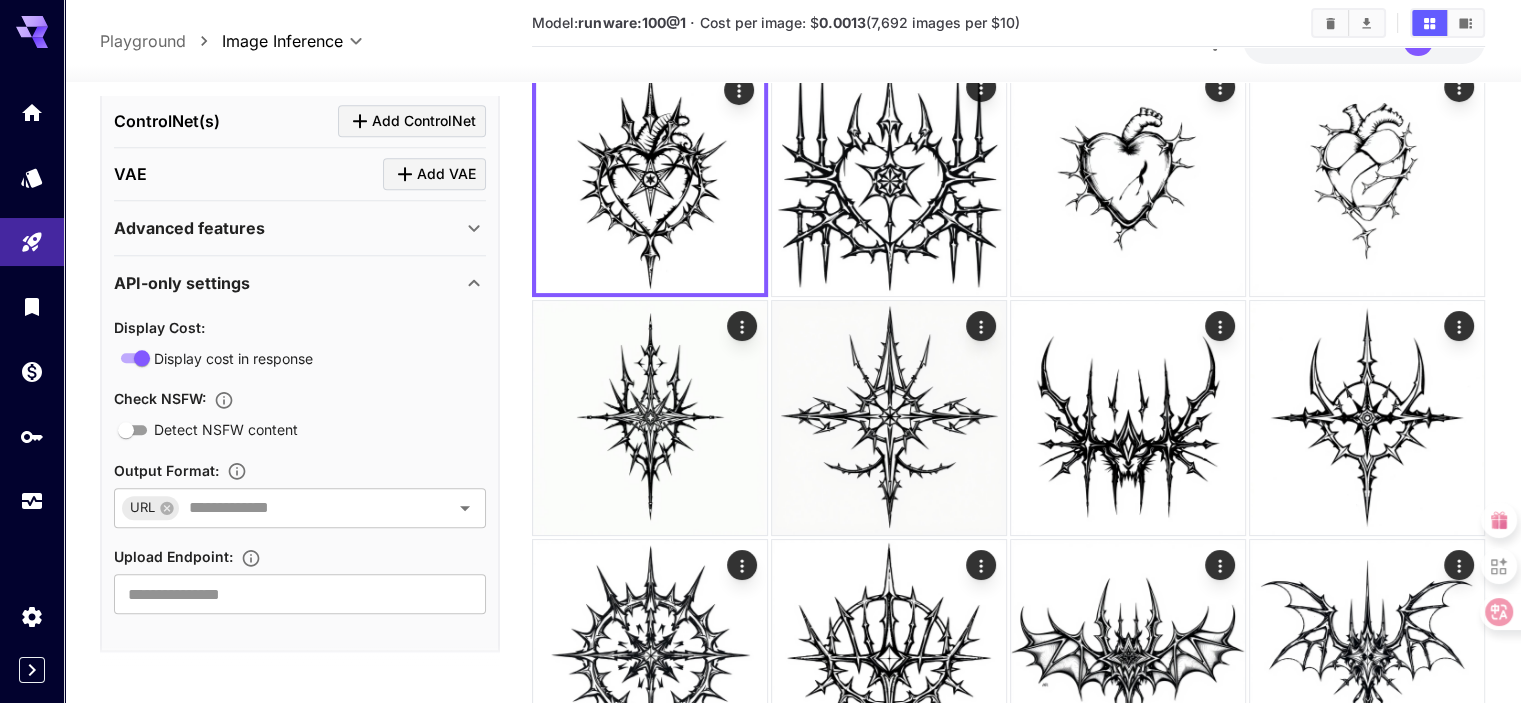 drag, startPoint x: 472, startPoint y: 277, endPoint x: 391, endPoint y: 282, distance: 81.154175 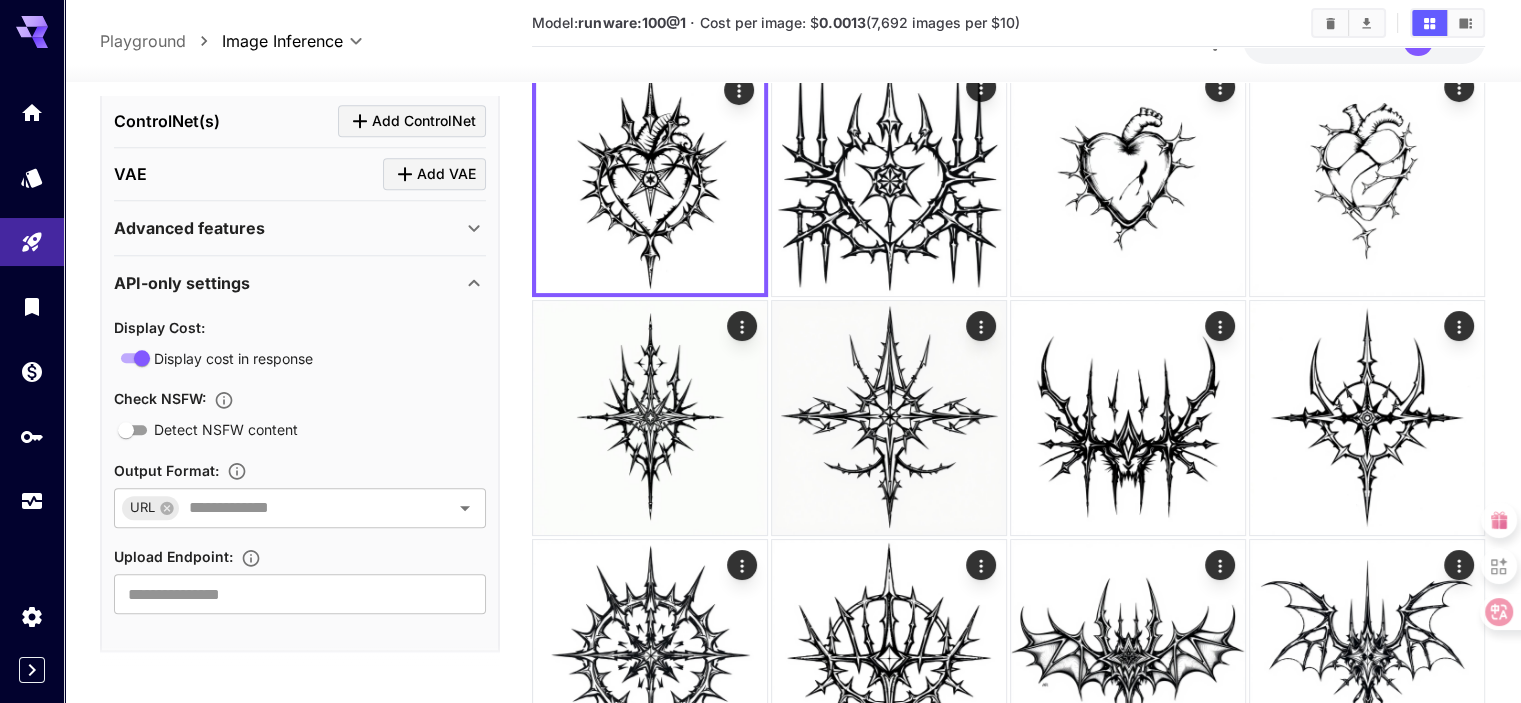 click 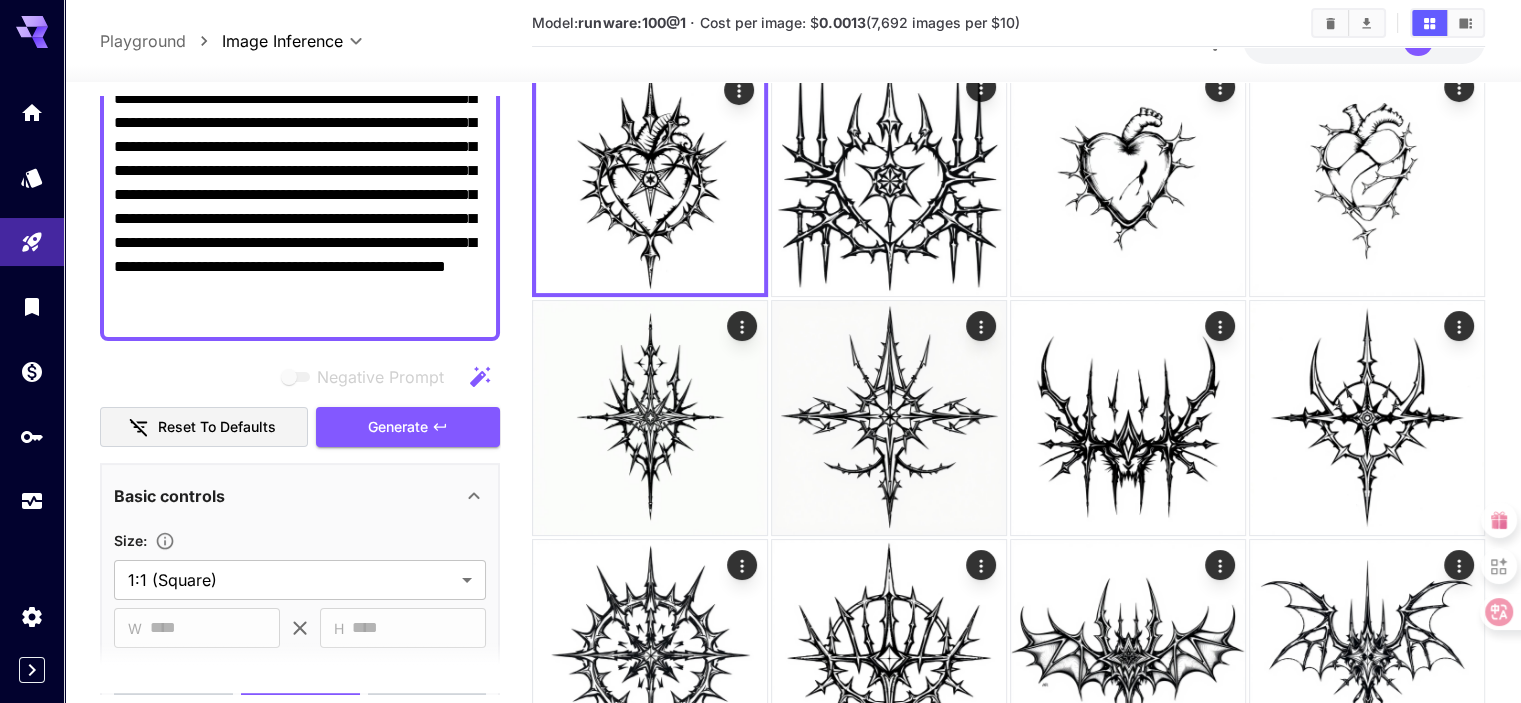 scroll, scrollTop: 63, scrollLeft: 0, axis: vertical 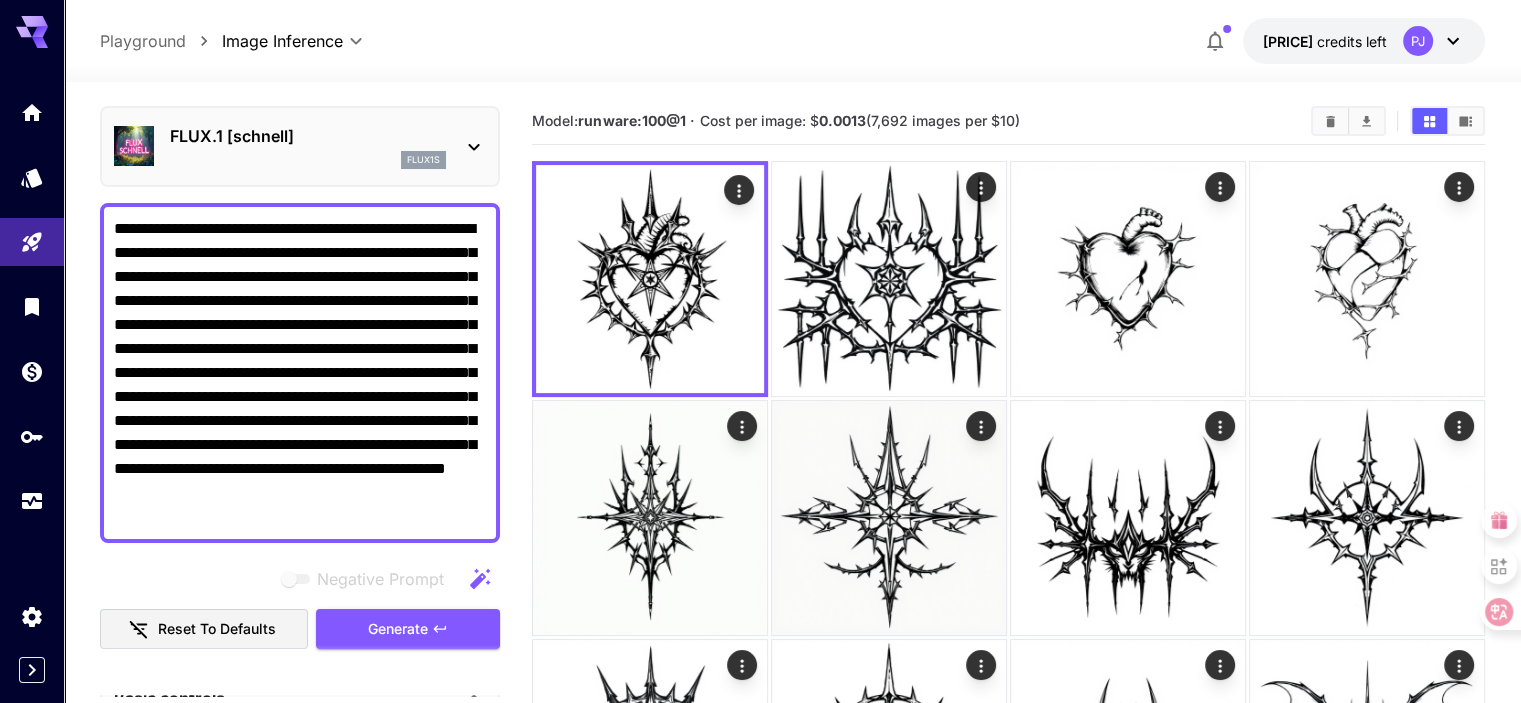 drag, startPoint x: 404, startPoint y: 512, endPoint x: 100, endPoint y: 197, distance: 437.7682 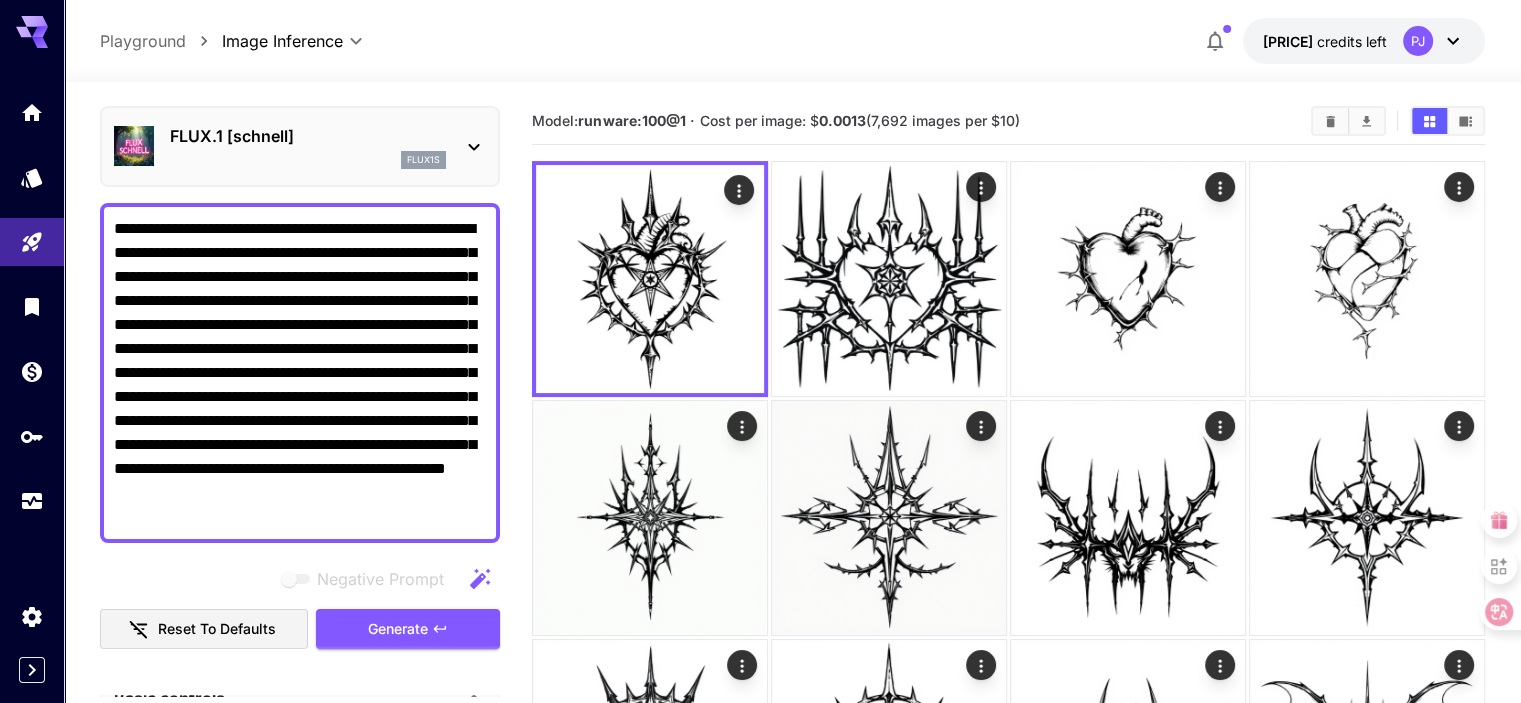 click on "**********" at bounding box center (300, 1194) 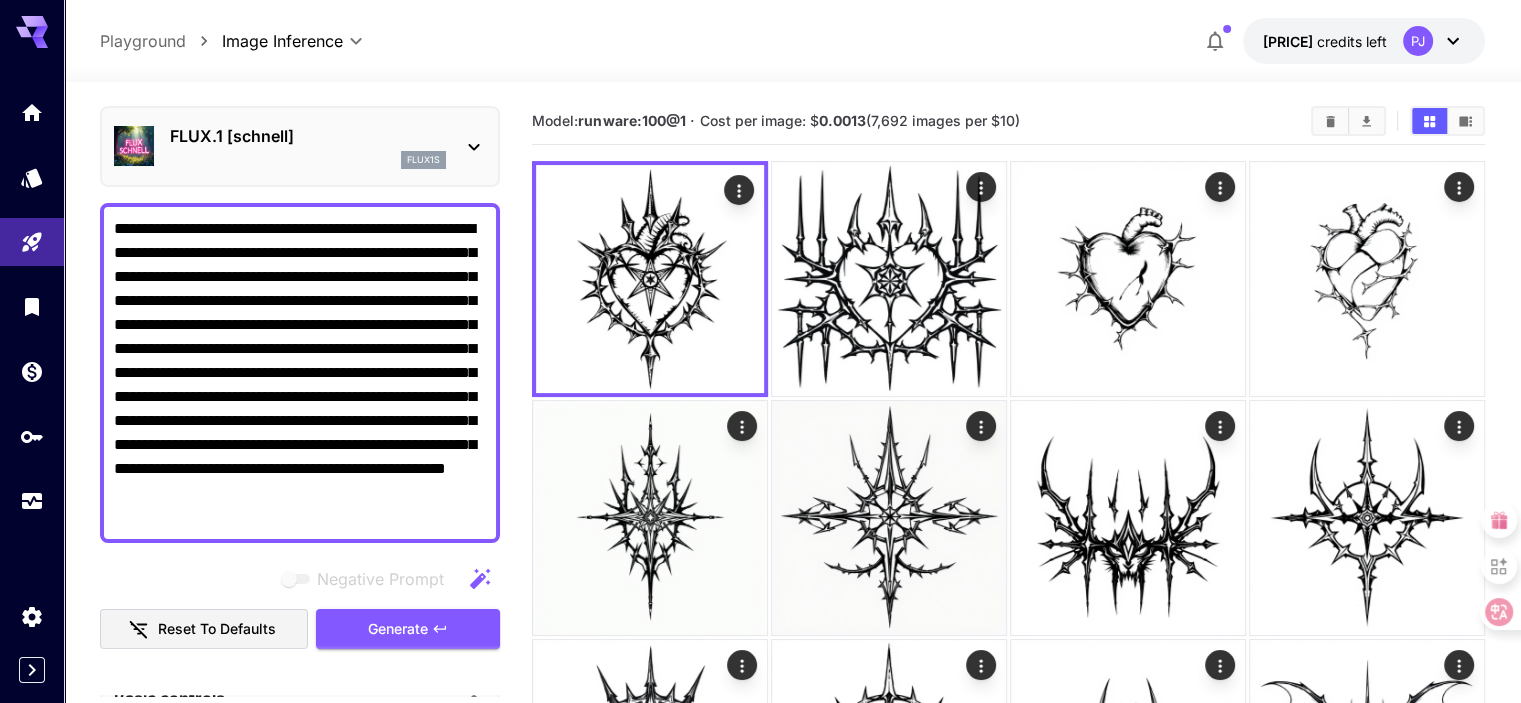 paste 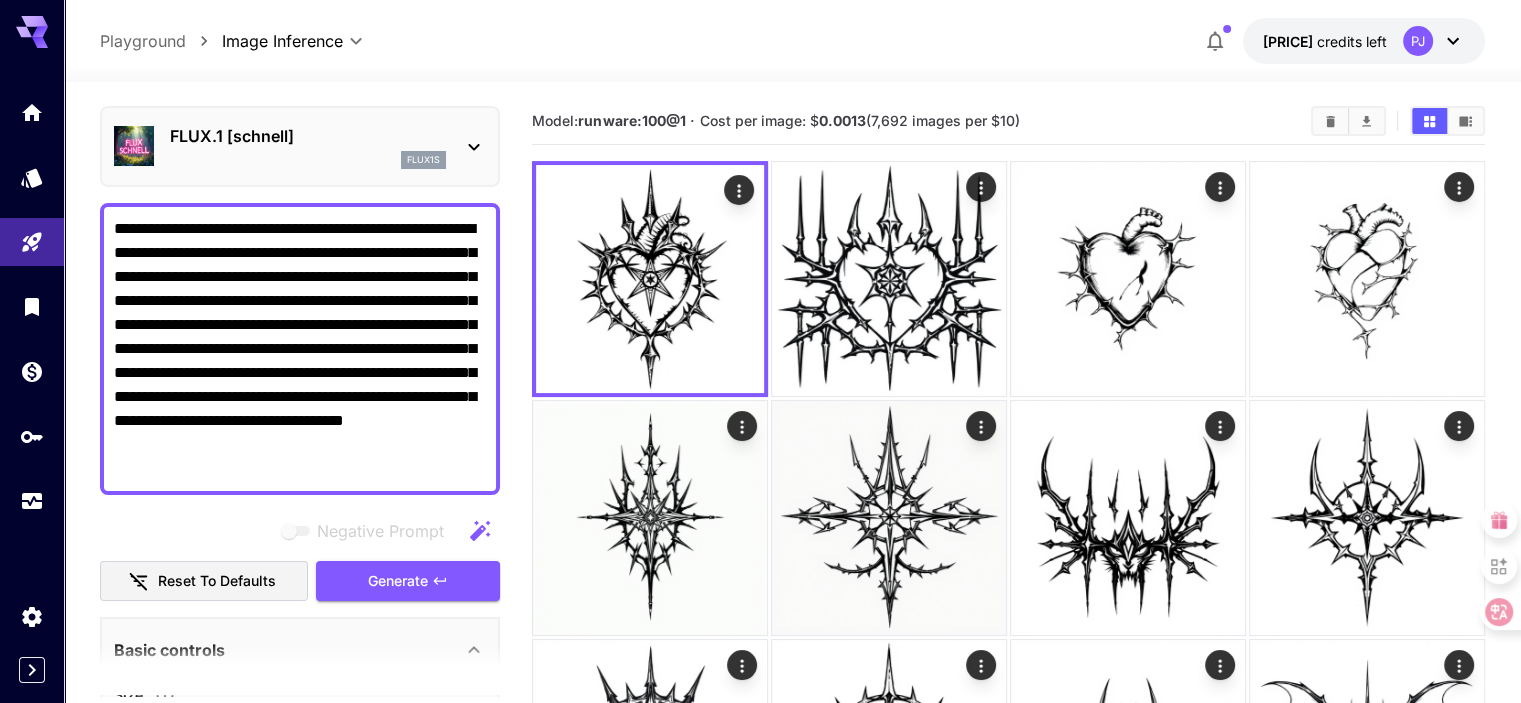 click on "**********" at bounding box center (300, 349) 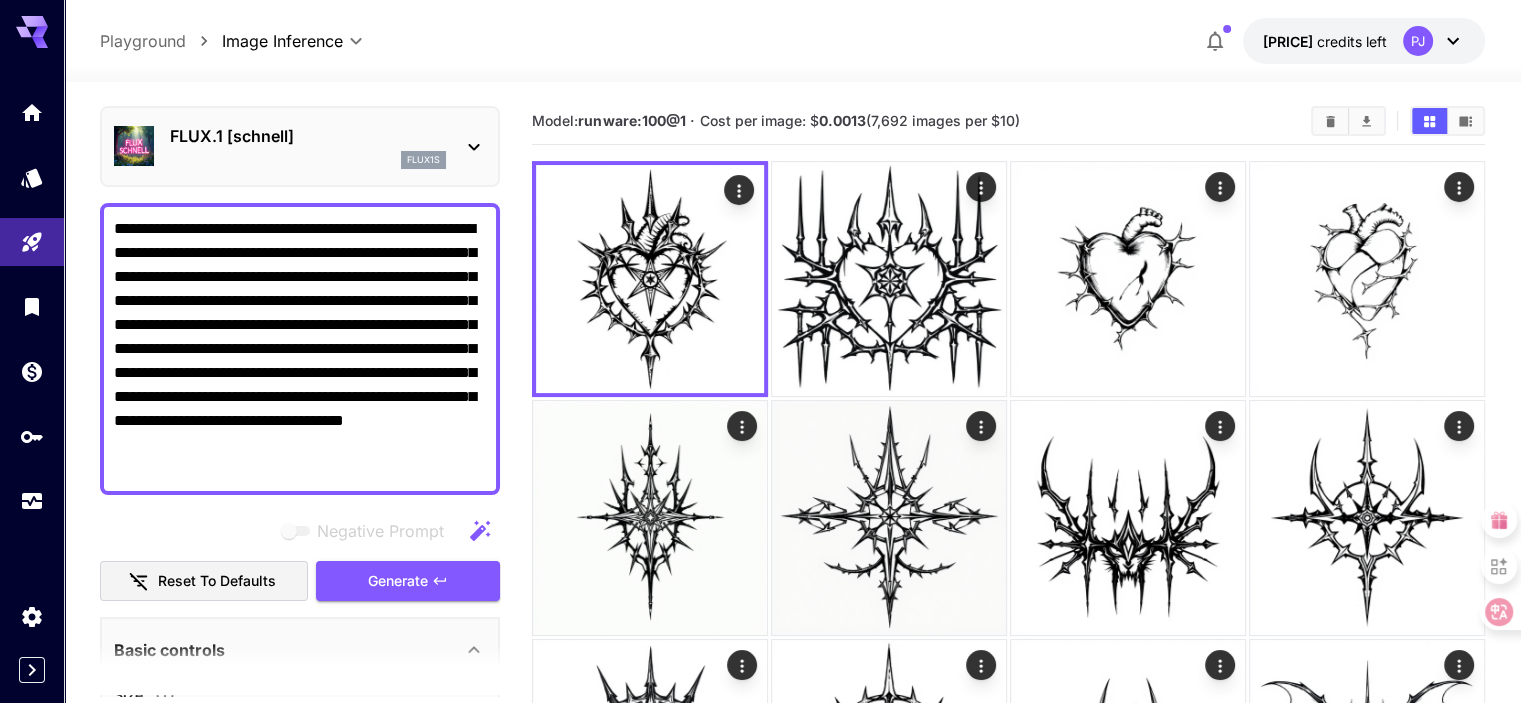 paste on "**********" 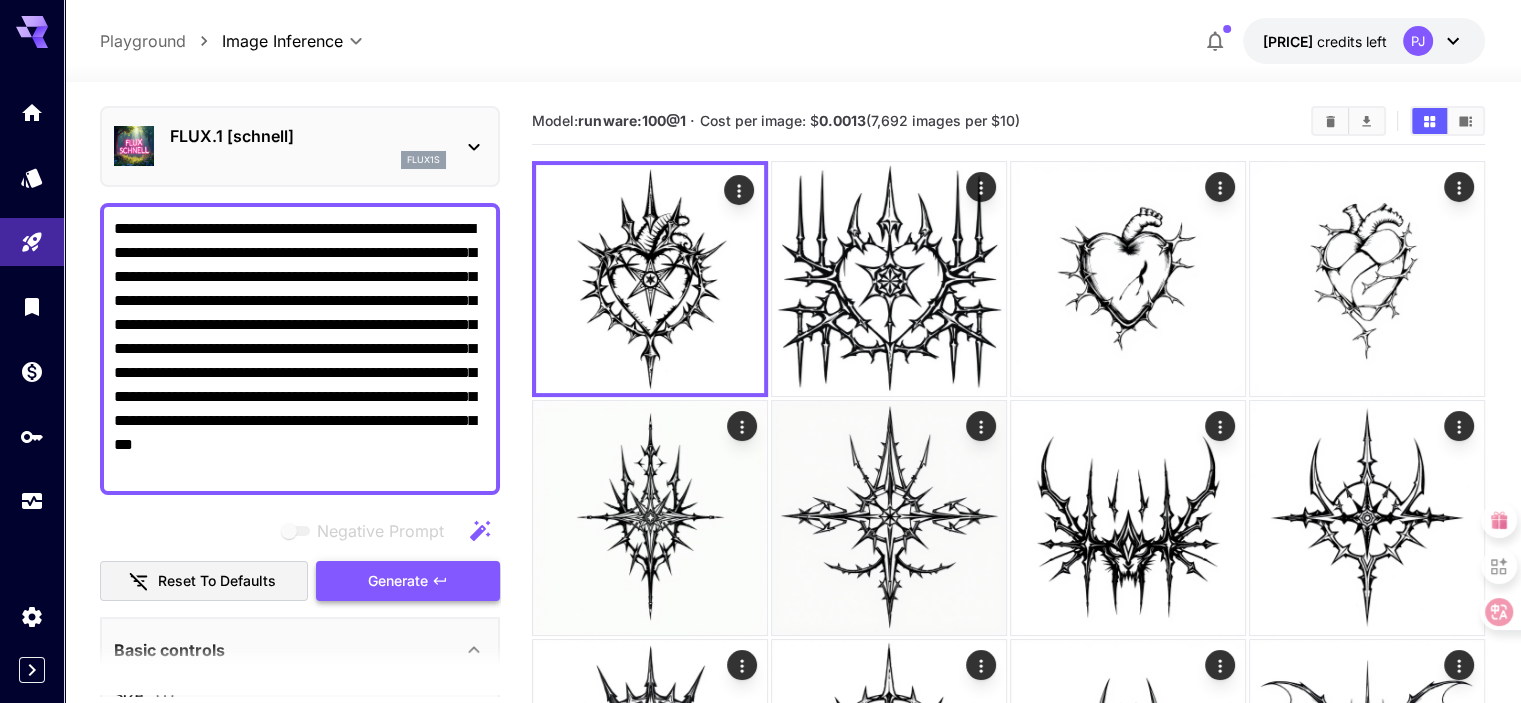 click on "Generate" at bounding box center (408, 581) 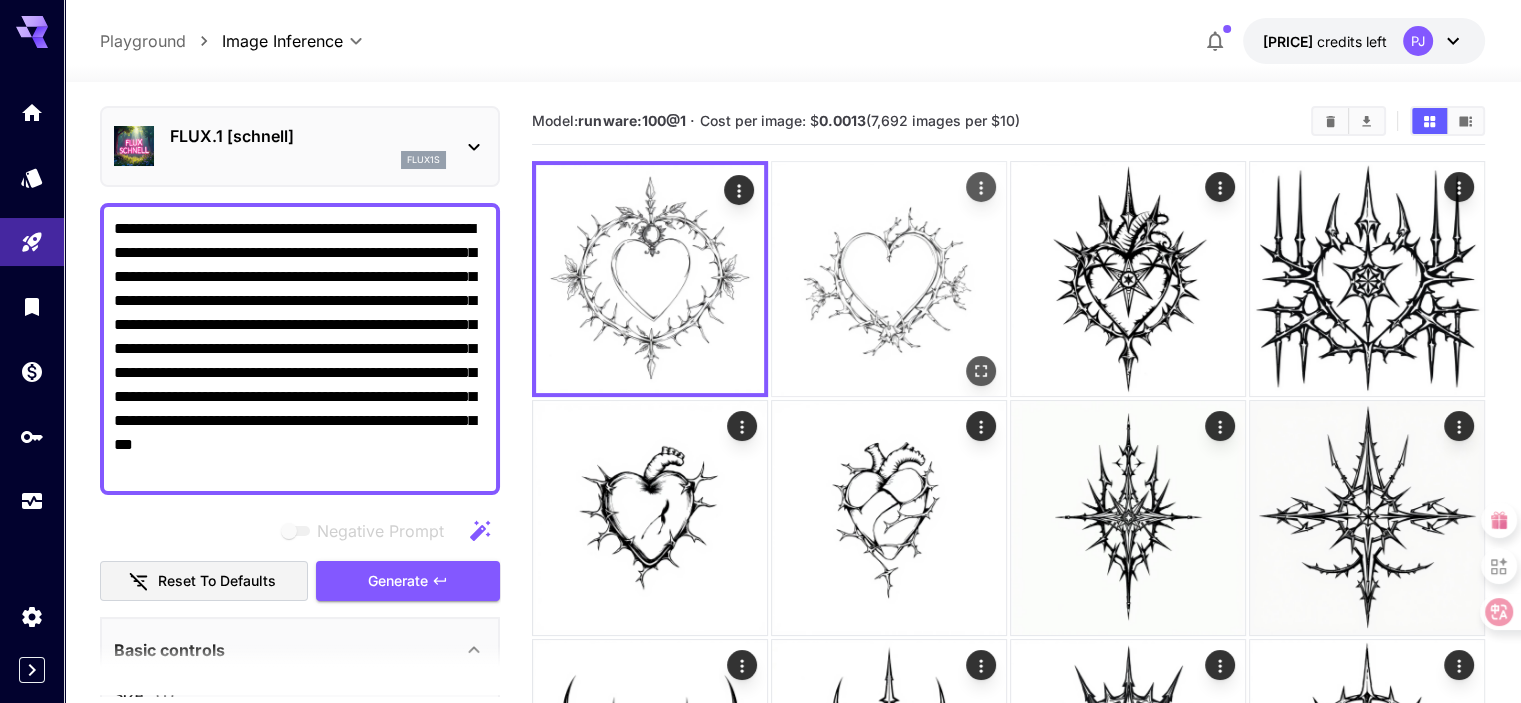 click at bounding box center [889, 279] 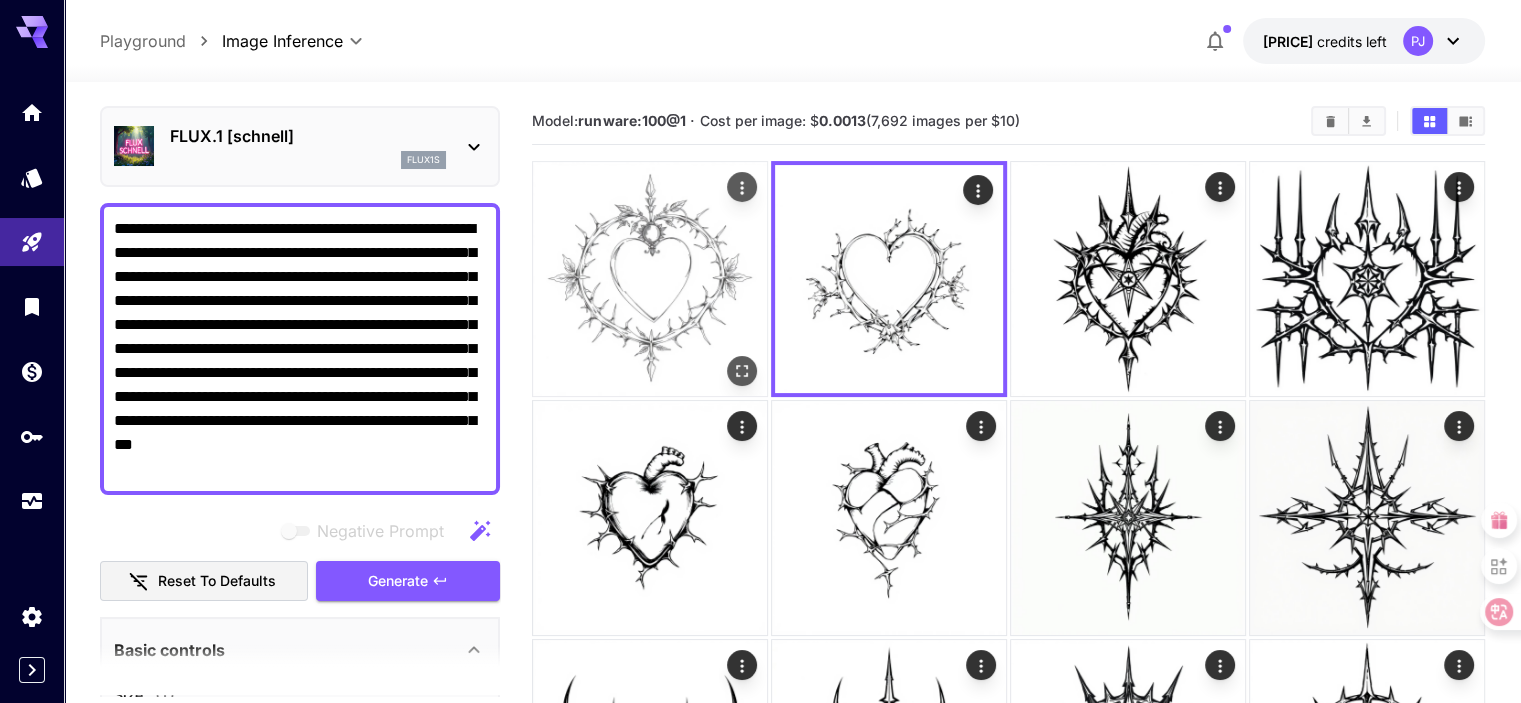click at bounding box center [650, 279] 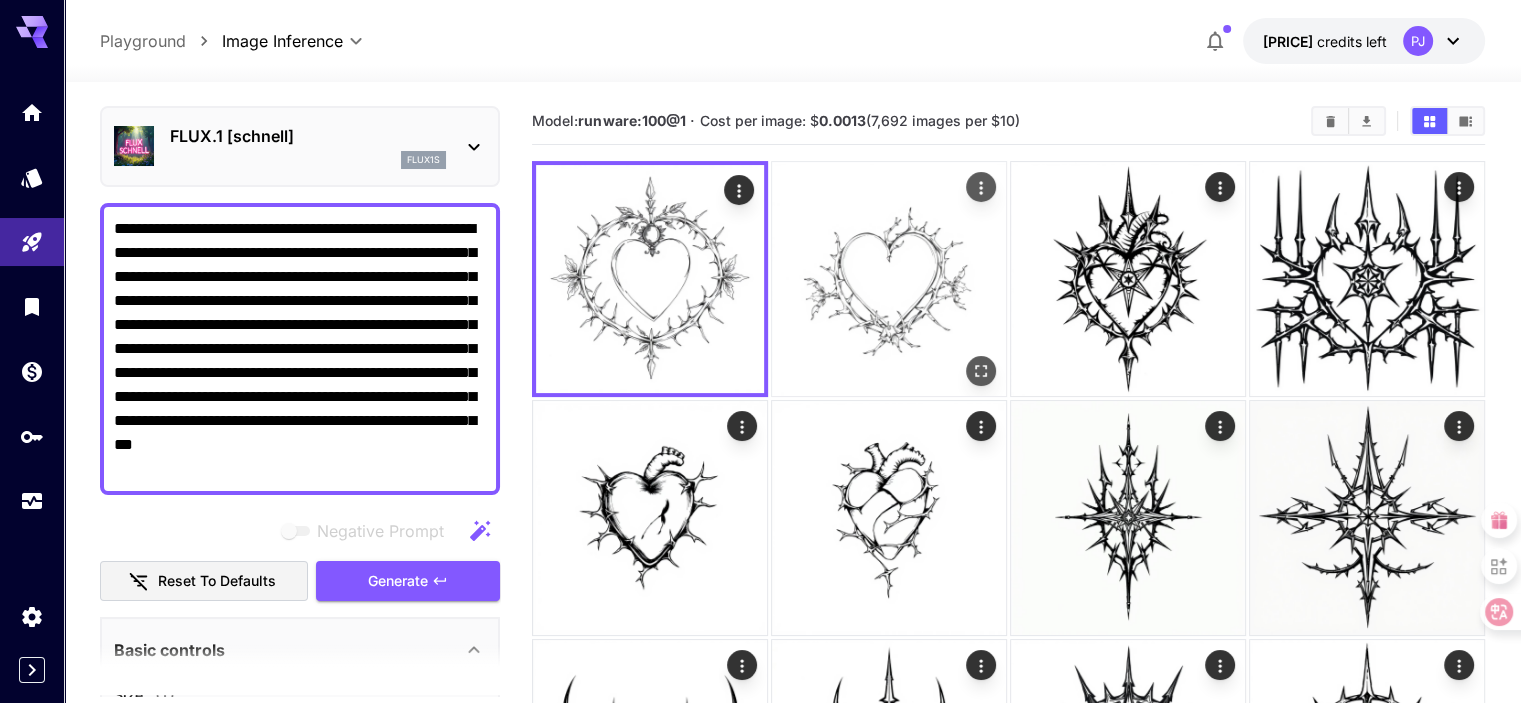 drag, startPoint x: 784, startPoint y: 265, endPoint x: 734, endPoint y: 246, distance: 53.488316 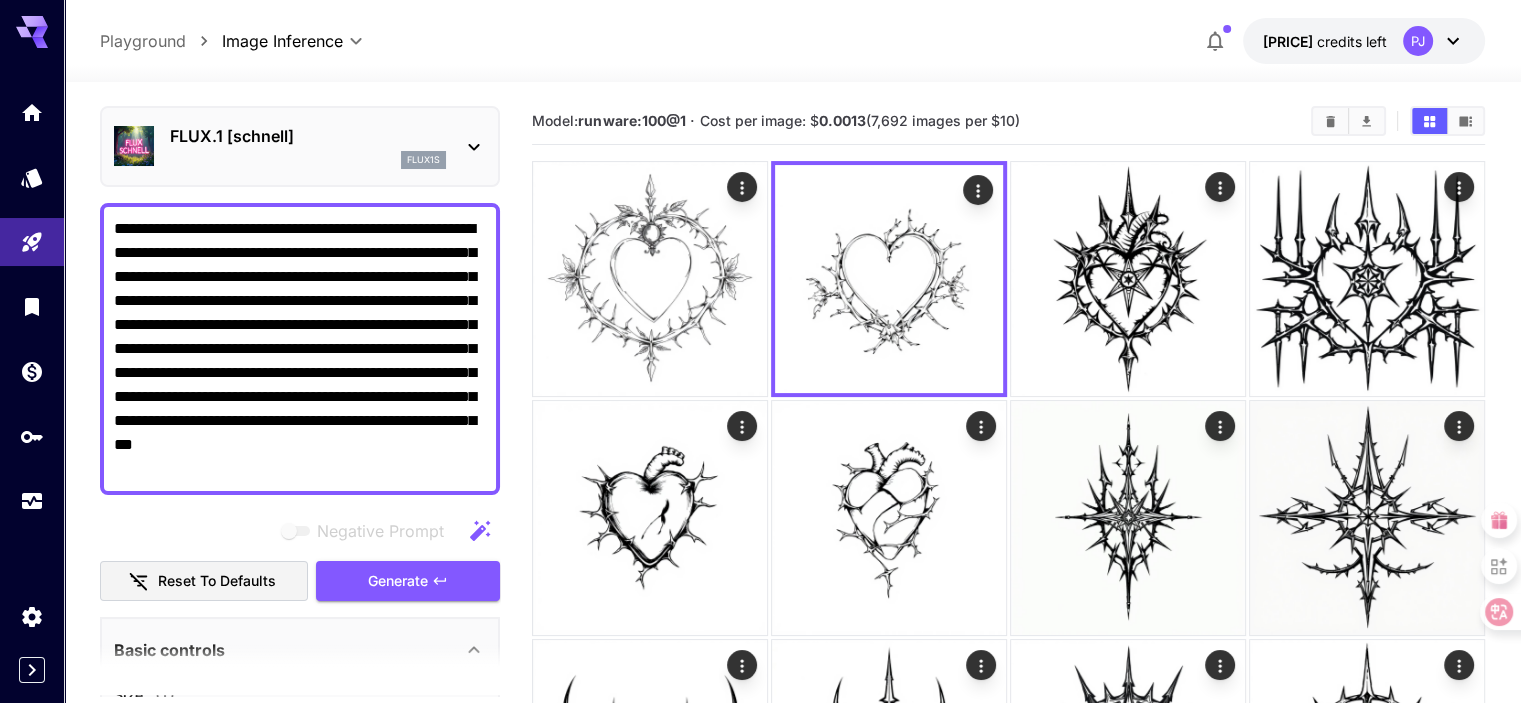 drag, startPoint x: 372, startPoint y: 229, endPoint x: 195, endPoint y: 231, distance: 177.01129 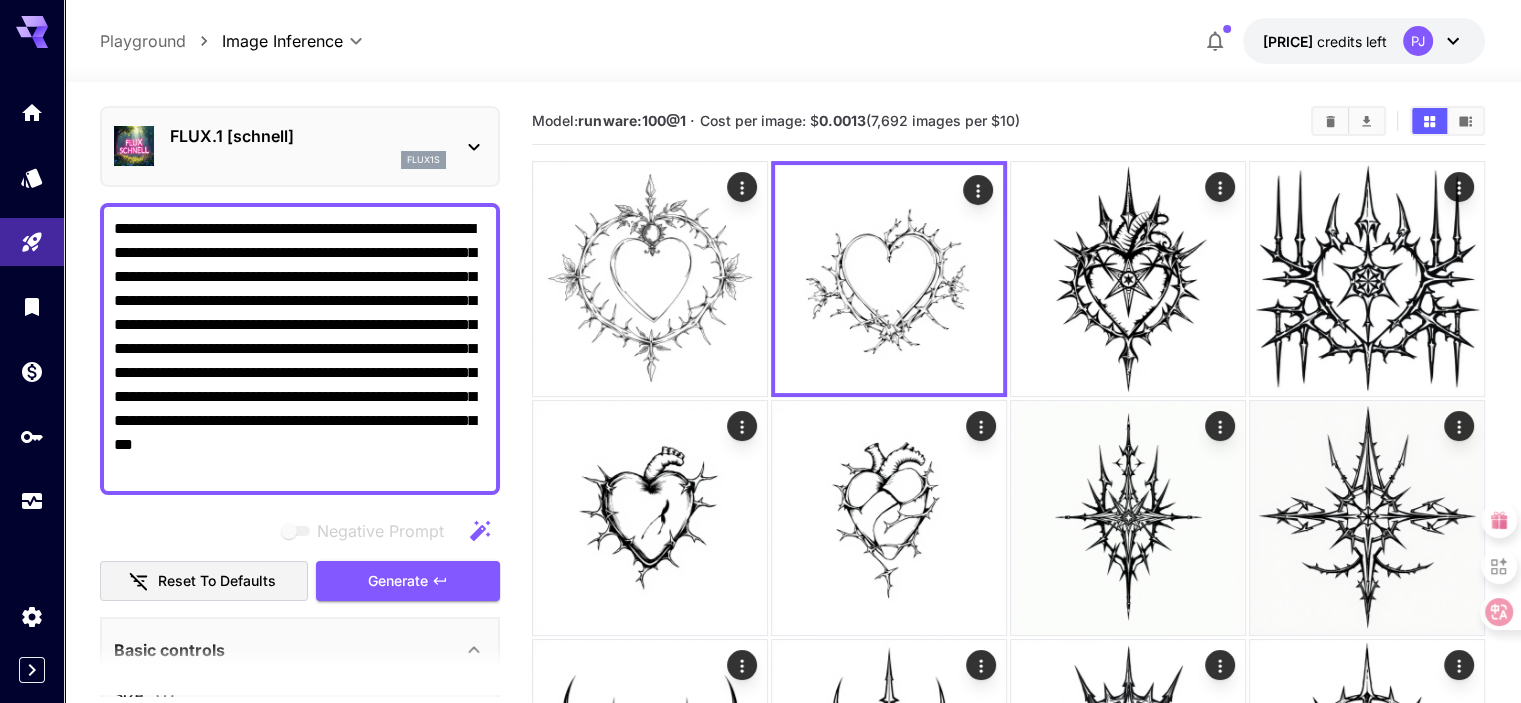 click on "**********" at bounding box center (300, 349) 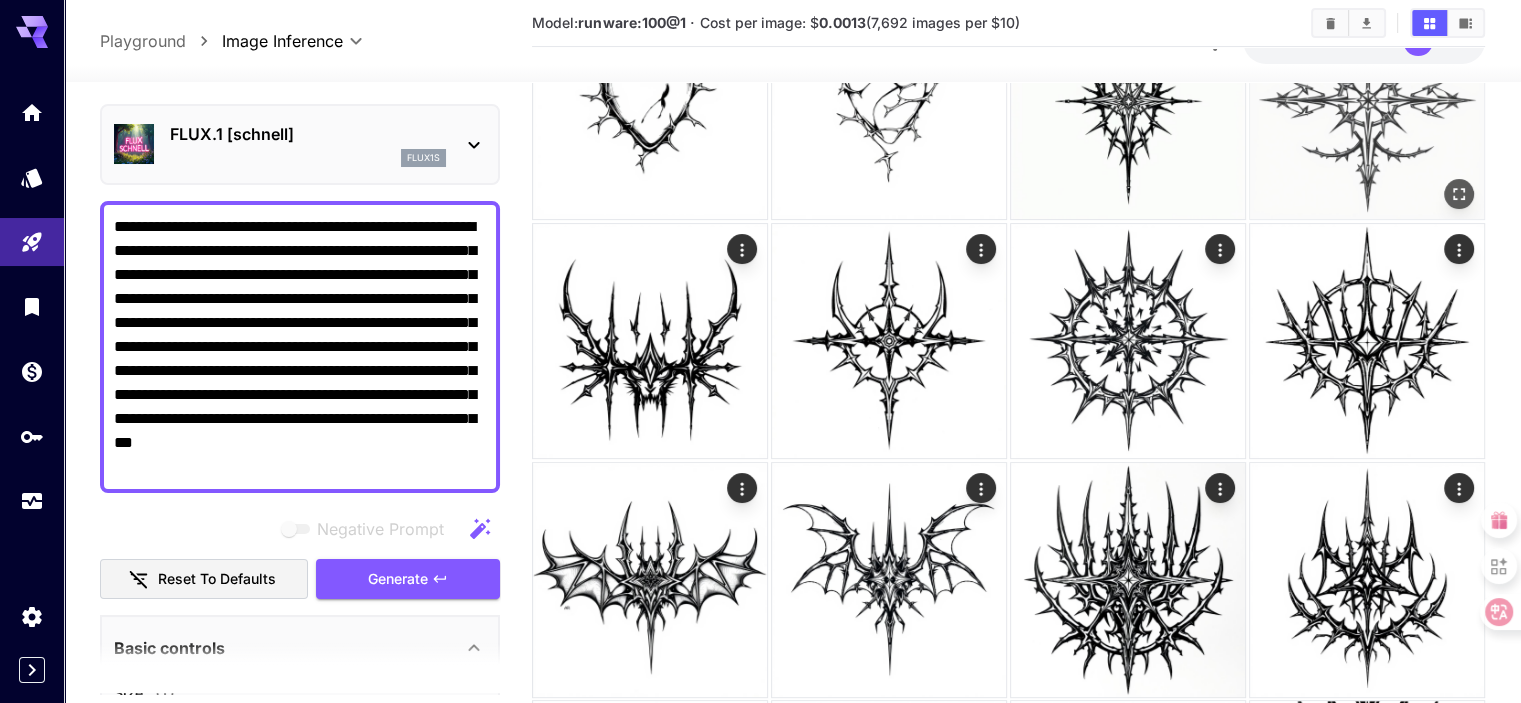 scroll, scrollTop: 469, scrollLeft: 0, axis: vertical 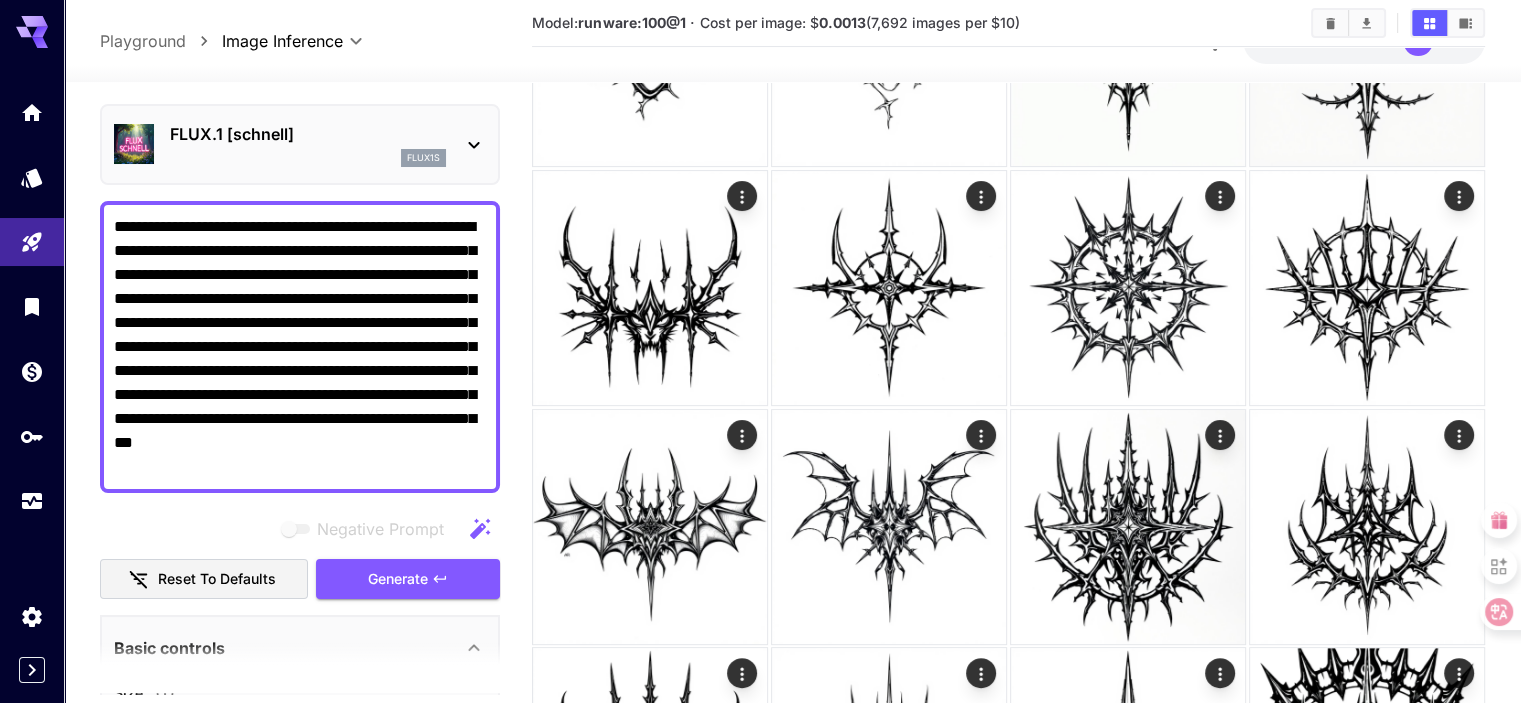 click on "**********" at bounding box center (300, 347) 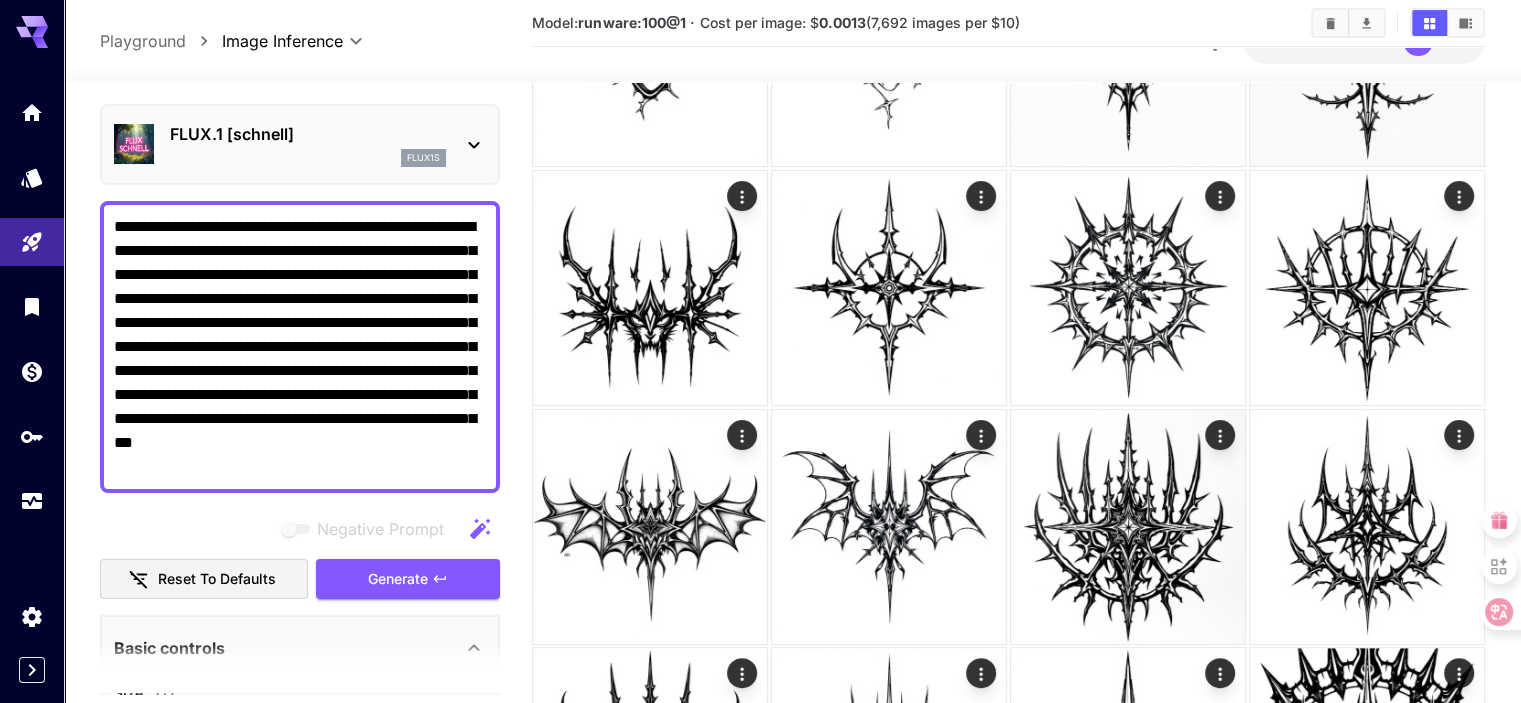 drag, startPoint x: 375, startPoint y: 178, endPoint x: 192, endPoint y: 187, distance: 183.22118 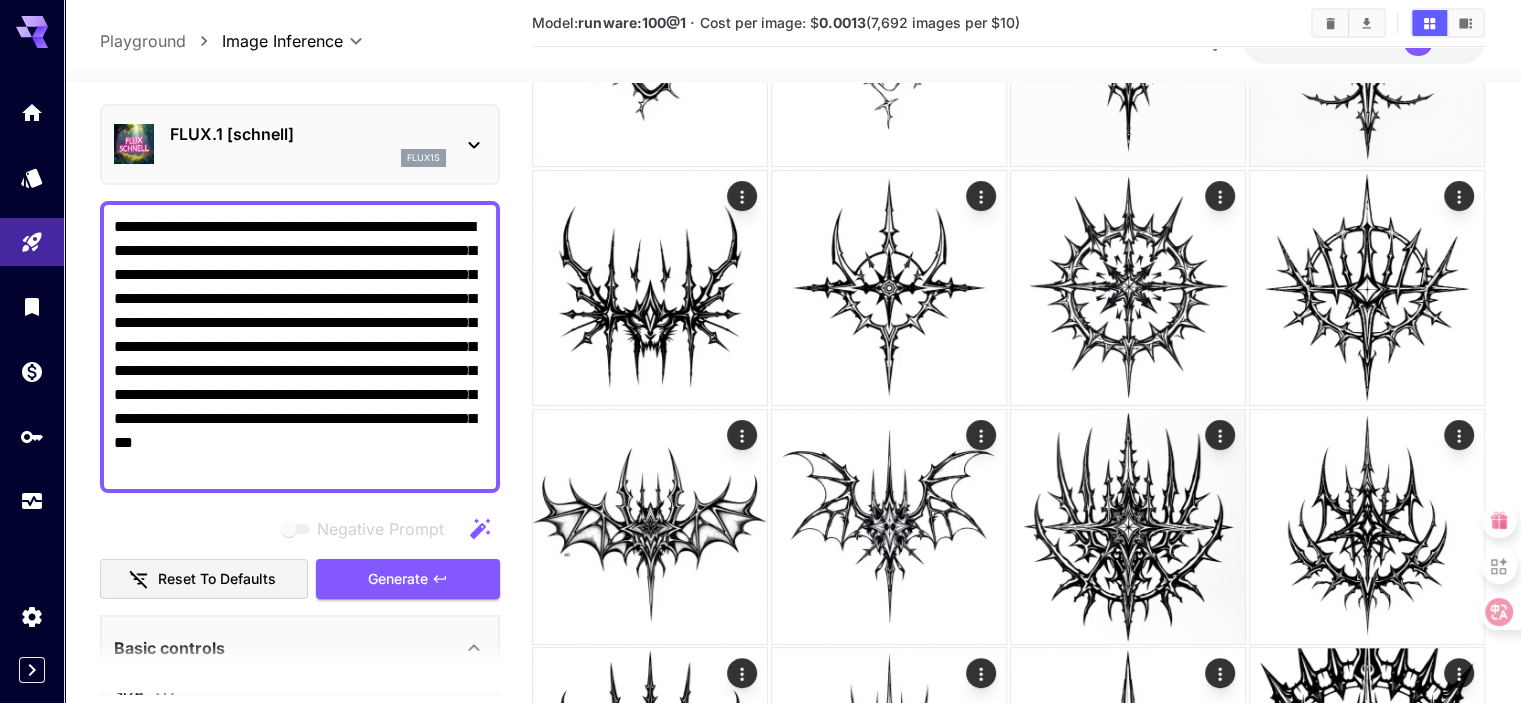 paste 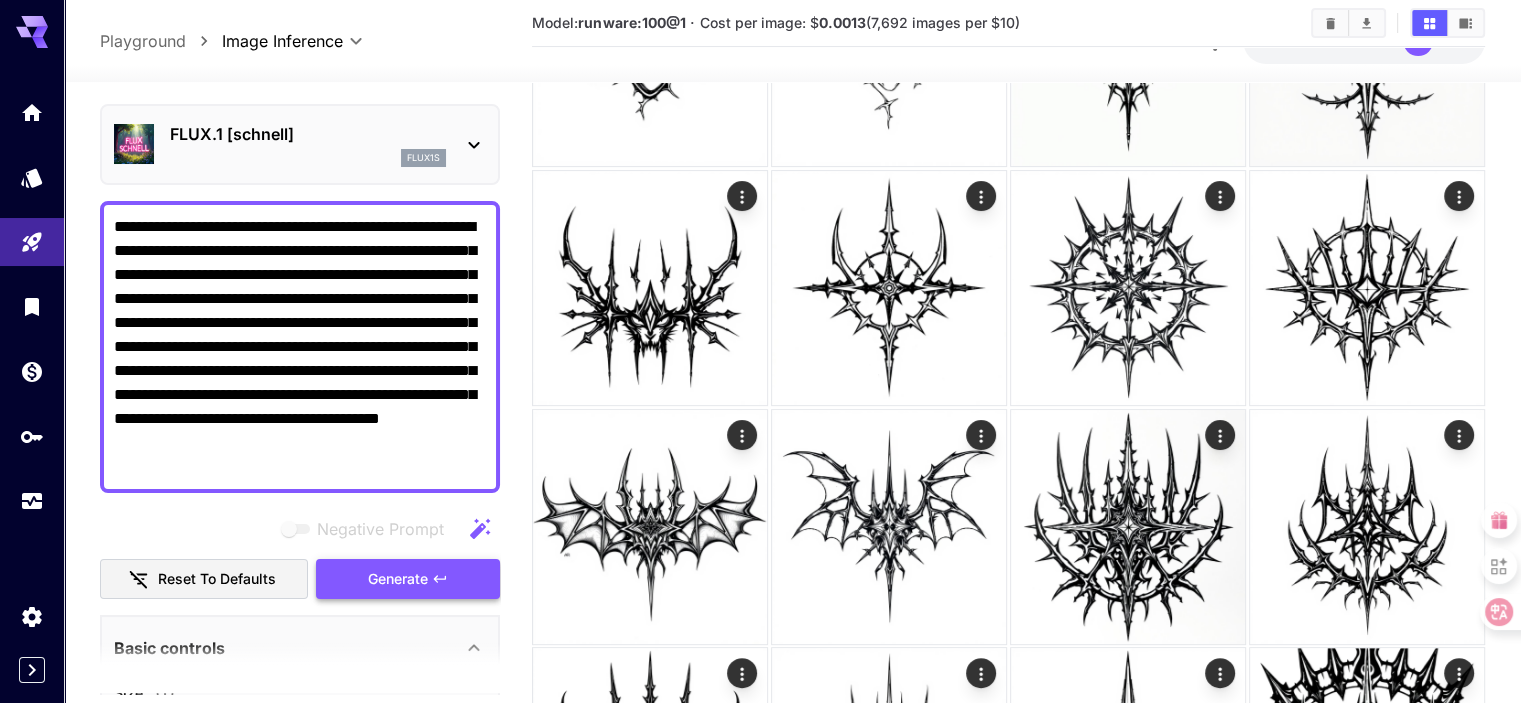 click on "Negative Prompt Reset to defaults Generate" at bounding box center (300, 554) 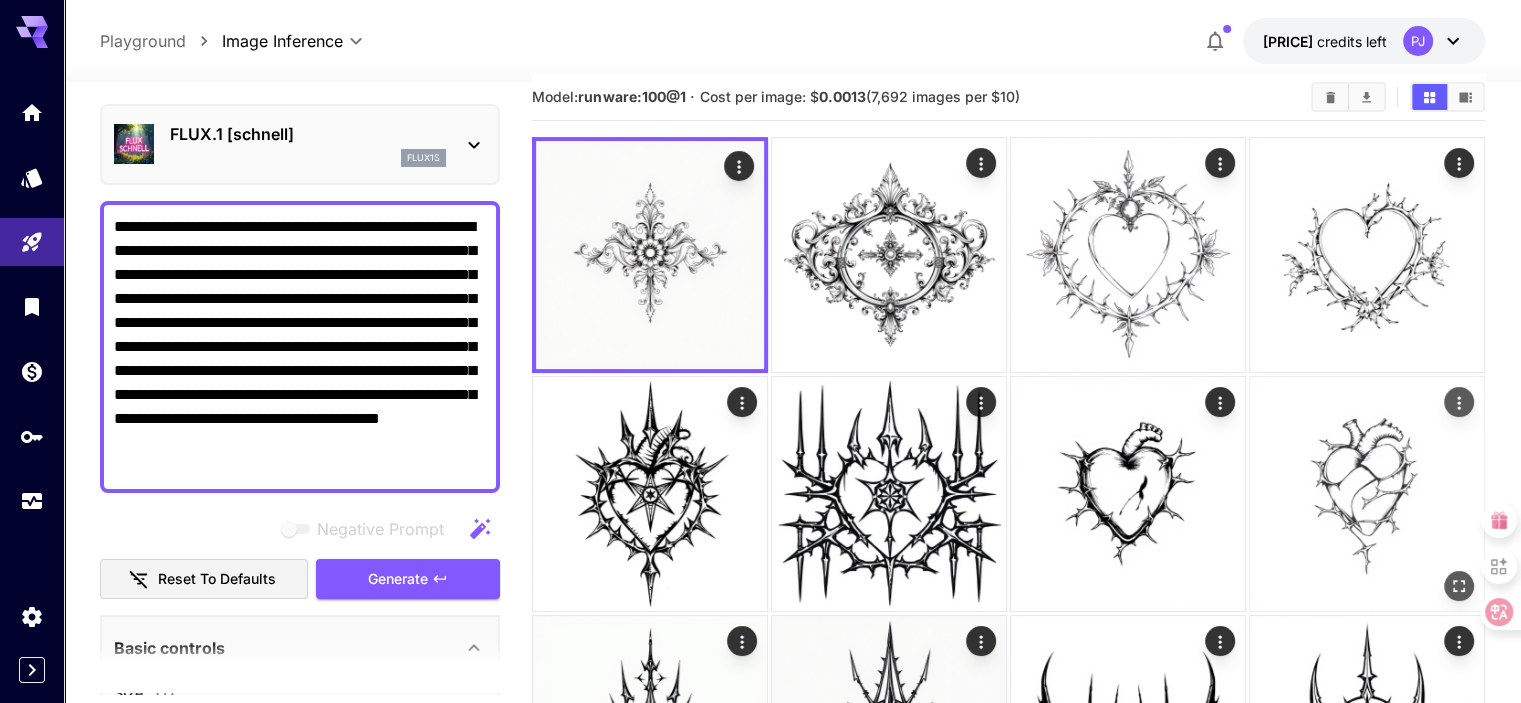 scroll, scrollTop: 0, scrollLeft: 0, axis: both 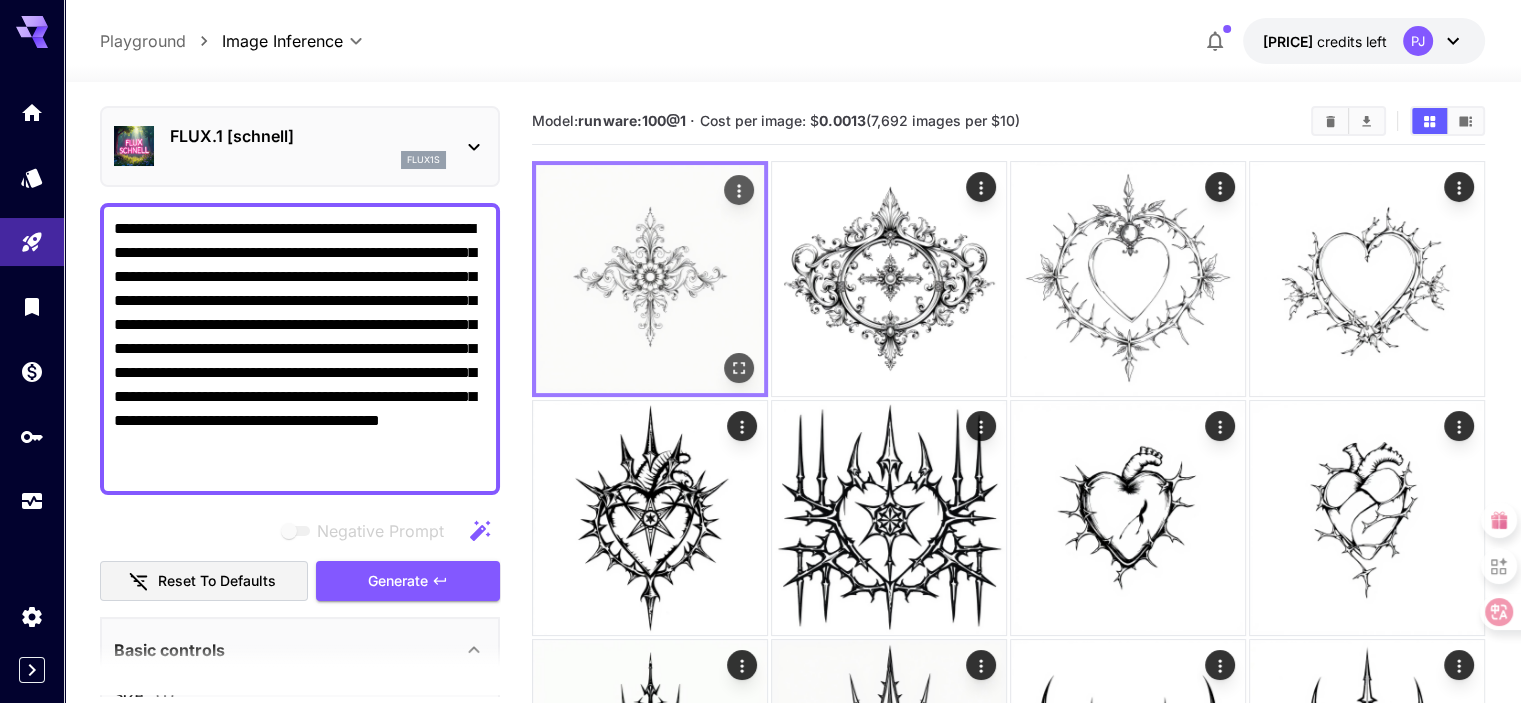 click at bounding box center (650, 279) 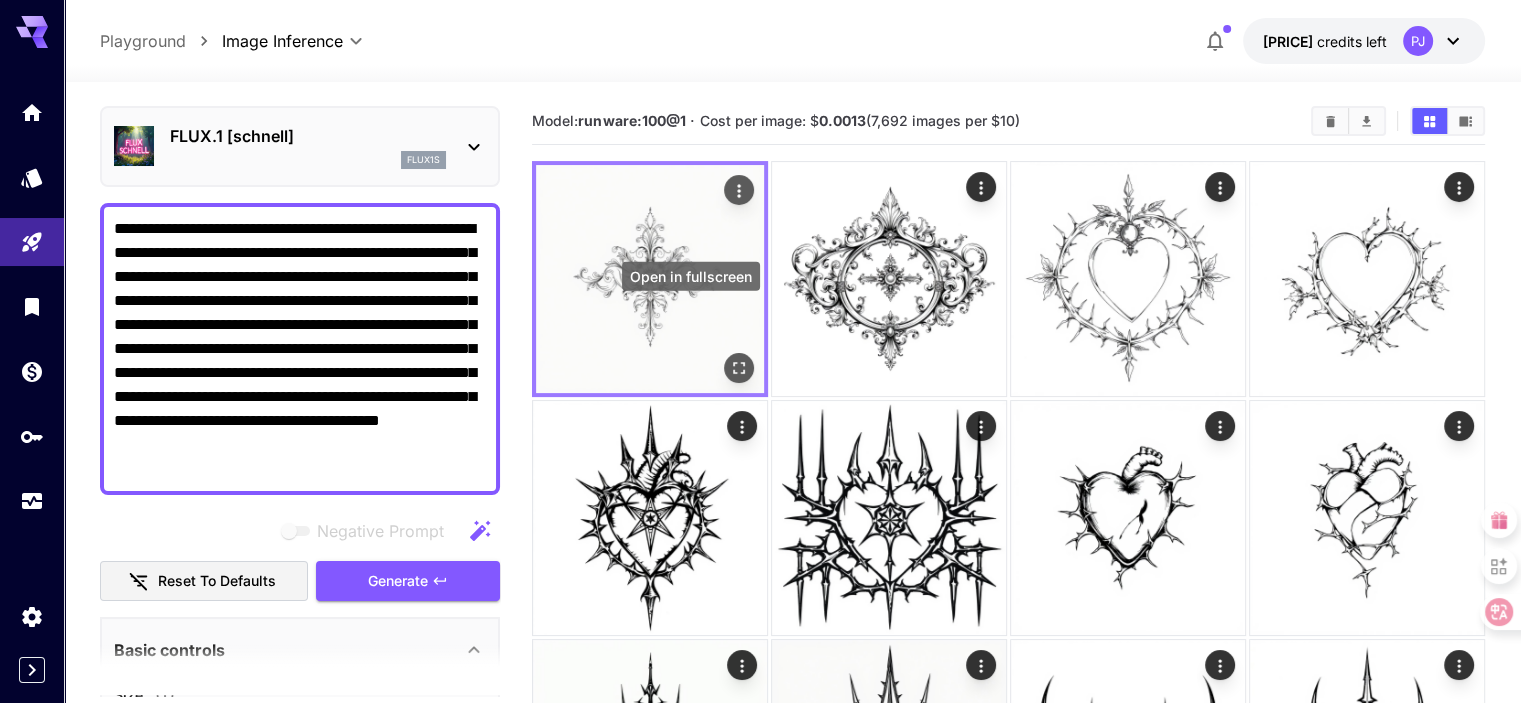 click 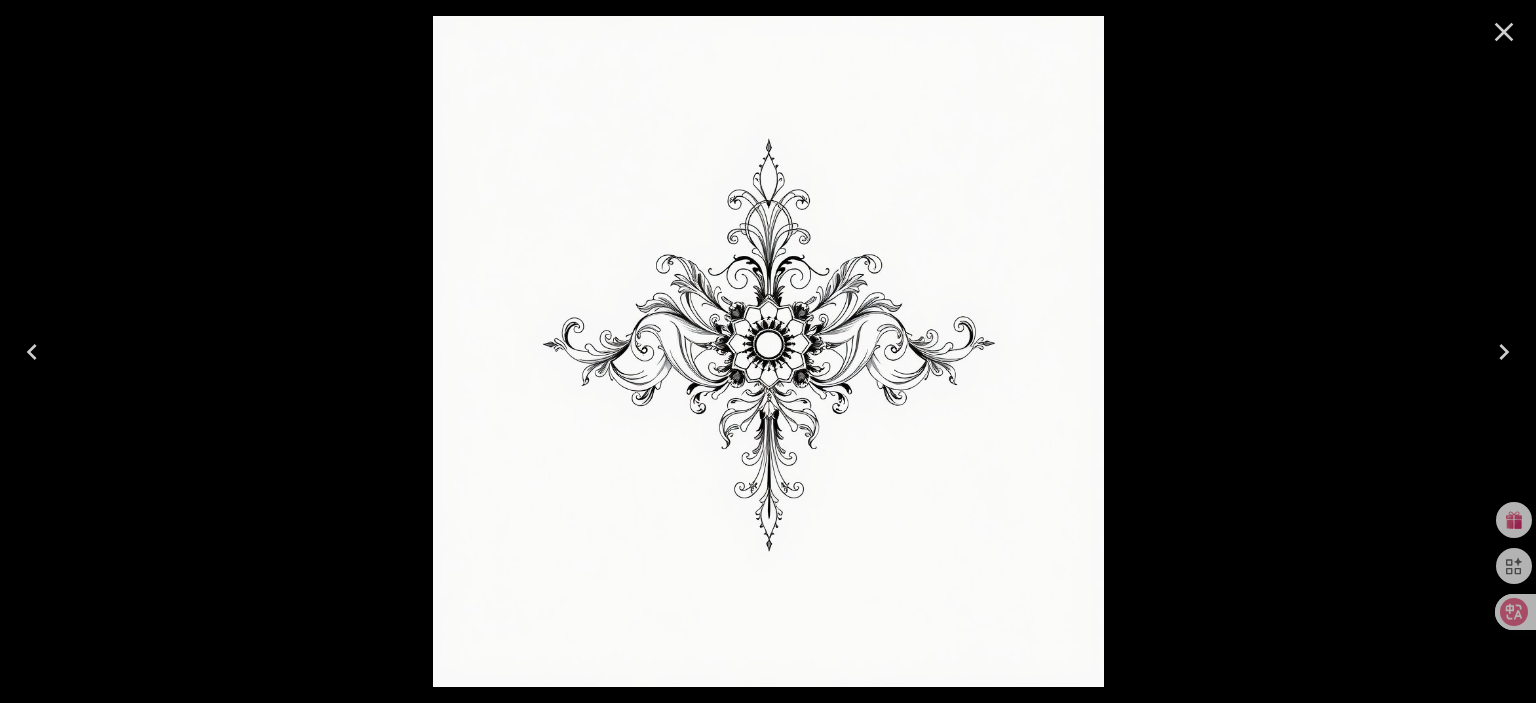 click at bounding box center (768, 351) 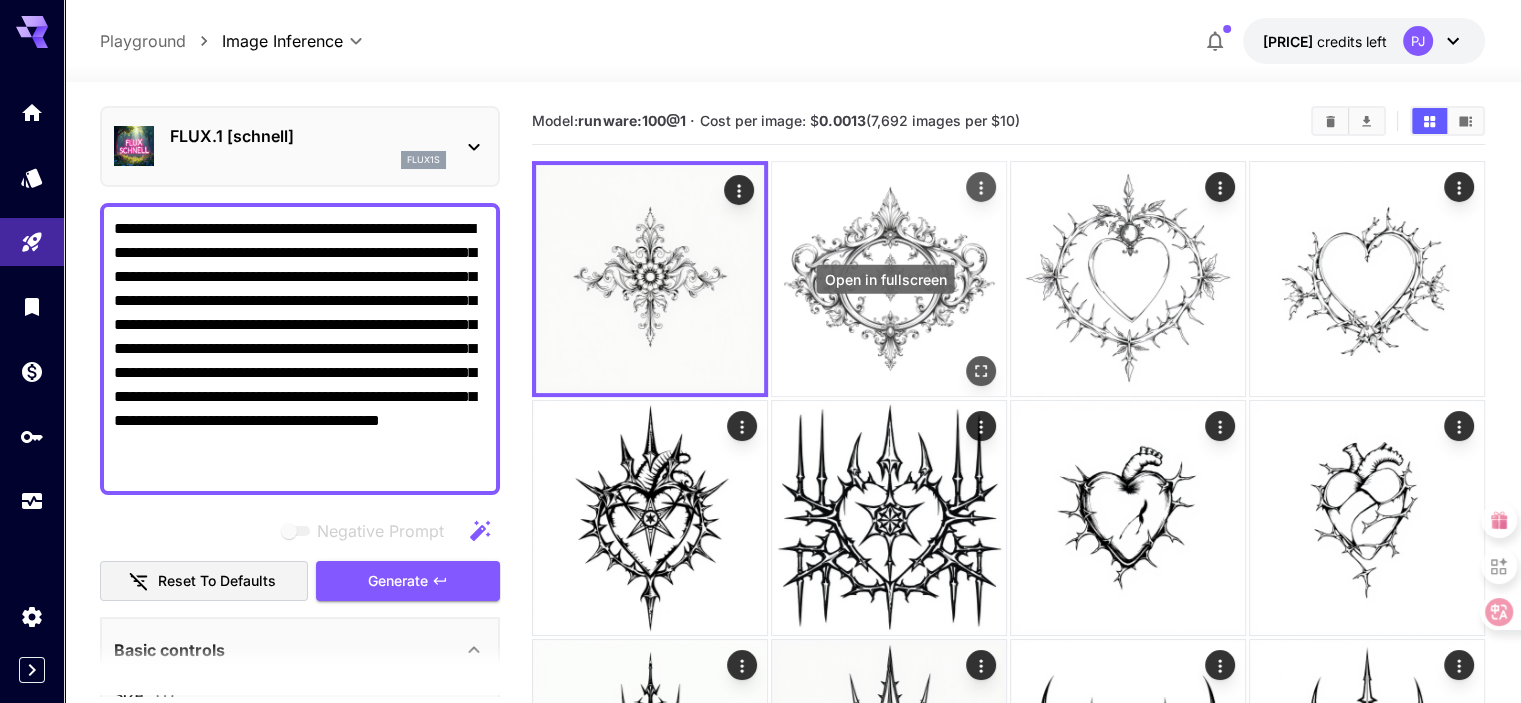 click 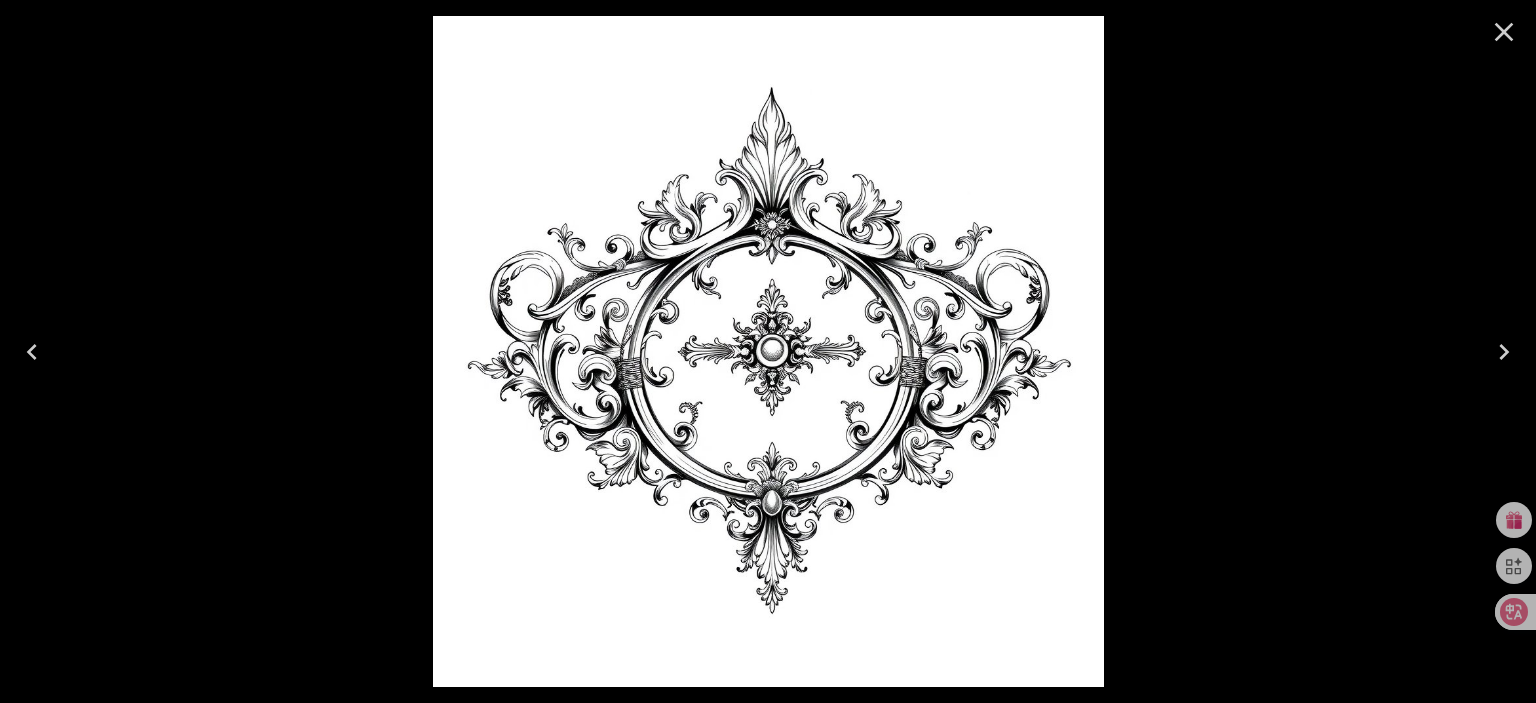 click at bounding box center (768, 351) 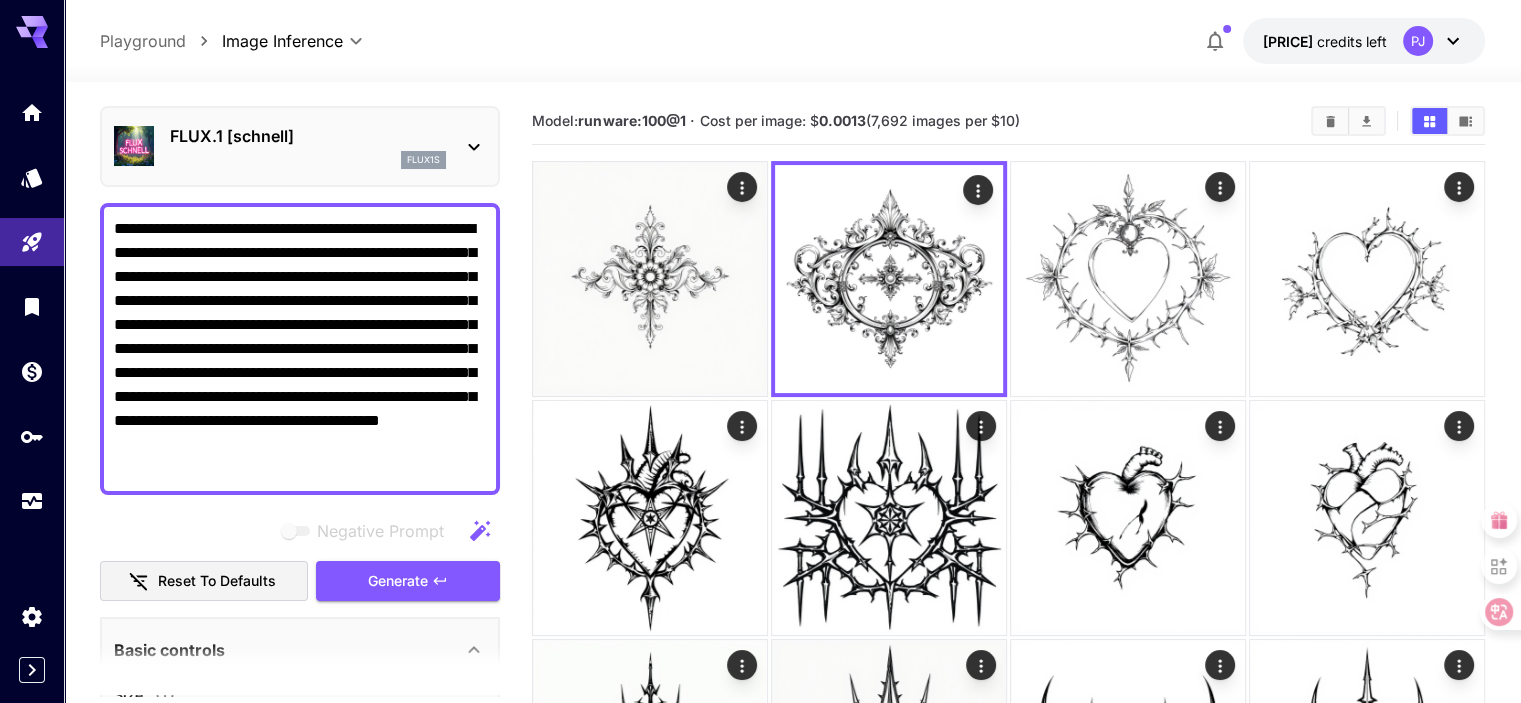 click on "**********" at bounding box center (300, 349) 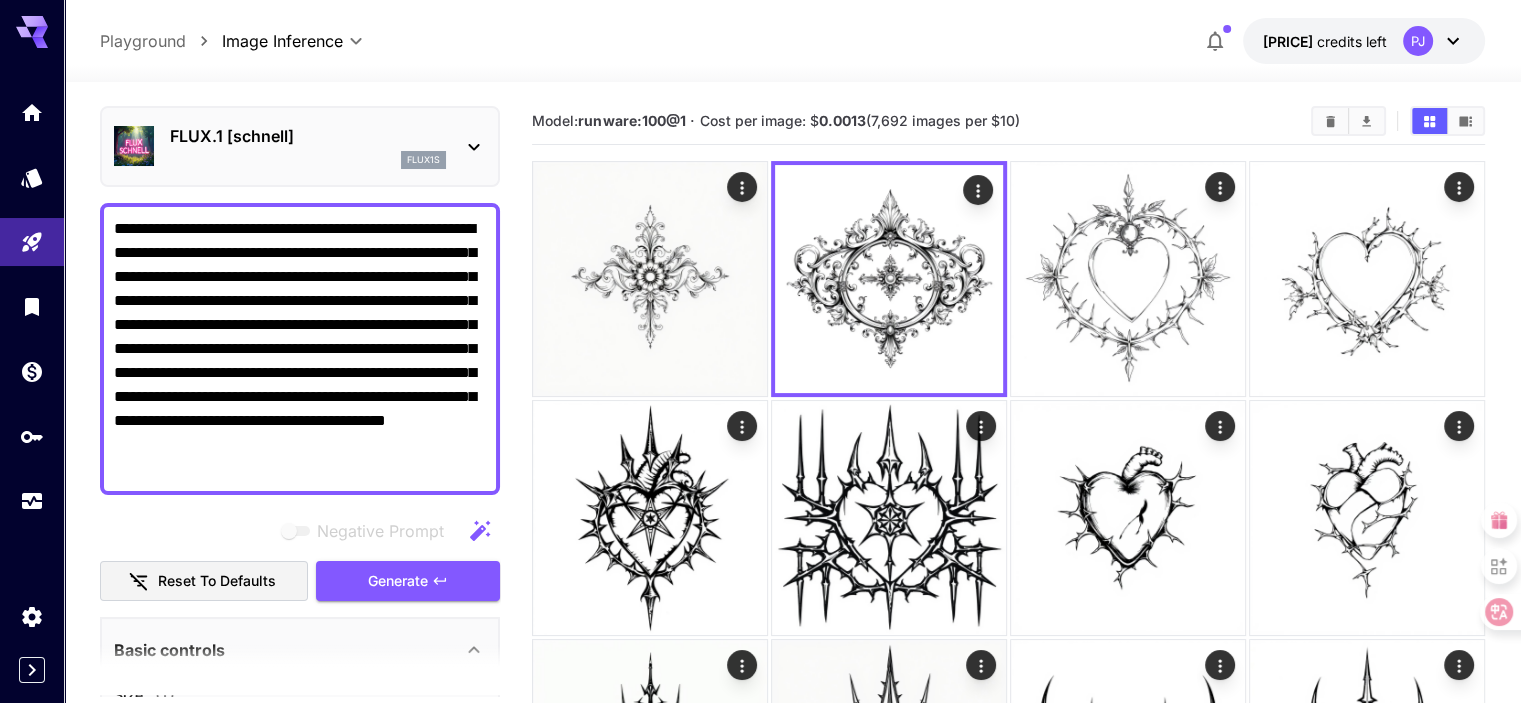 paste on "**********" 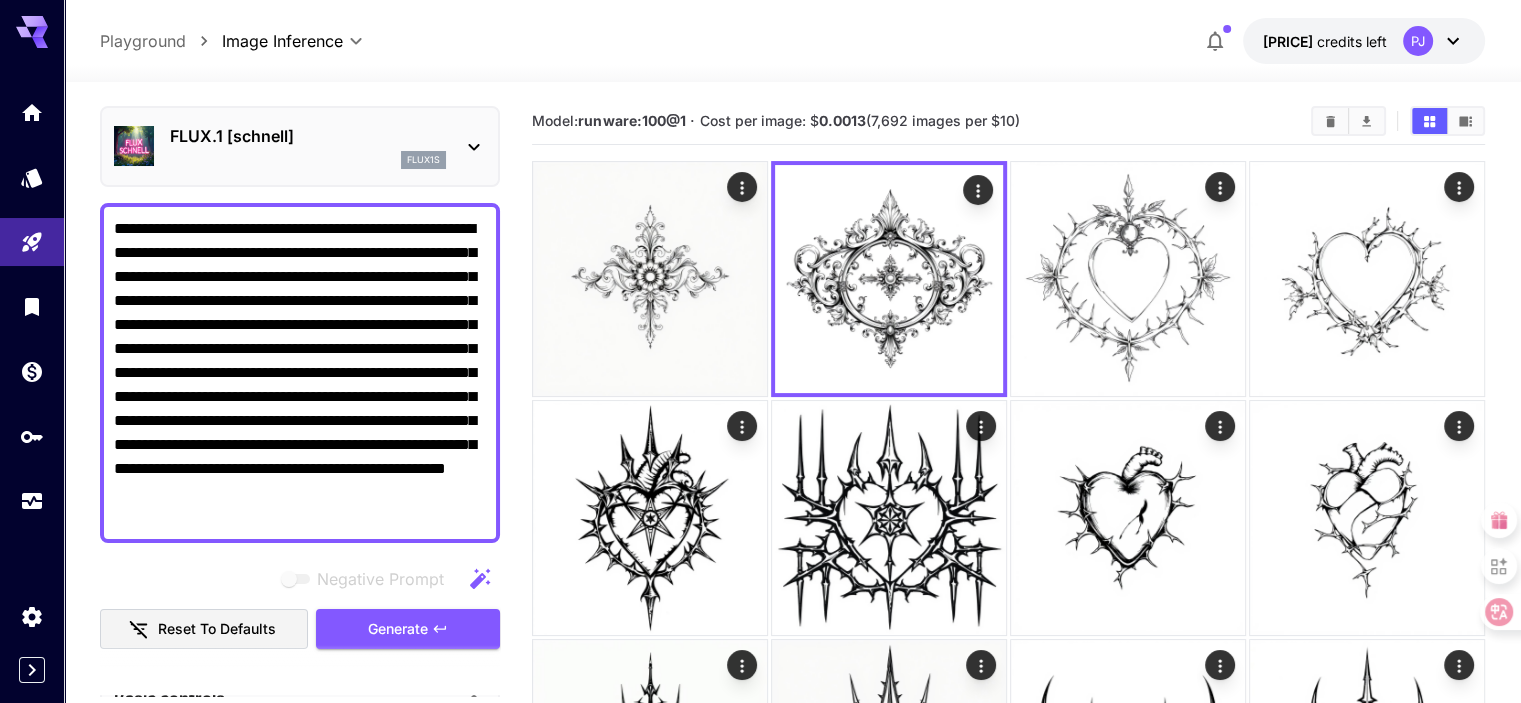 drag, startPoint x: 249, startPoint y: 226, endPoint x: 392, endPoint y: 225, distance: 143.0035 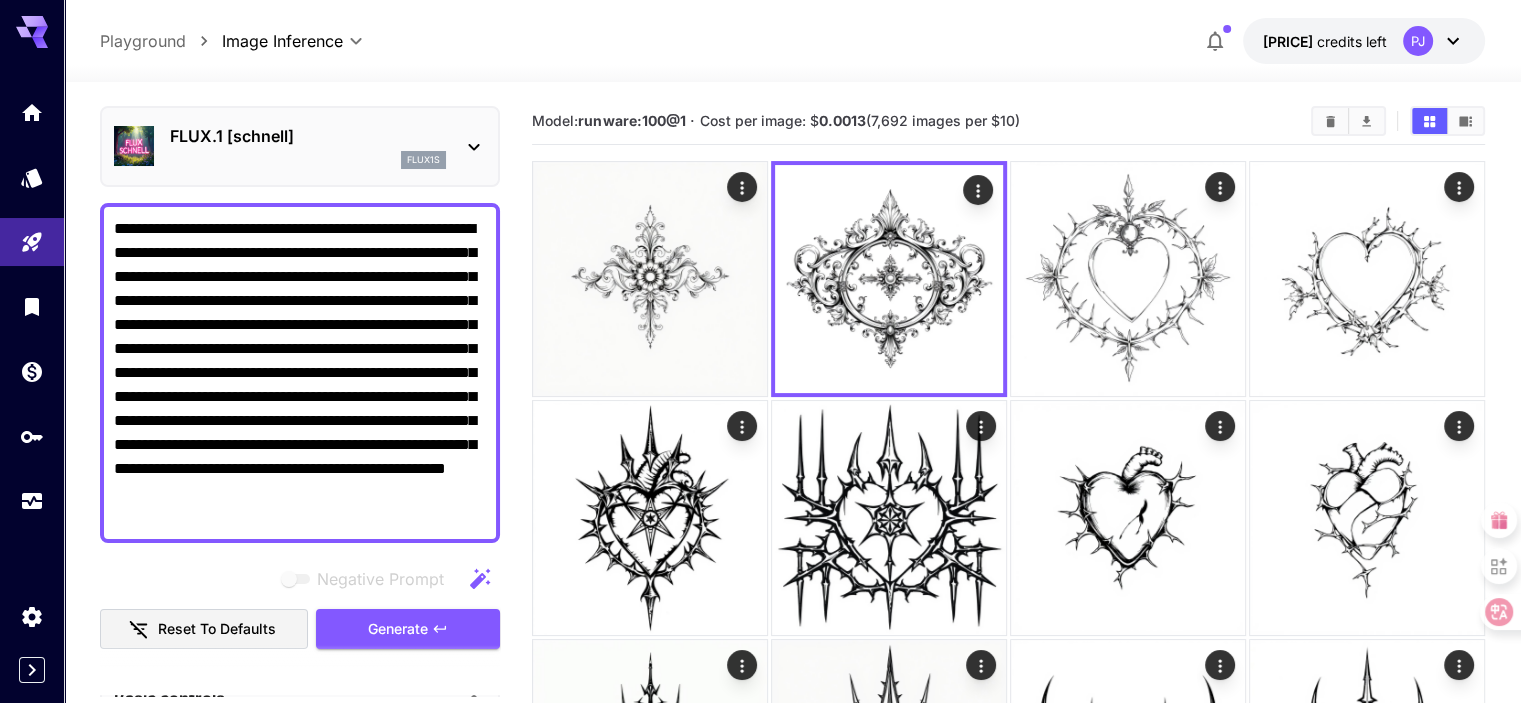 click on "**********" at bounding box center [300, 373] 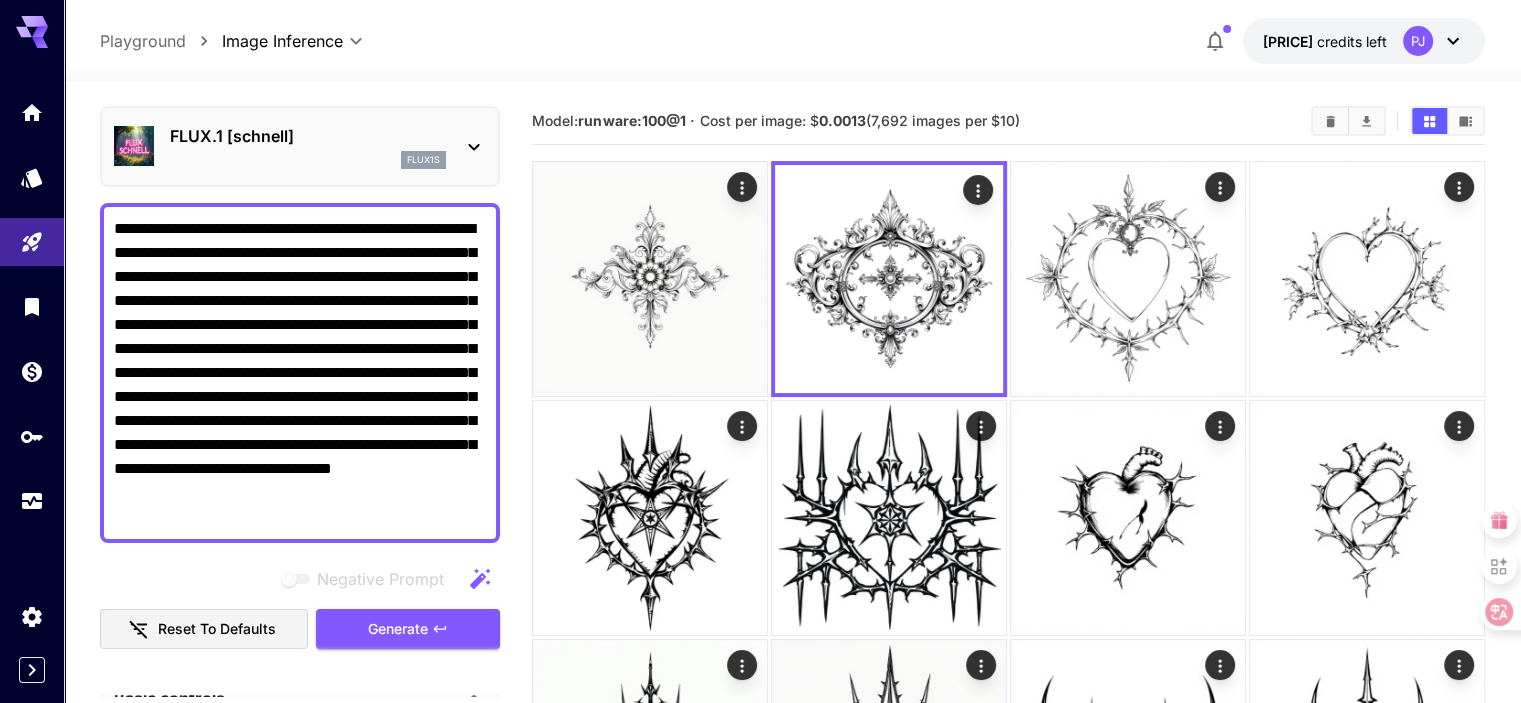 click on "**********" at bounding box center (300, 373) 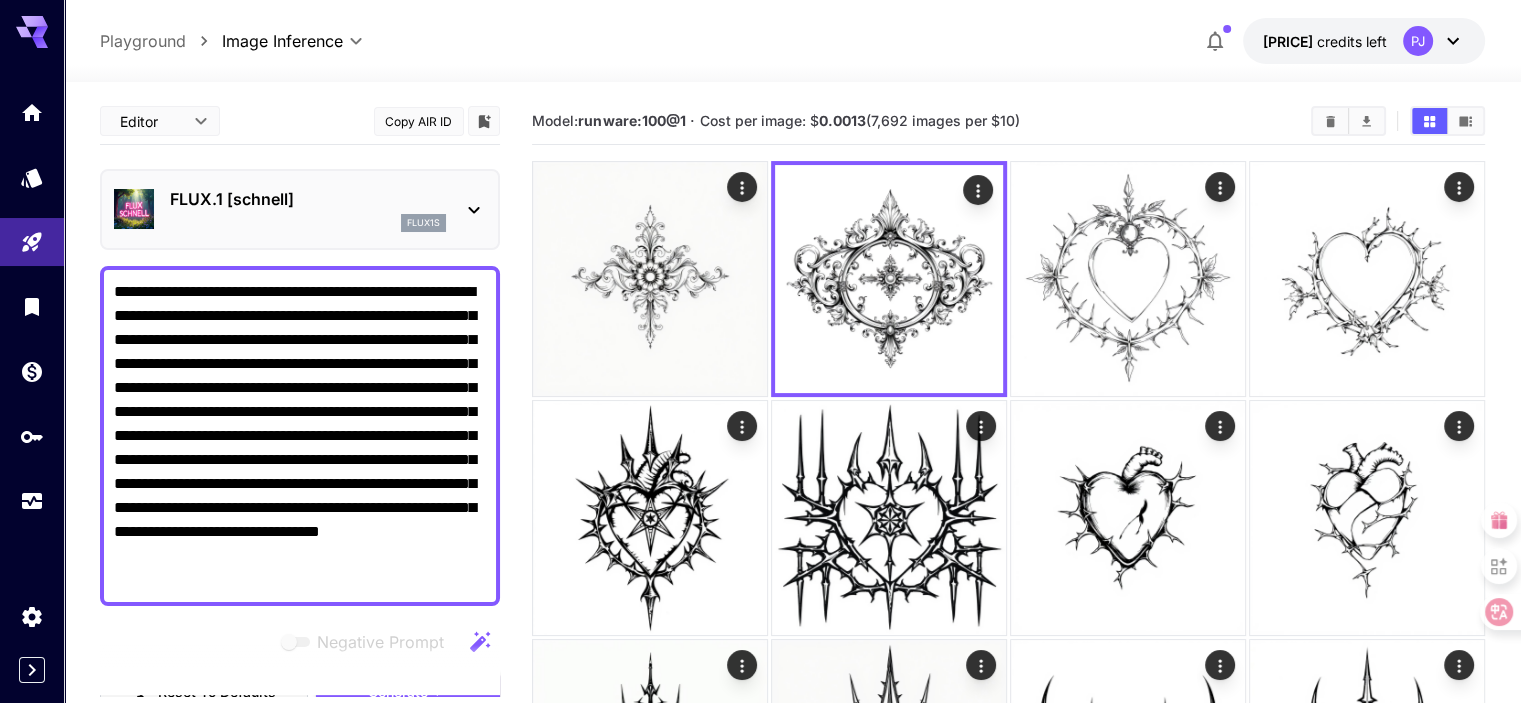 scroll, scrollTop: 100, scrollLeft: 0, axis: vertical 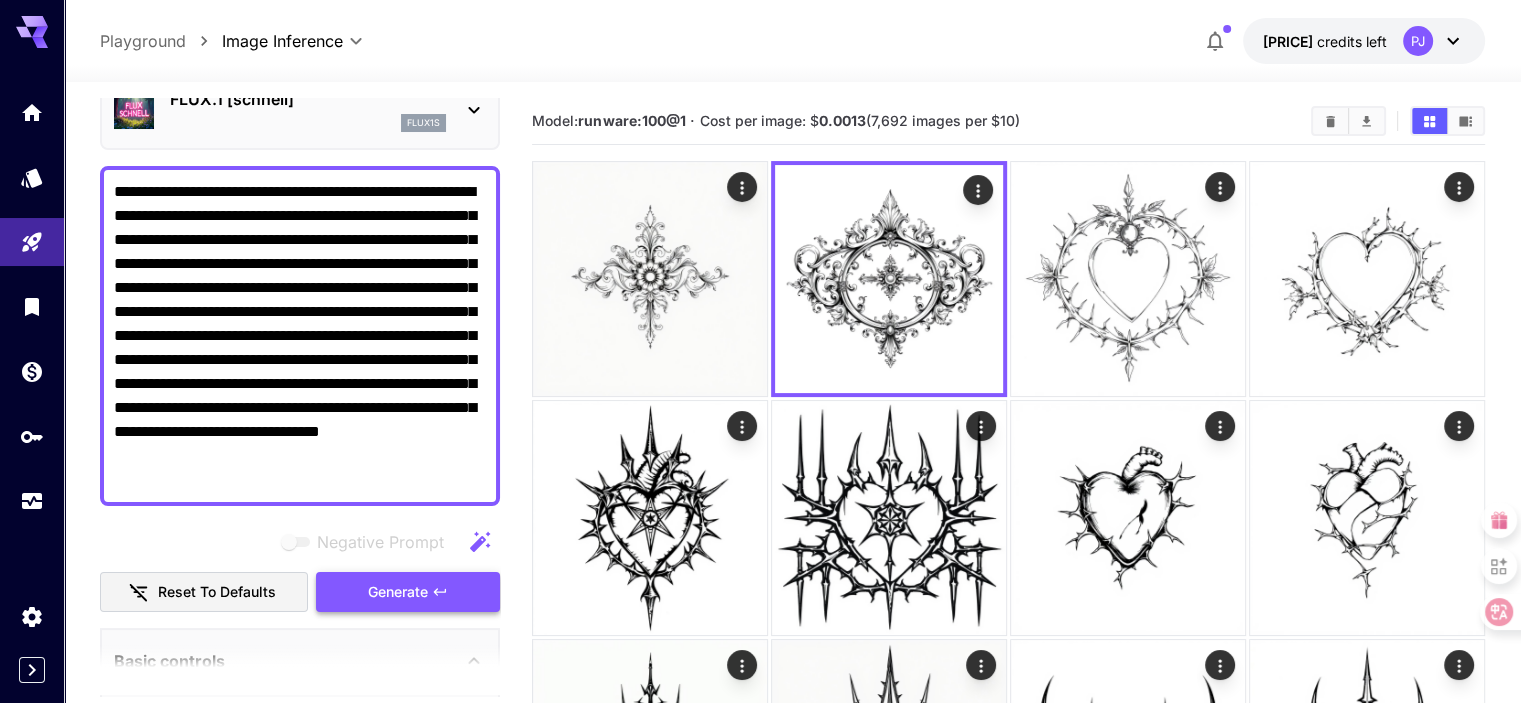 type on "**********" 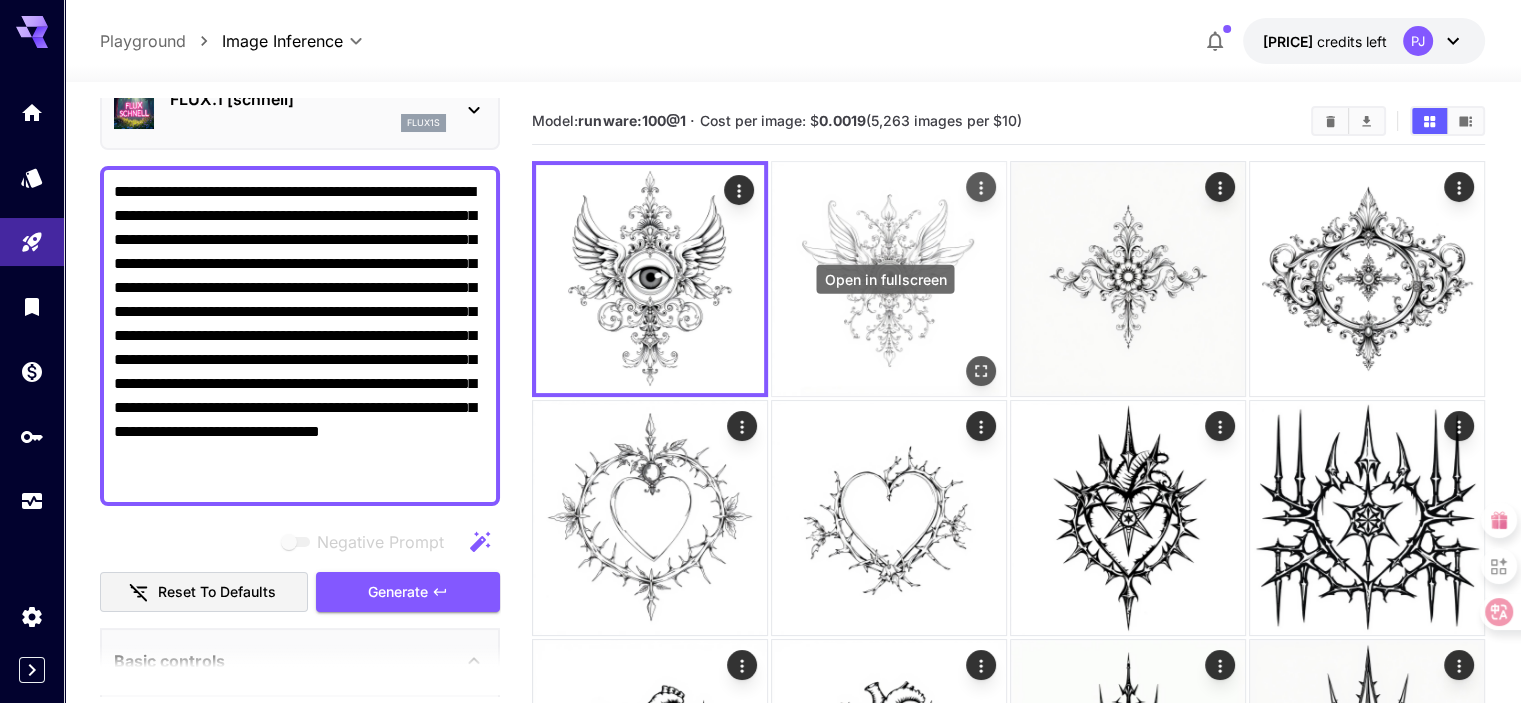 click 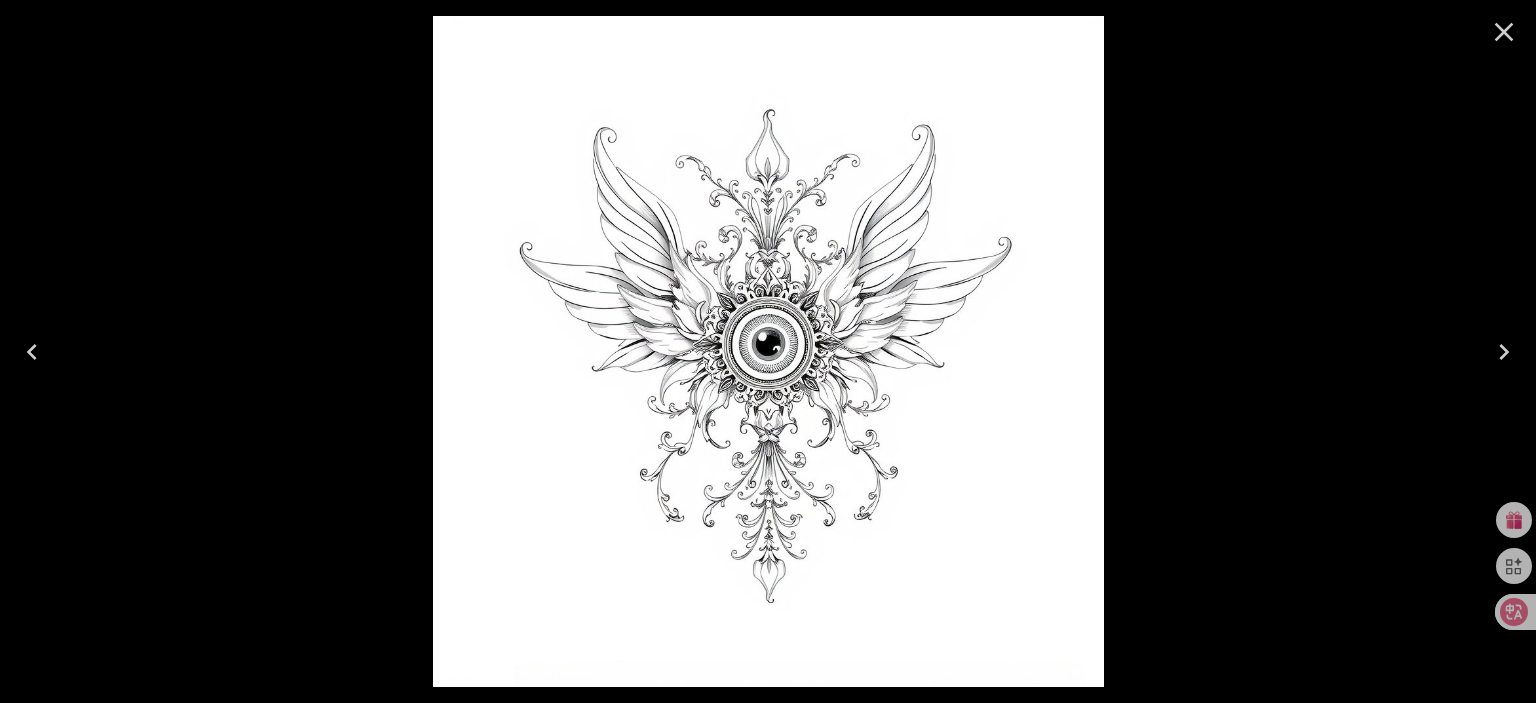 click at bounding box center [768, 351] 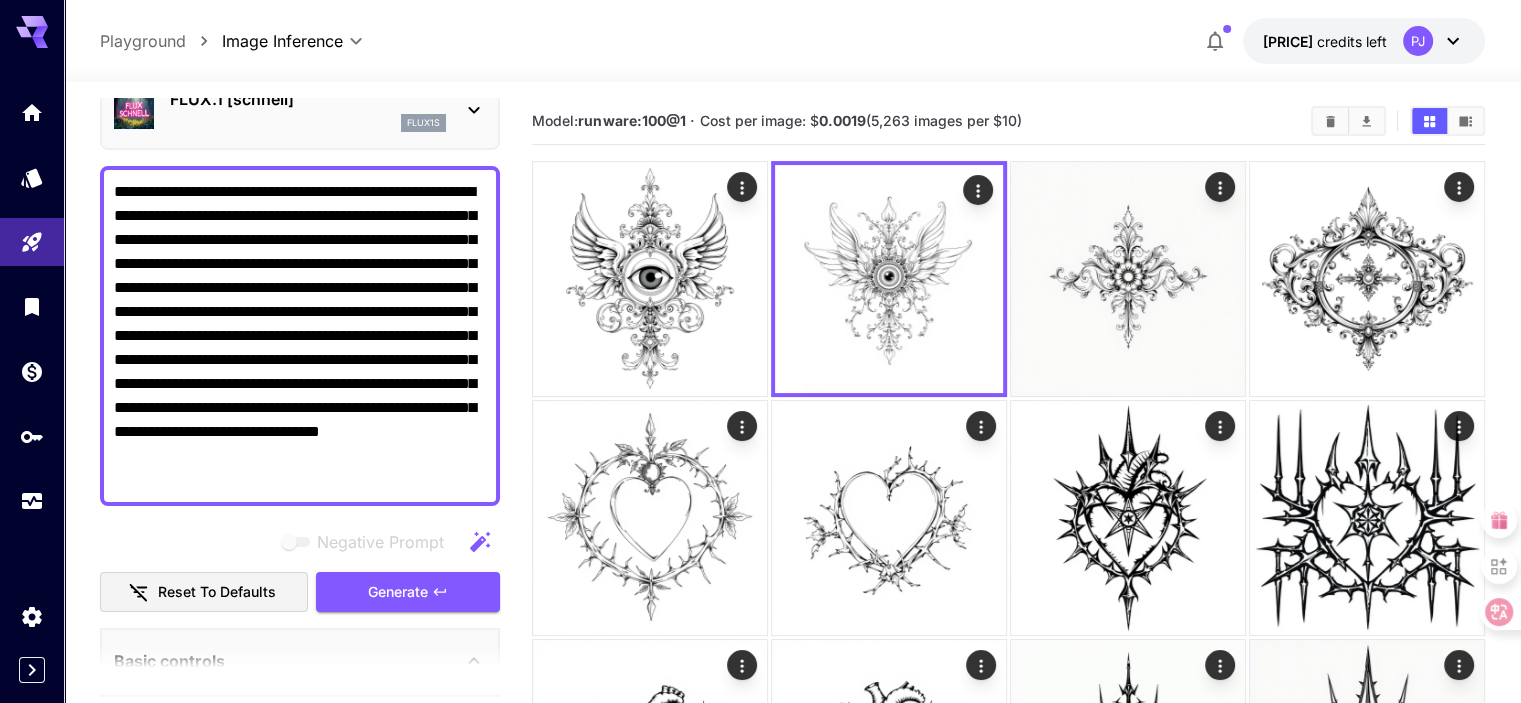 drag, startPoint x: 308, startPoint y: 484, endPoint x: 66, endPoint y: 191, distance: 380.0171 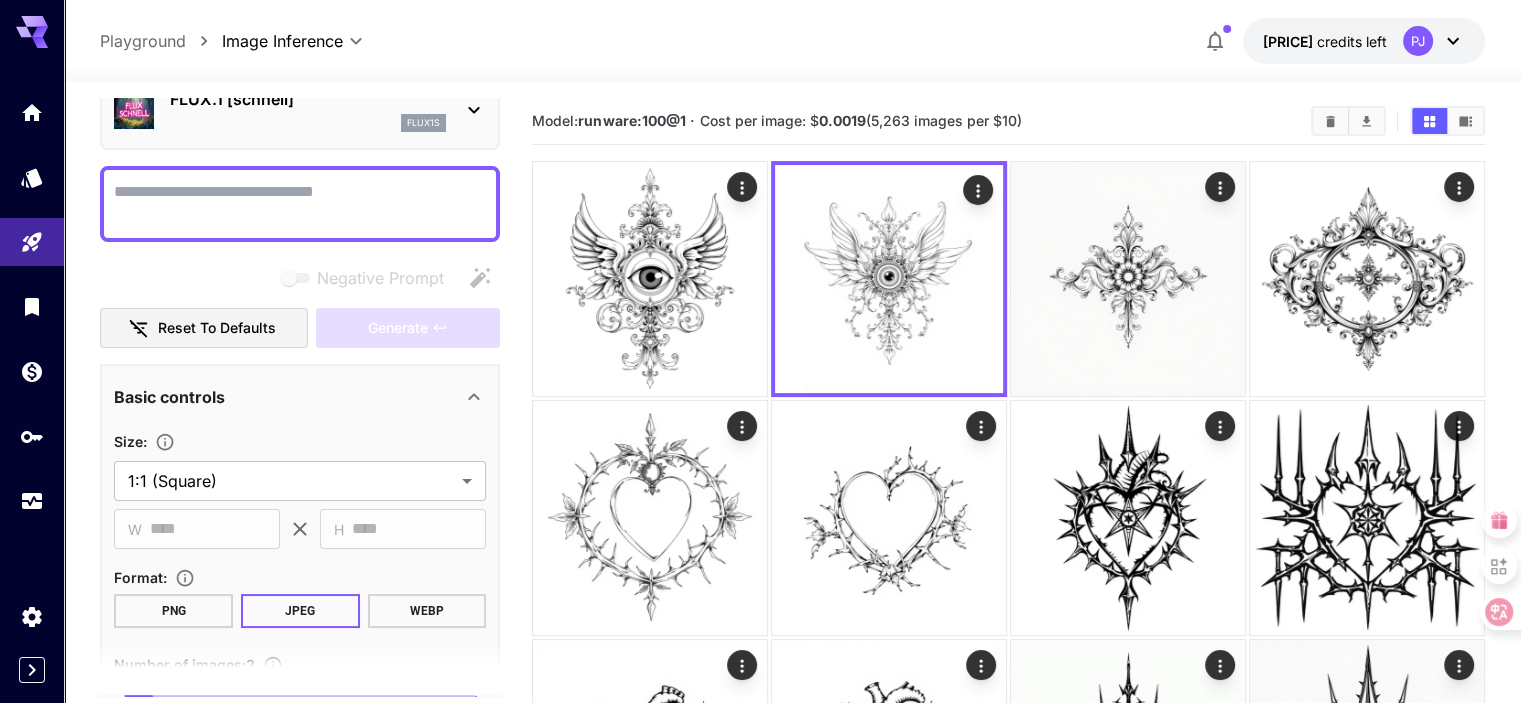 click on "Negative Prompt" at bounding box center [300, 204] 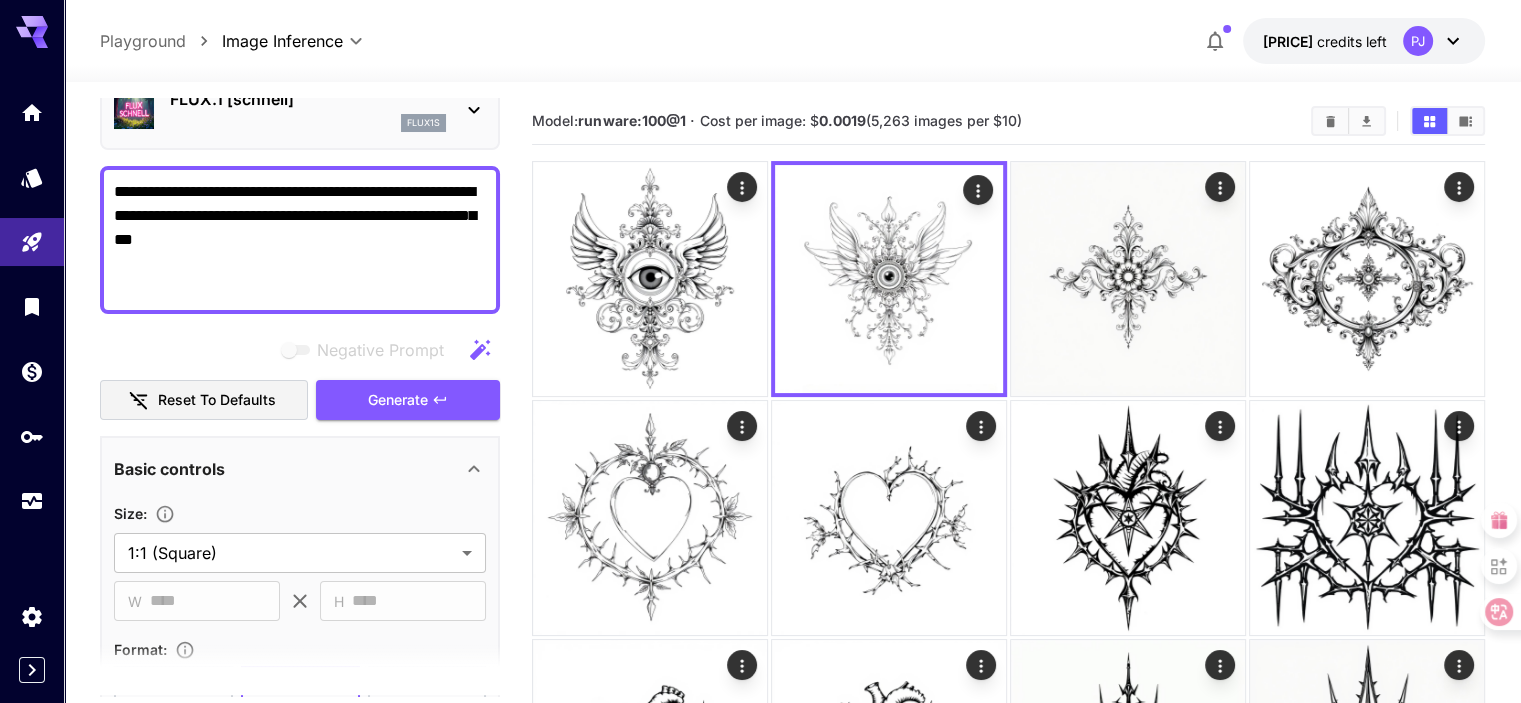 drag, startPoint x: 483, startPoint y: 292, endPoint x: 100, endPoint y: 183, distance: 398.2085 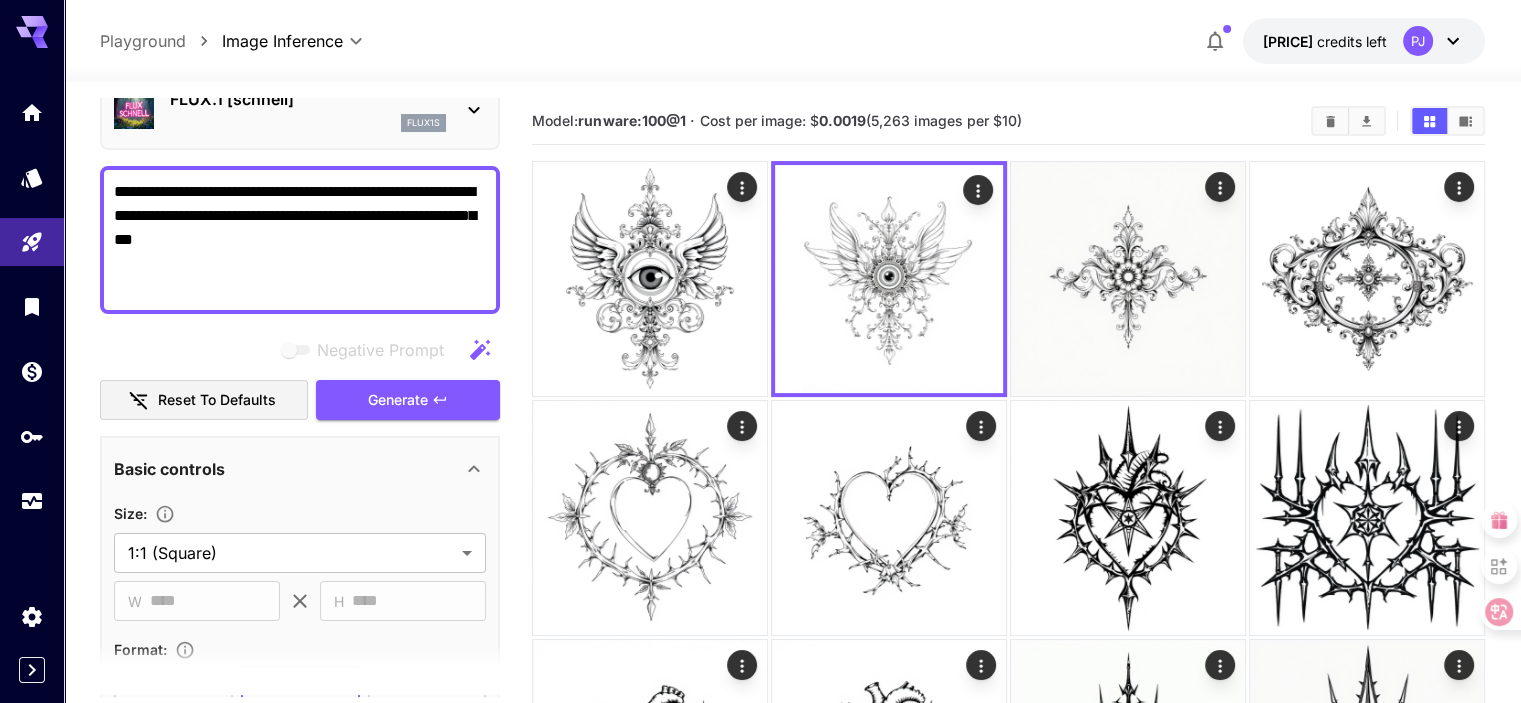 click on "**********" at bounding box center [300, 240] 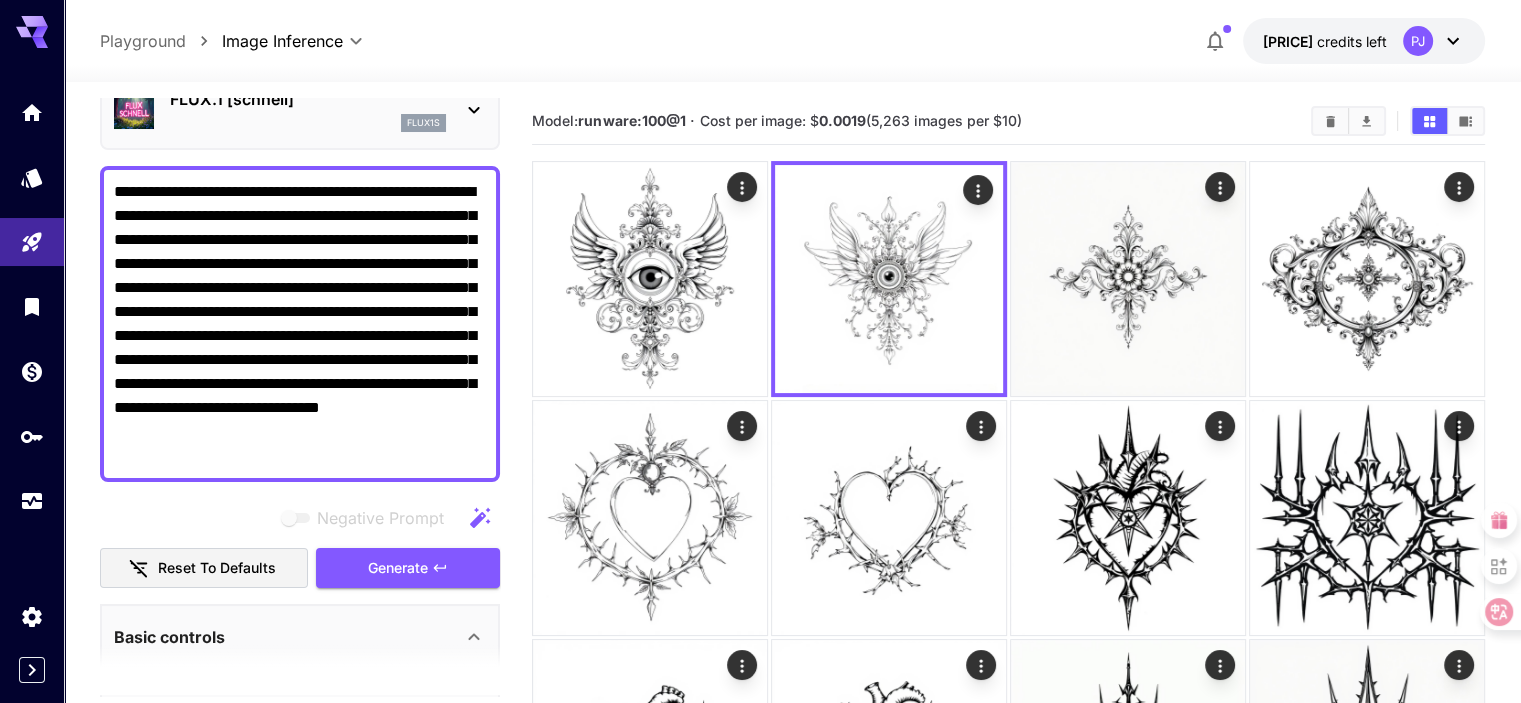 scroll, scrollTop: 200, scrollLeft: 0, axis: vertical 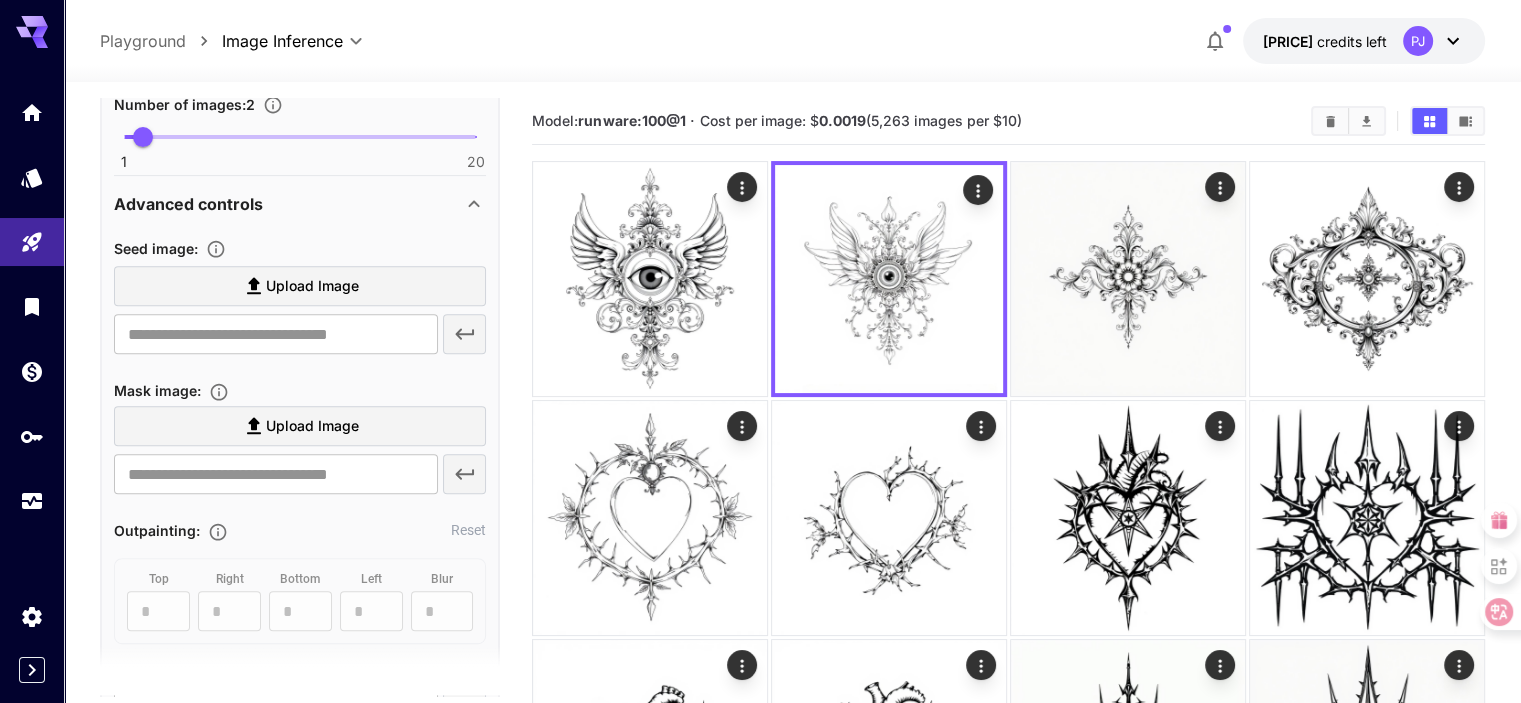 type on "**********" 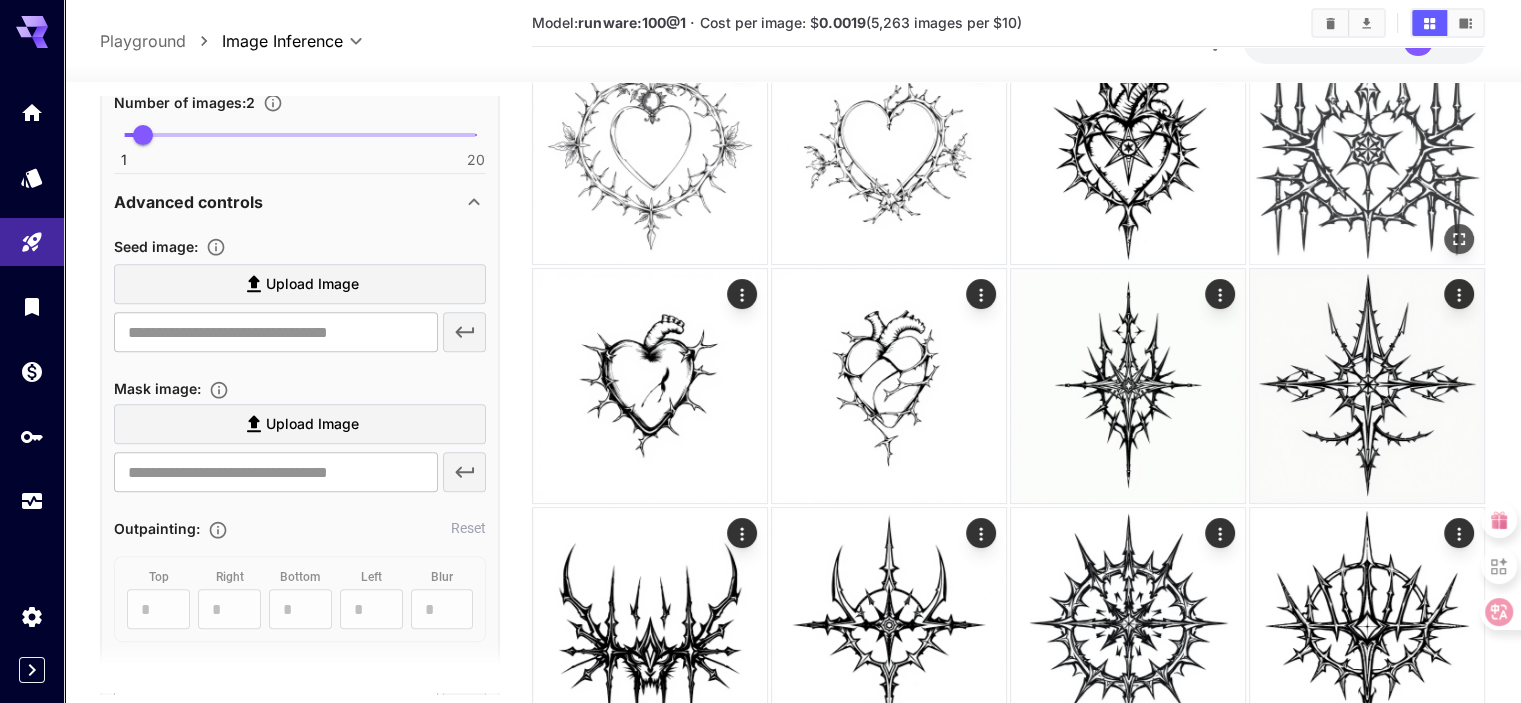 scroll, scrollTop: 376, scrollLeft: 0, axis: vertical 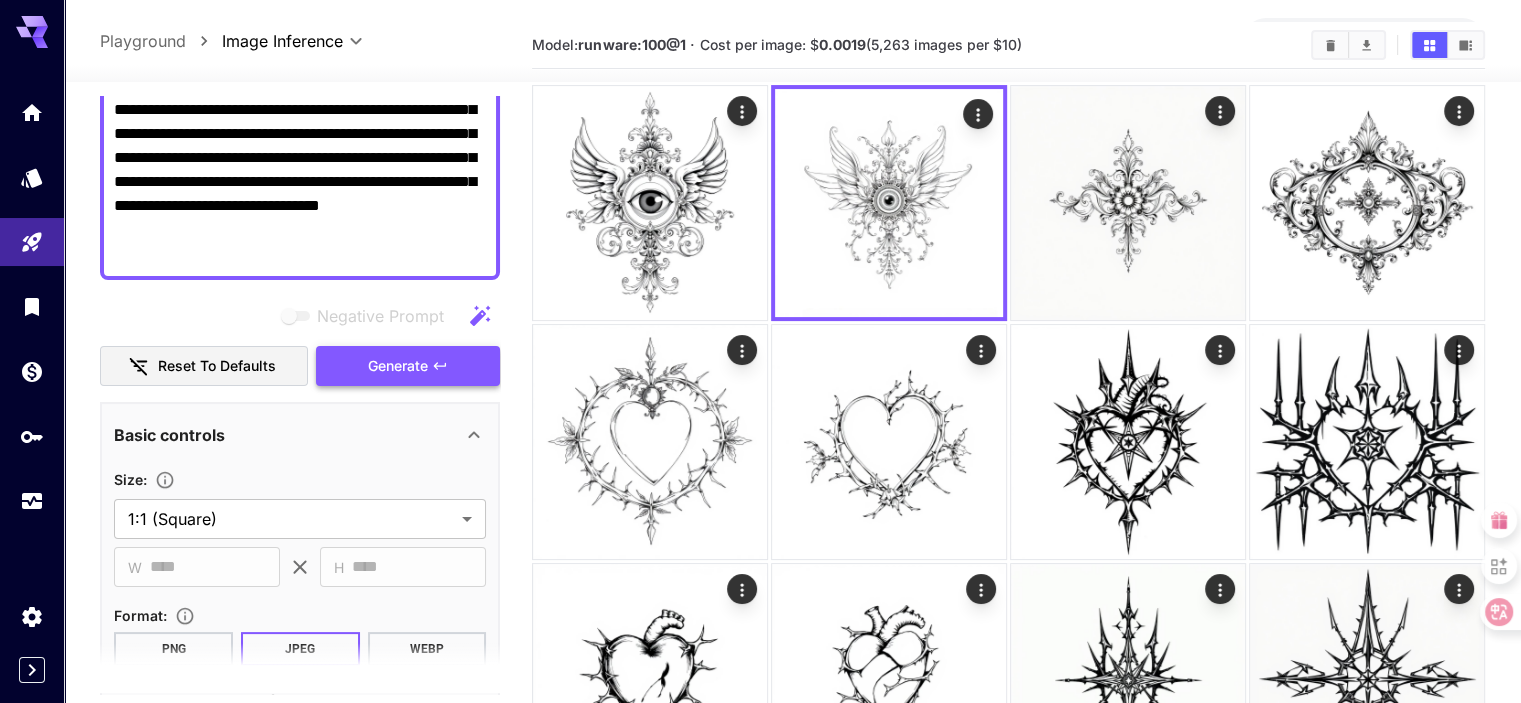 click on "Generate" at bounding box center [408, 366] 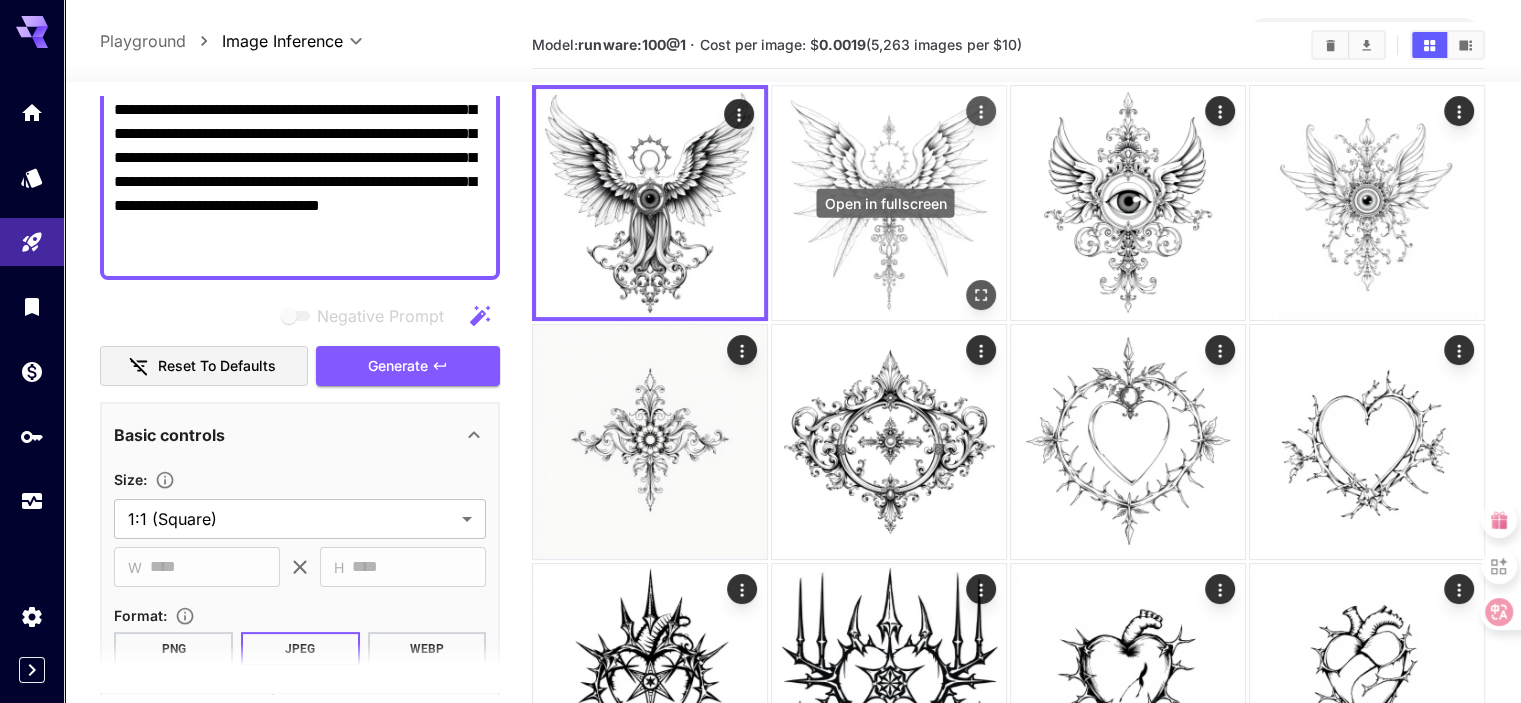 click 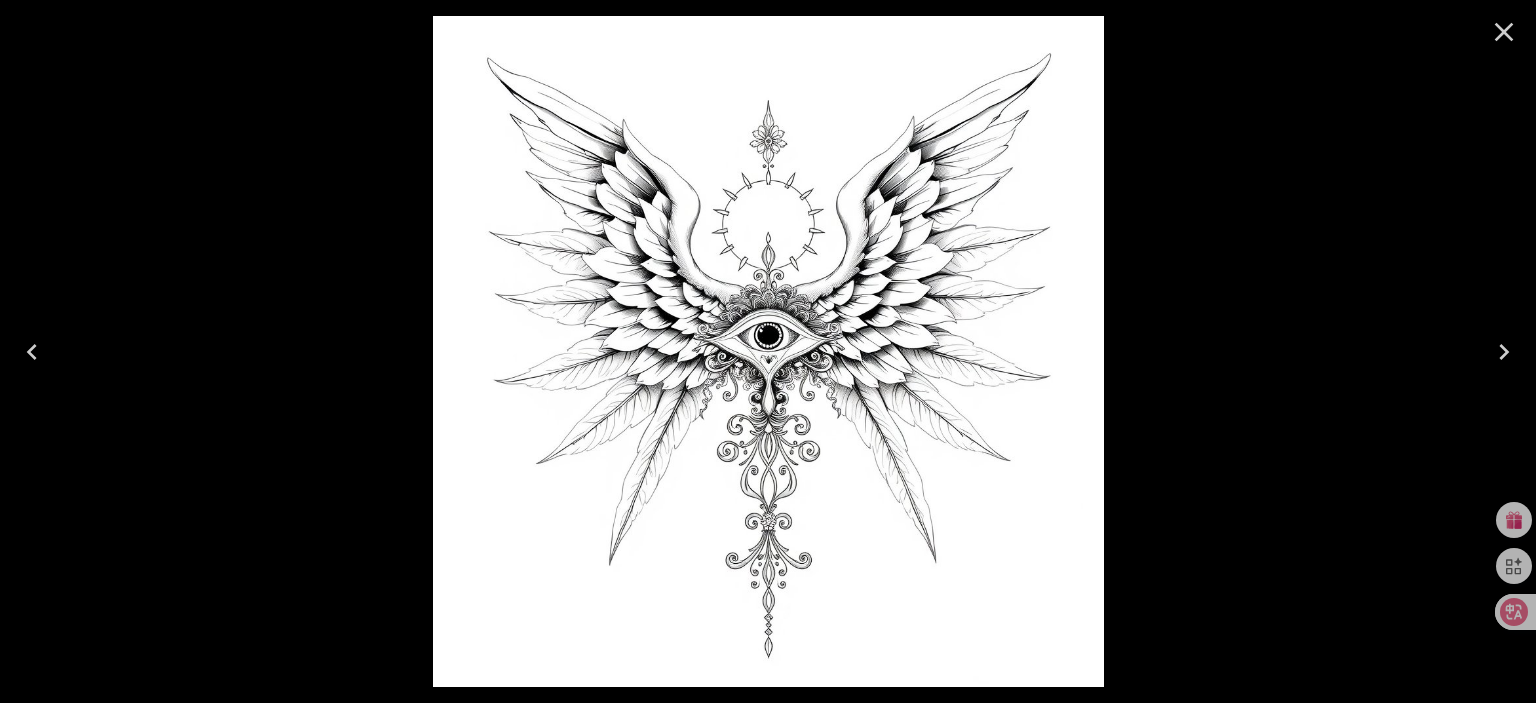 click 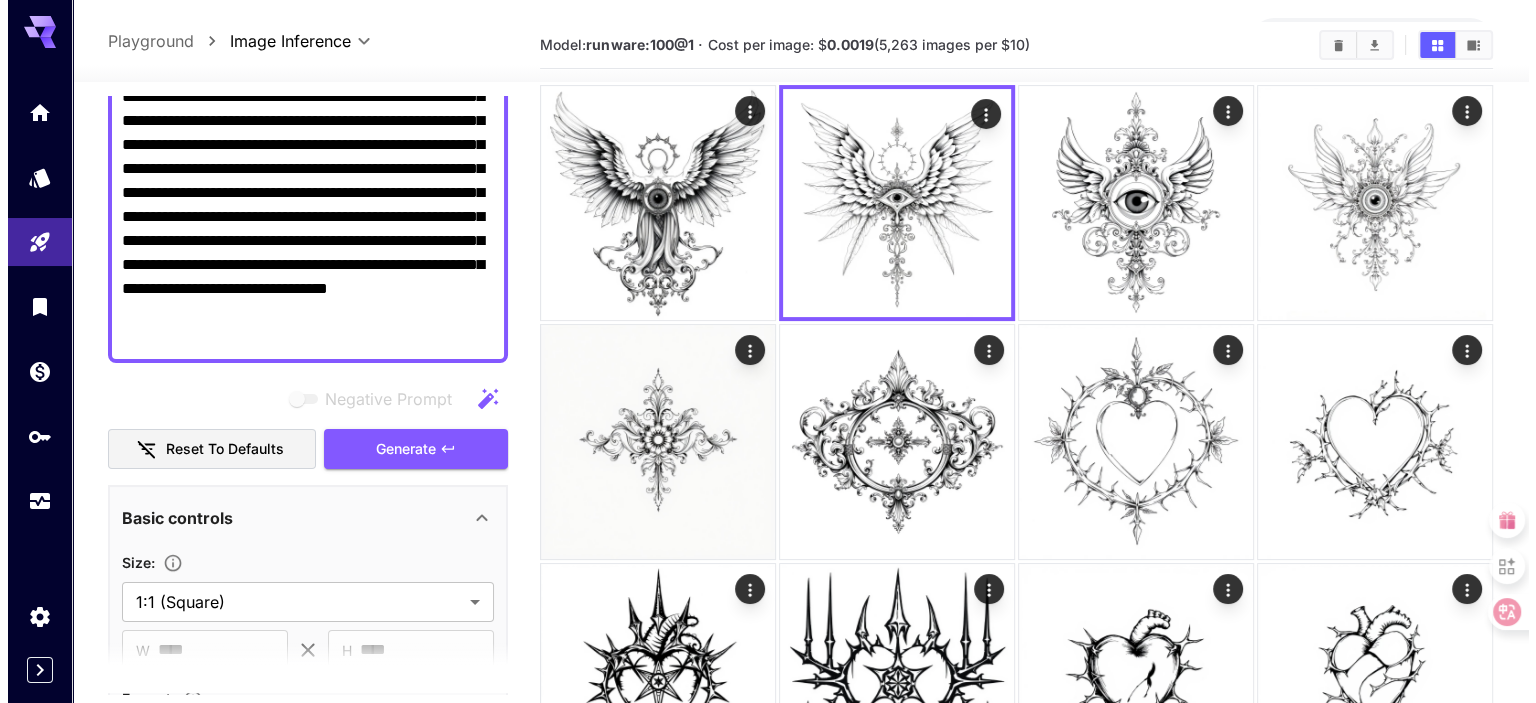 scroll, scrollTop: 0, scrollLeft: 0, axis: both 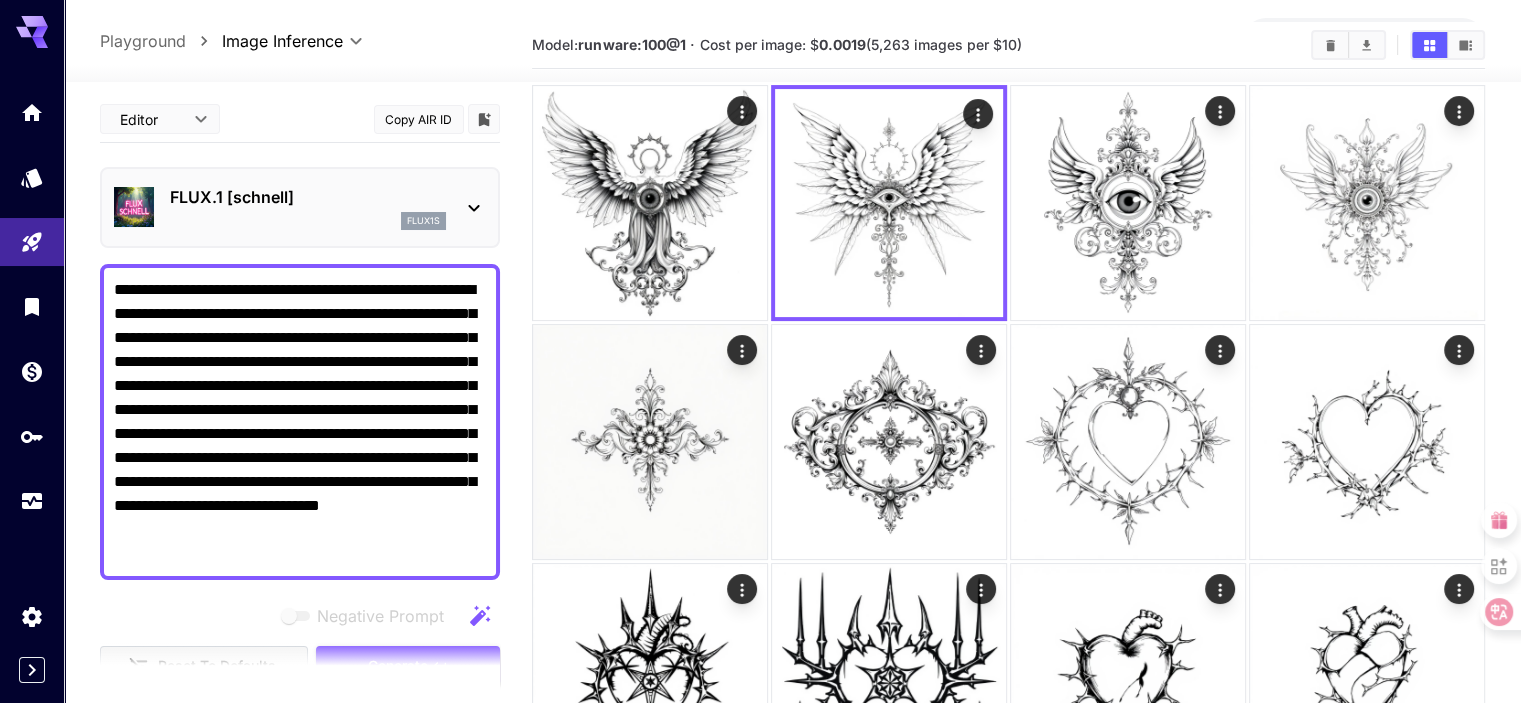 drag, startPoint x: 308, startPoint y: 263, endPoint x: 75, endPoint y: 250, distance: 233.36238 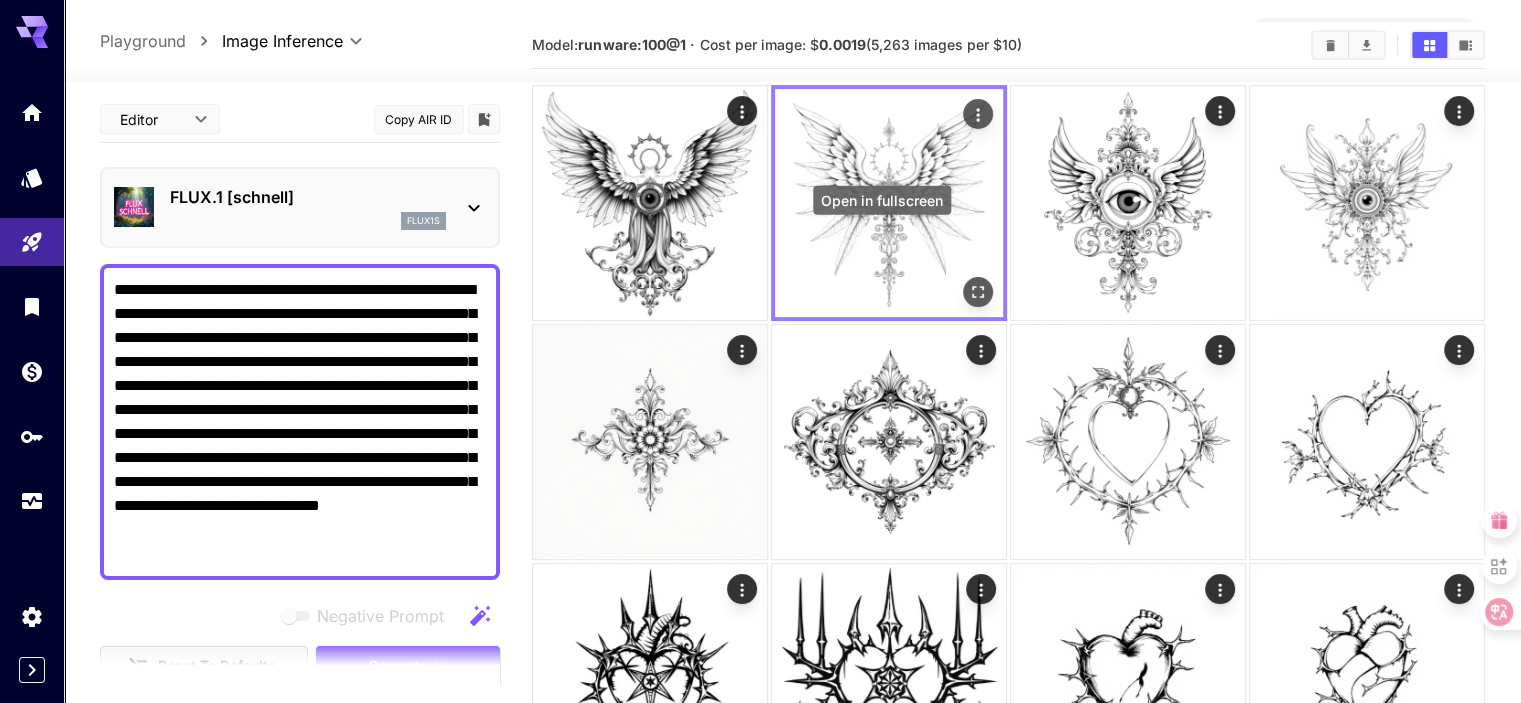 click at bounding box center (978, 292) 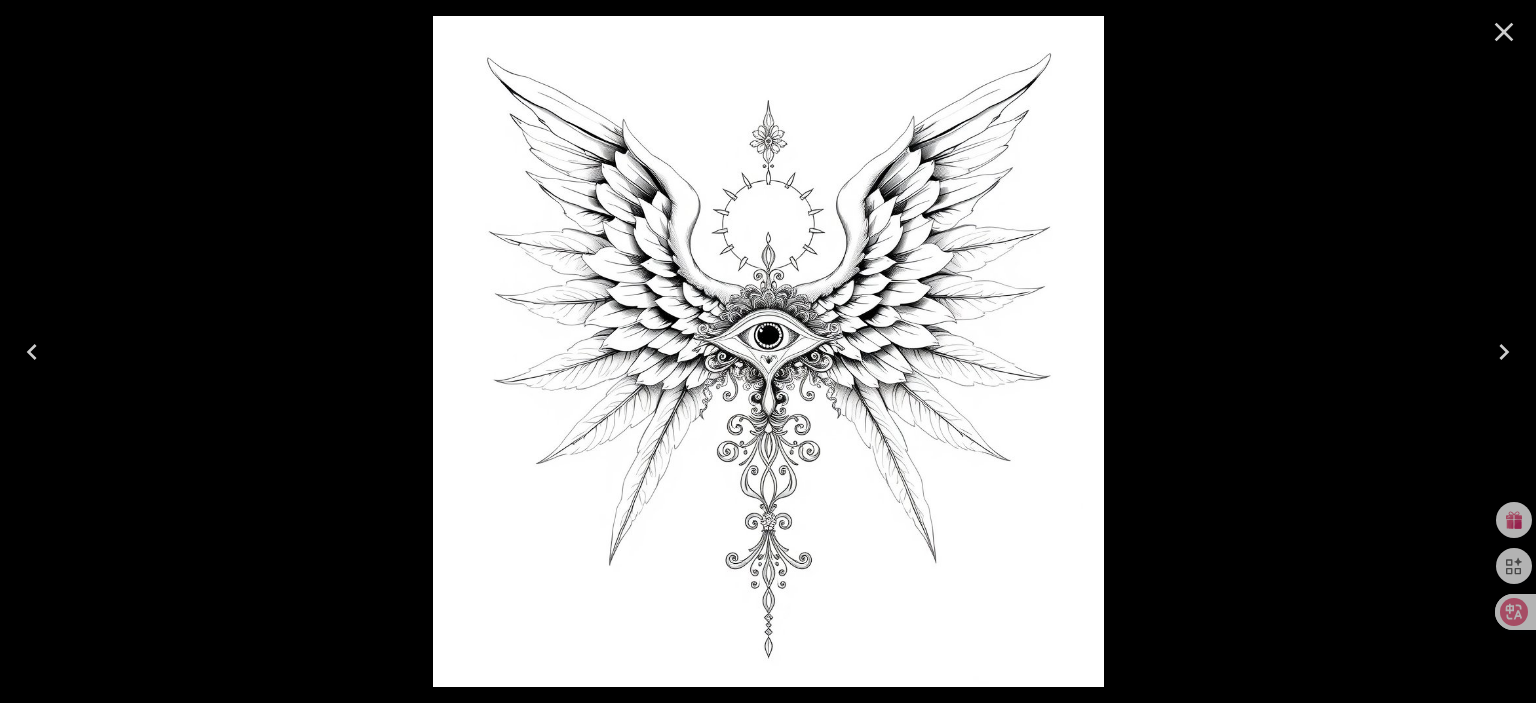 scroll, scrollTop: 76, scrollLeft: 0, axis: vertical 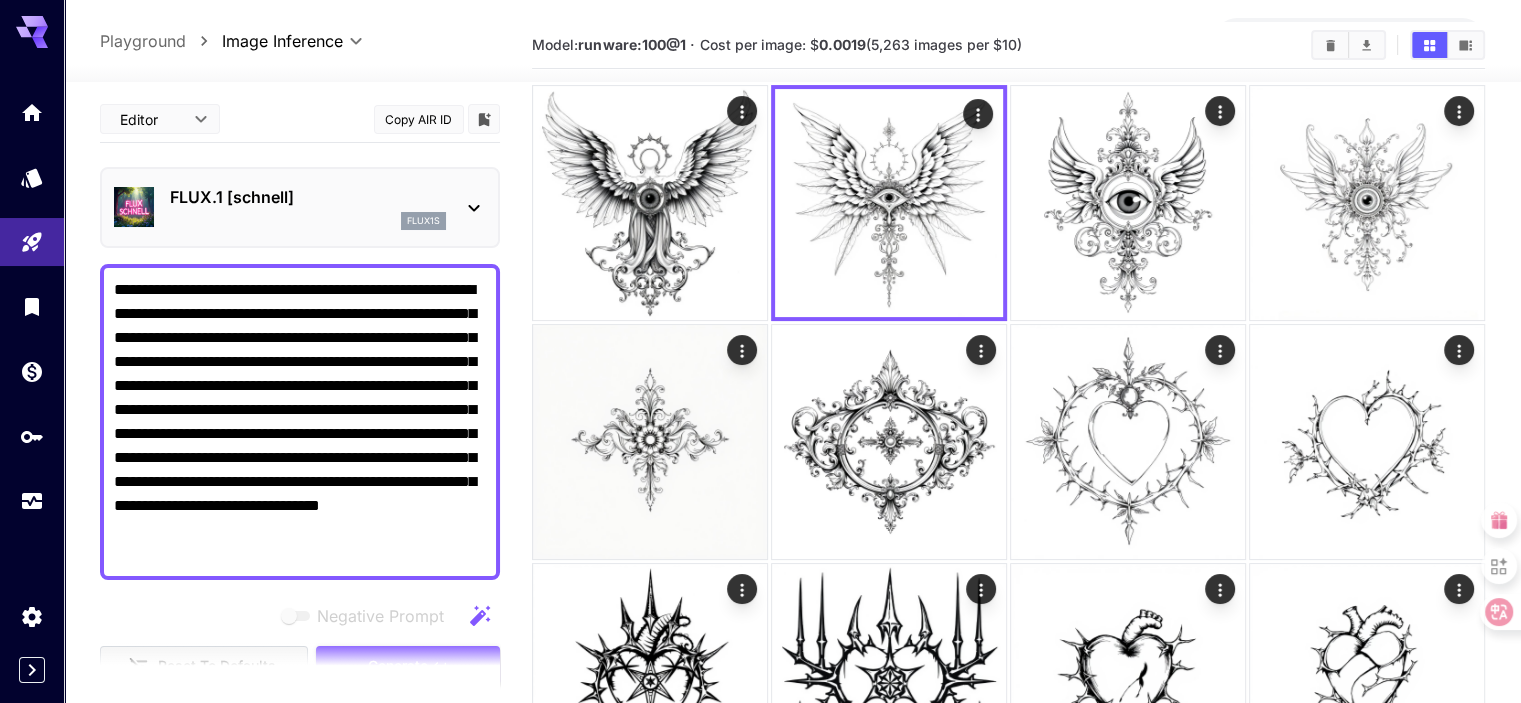 click on "**********" at bounding box center (300, 422) 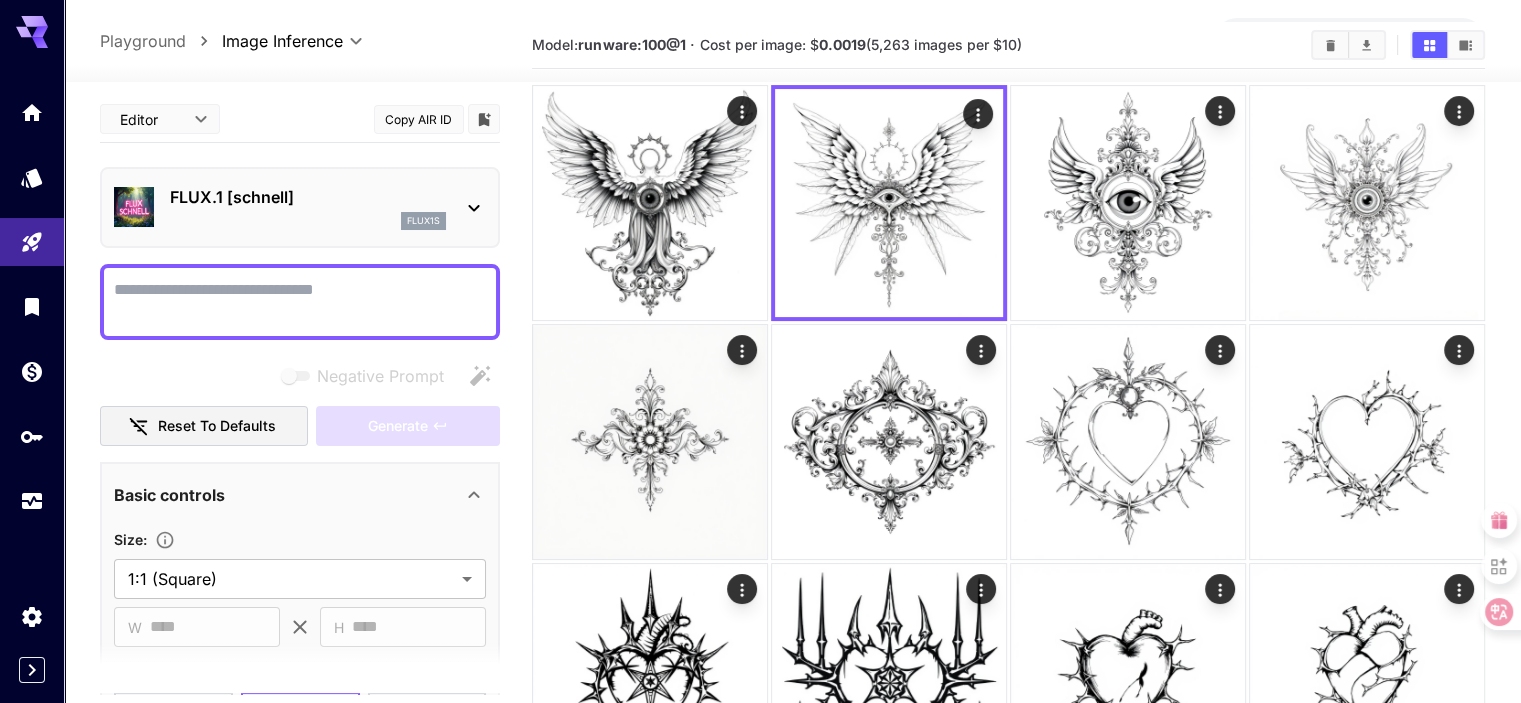 click on "Negative Prompt" at bounding box center (300, 302) 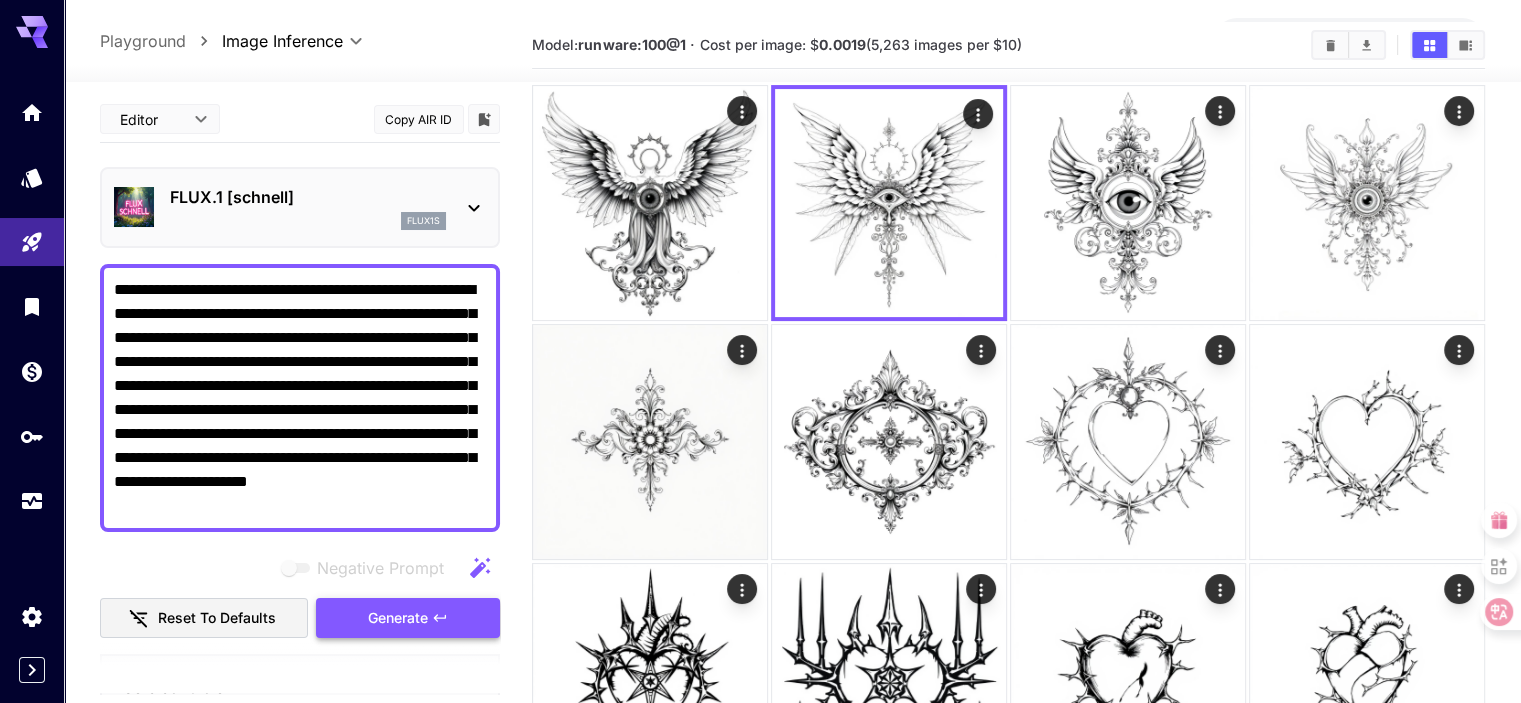 type on "**********" 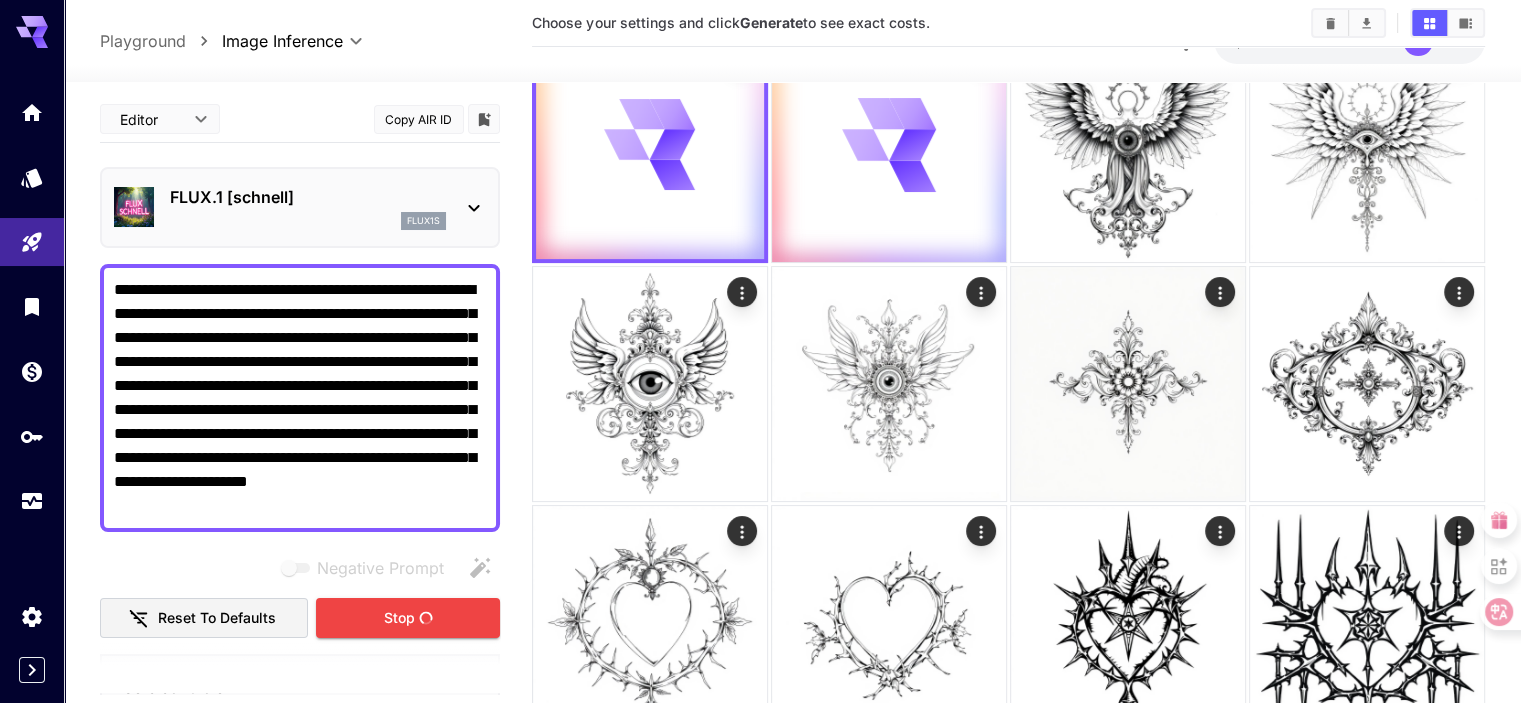 scroll, scrollTop: 52, scrollLeft: 0, axis: vertical 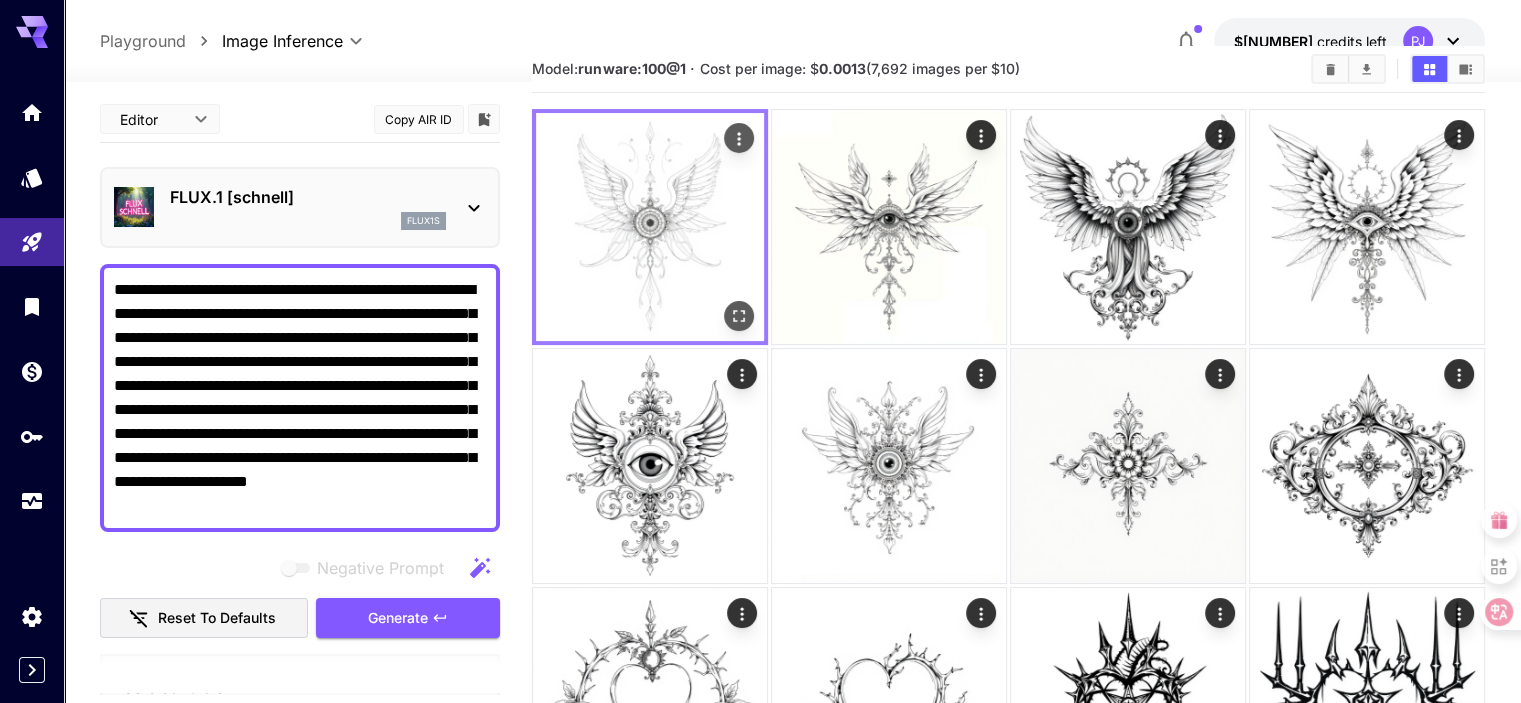 click 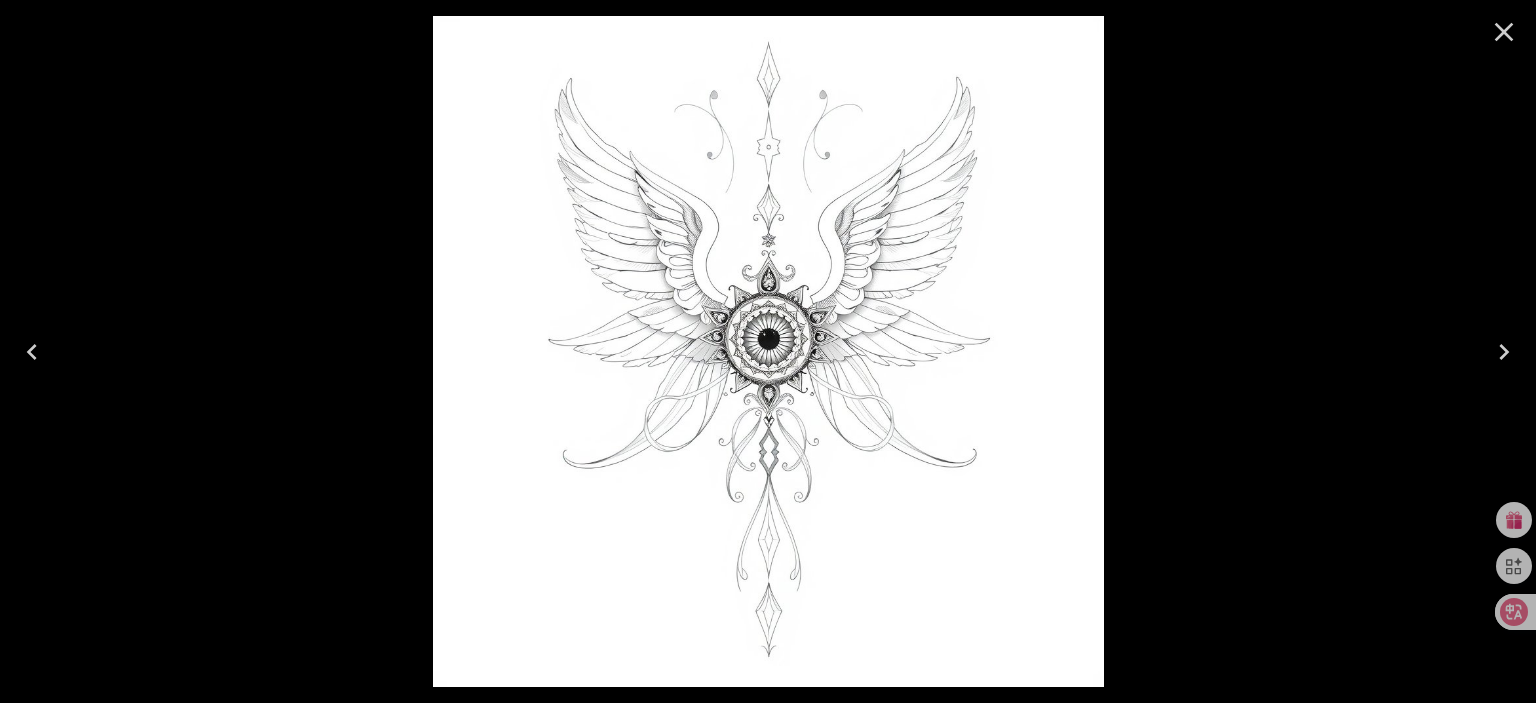 click 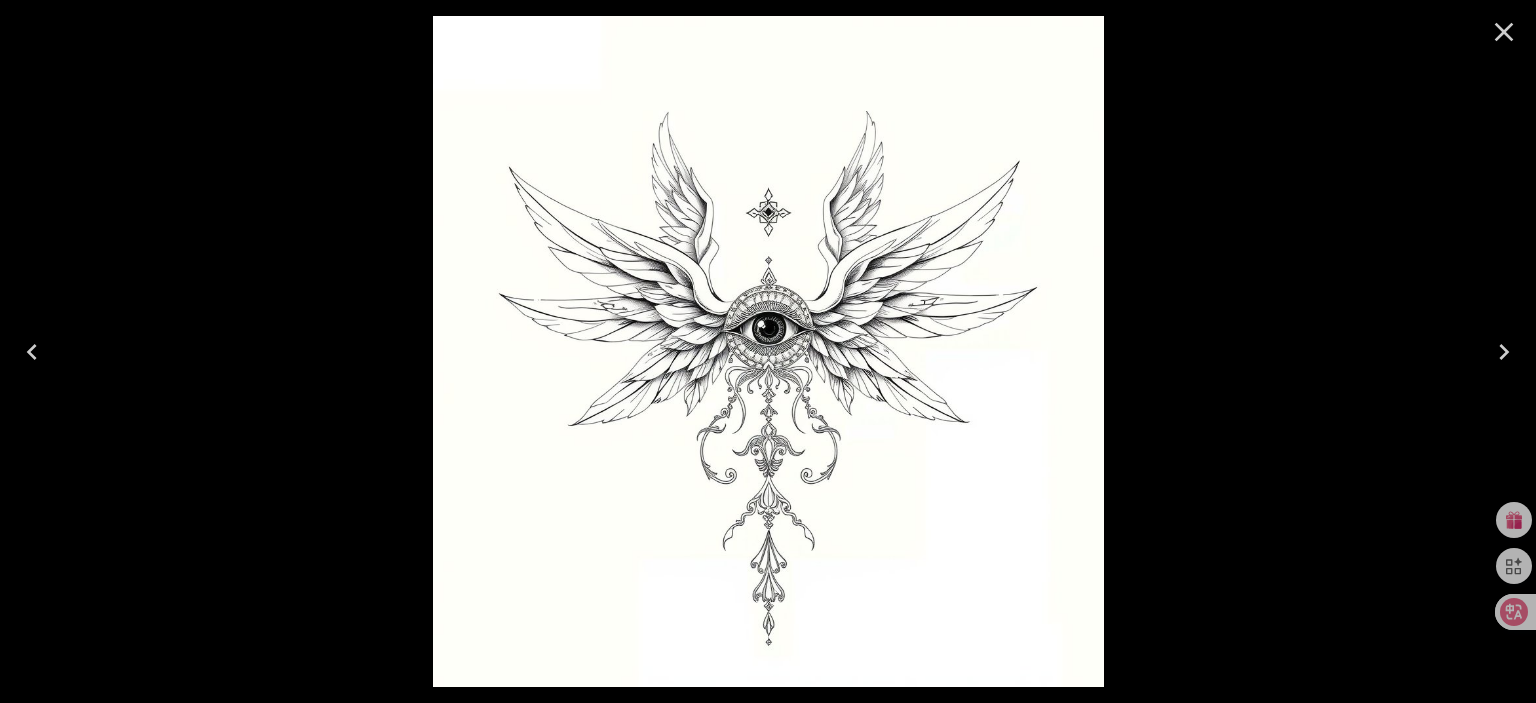 drag, startPoint x: 922, startPoint y: 246, endPoint x: 1503, endPoint y: 35, distance: 618.1278 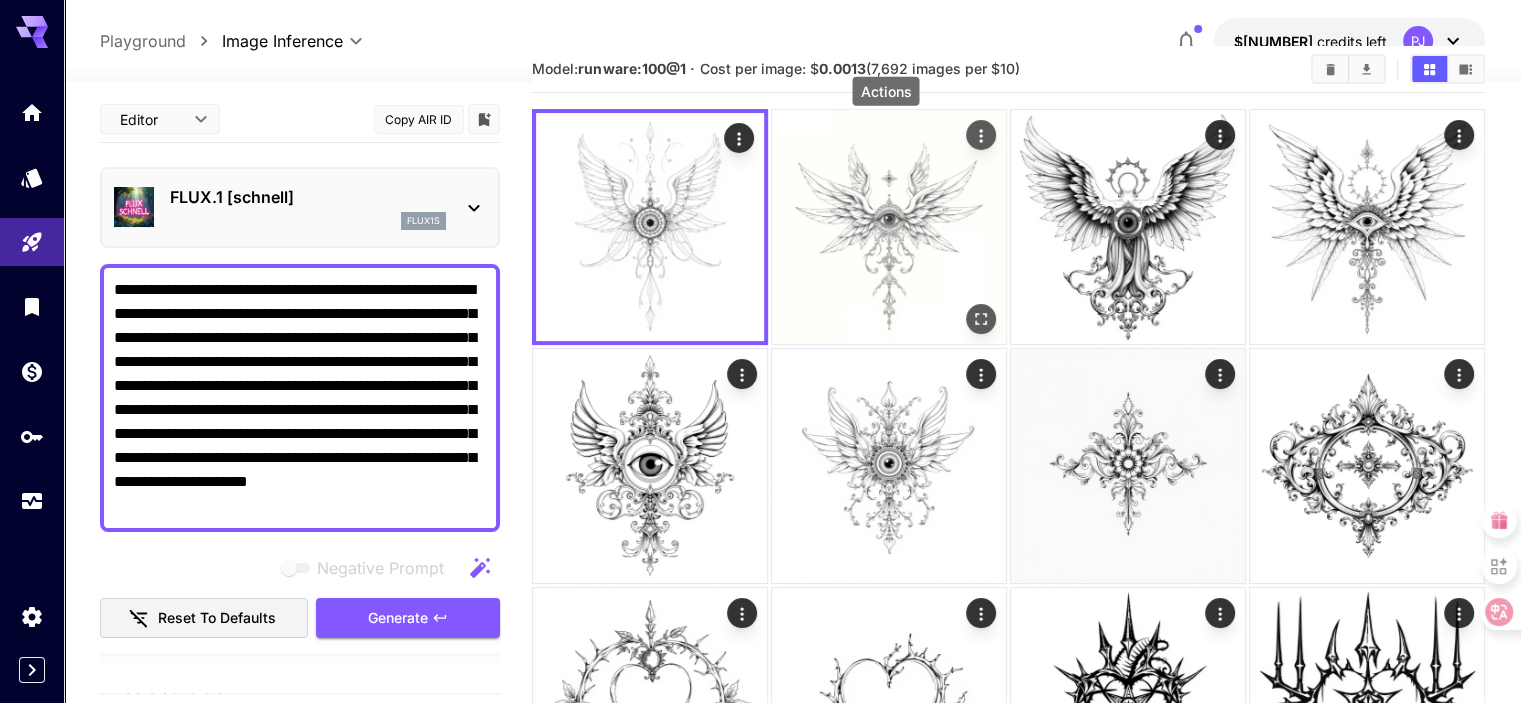 click 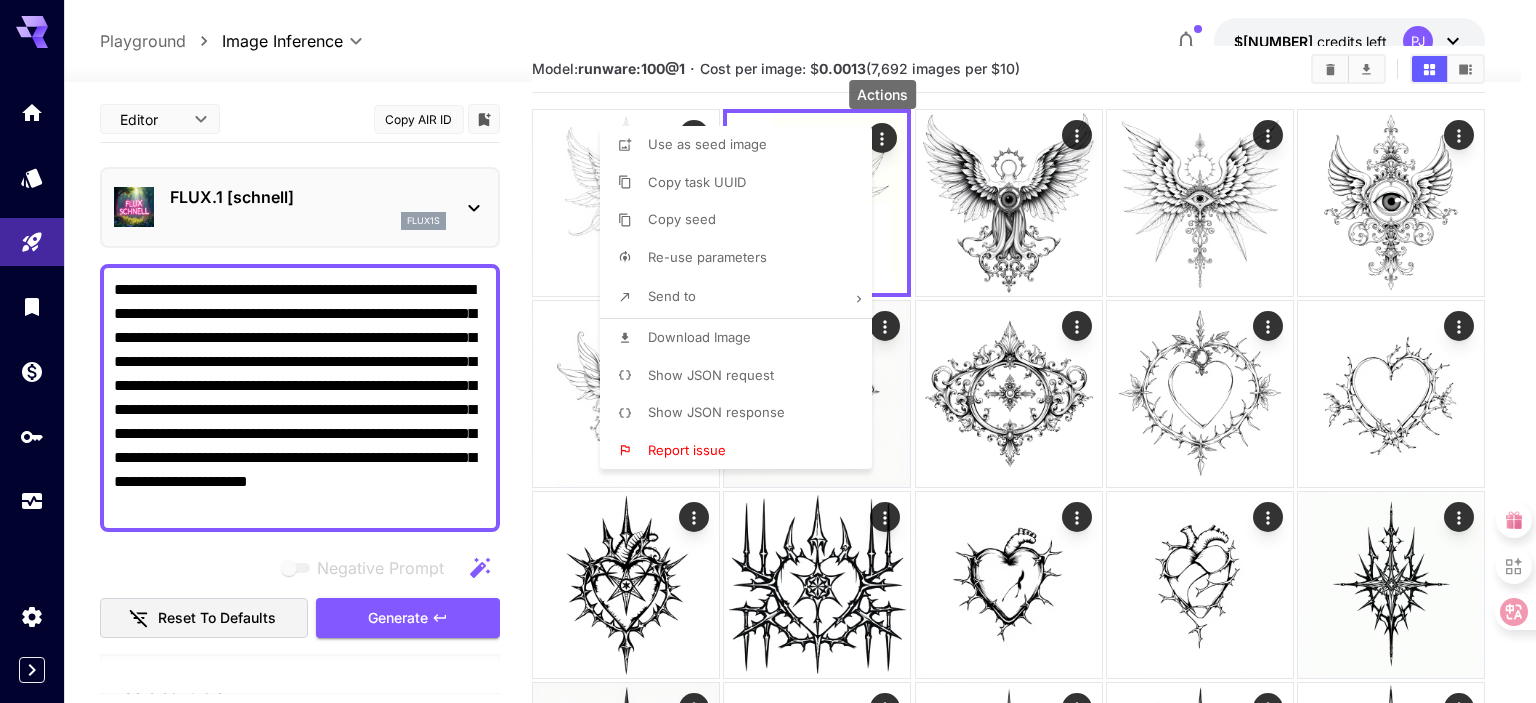 click on "Download Image" at bounding box center (699, 337) 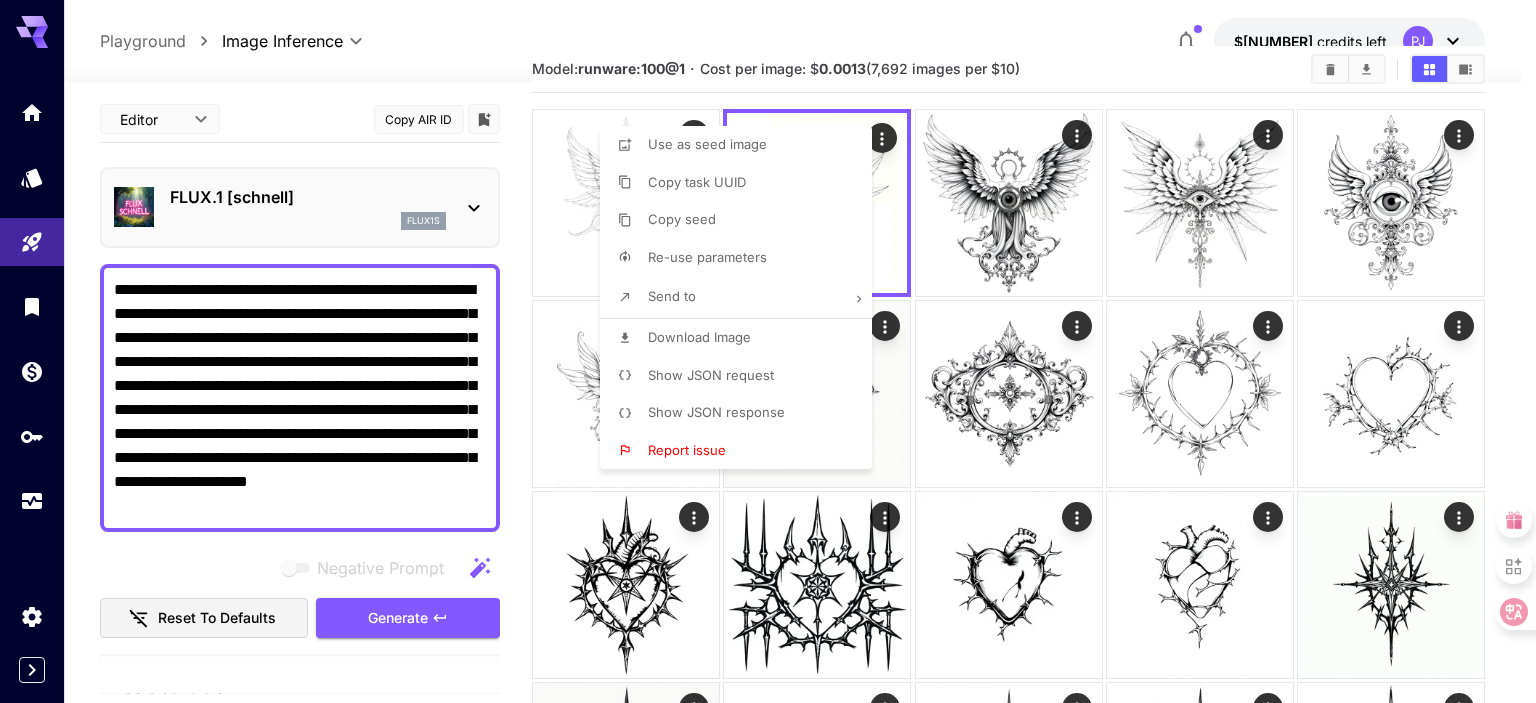 drag, startPoint x: 1005, startPoint y: 241, endPoint x: 995, endPoint y: 223, distance: 20.59126 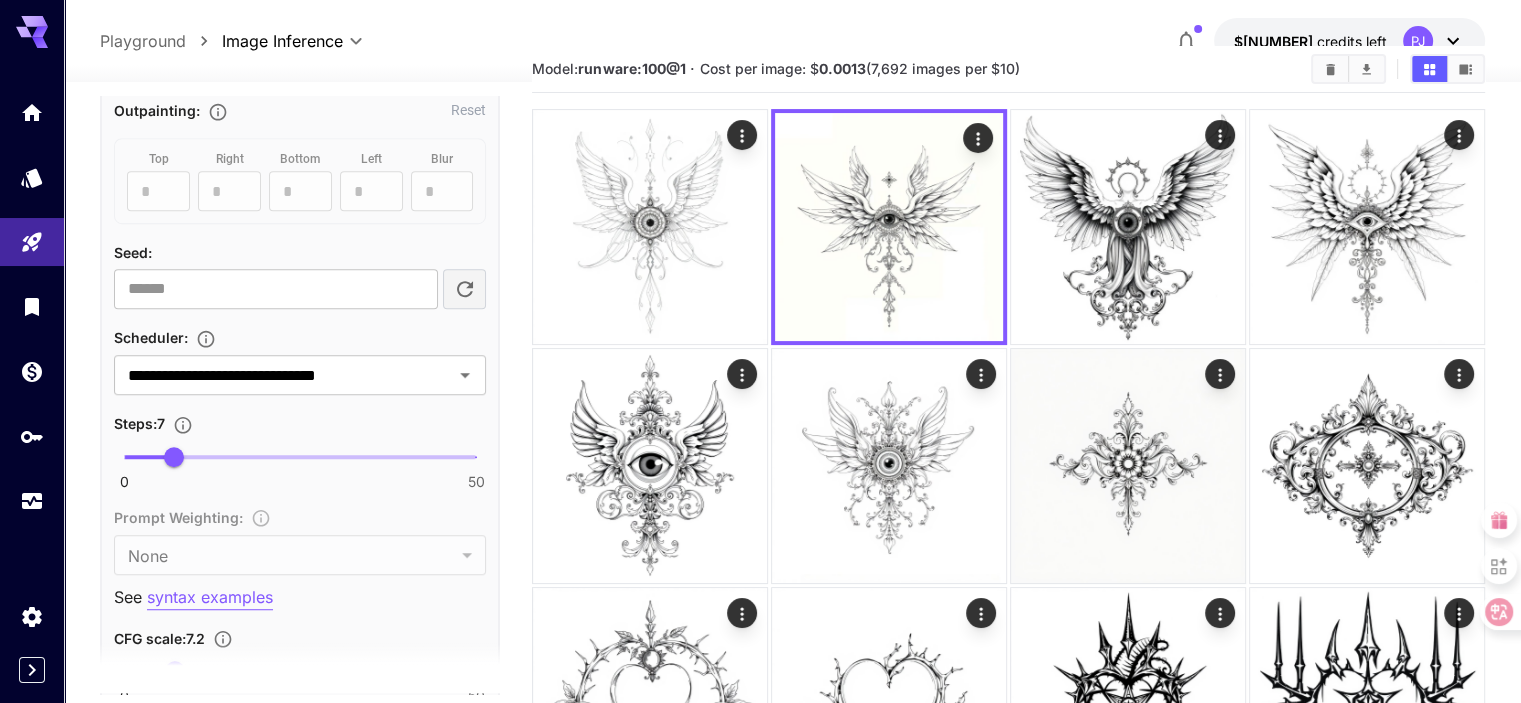 scroll, scrollTop: 1300, scrollLeft: 0, axis: vertical 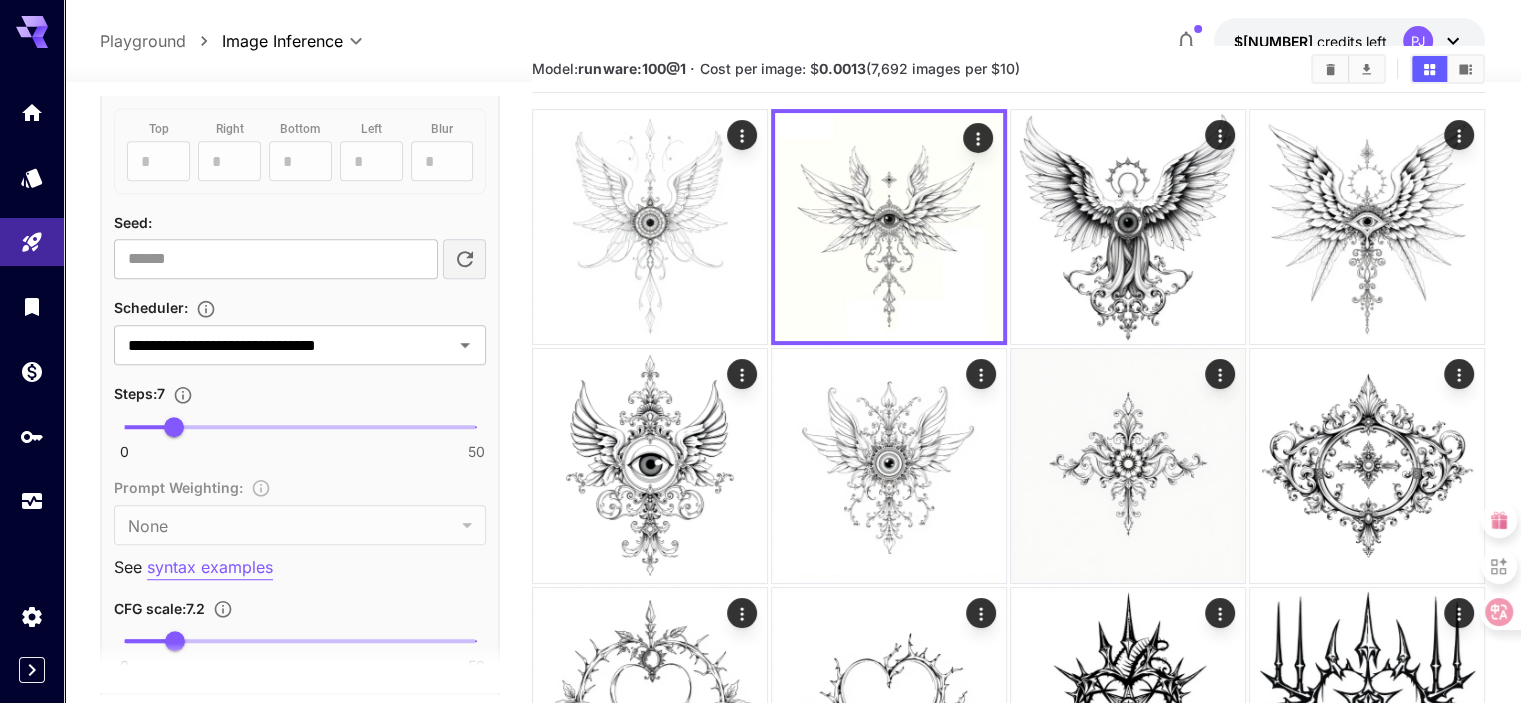 click 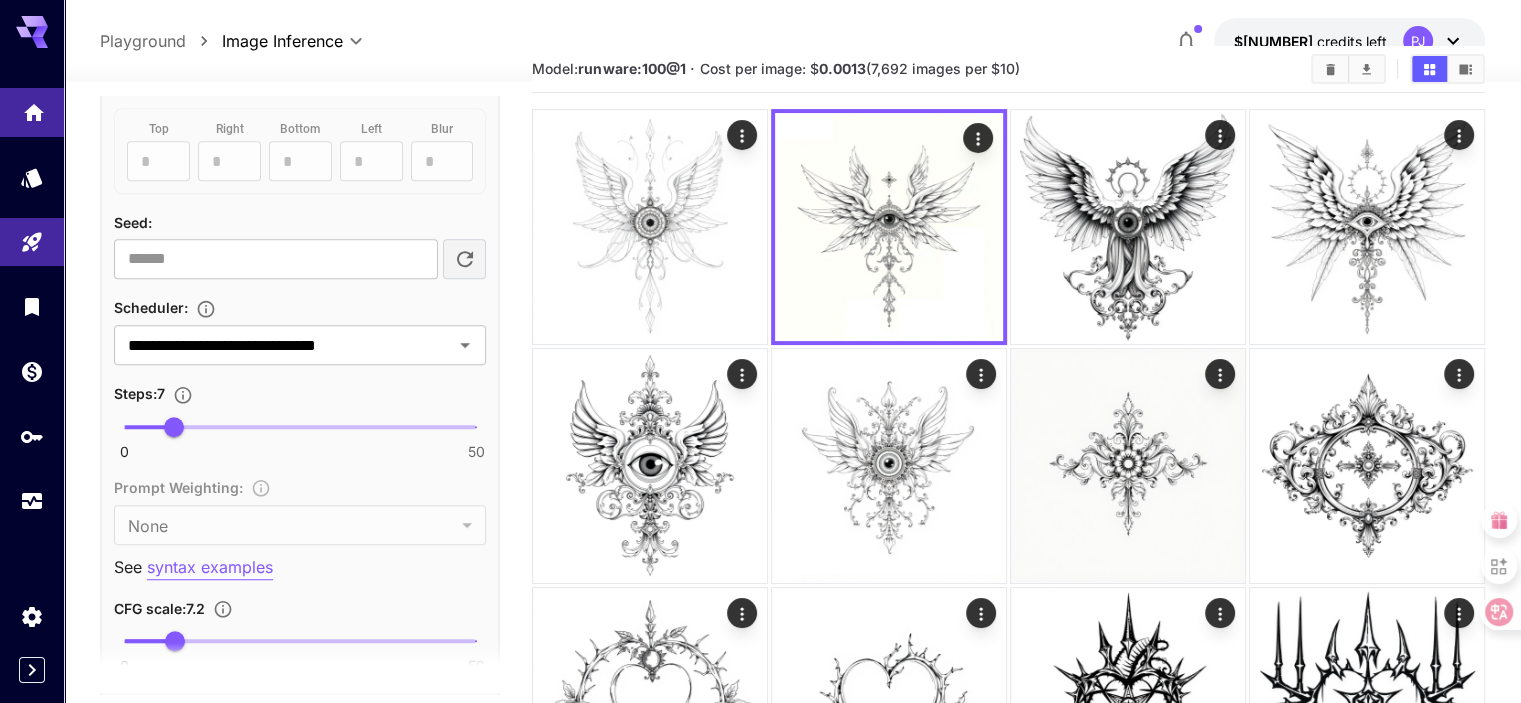 click at bounding box center (32, 112) 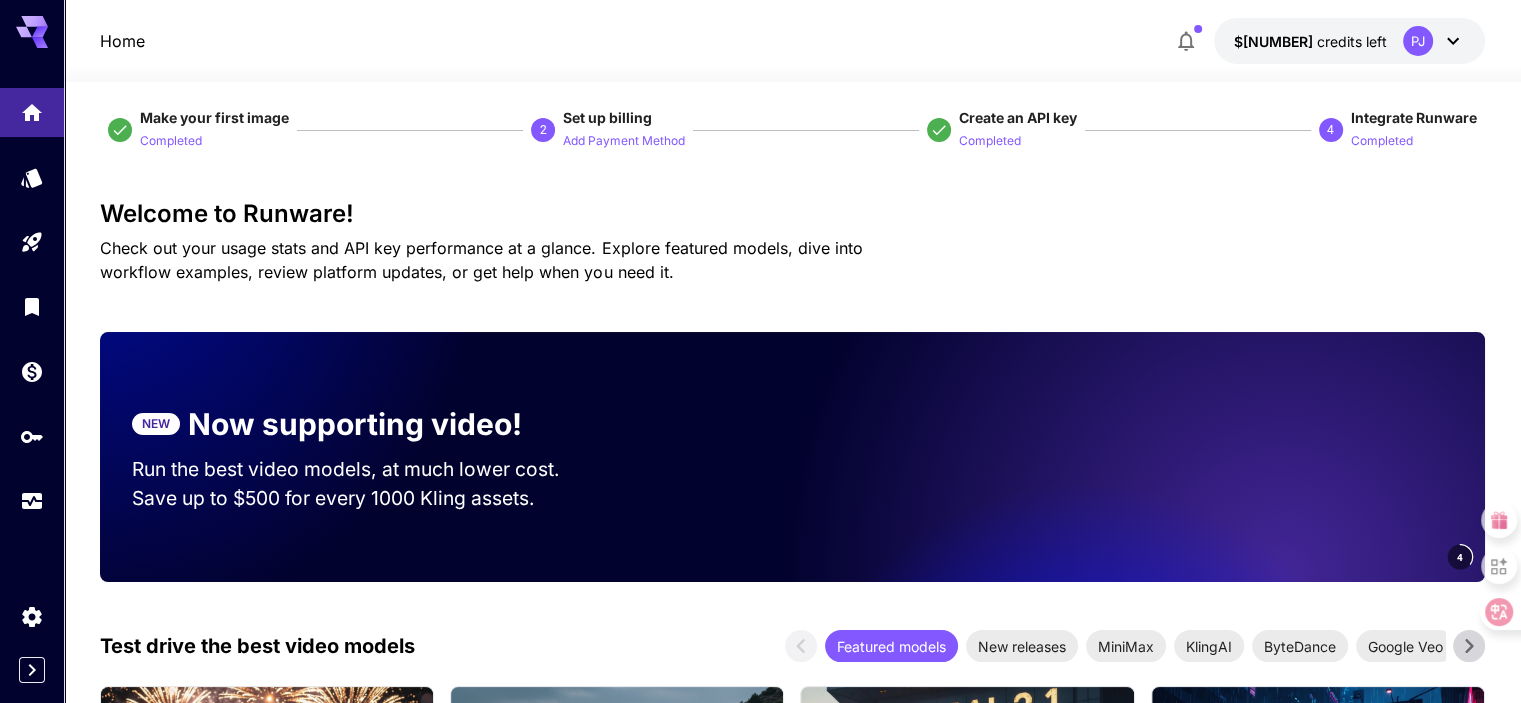 scroll, scrollTop: 0, scrollLeft: 0, axis: both 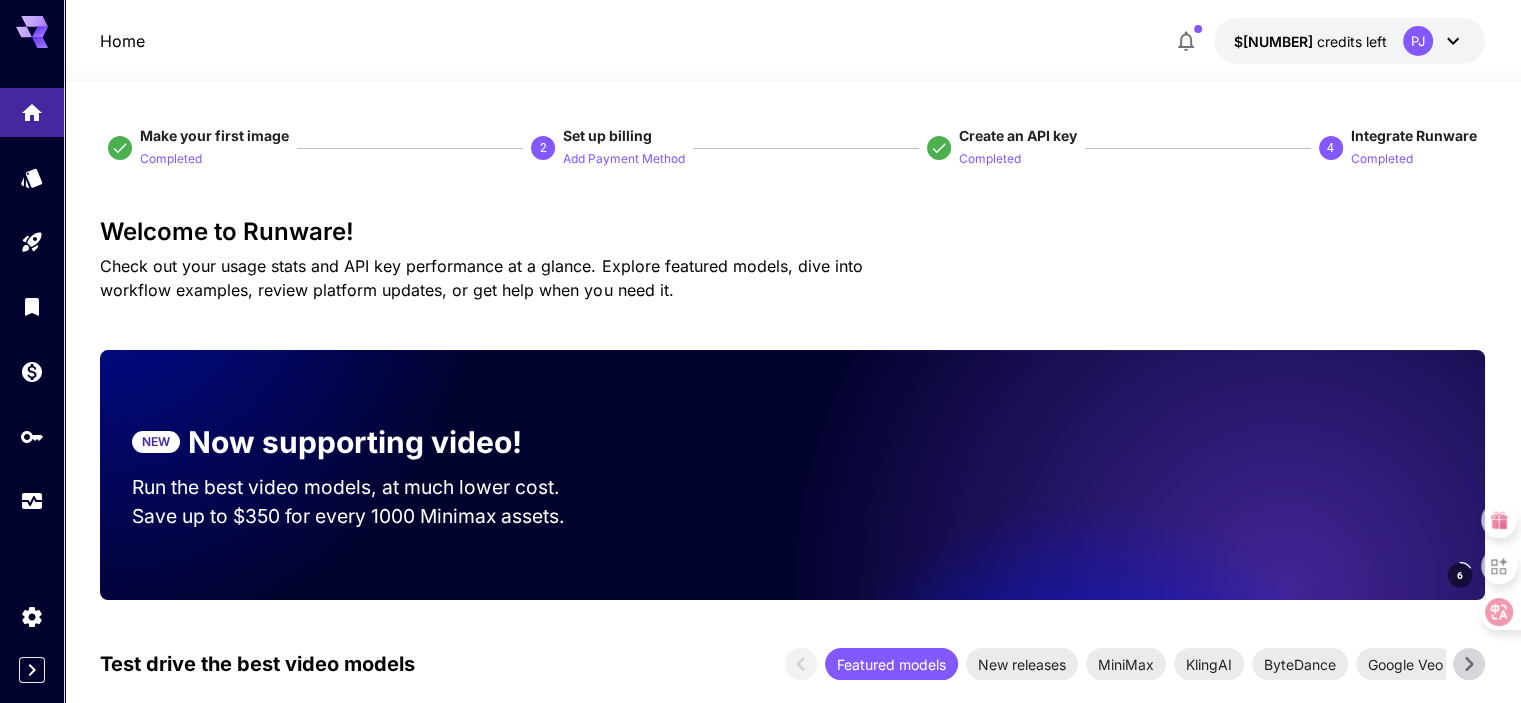 click 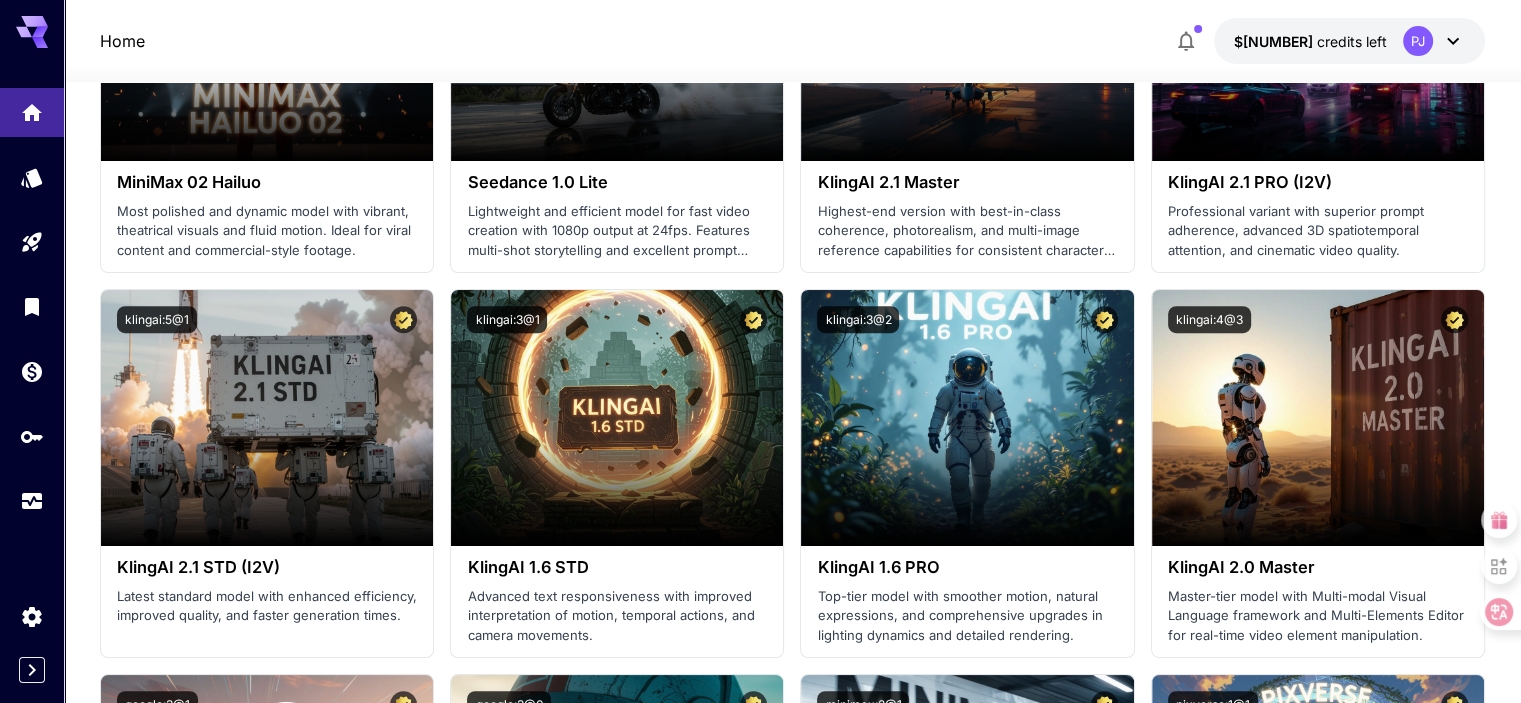 scroll, scrollTop: 1100, scrollLeft: 0, axis: vertical 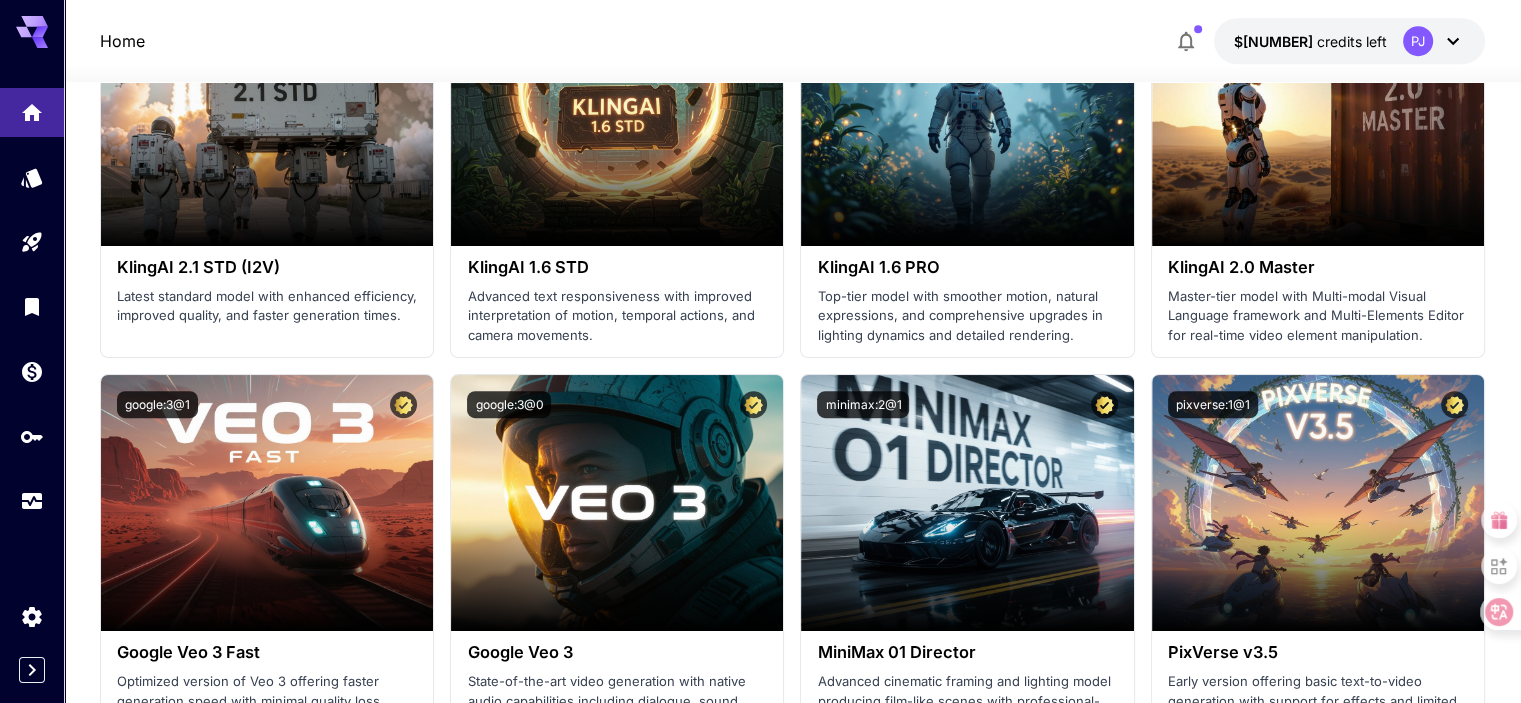 click at bounding box center (32, 306) 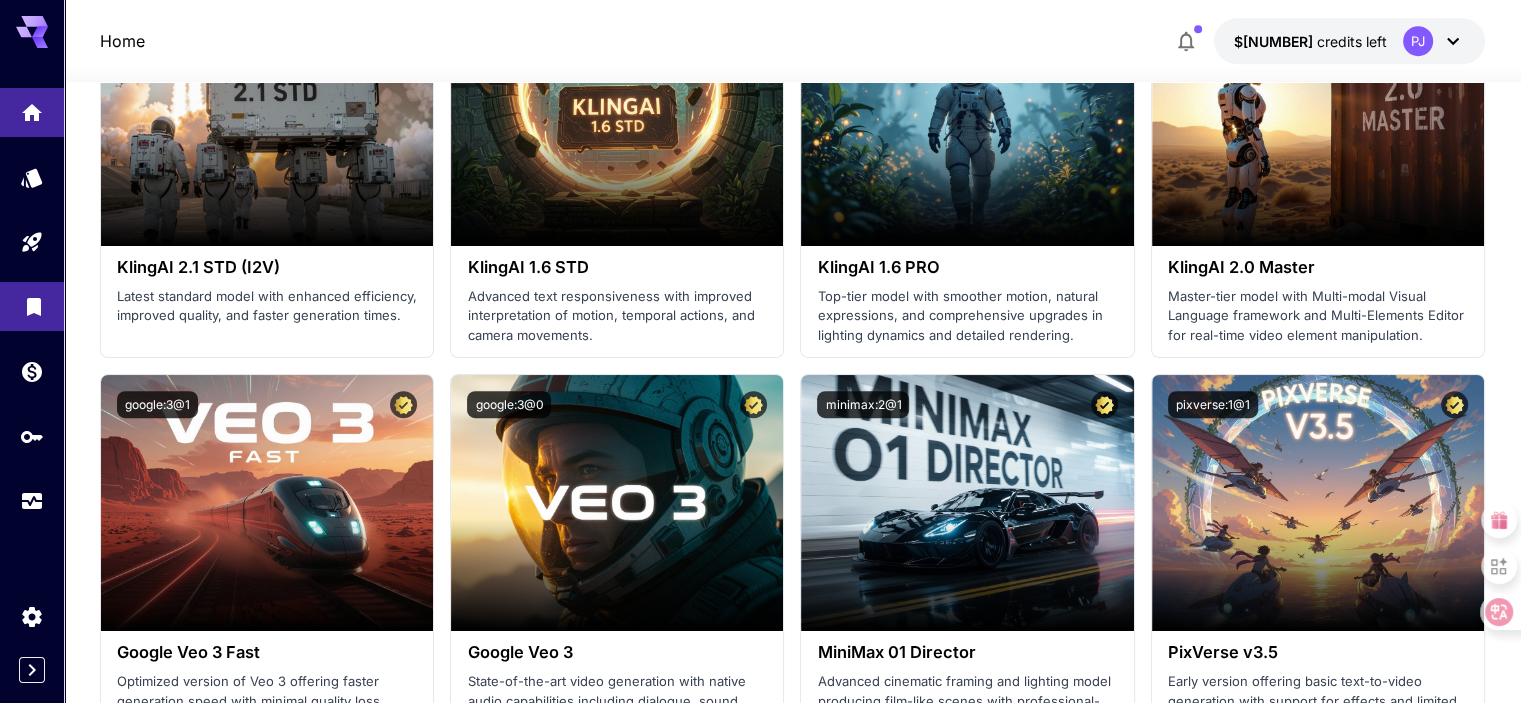 click 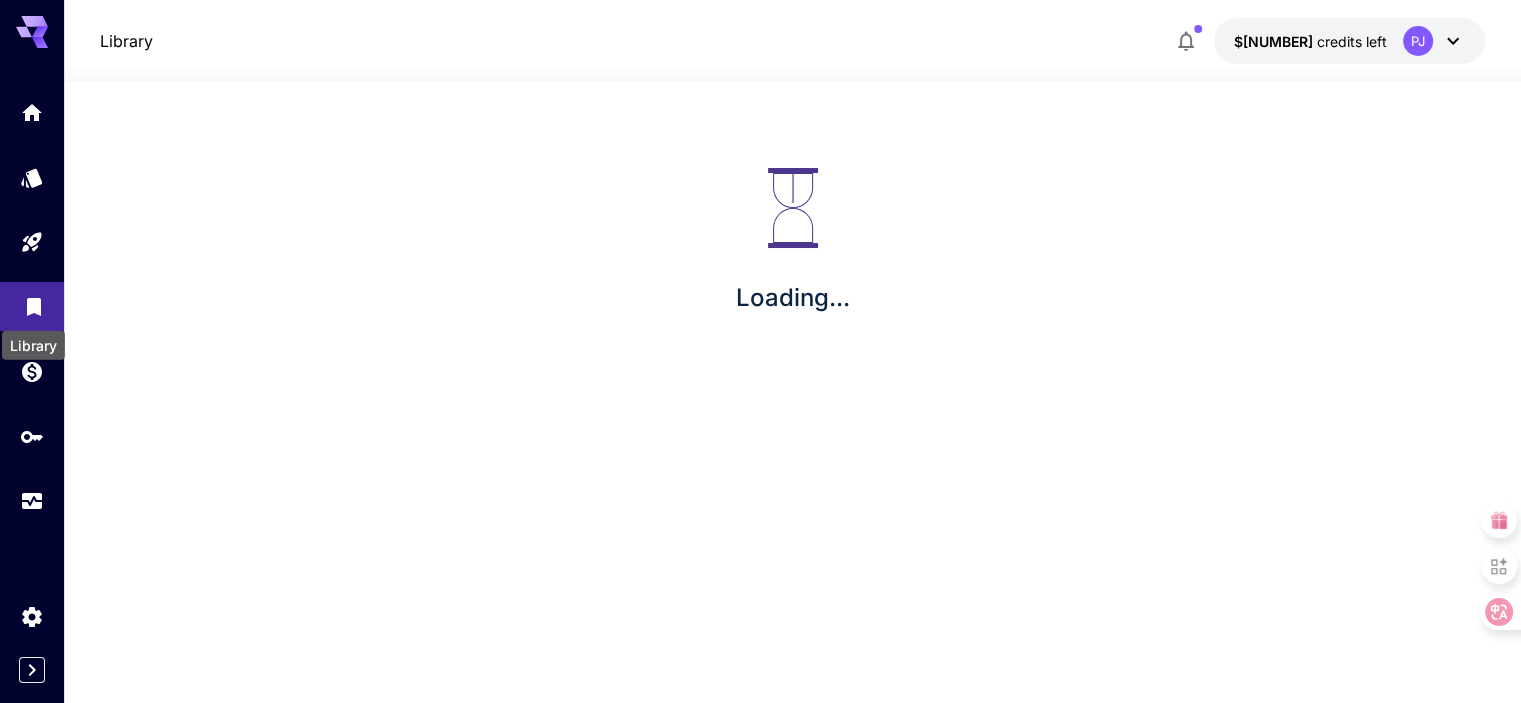 scroll, scrollTop: 0, scrollLeft: 0, axis: both 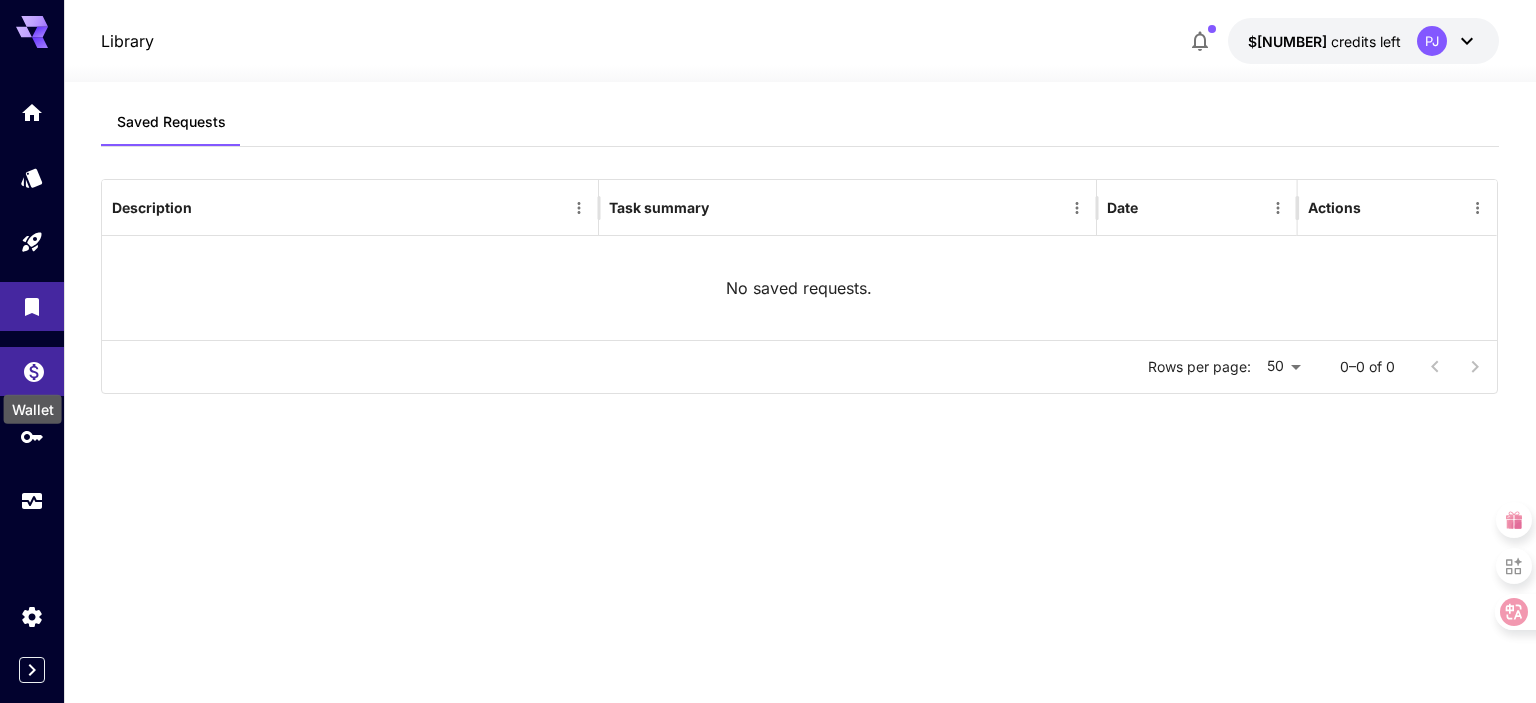 click 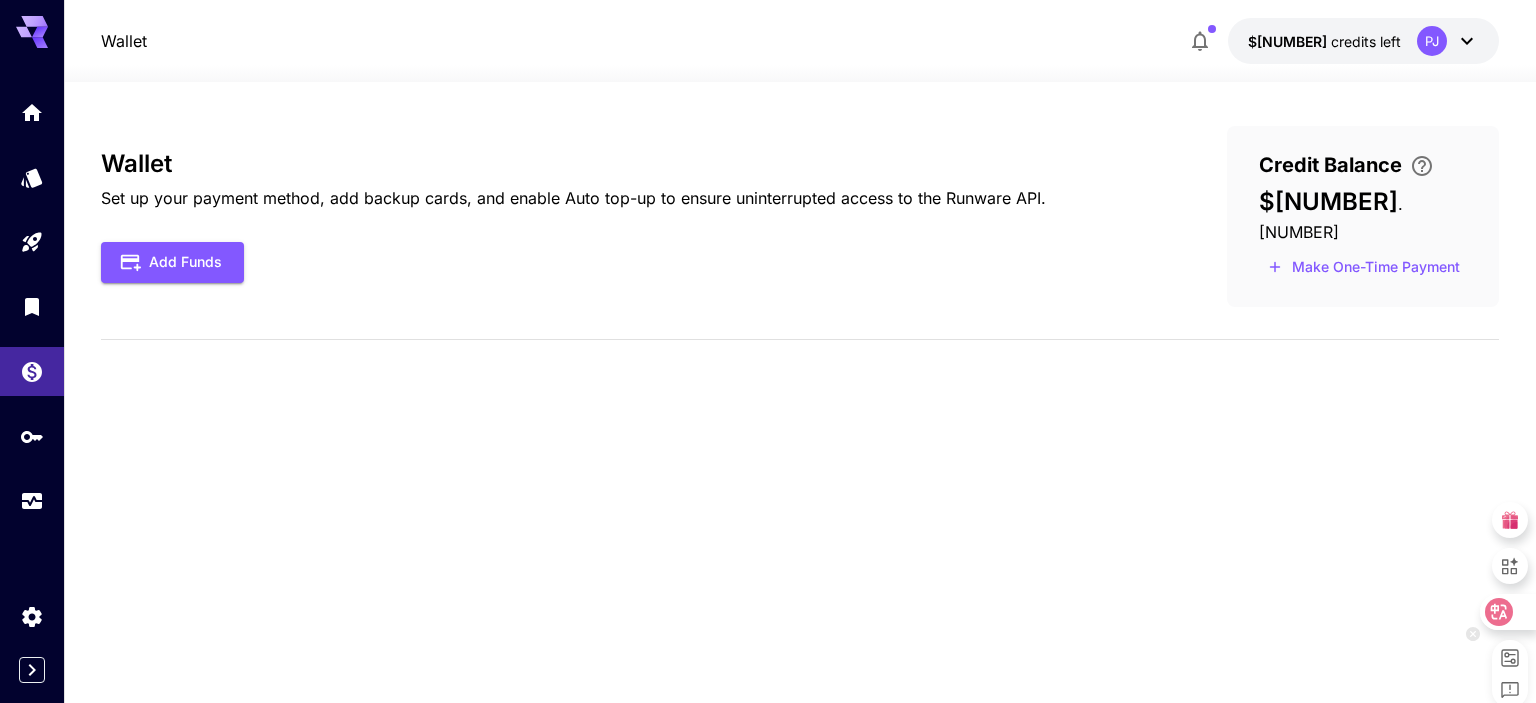 click at bounding box center (1507, 612) 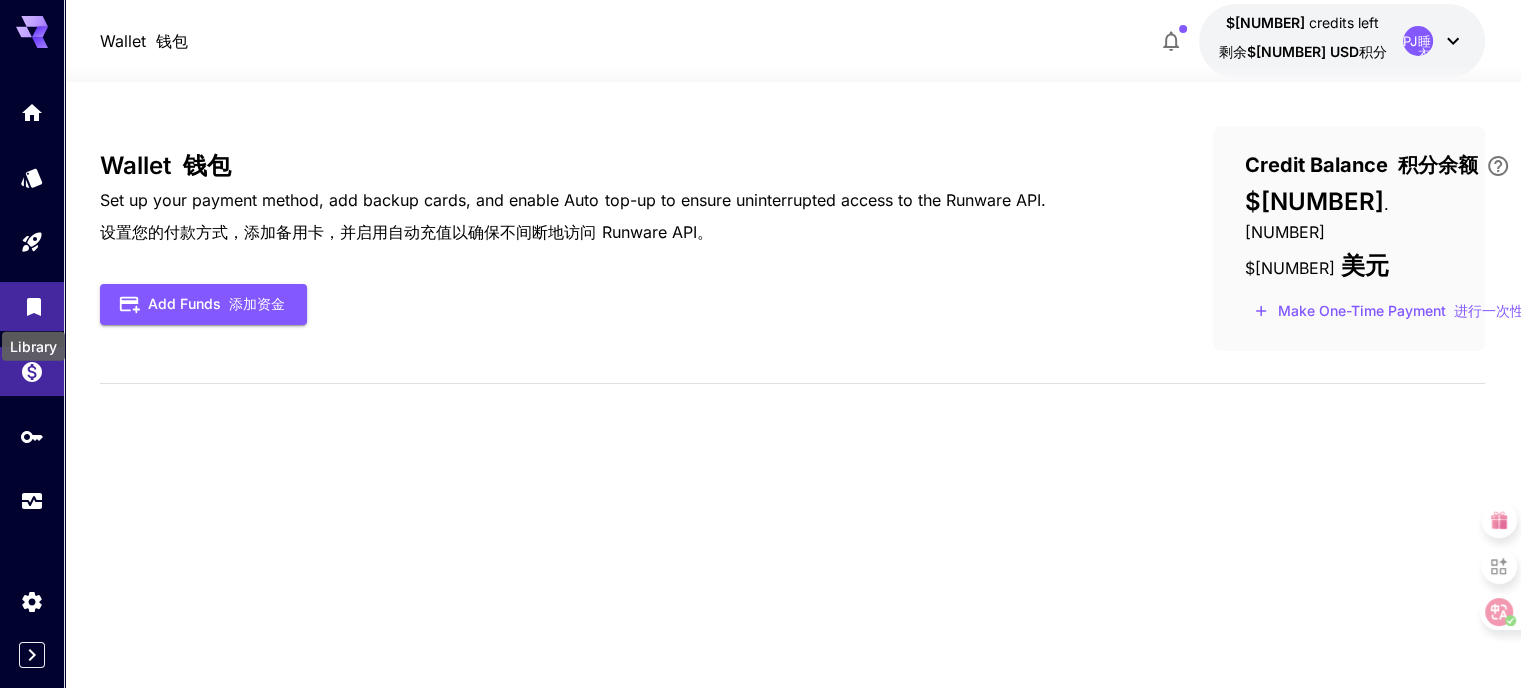 click 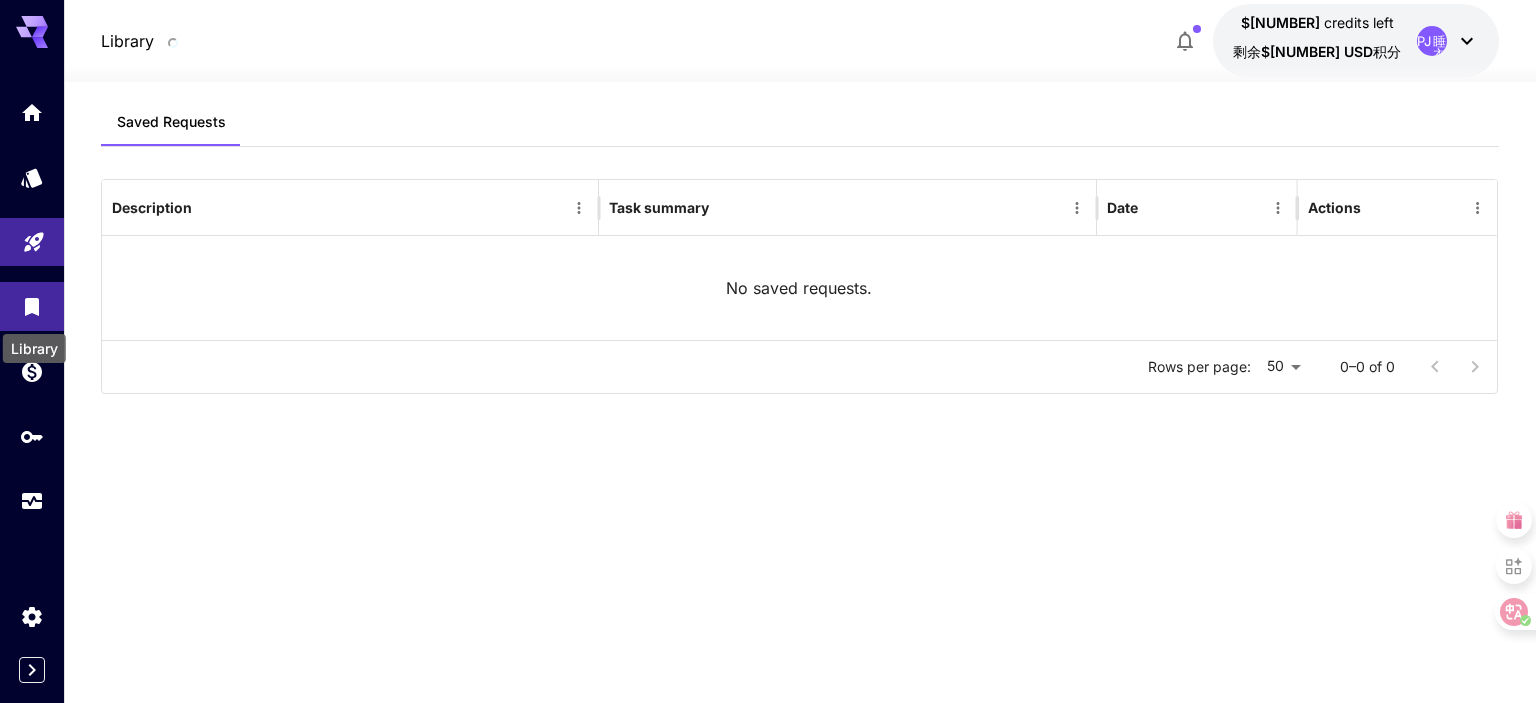 click 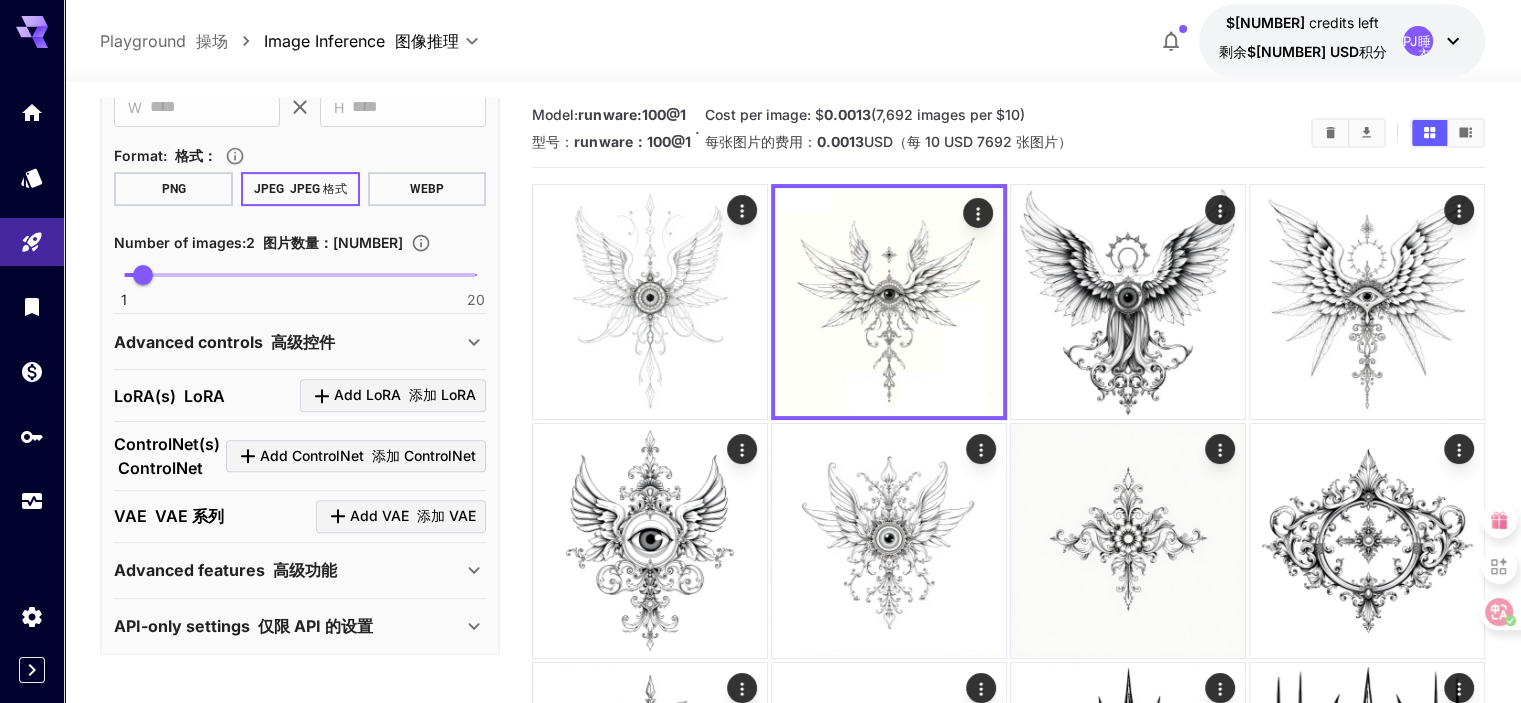 scroll, scrollTop: 718, scrollLeft: 0, axis: vertical 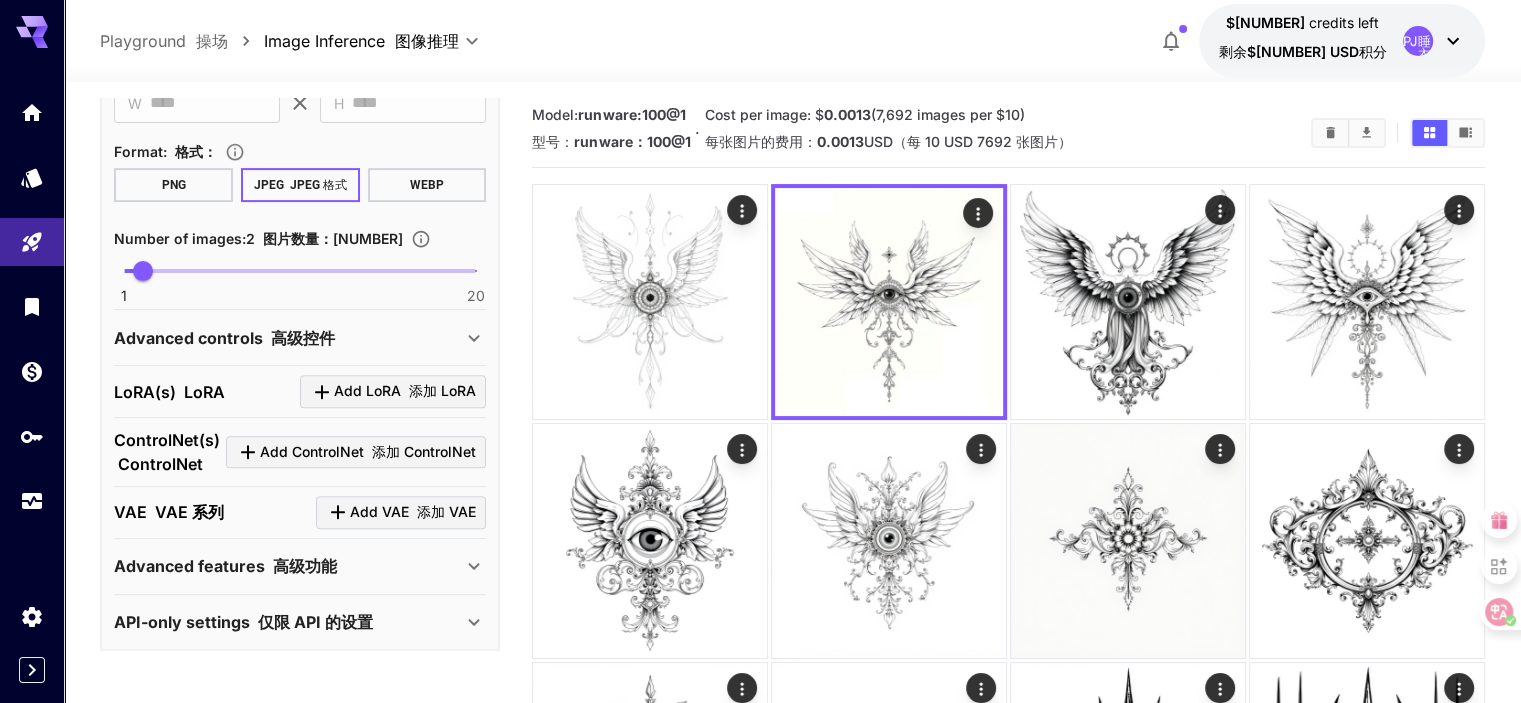click on "Advanced controls    高级控件" at bounding box center (288, 338) 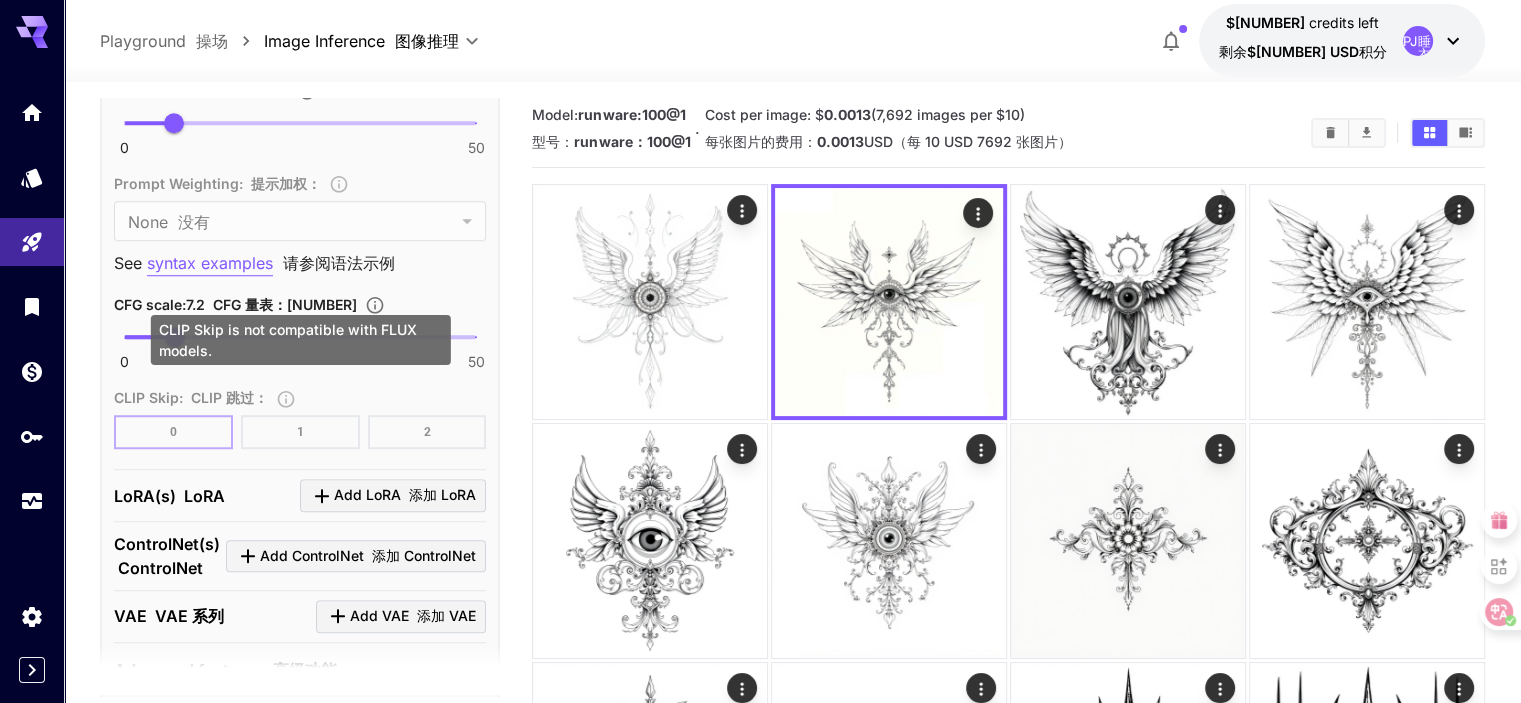 scroll, scrollTop: 1621, scrollLeft: 0, axis: vertical 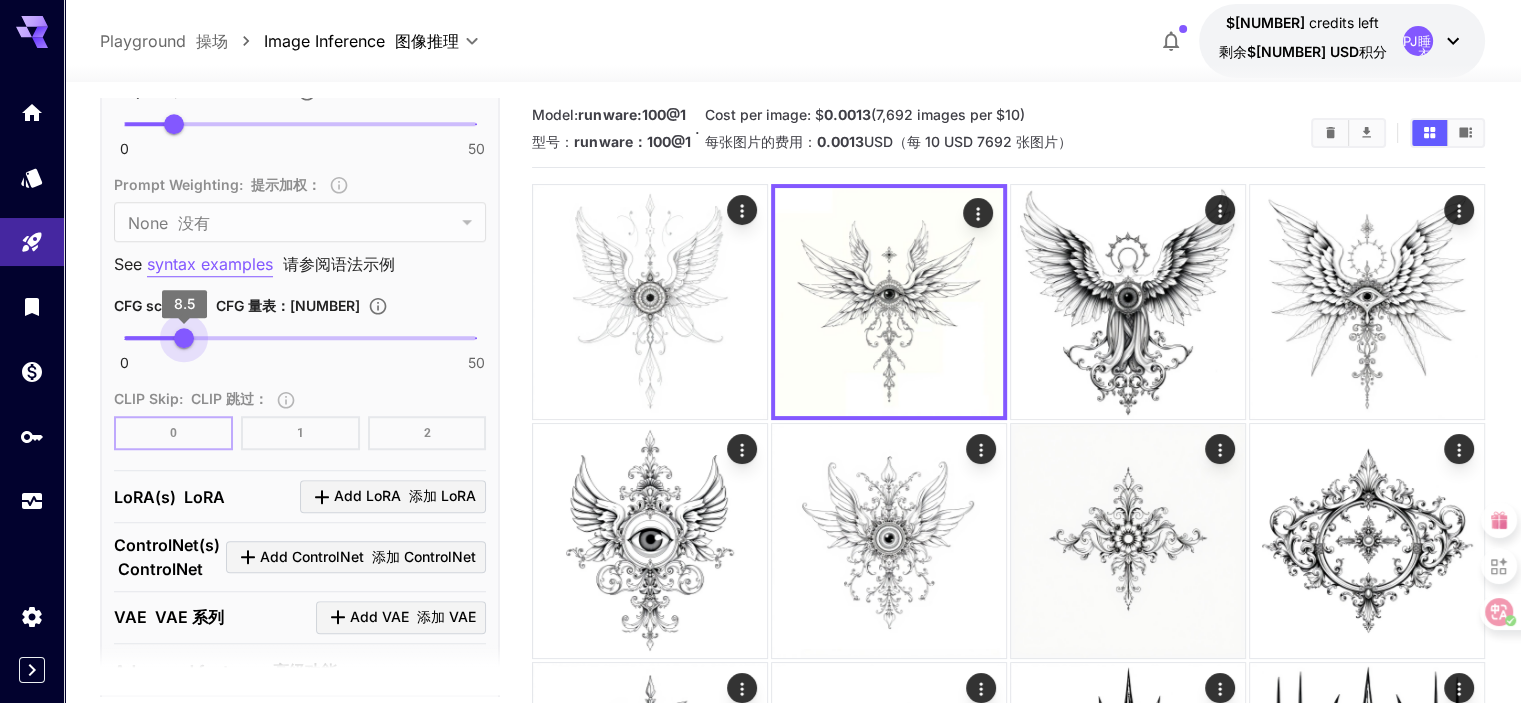 type on "***" 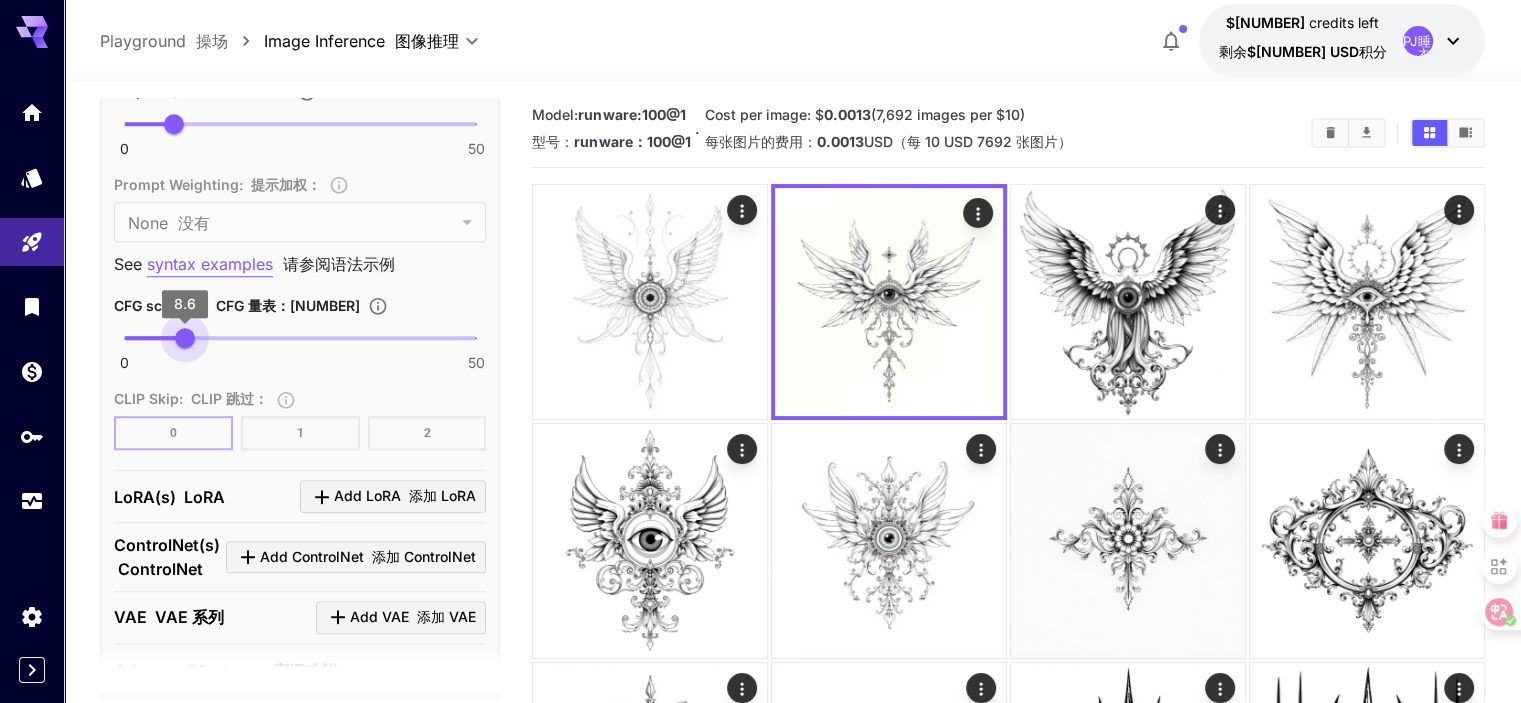 drag, startPoint x: 172, startPoint y: 329, endPoint x: 185, endPoint y: 329, distance: 13 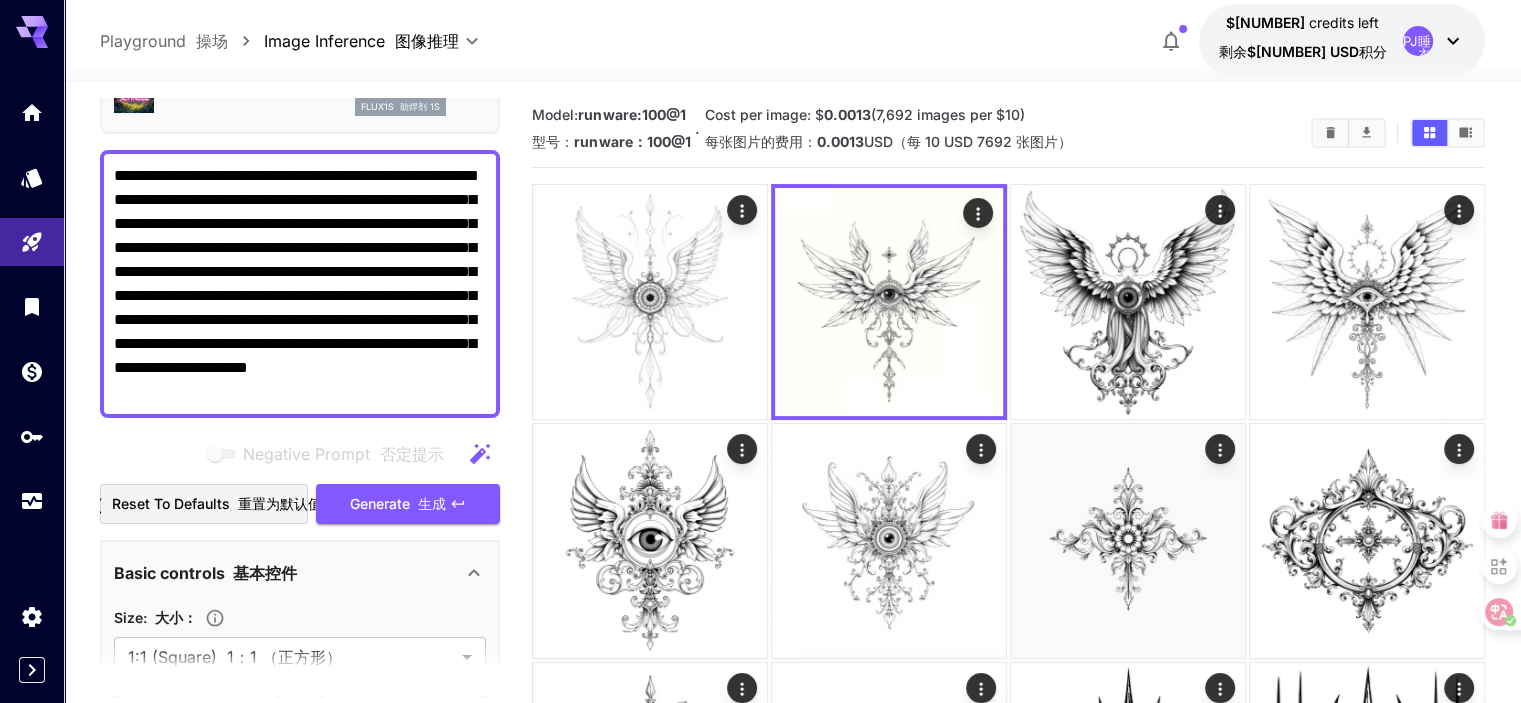 scroll, scrollTop: 0, scrollLeft: 0, axis: both 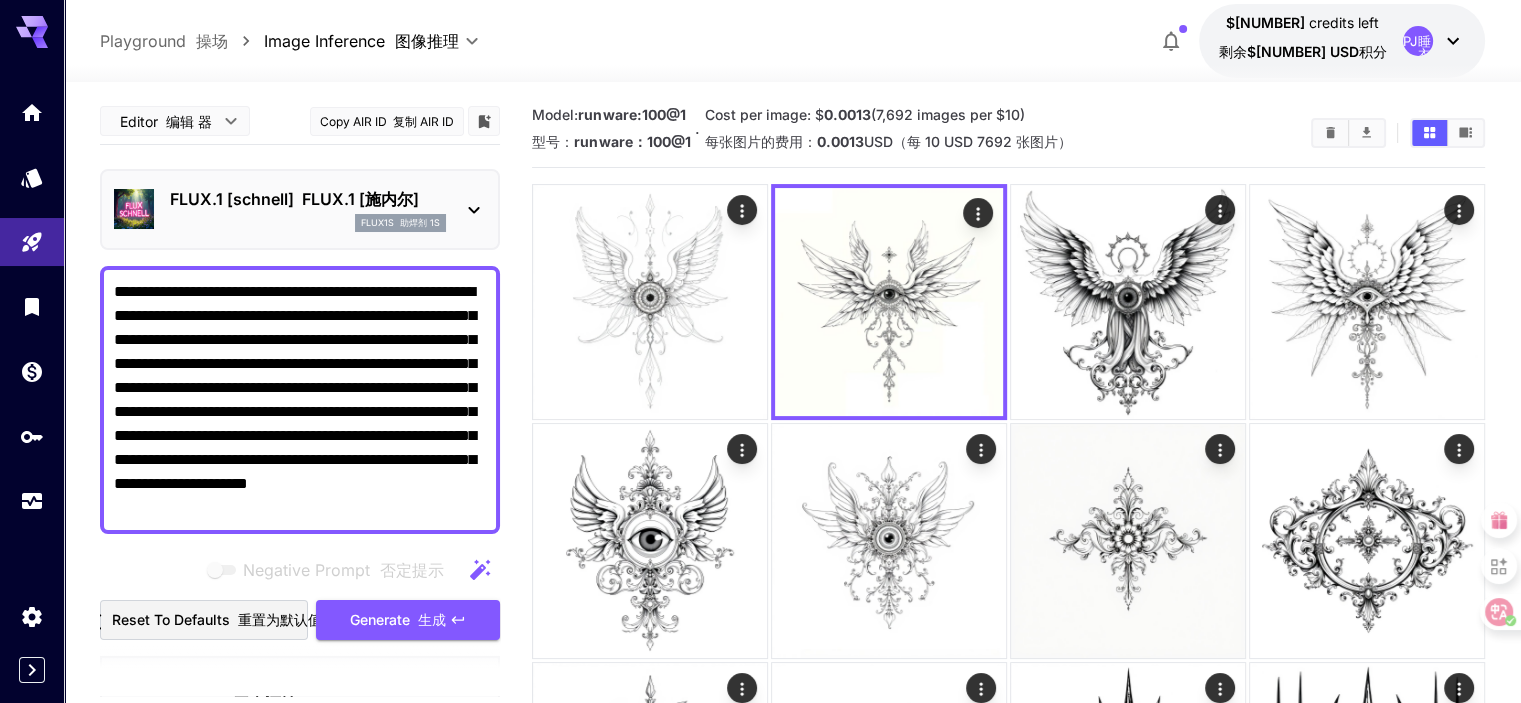 drag, startPoint x: 396, startPoint y: 517, endPoint x: 79, endPoint y: 274, distance: 399.4221 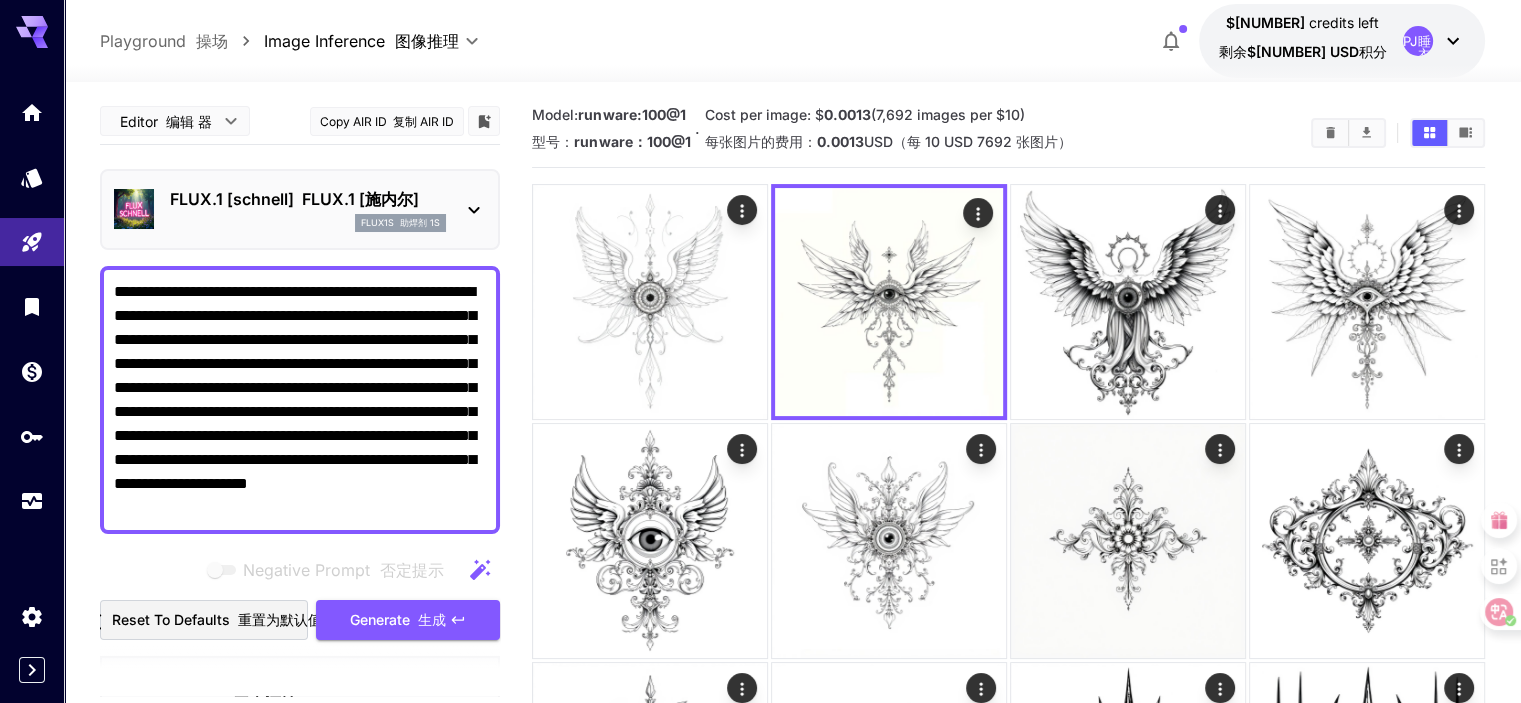 click on "**********" at bounding box center (792, 1117) 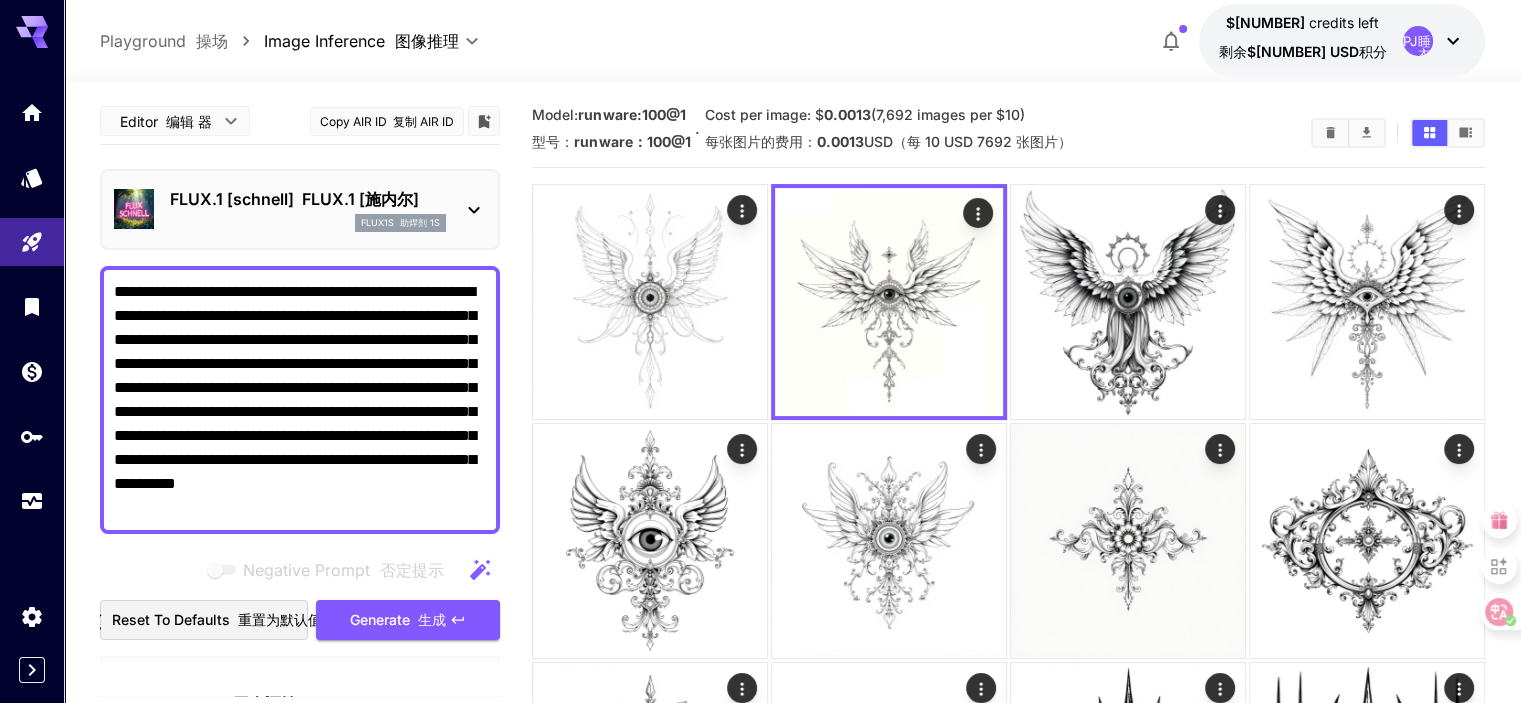 click on "**********" at bounding box center [300, 400] 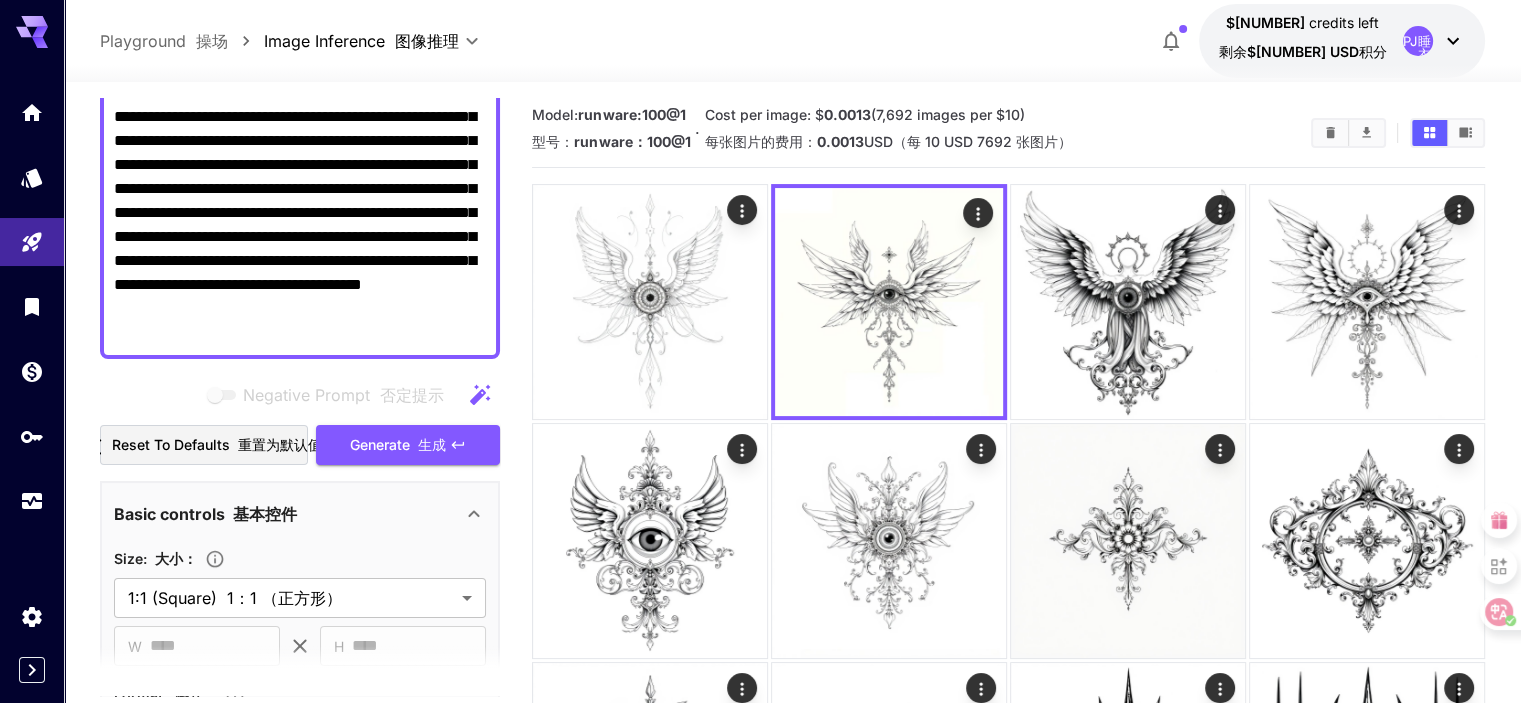 scroll, scrollTop: 200, scrollLeft: 0, axis: vertical 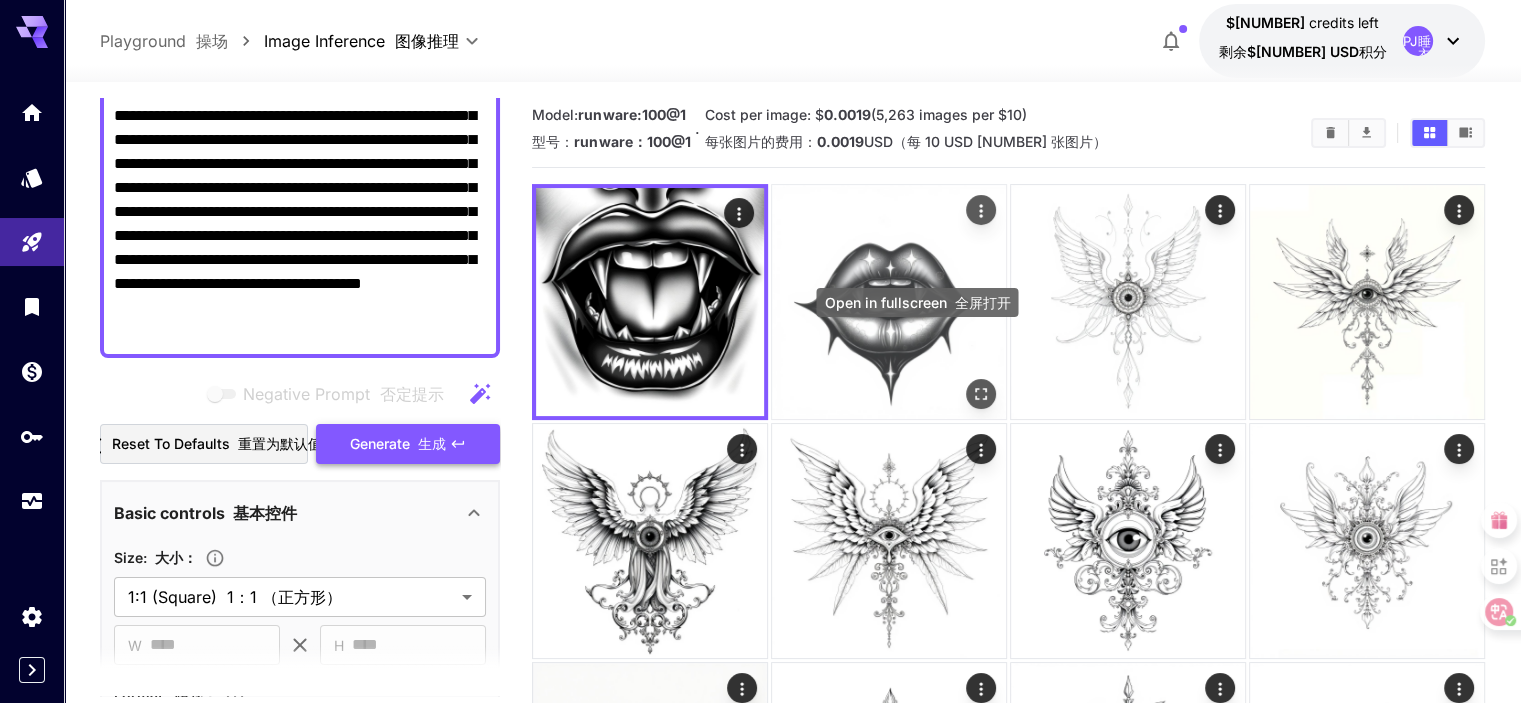 click 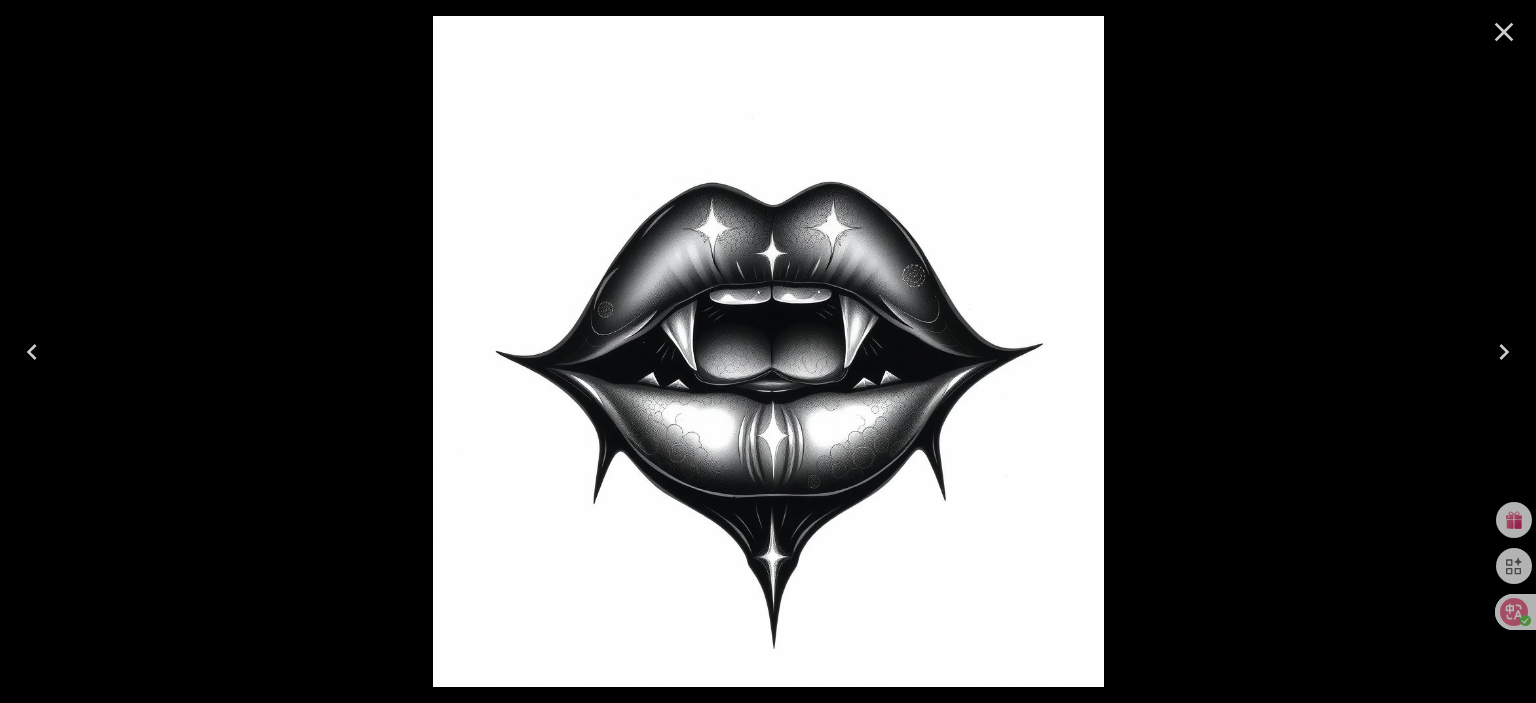 click 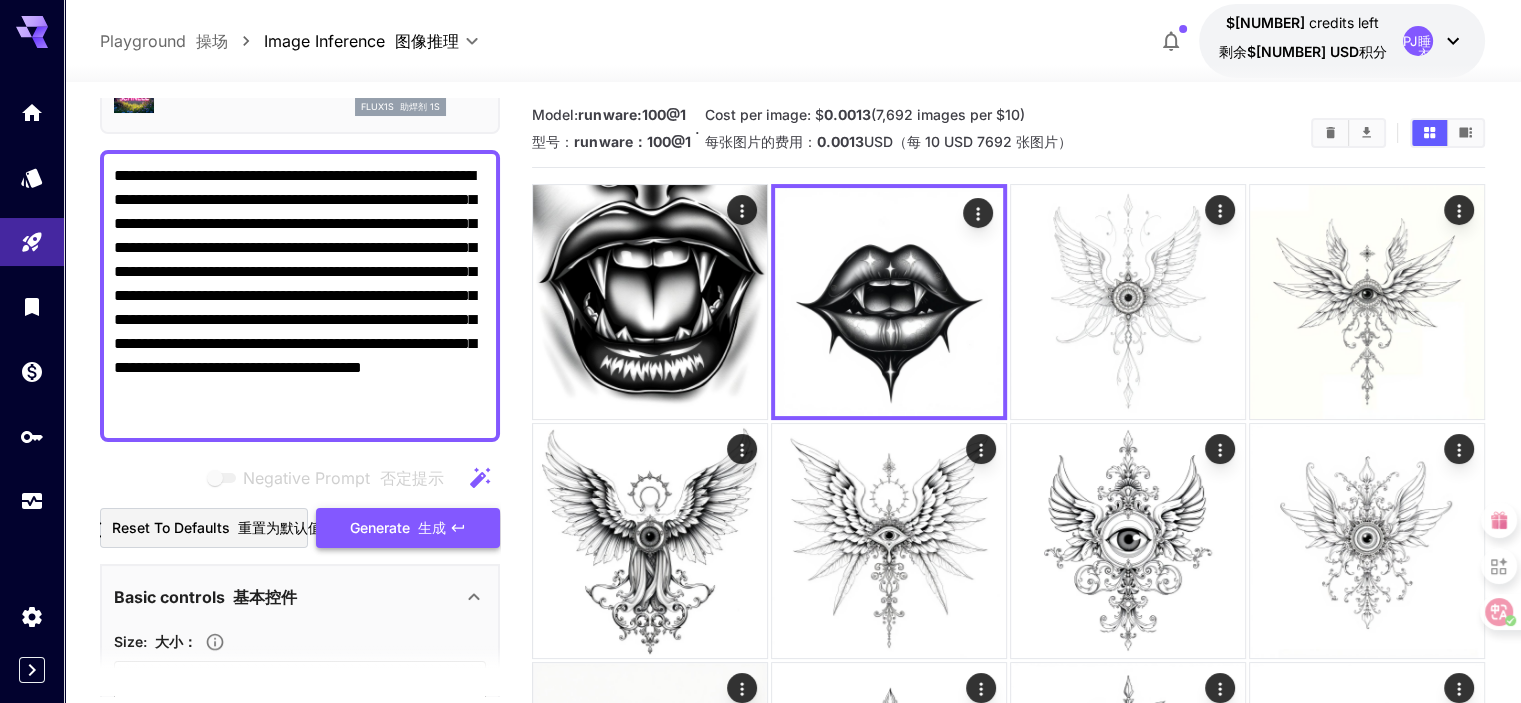 scroll, scrollTop: 0, scrollLeft: 0, axis: both 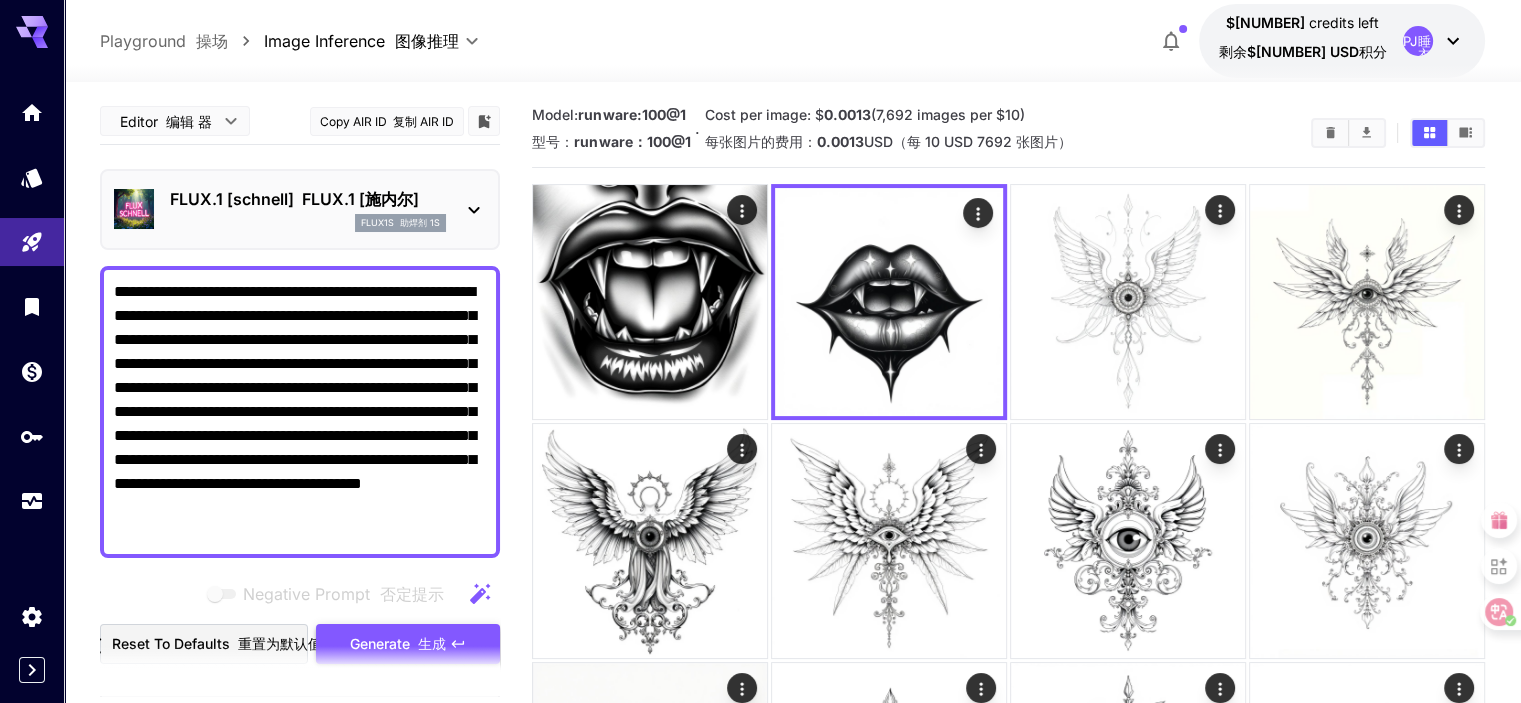 drag, startPoint x: 118, startPoint y: 311, endPoint x: 350, endPoint y: 303, distance: 232.1379 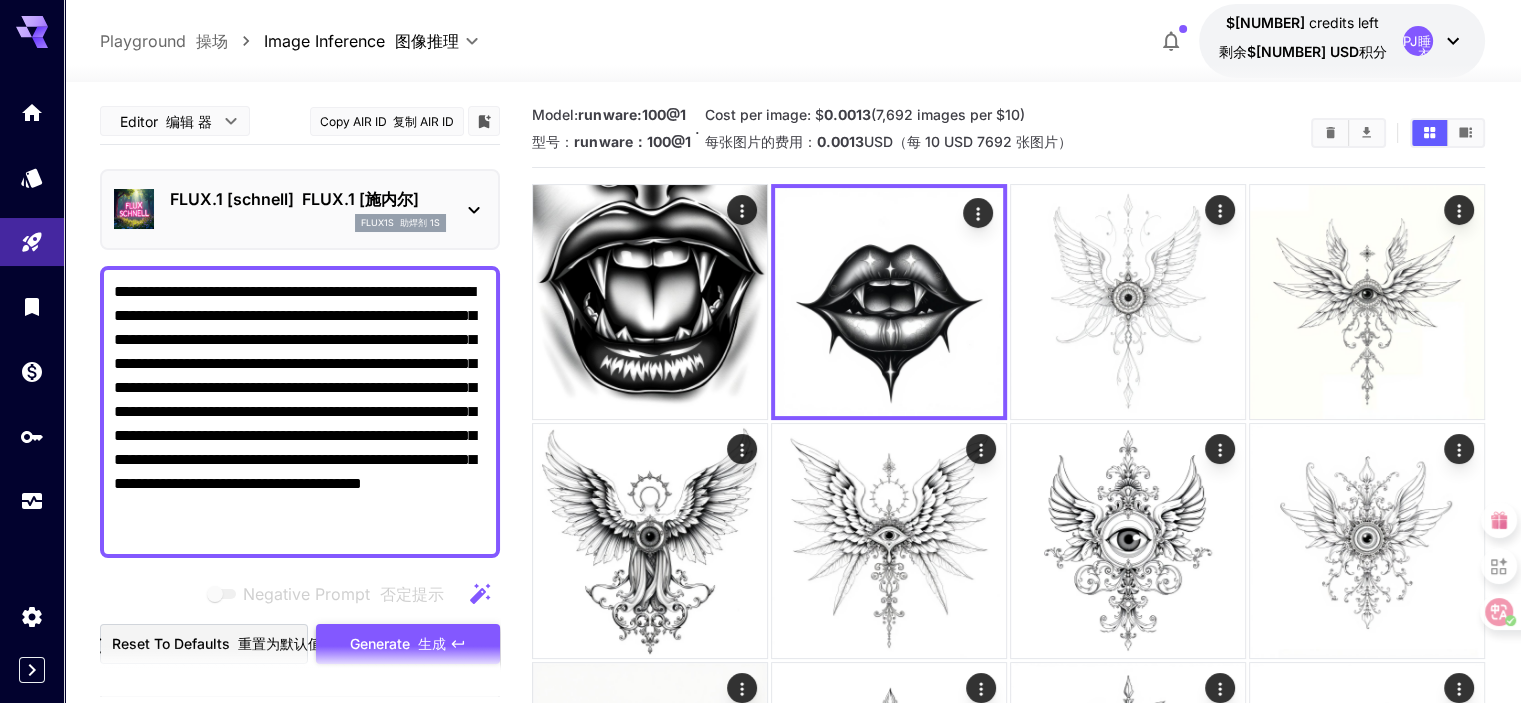 click on "**********" at bounding box center [300, 412] 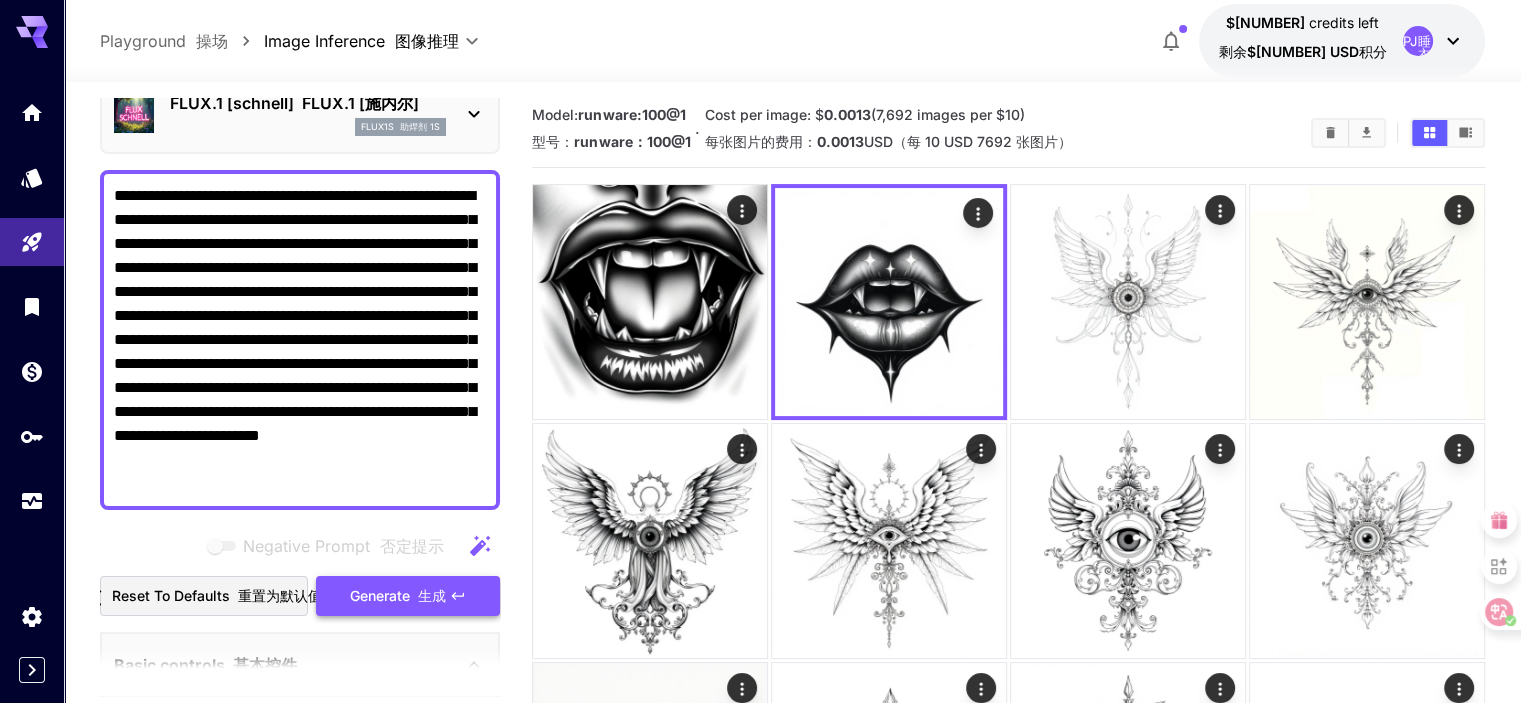 scroll, scrollTop: 200, scrollLeft: 0, axis: vertical 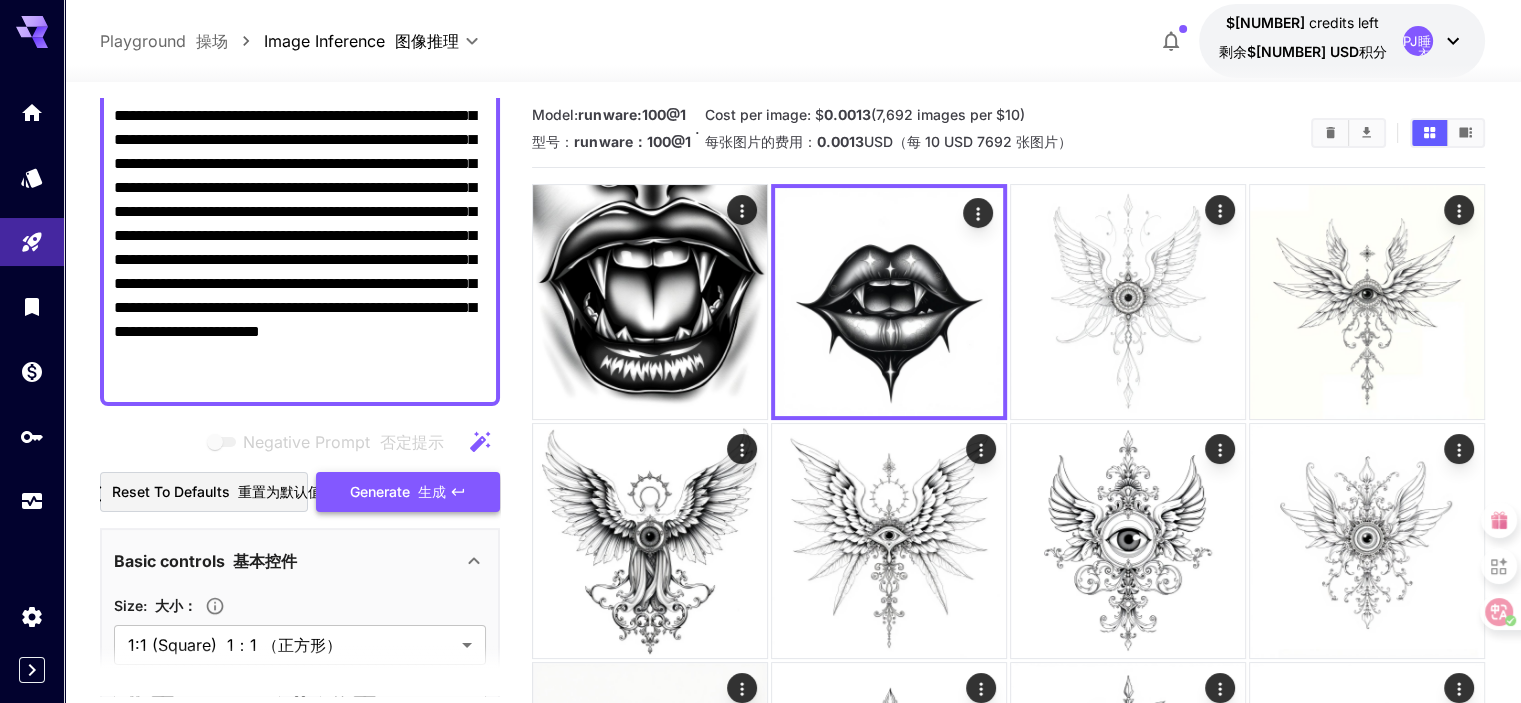 type on "**********" 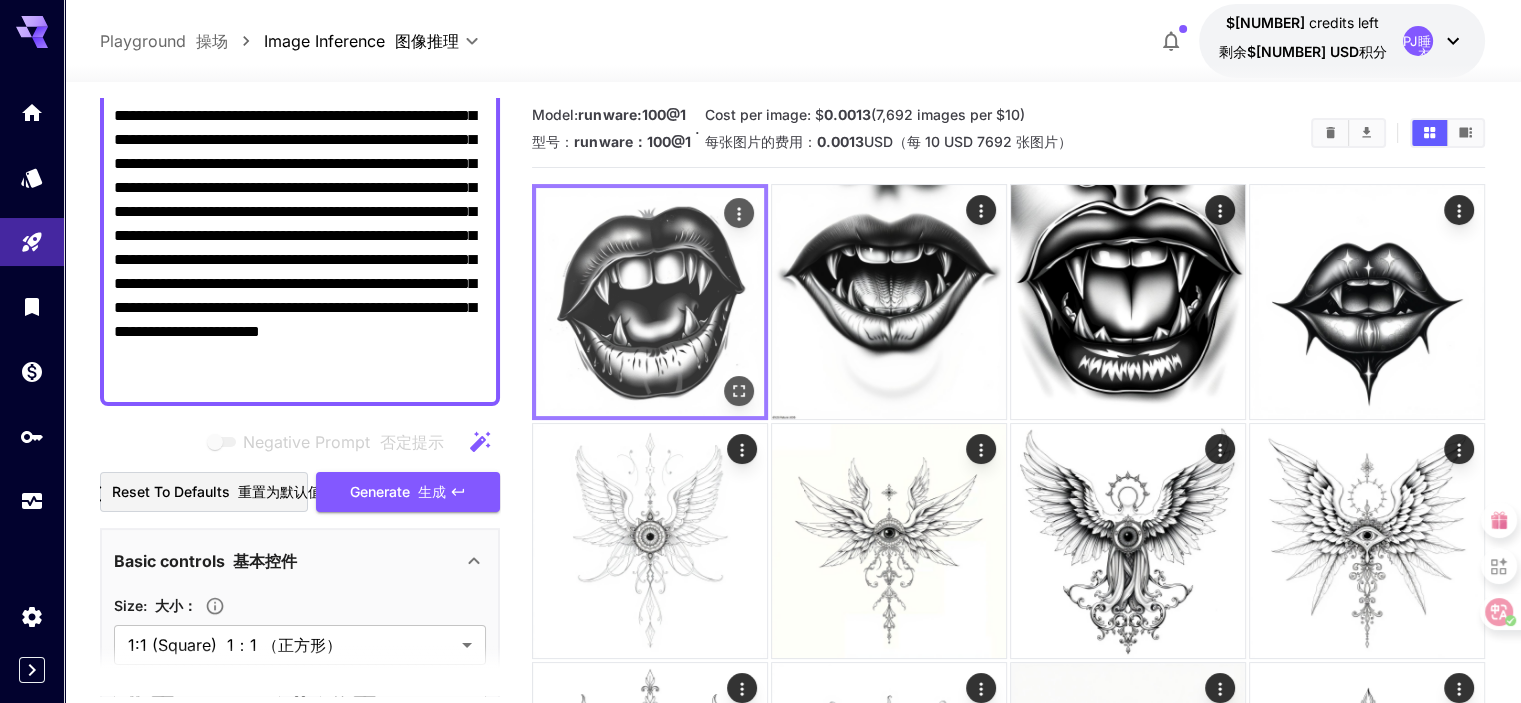 click 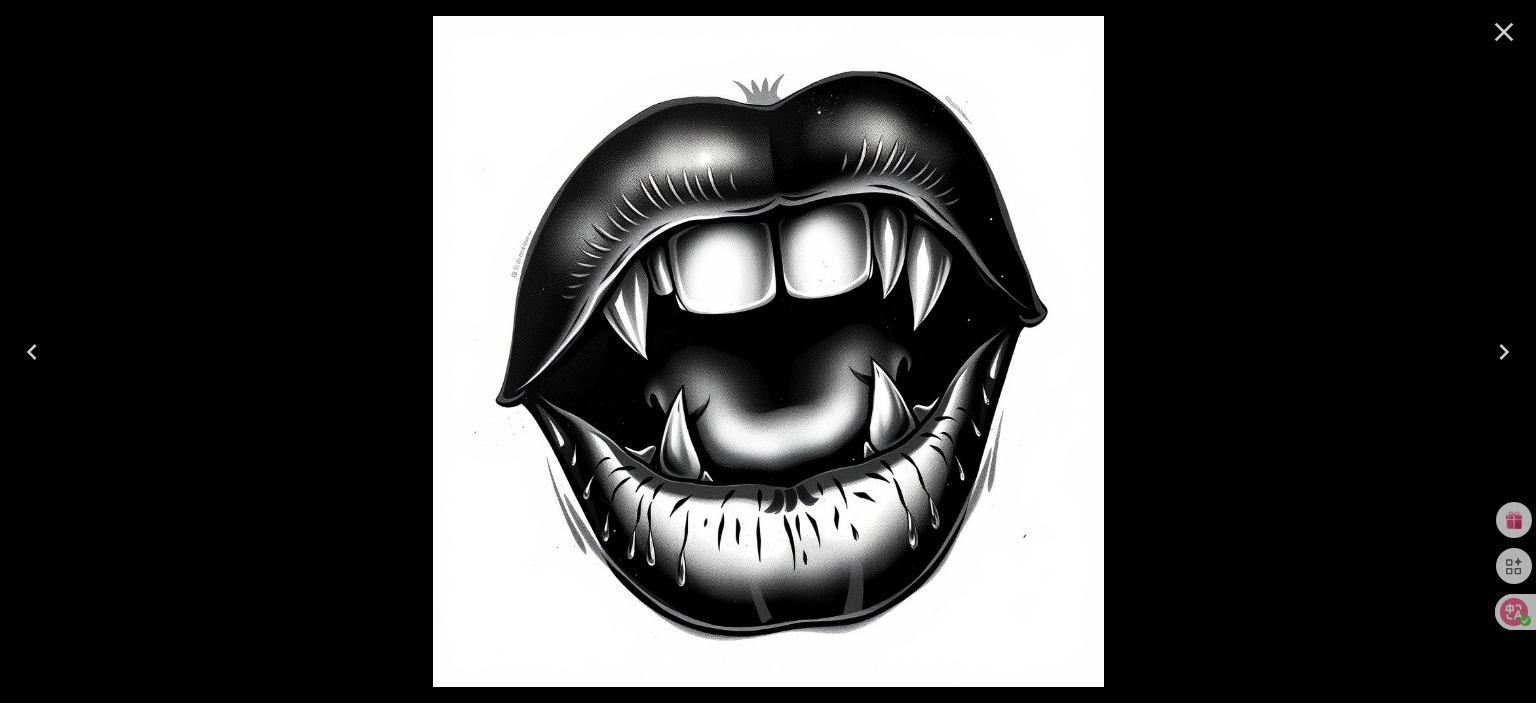 click 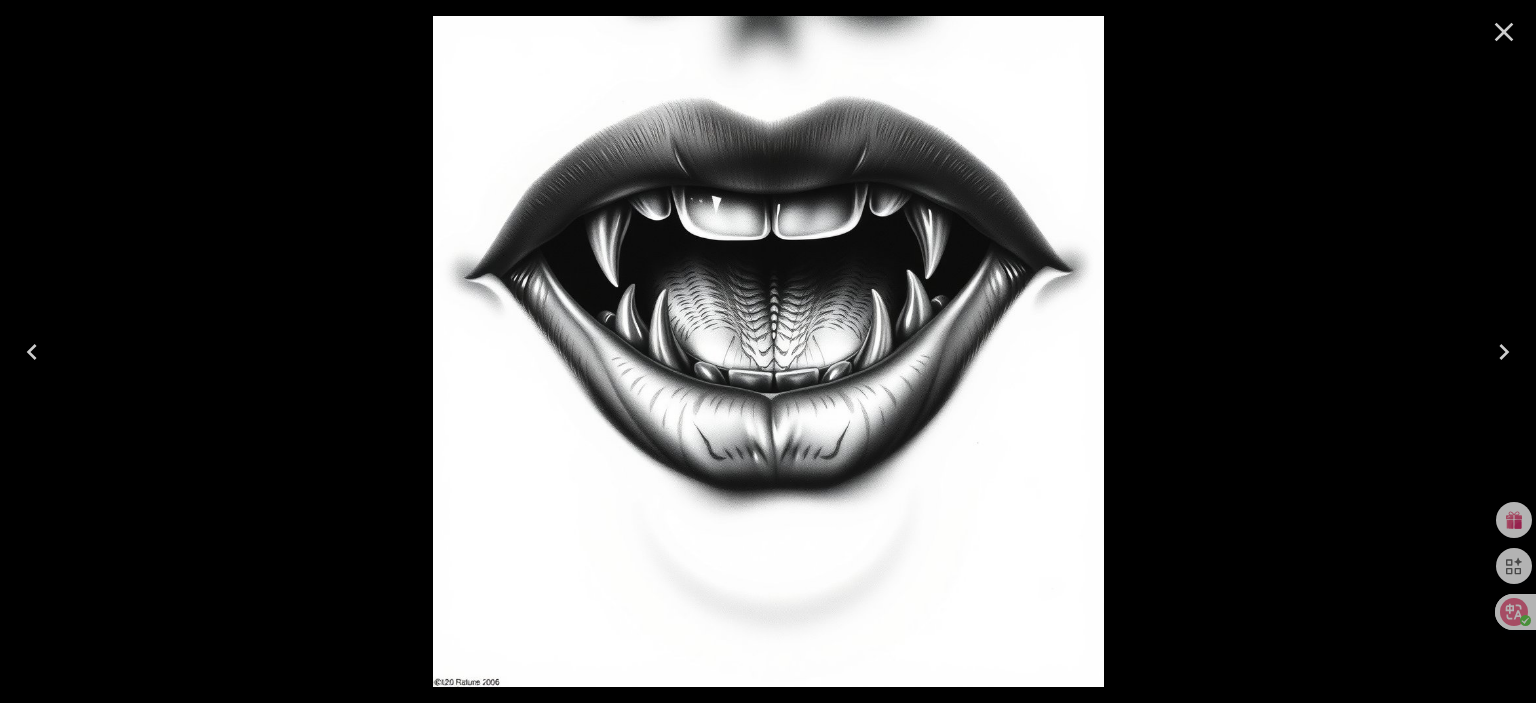 click 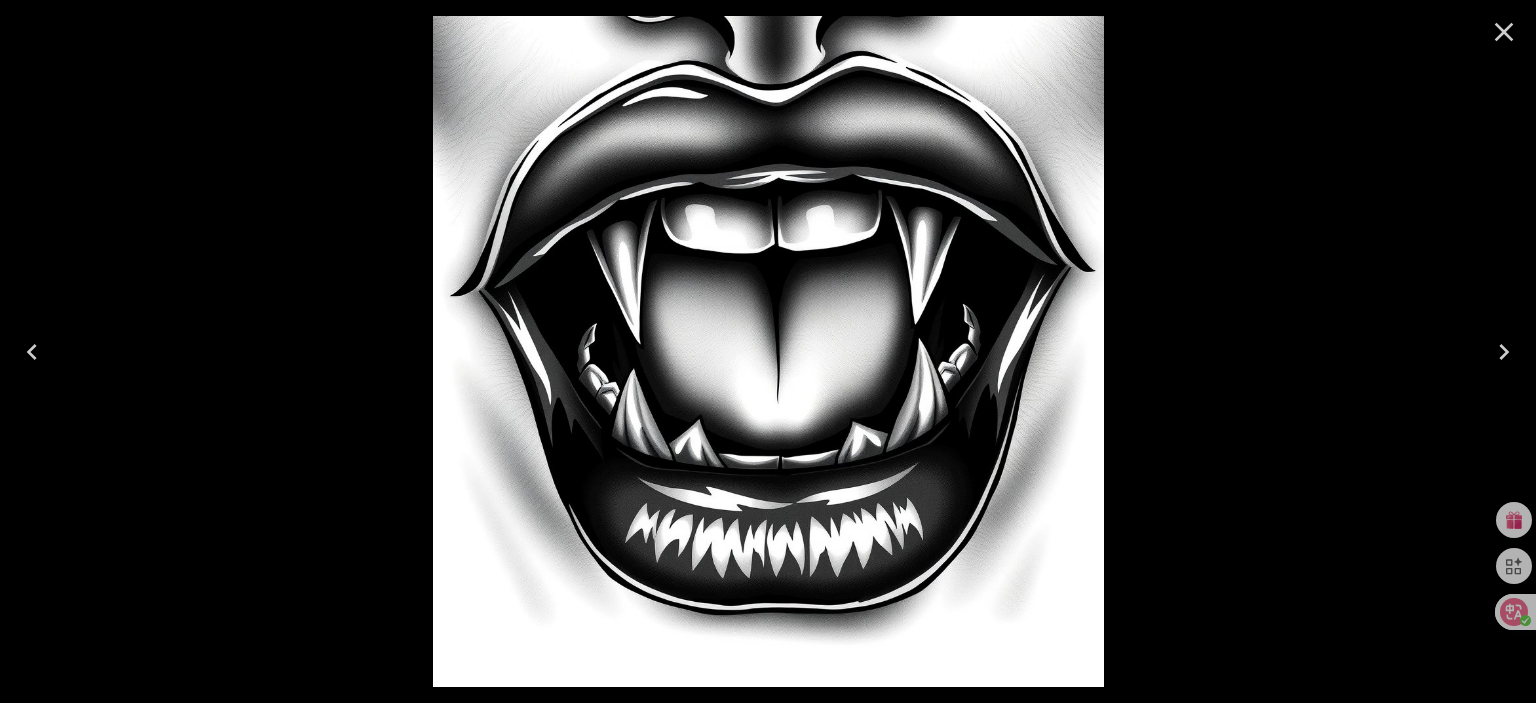 click 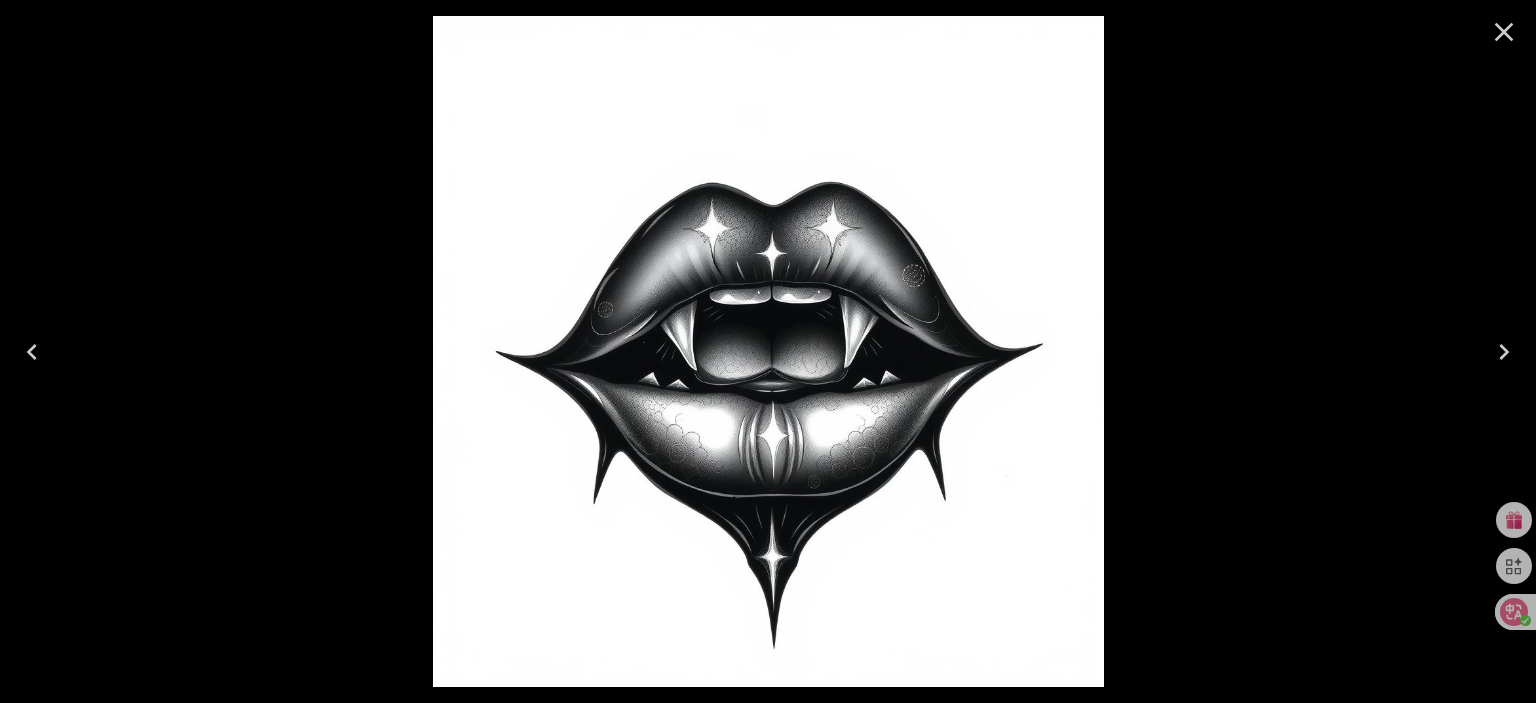 click 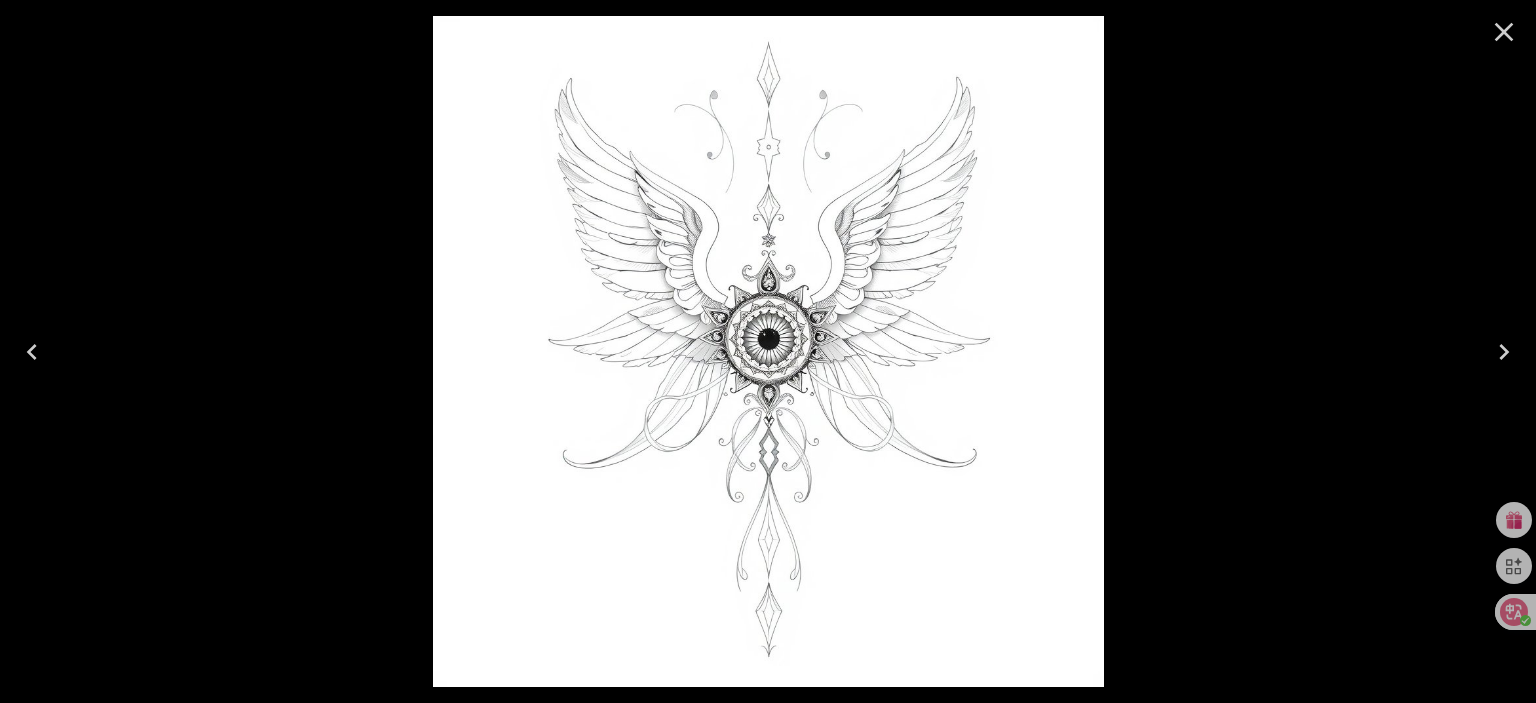 click 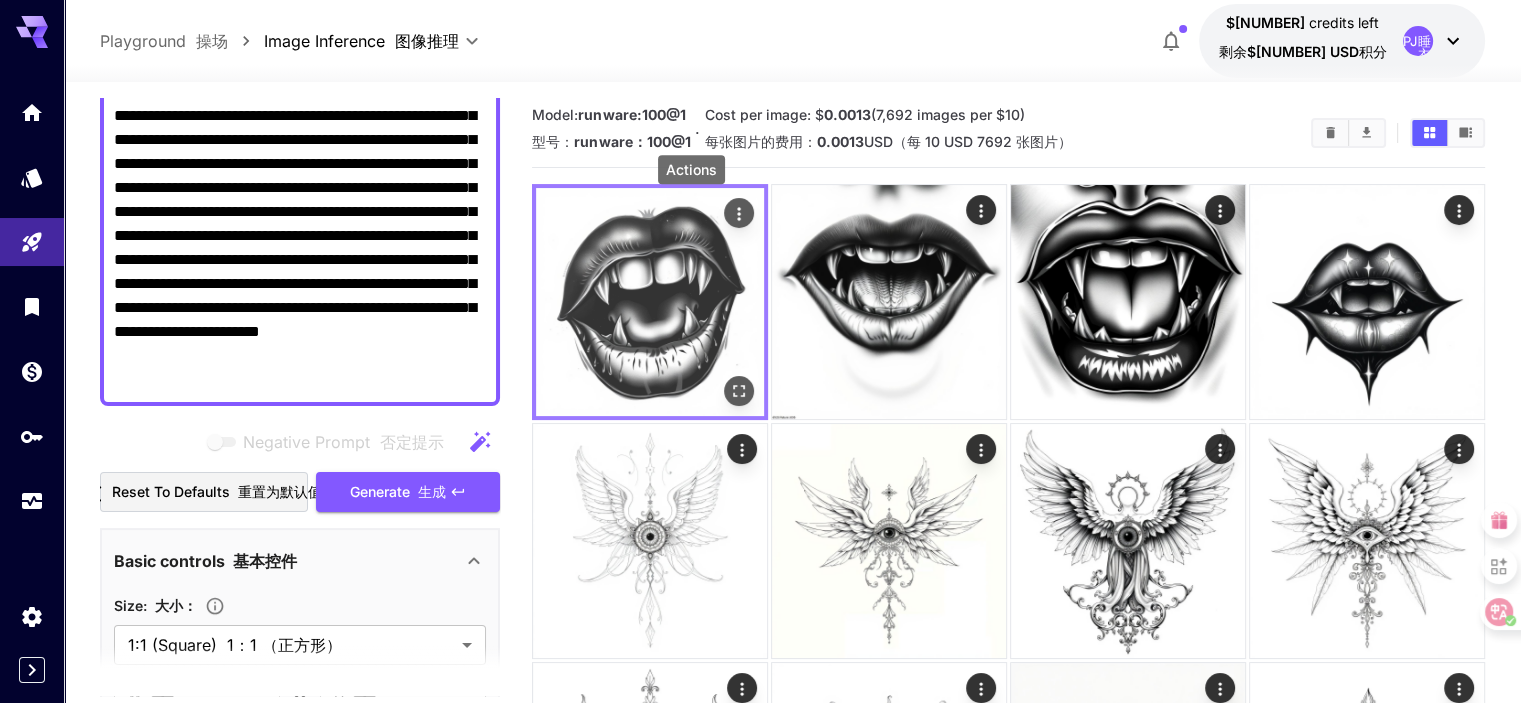 click 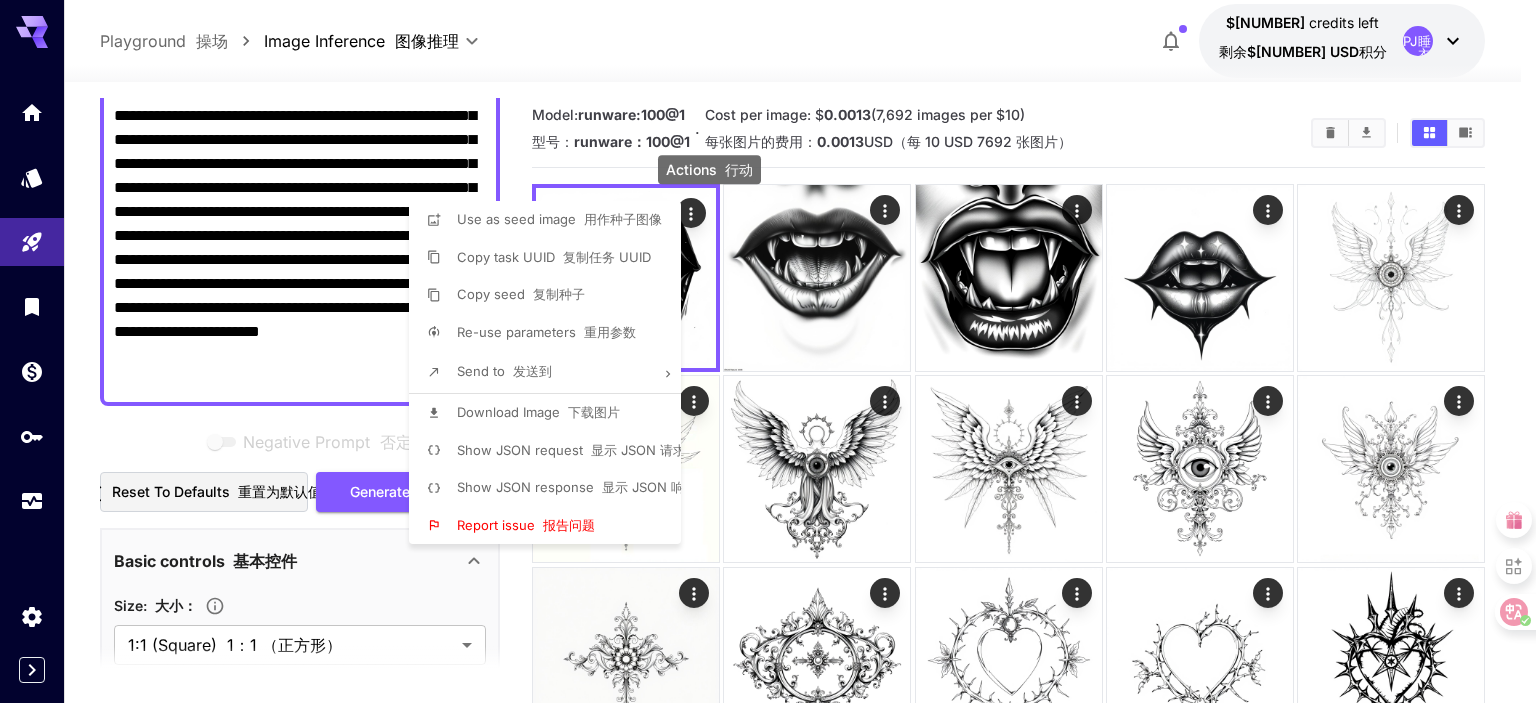 click at bounding box center [564, 412] 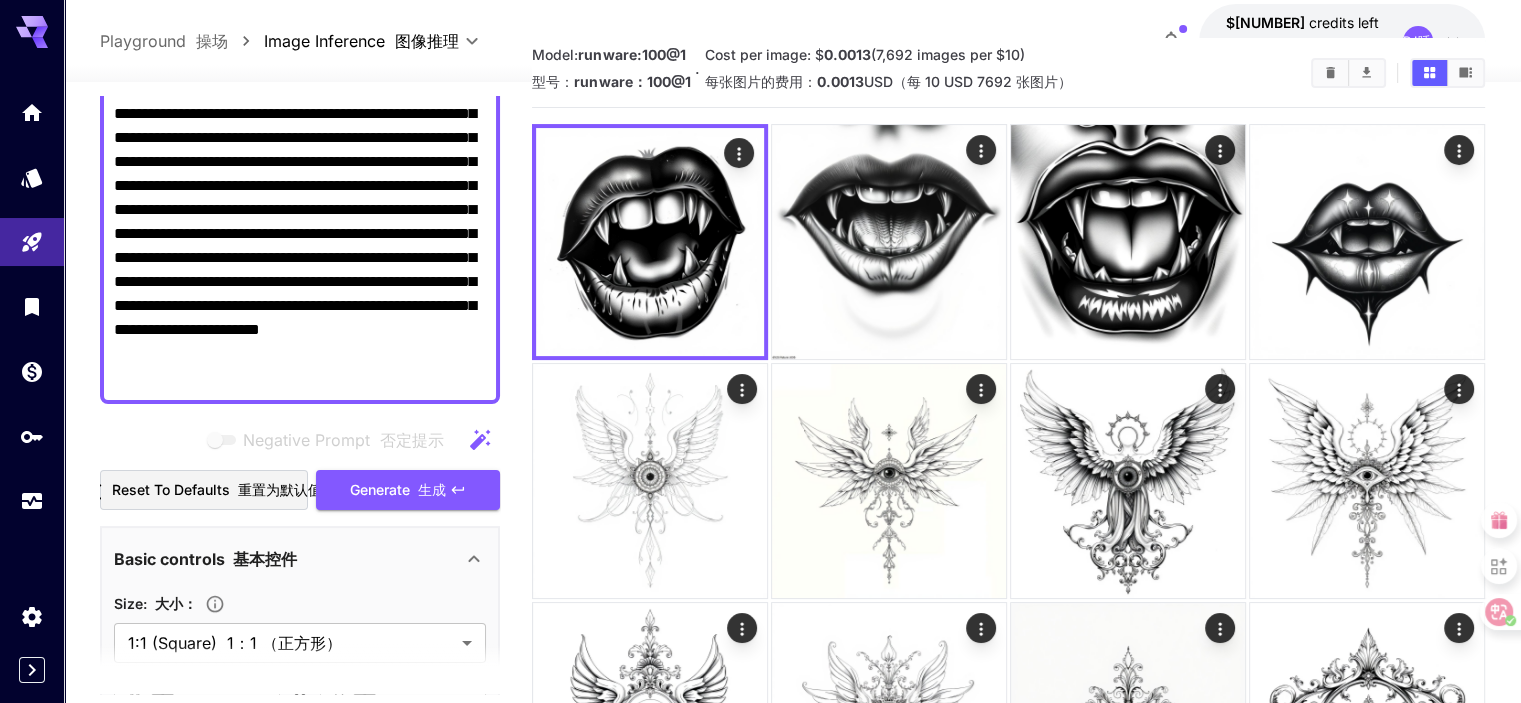 scroll, scrollTop: 59, scrollLeft: 0, axis: vertical 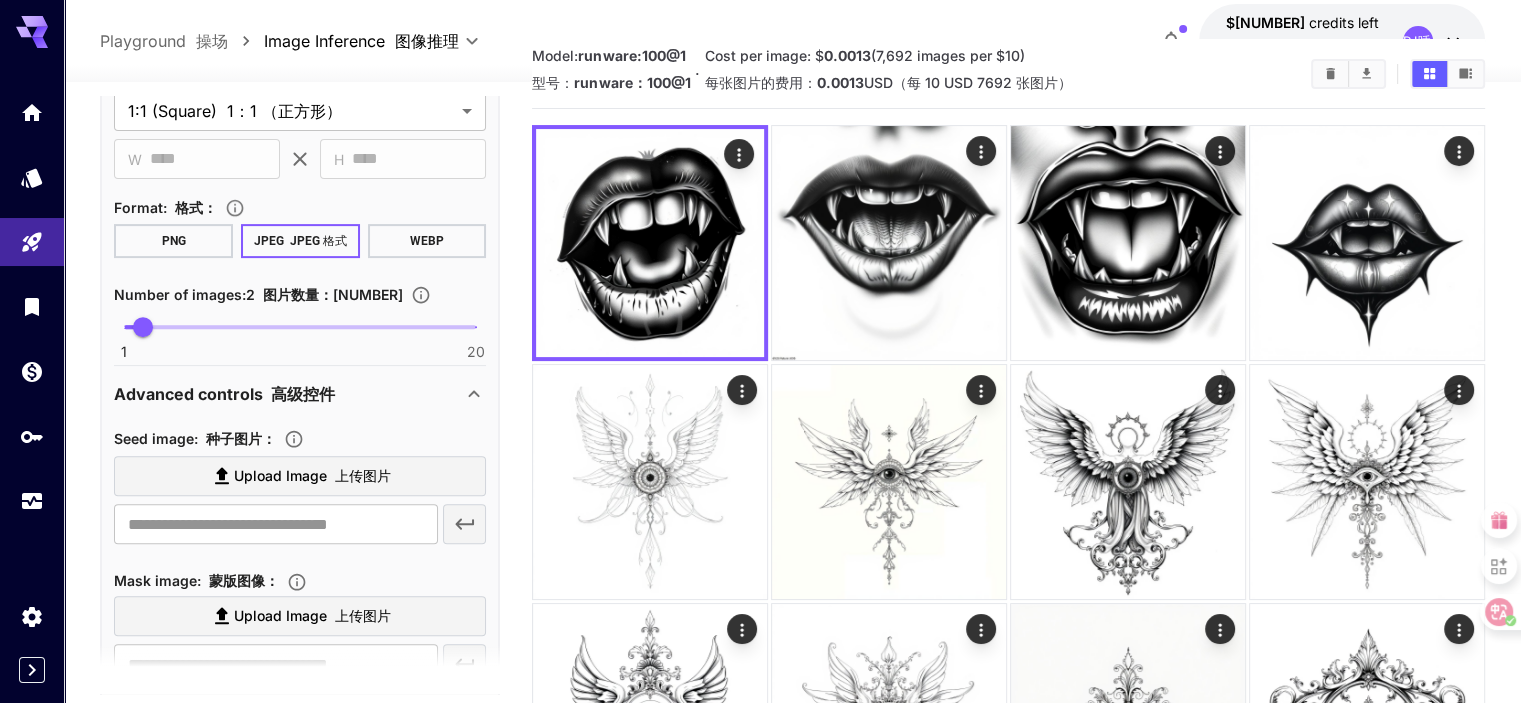 click on "Upload Image    上传图片" at bounding box center [312, 476] 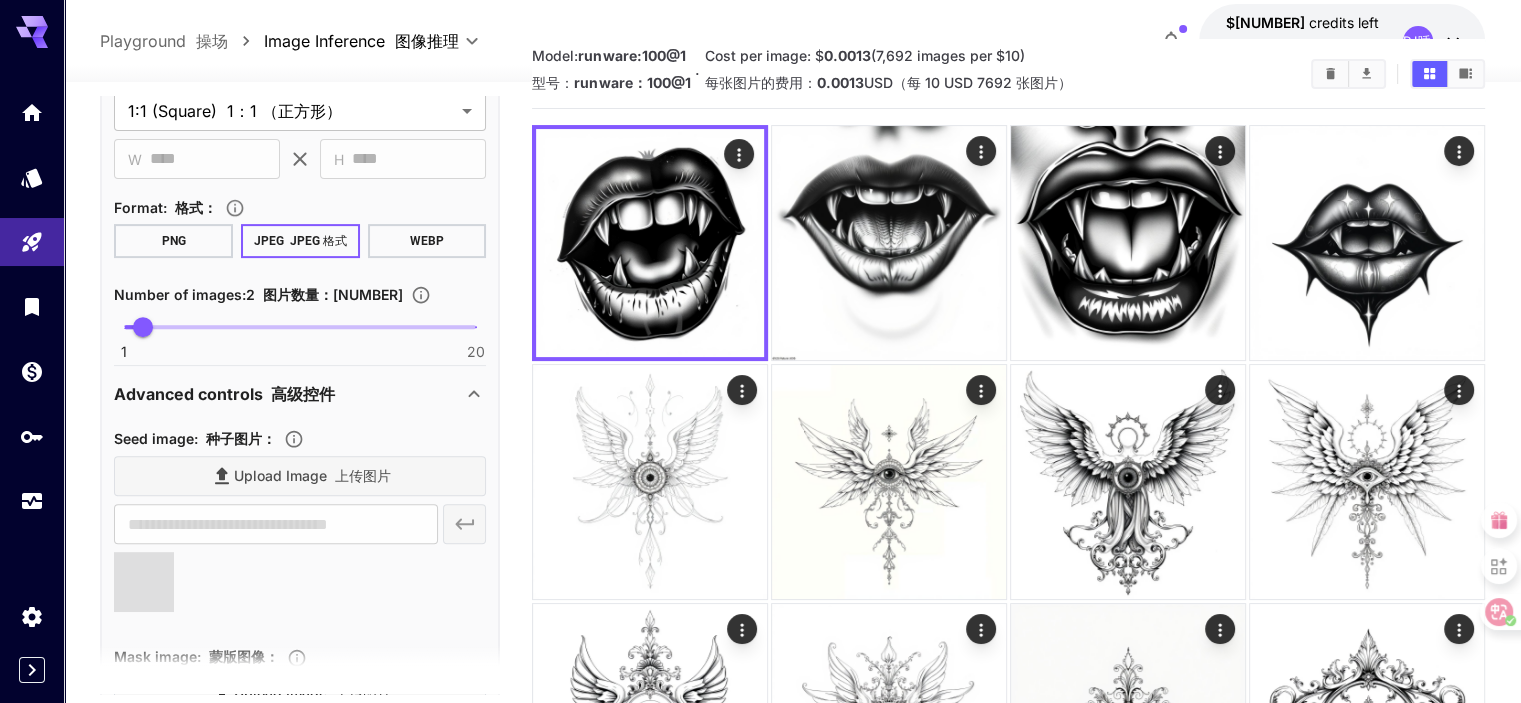 type on "**********" 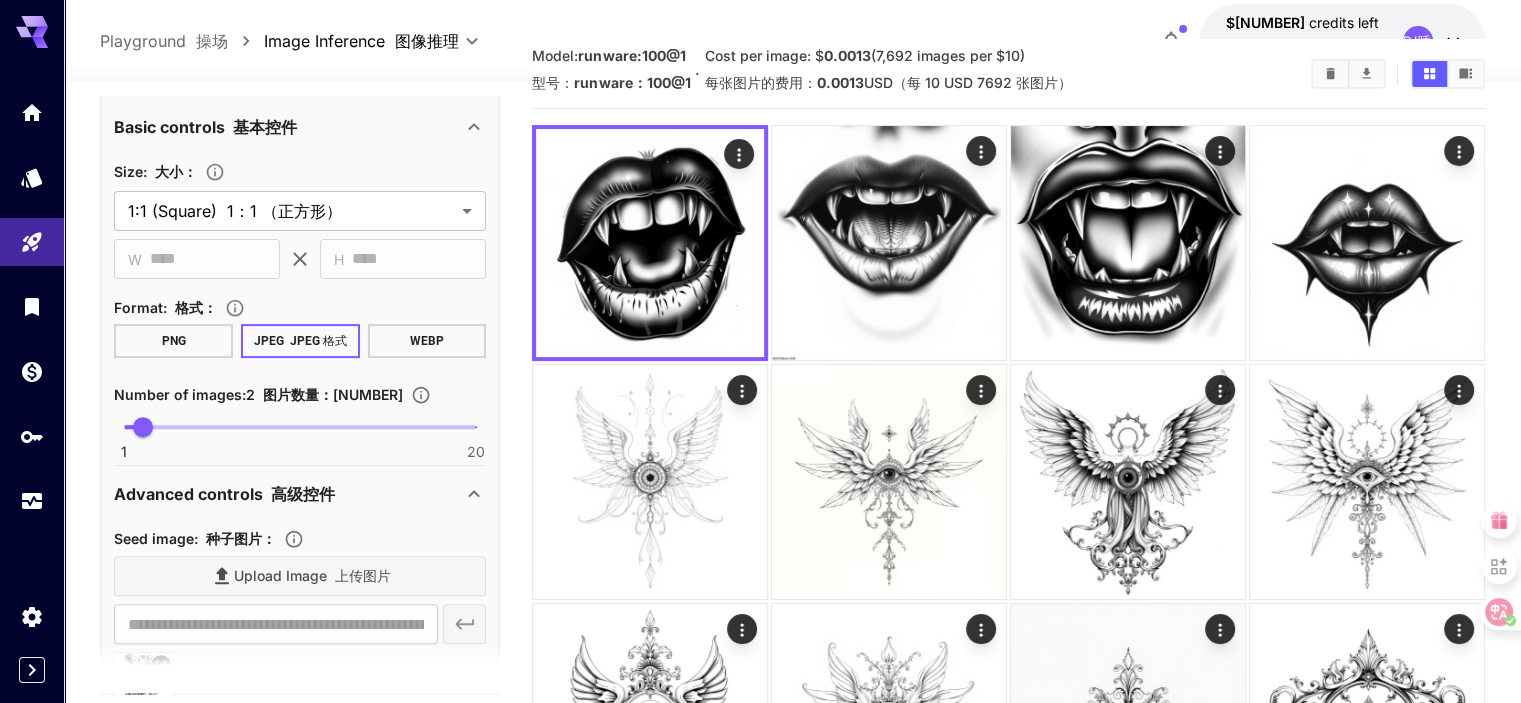scroll, scrollTop: 432, scrollLeft: 0, axis: vertical 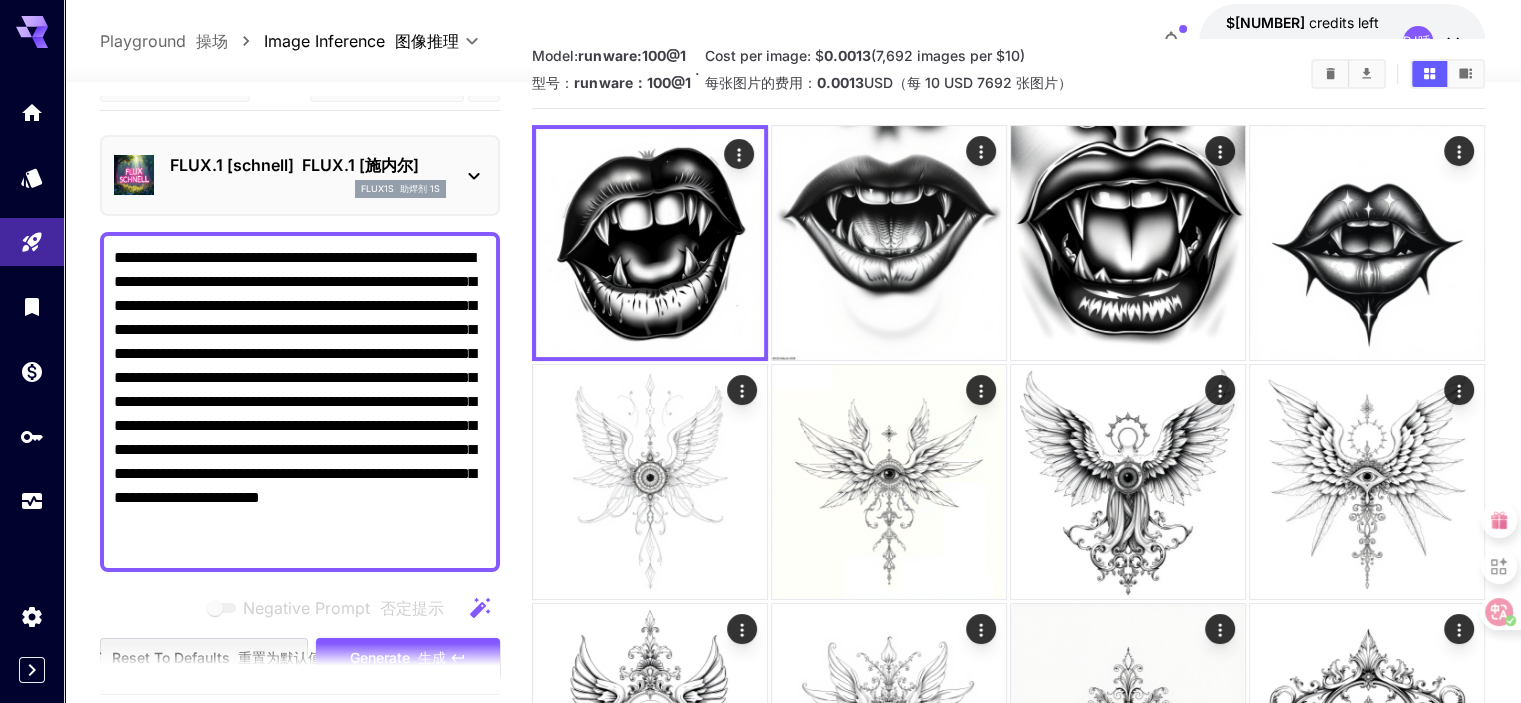 drag, startPoint x: 120, startPoint y: 279, endPoint x: 419, endPoint y: 319, distance: 301.66373 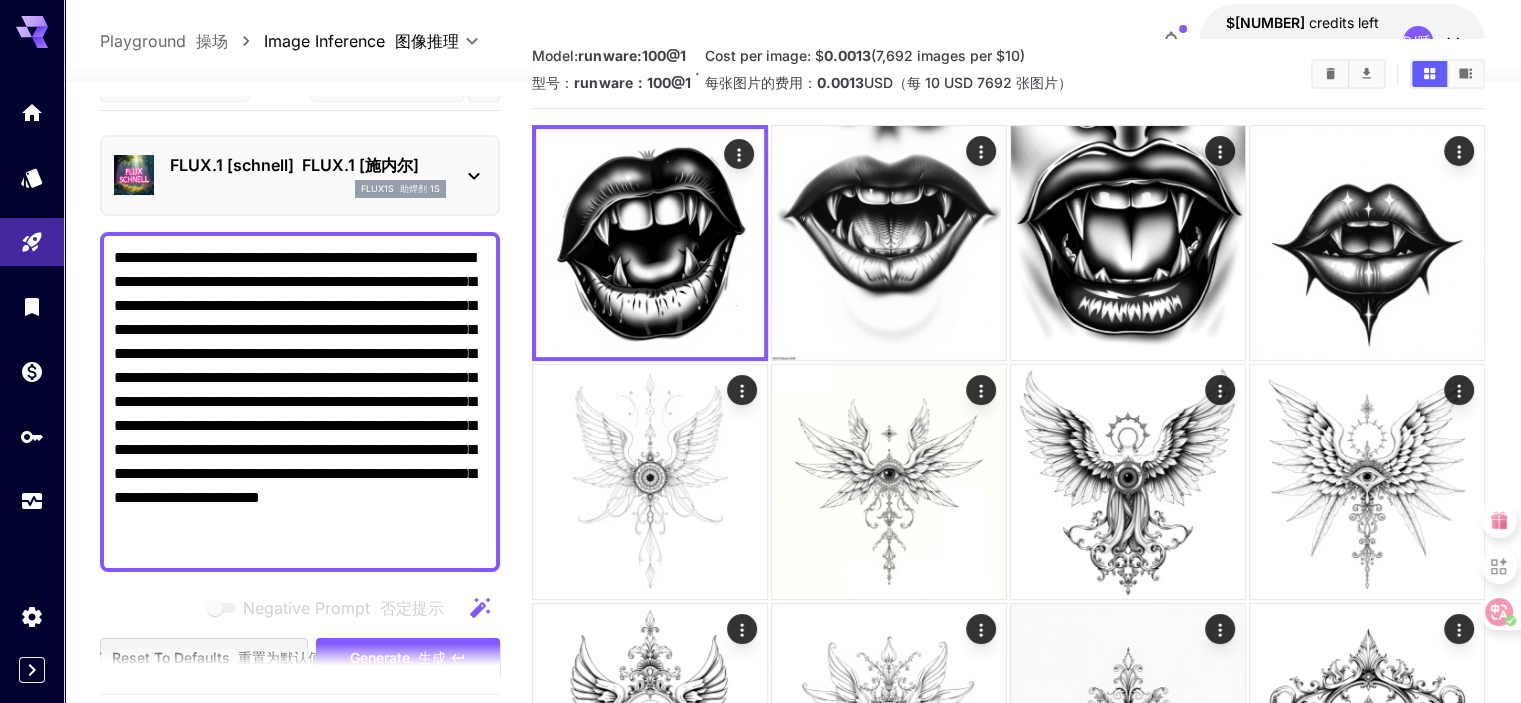click on "**********" at bounding box center (300, 402) 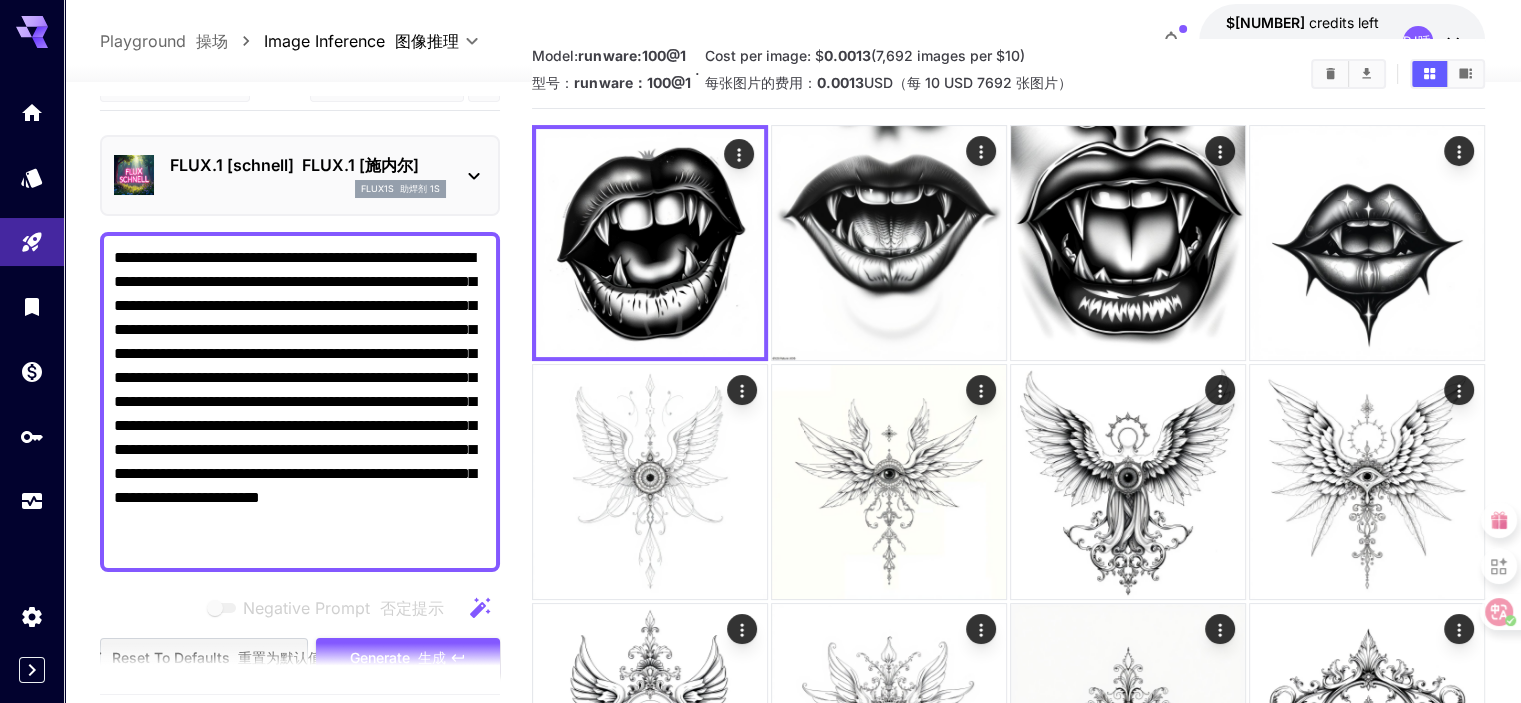 paste on "**********" 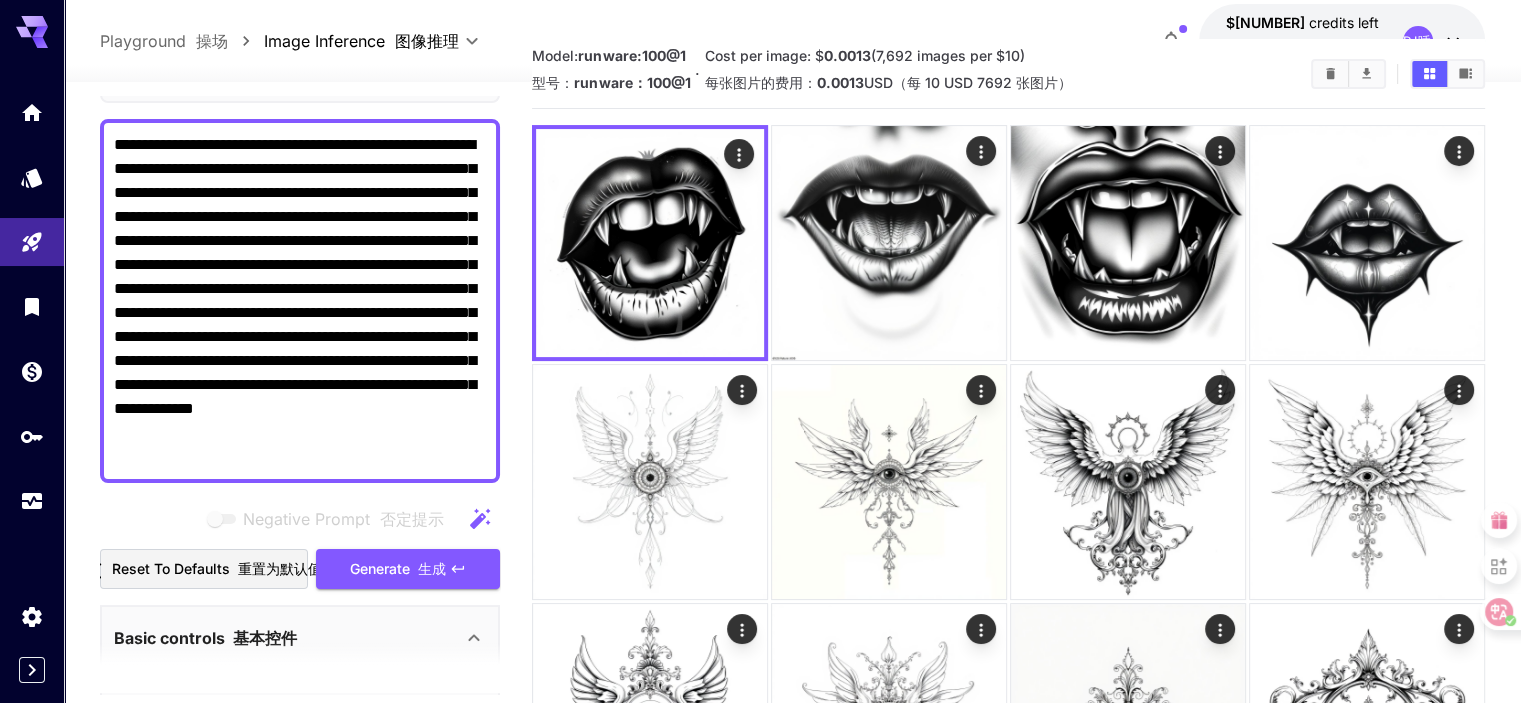 scroll, scrollTop: 232, scrollLeft: 0, axis: vertical 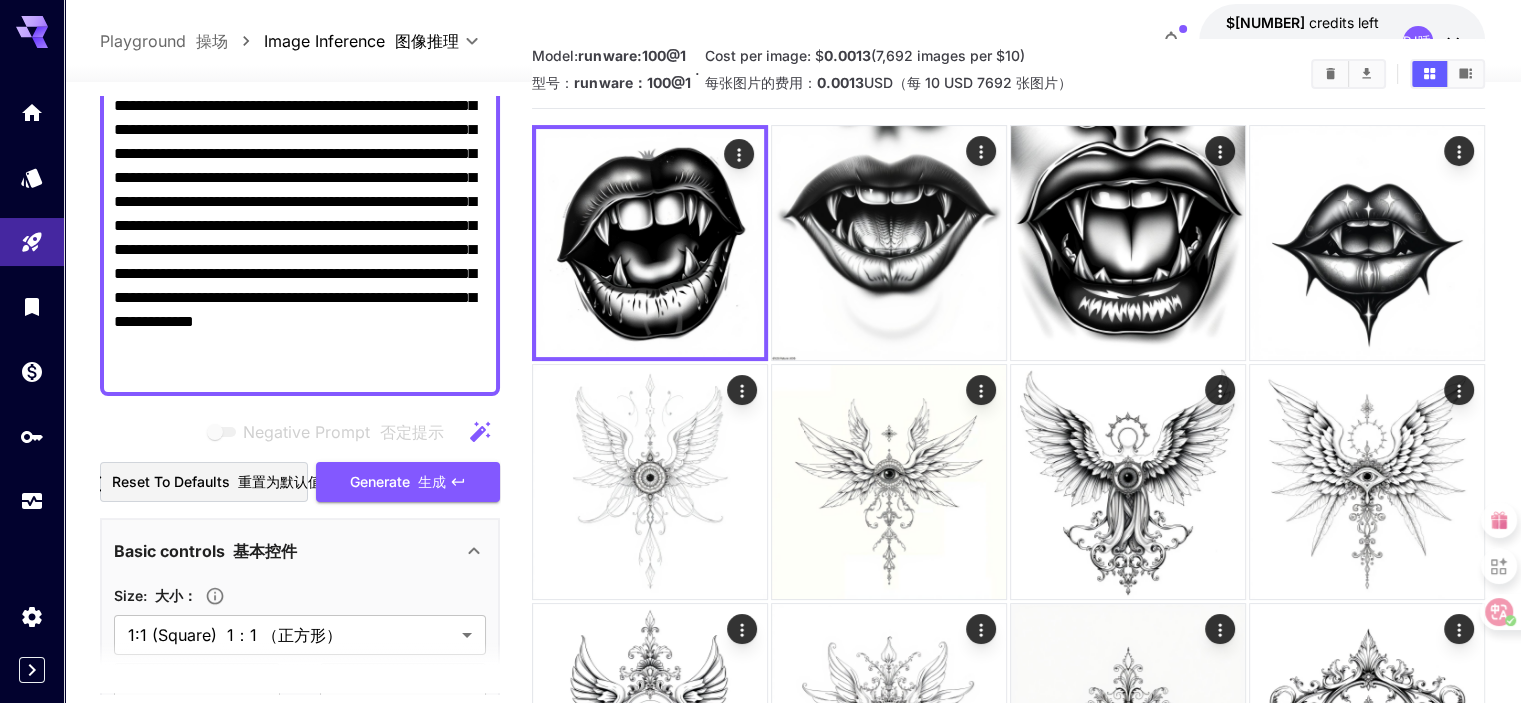 click on "Generate    生成" at bounding box center [408, 482] 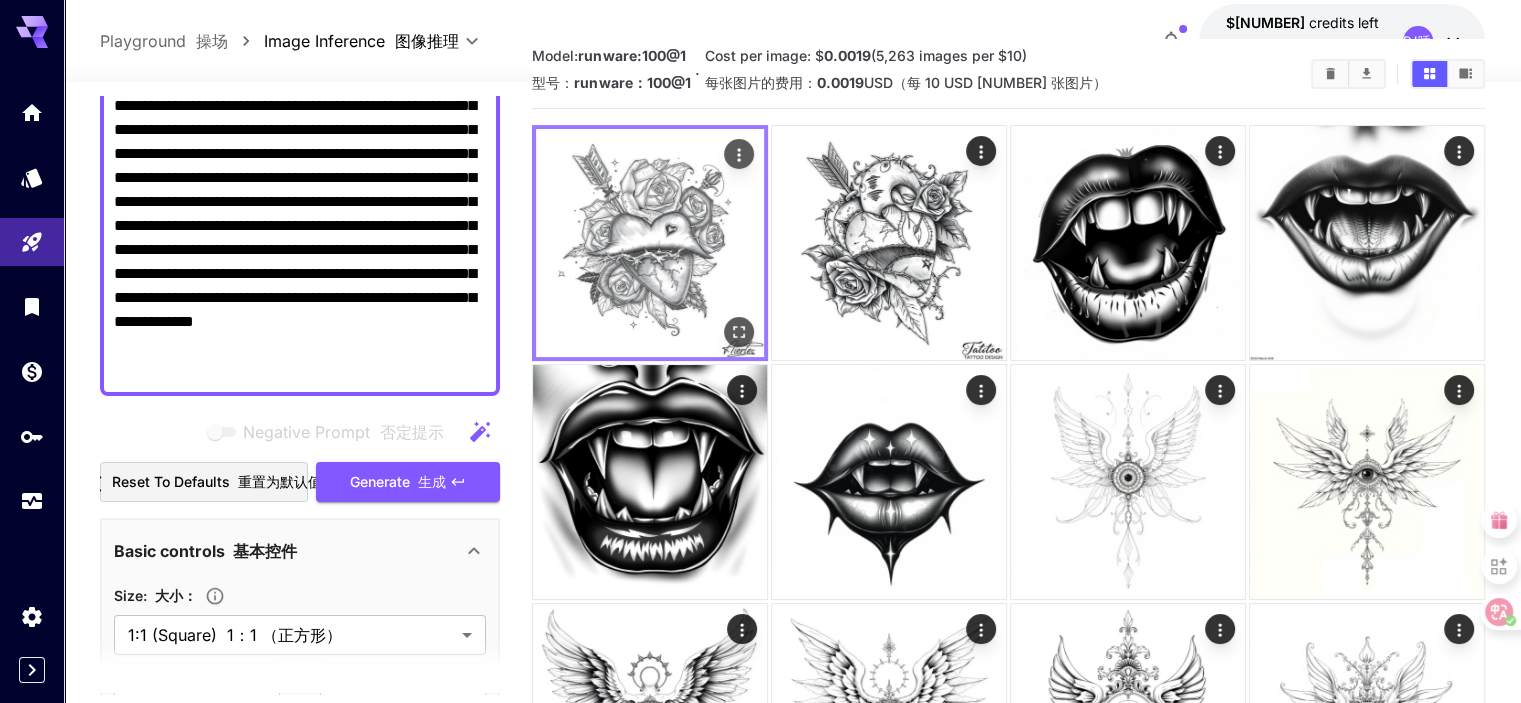 click 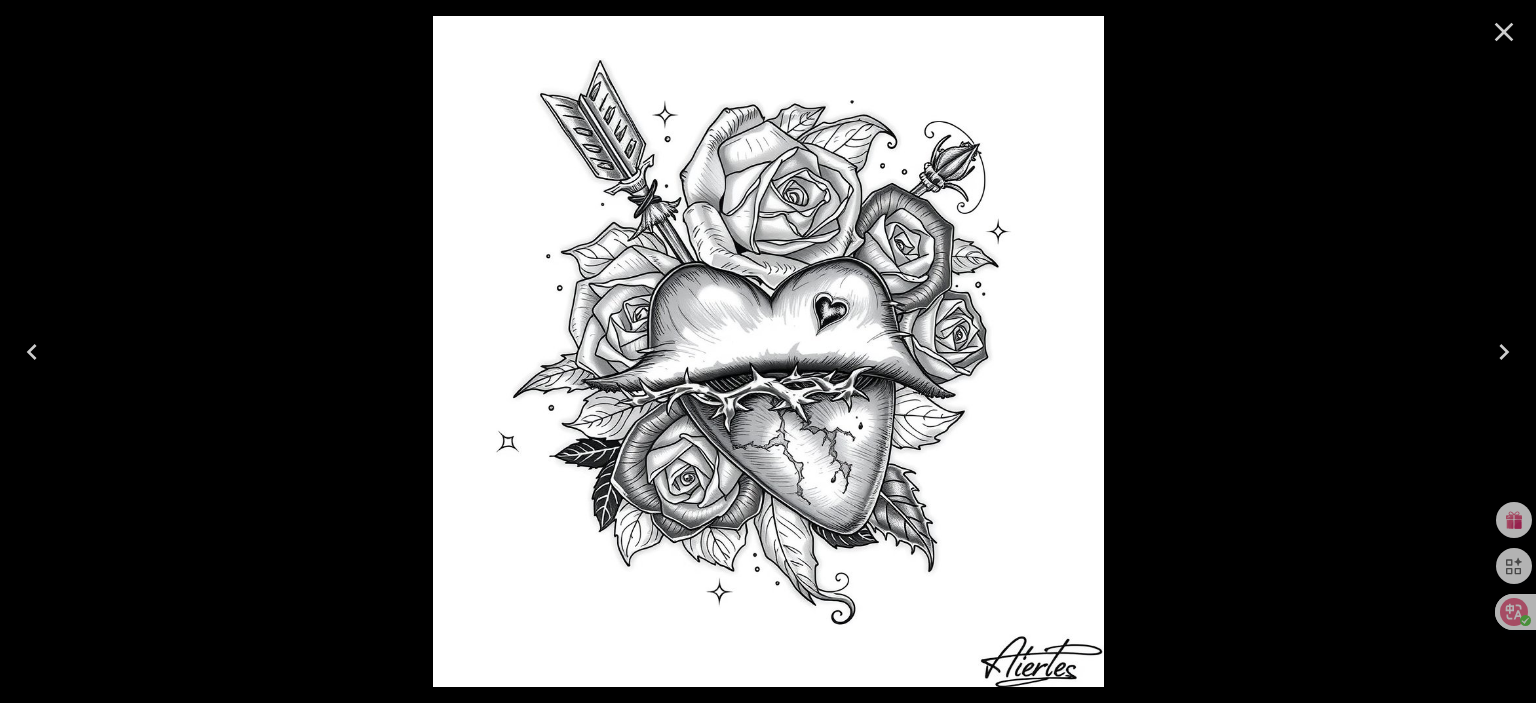 click 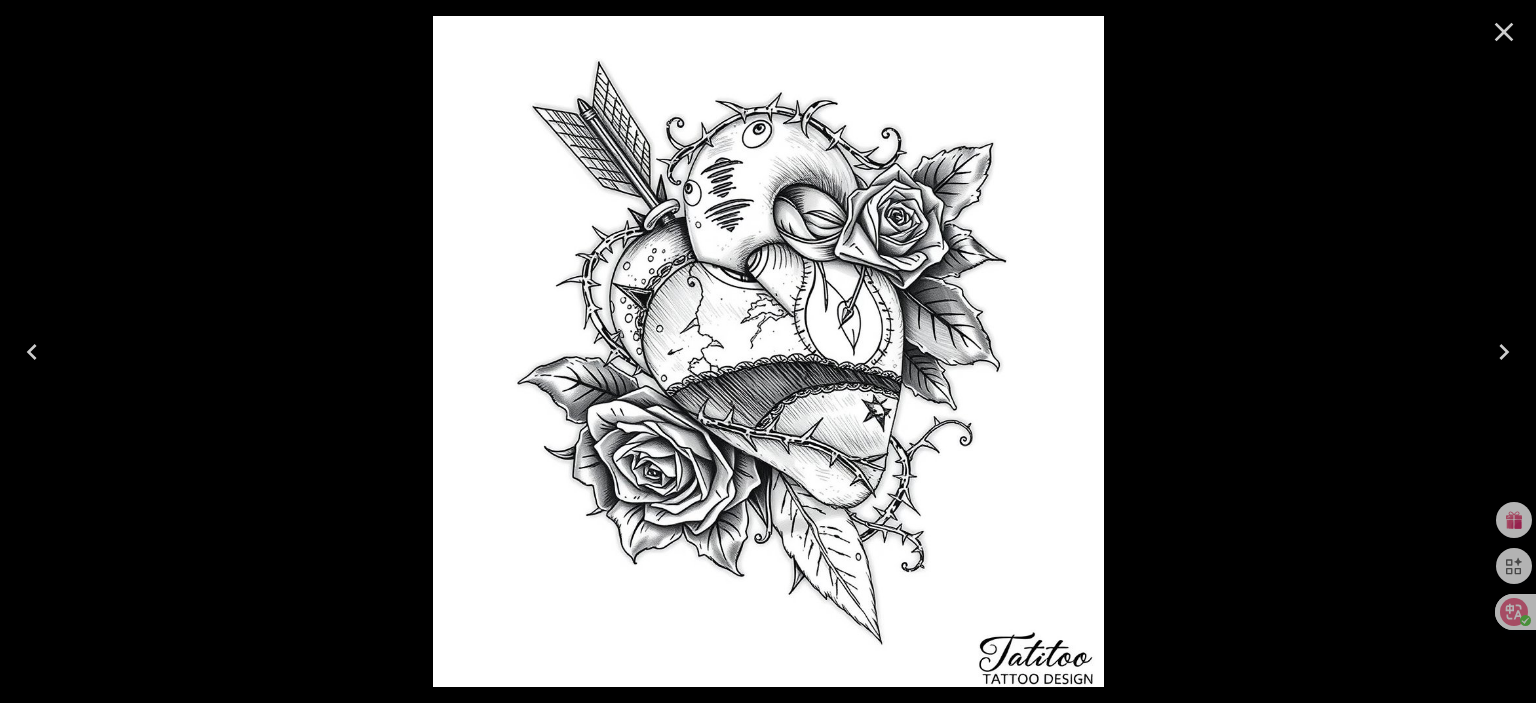 click 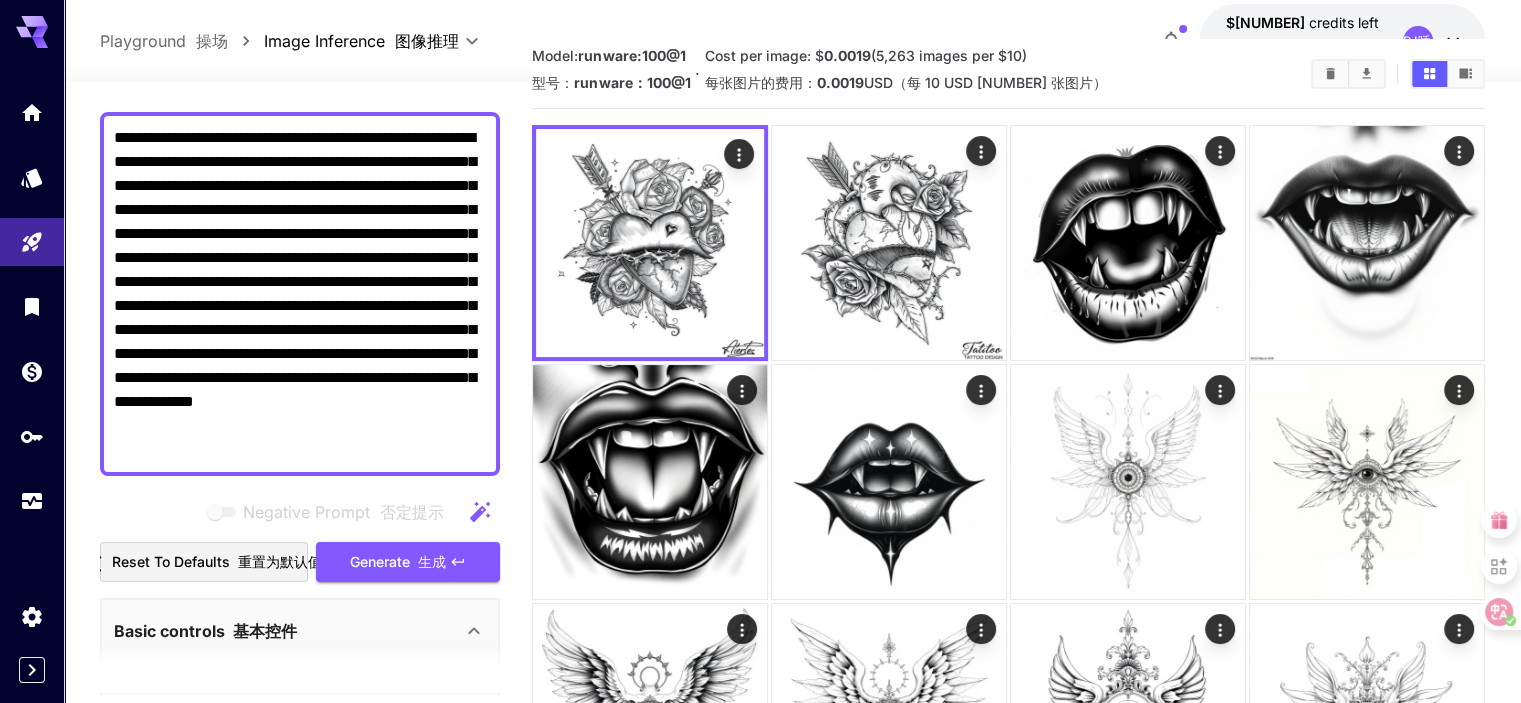 scroll, scrollTop: 32, scrollLeft: 0, axis: vertical 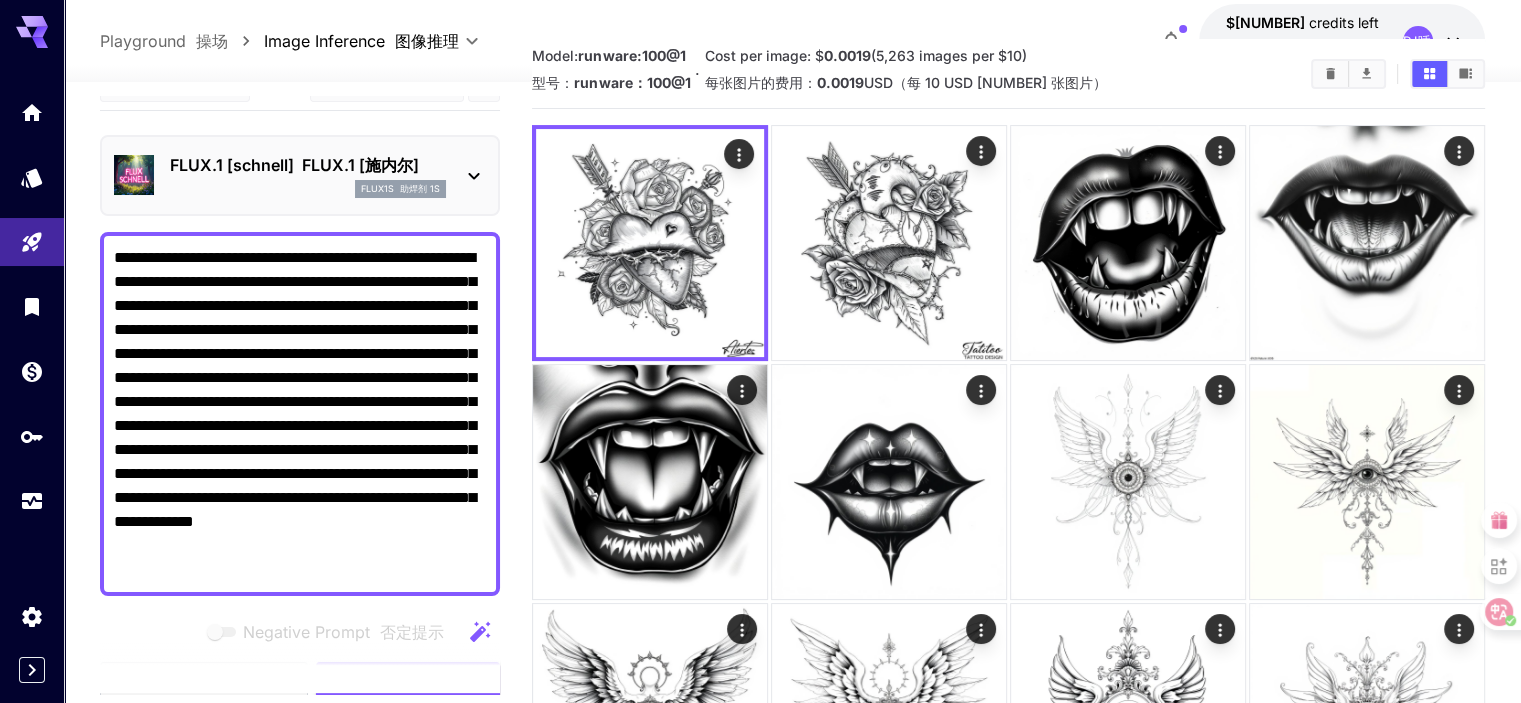 click on "**********" at bounding box center (300, 414) 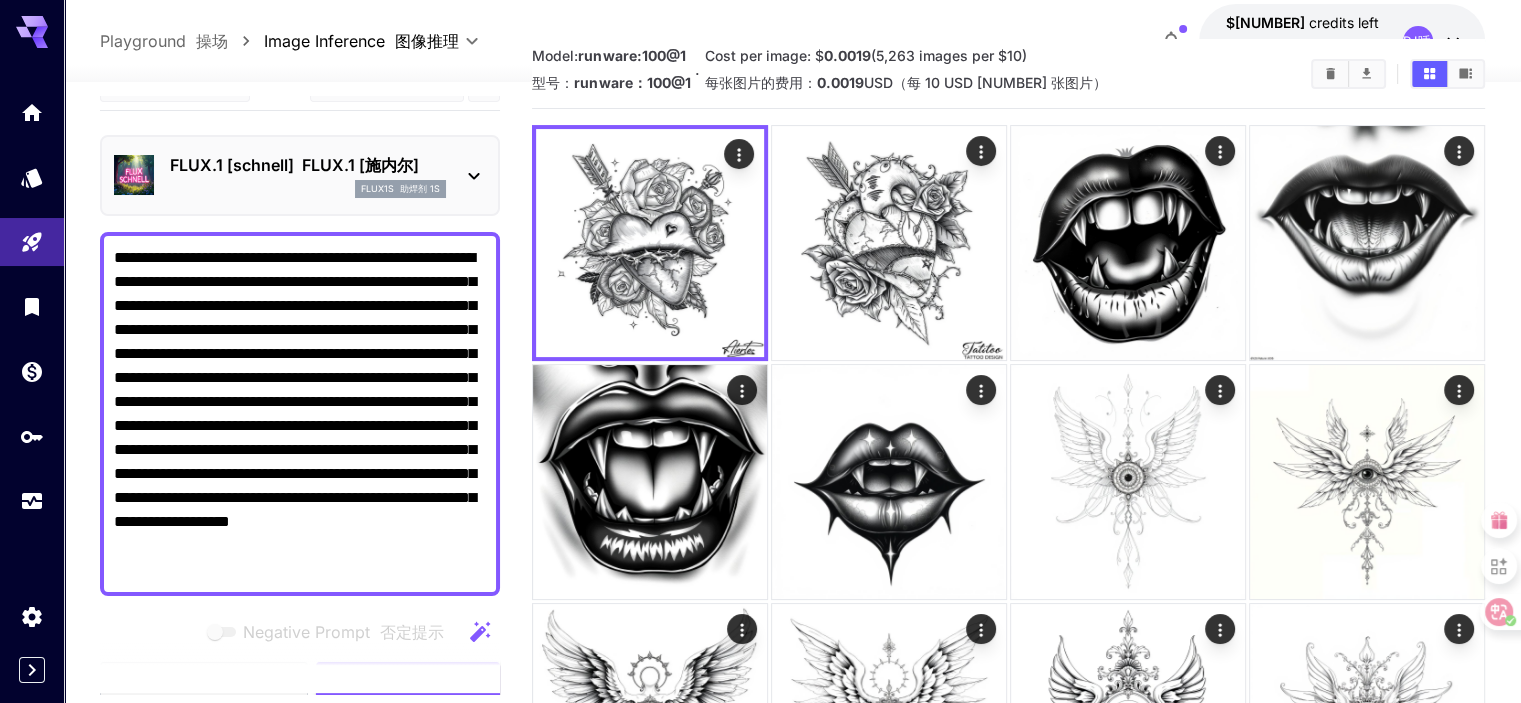 click on "**********" at bounding box center [300, 414] 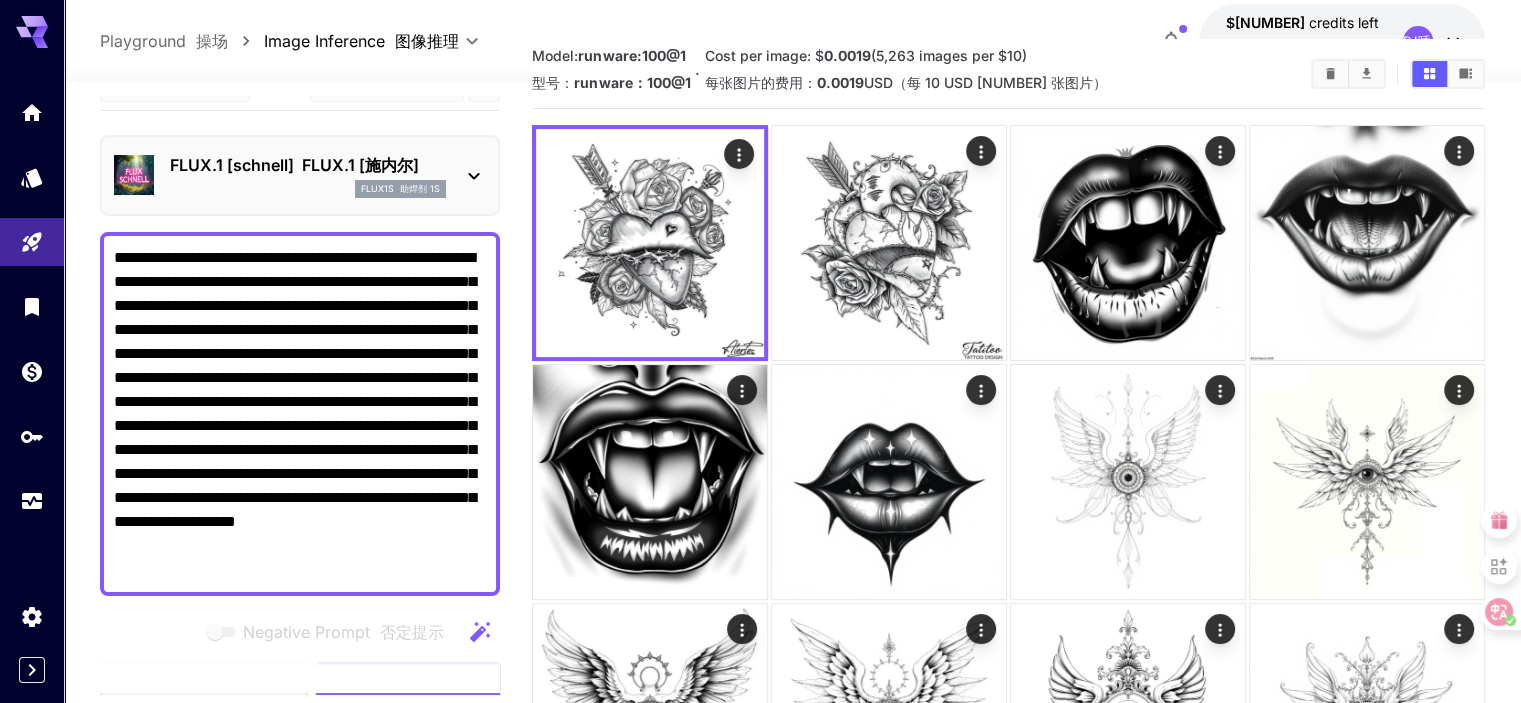 click on "**********" at bounding box center (300, 414) 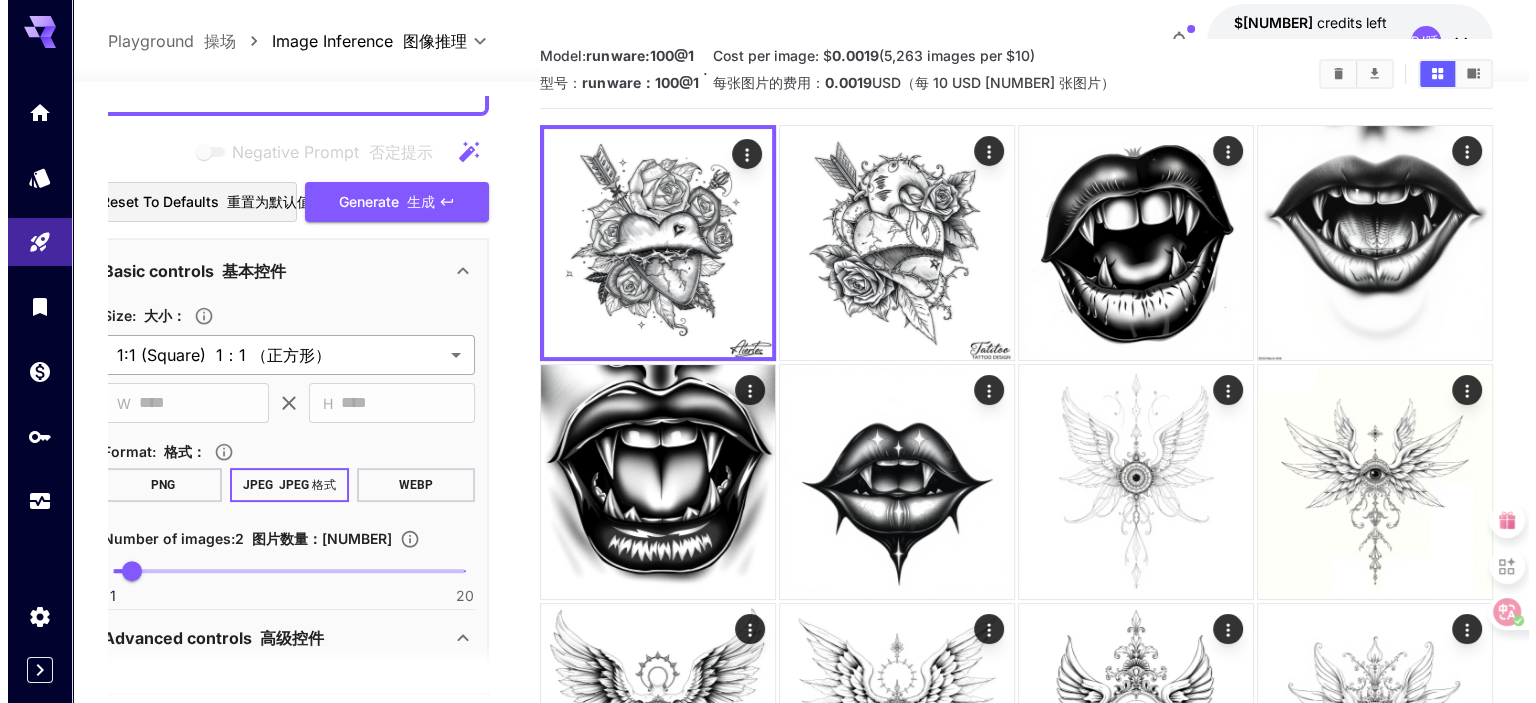scroll, scrollTop: 511, scrollLeft: 19, axis: both 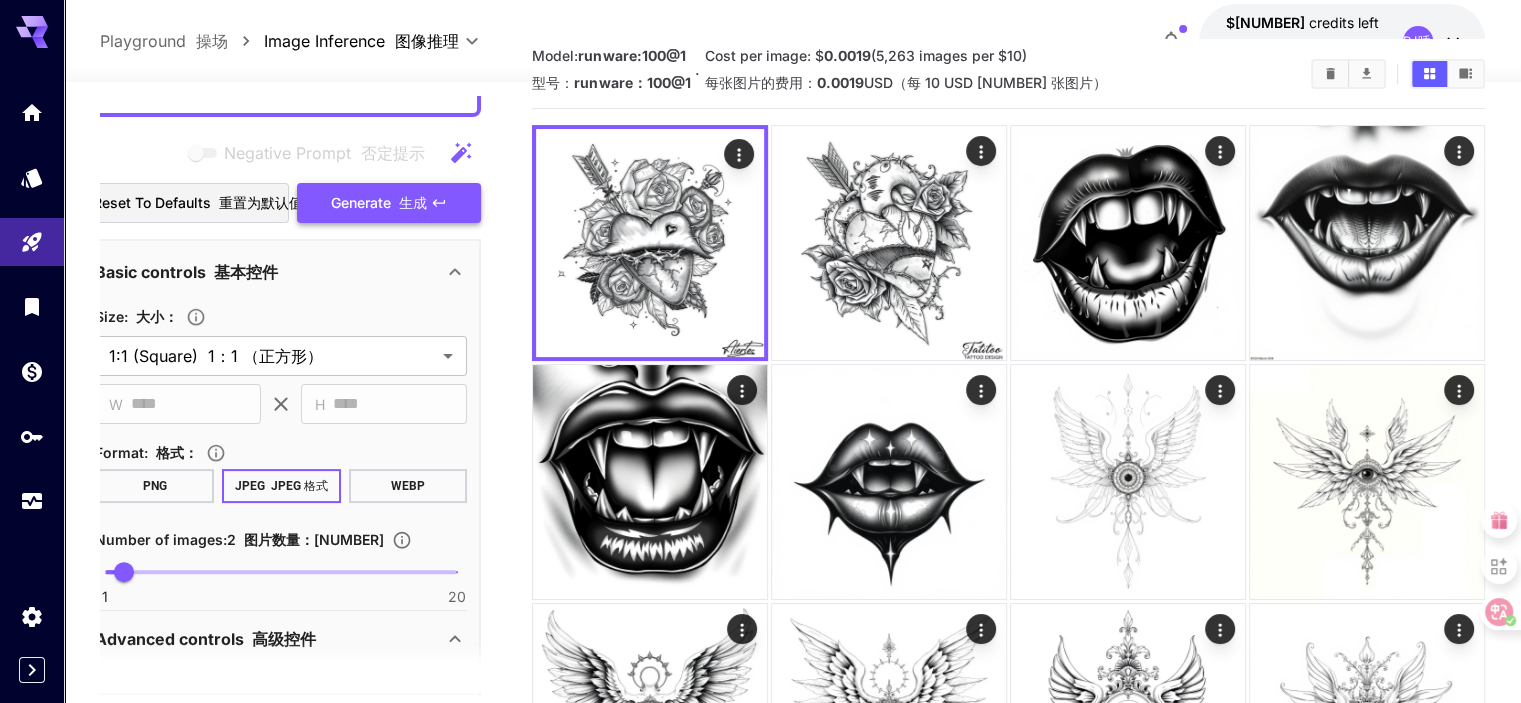type on "**********" 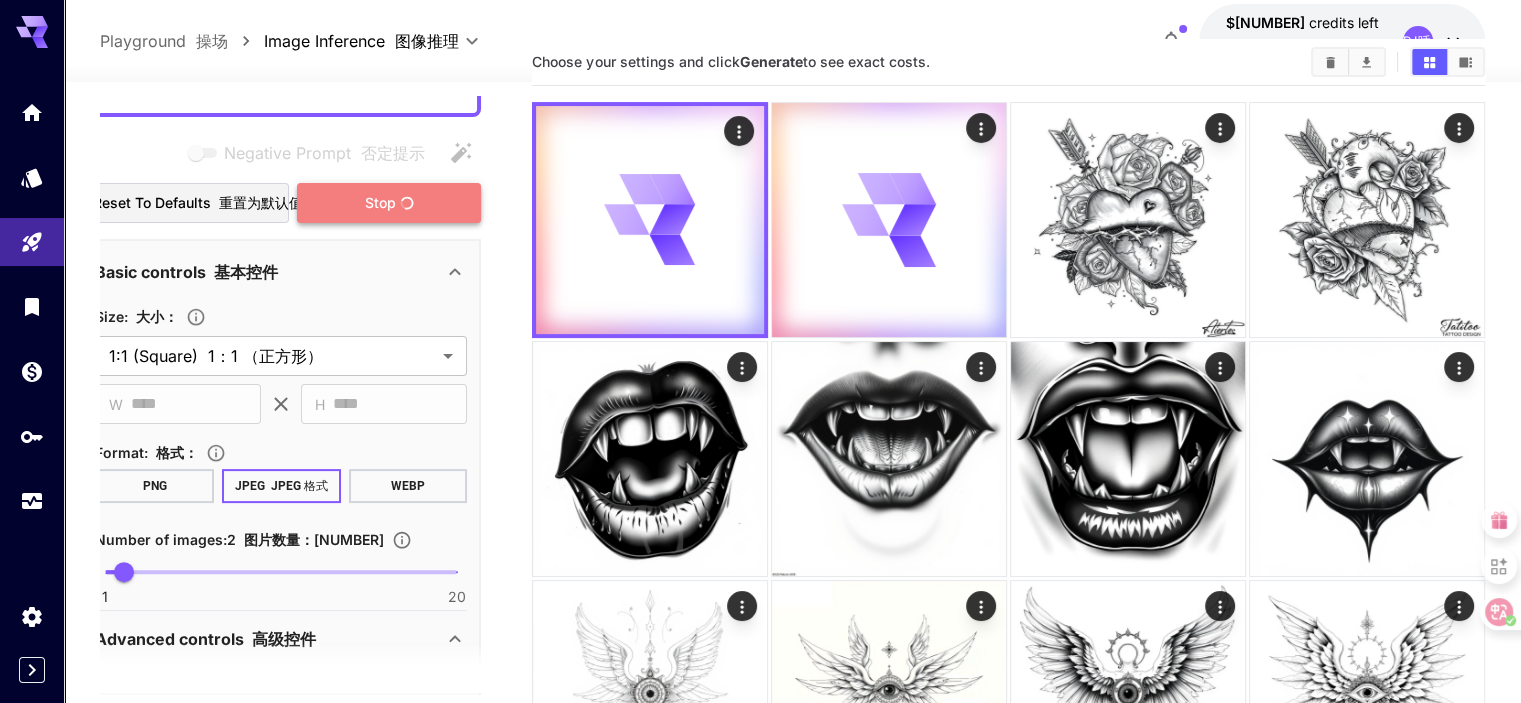 click on "Stop" at bounding box center [380, 203] 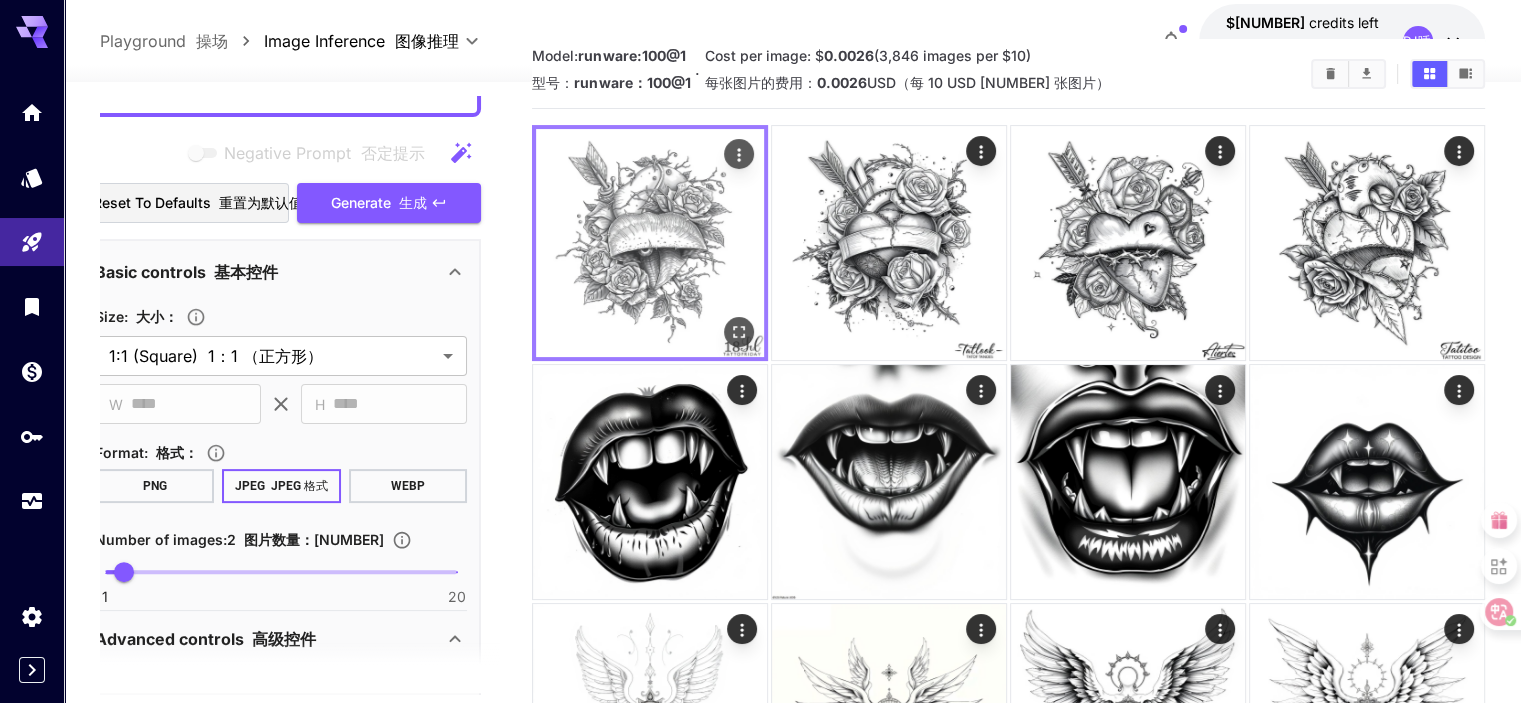 click at bounding box center (650, 243) 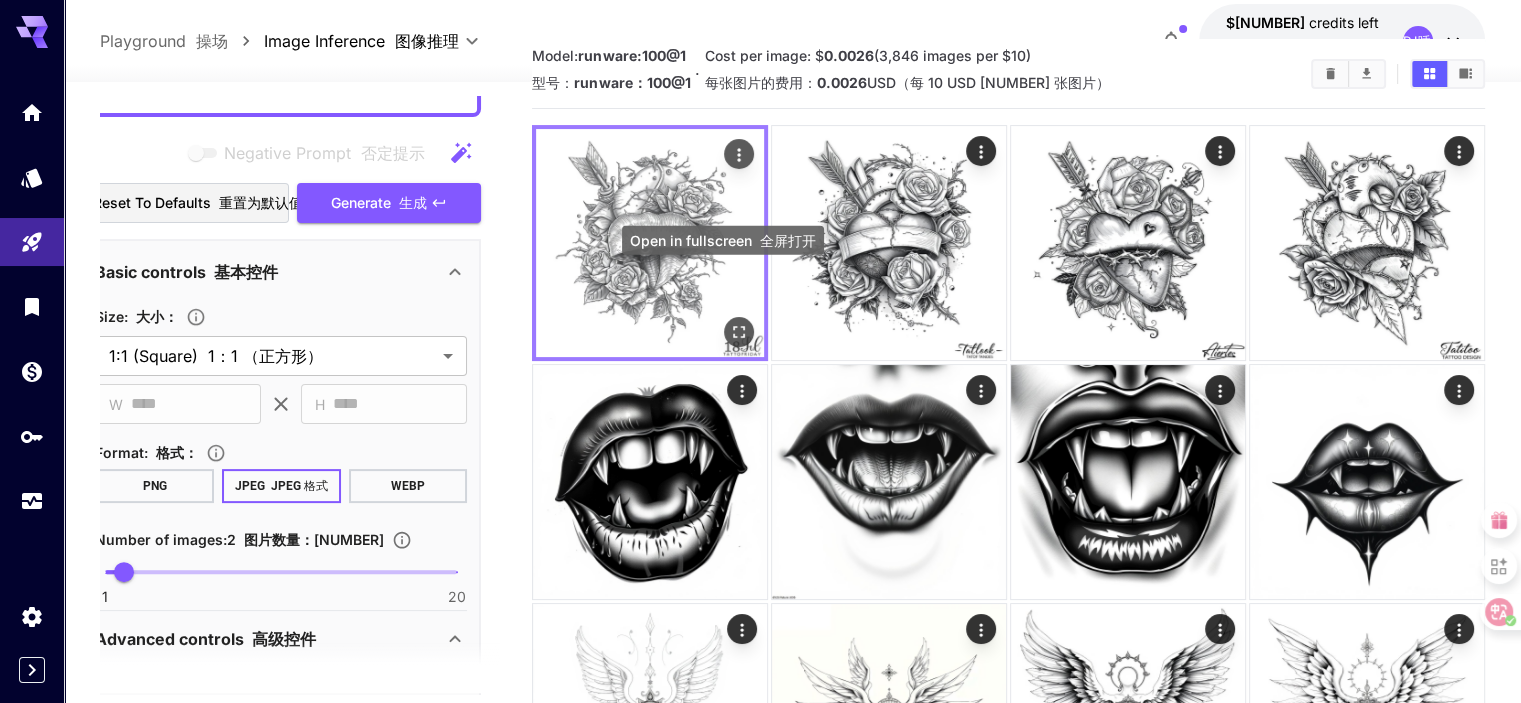 click 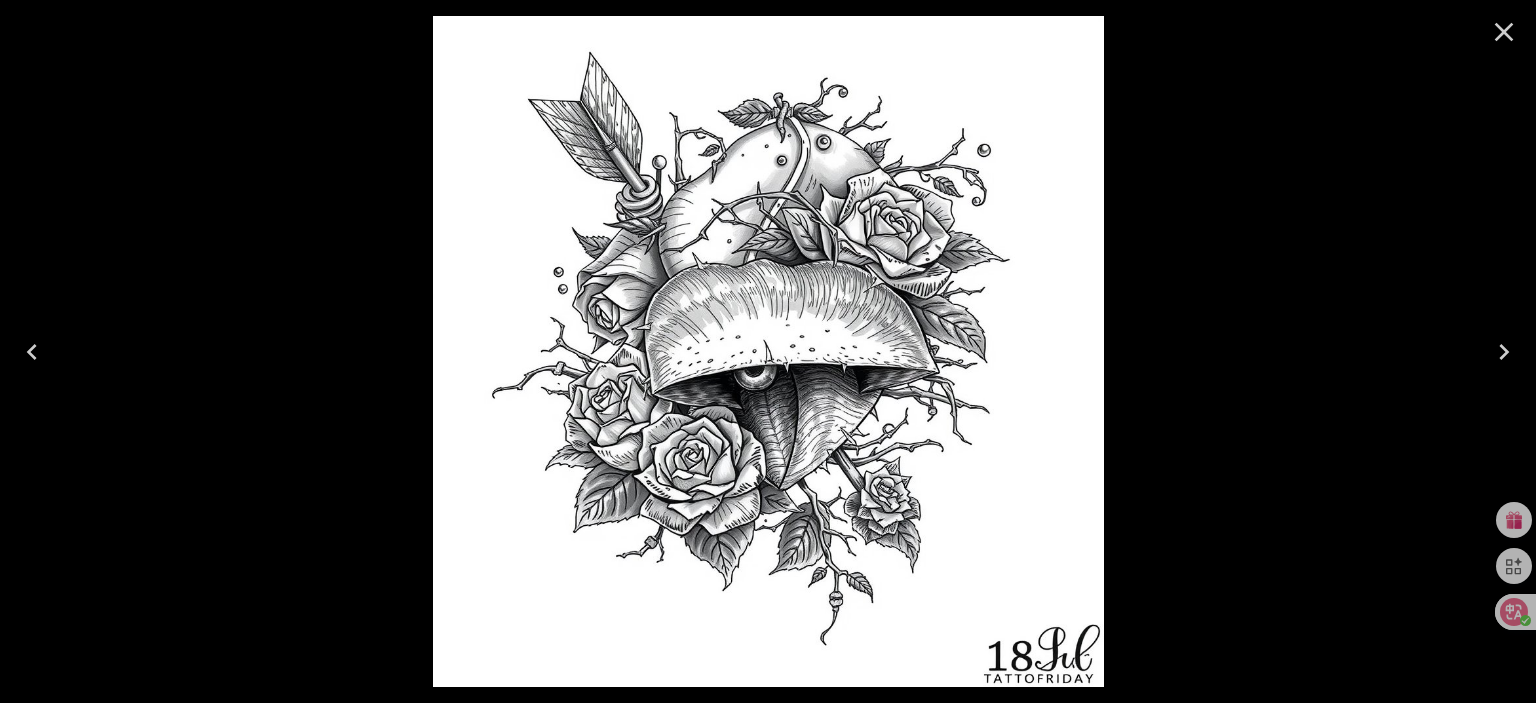 click 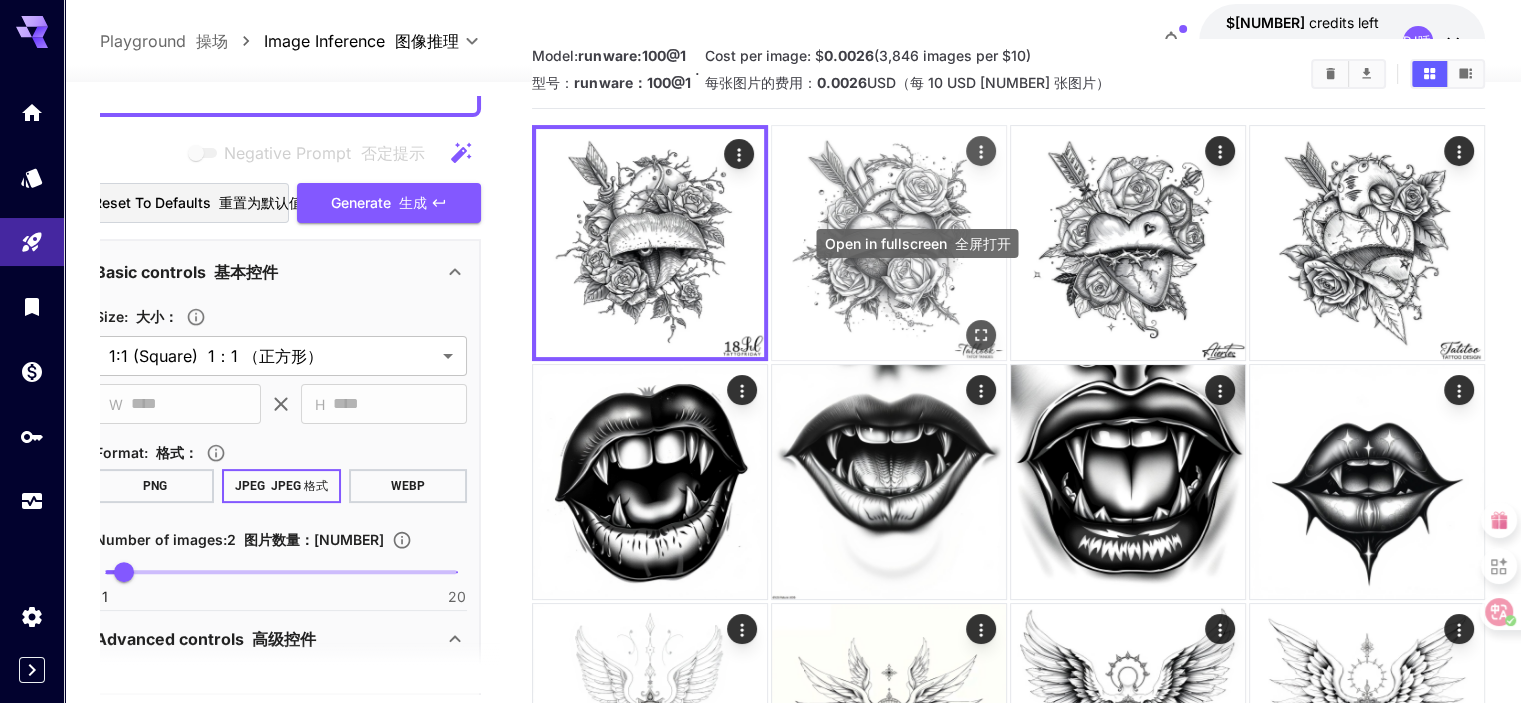 click 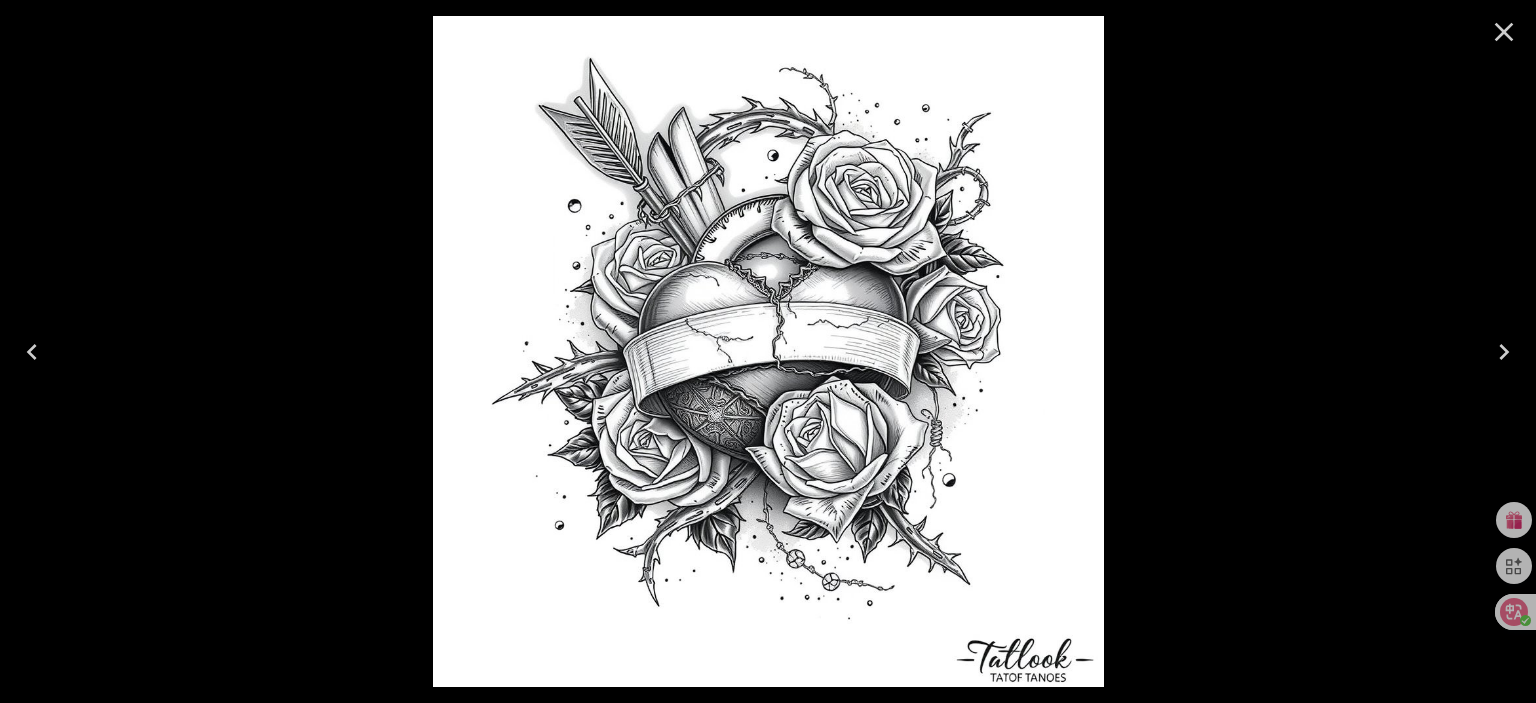 scroll, scrollTop: 59, scrollLeft: 0, axis: vertical 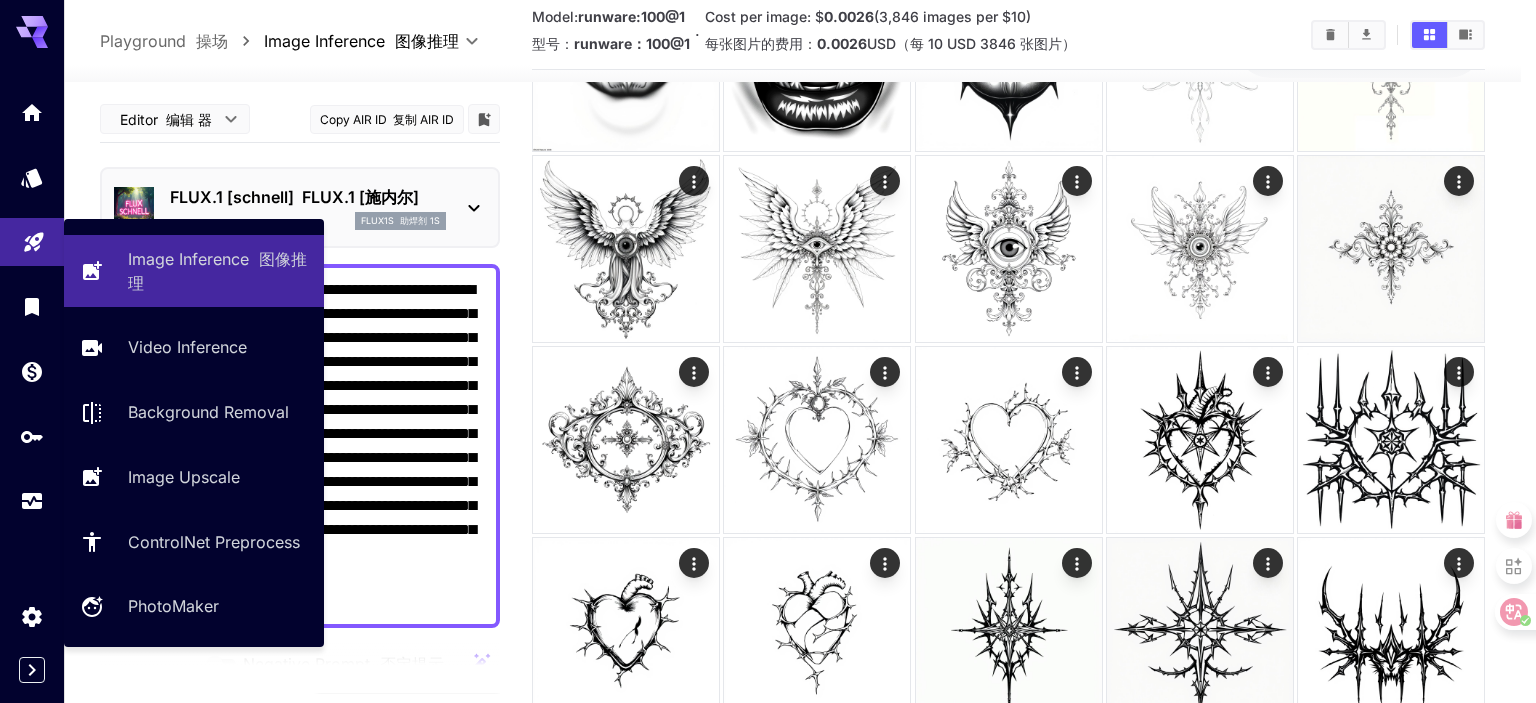 drag, startPoint x: 422, startPoint y: 289, endPoint x: 46, endPoint y: 232, distance: 380.29593 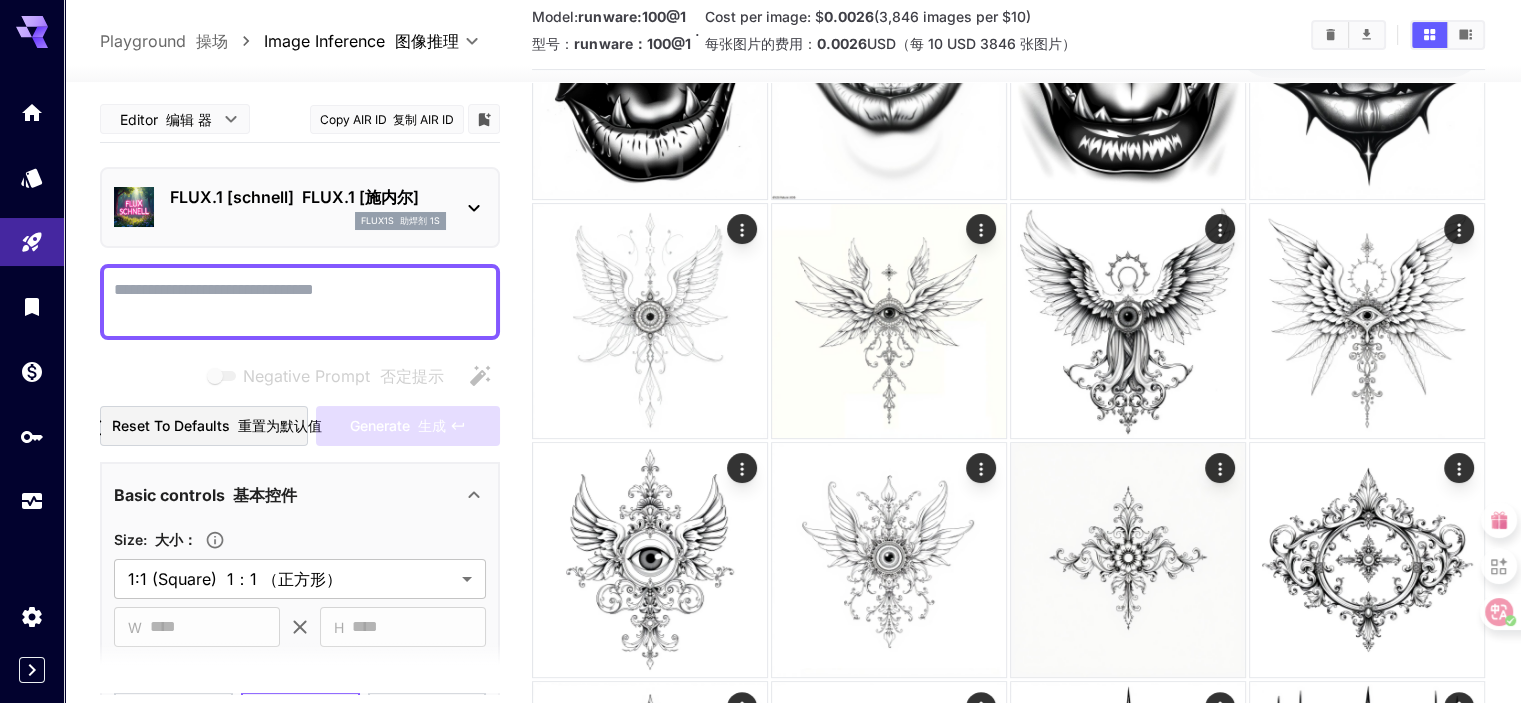 click on "Negative Prompt    否定提示" at bounding box center (300, 302) 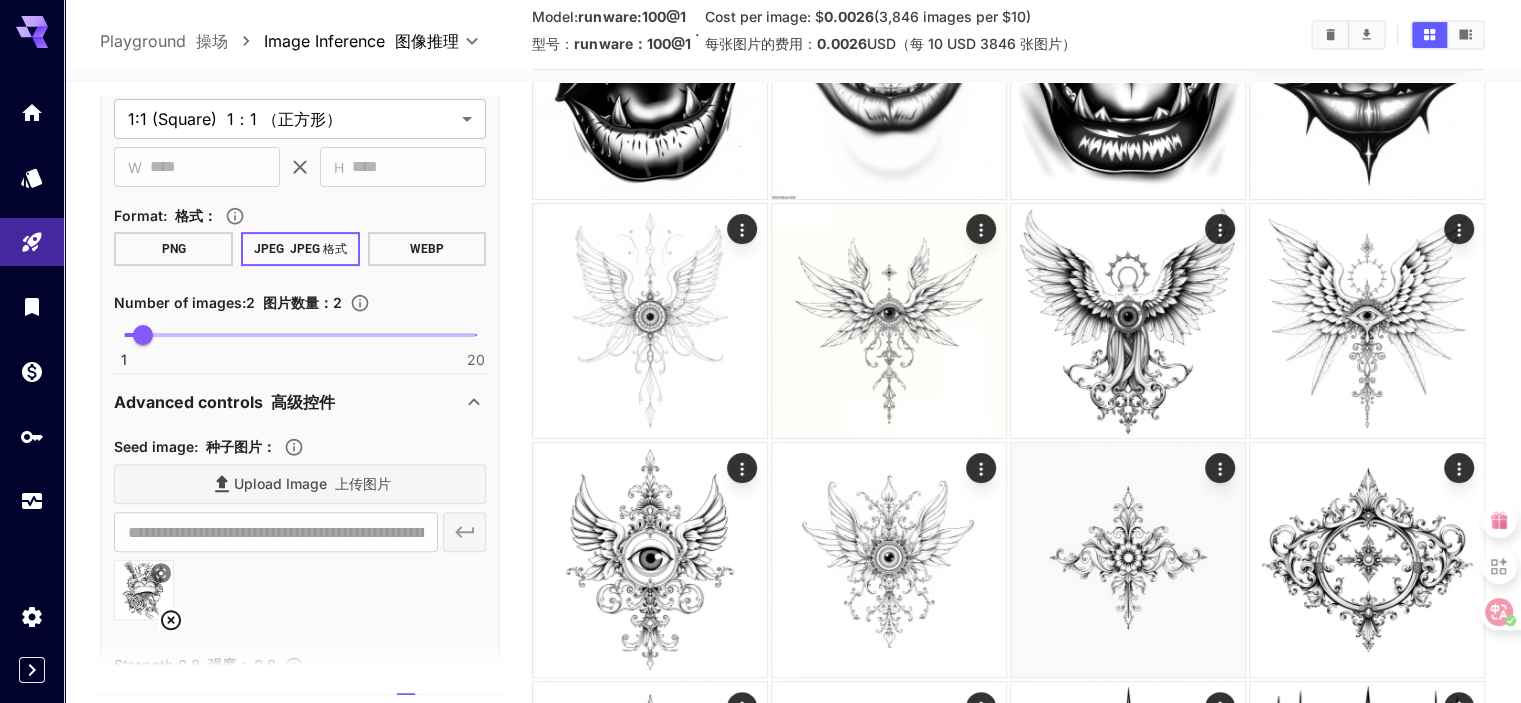 scroll, scrollTop: 900, scrollLeft: 0, axis: vertical 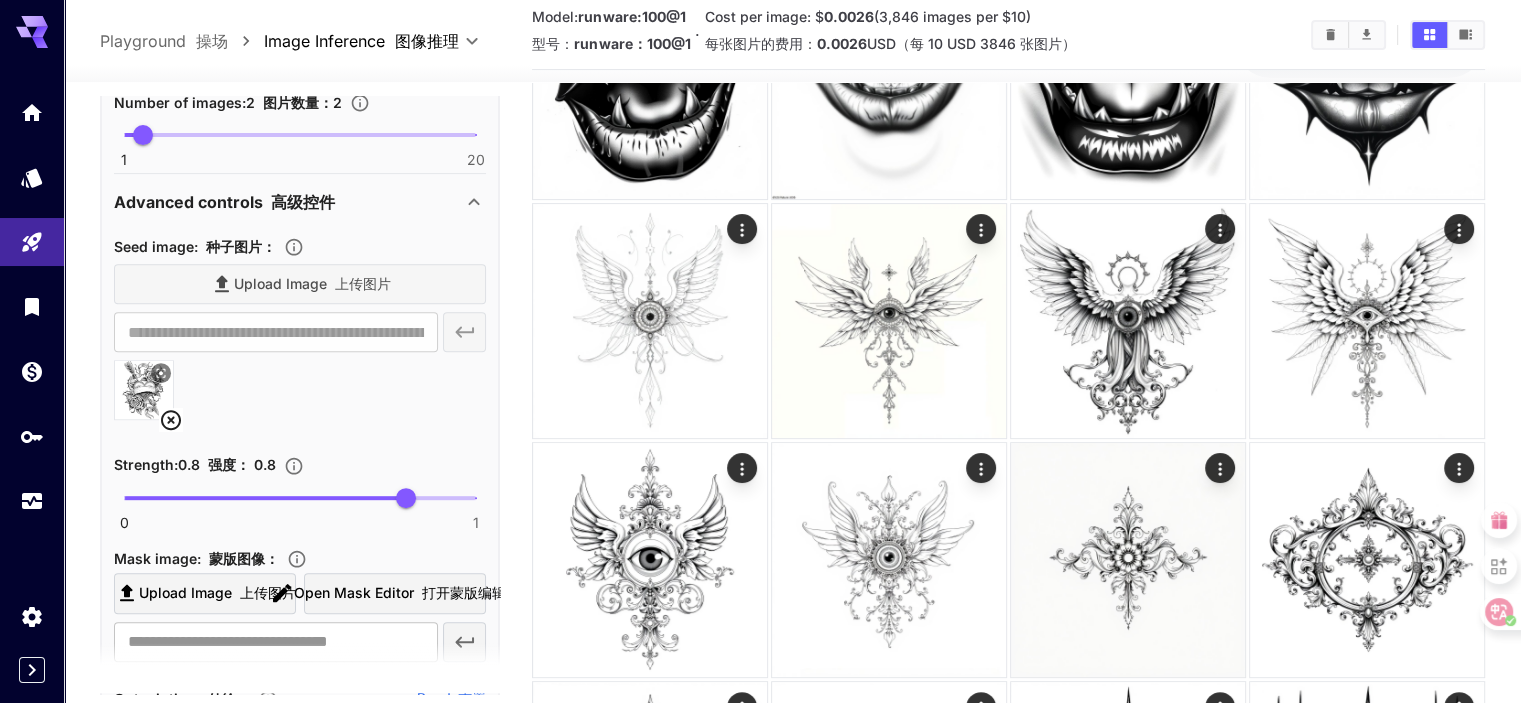 type on "**********" 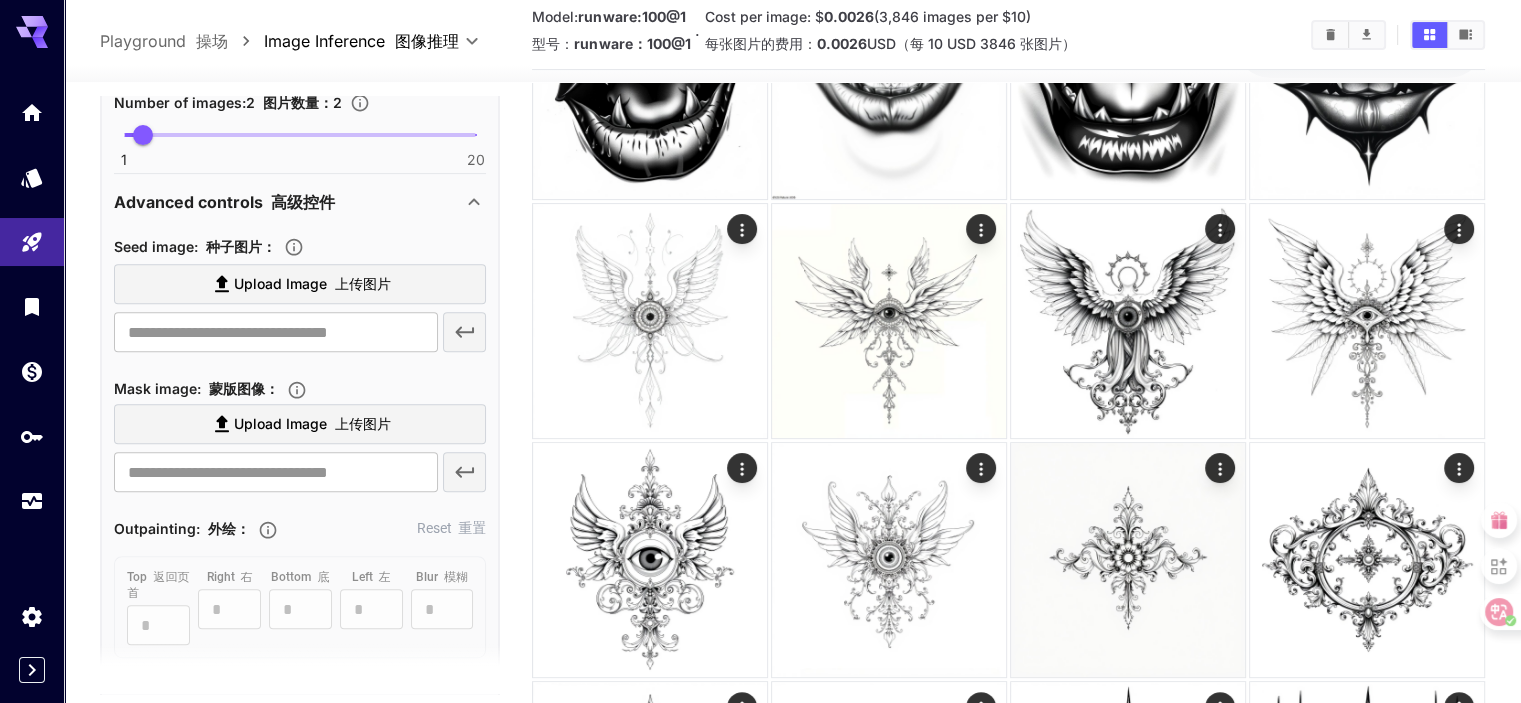 click on "Upload Image    上传图片" at bounding box center [312, 284] 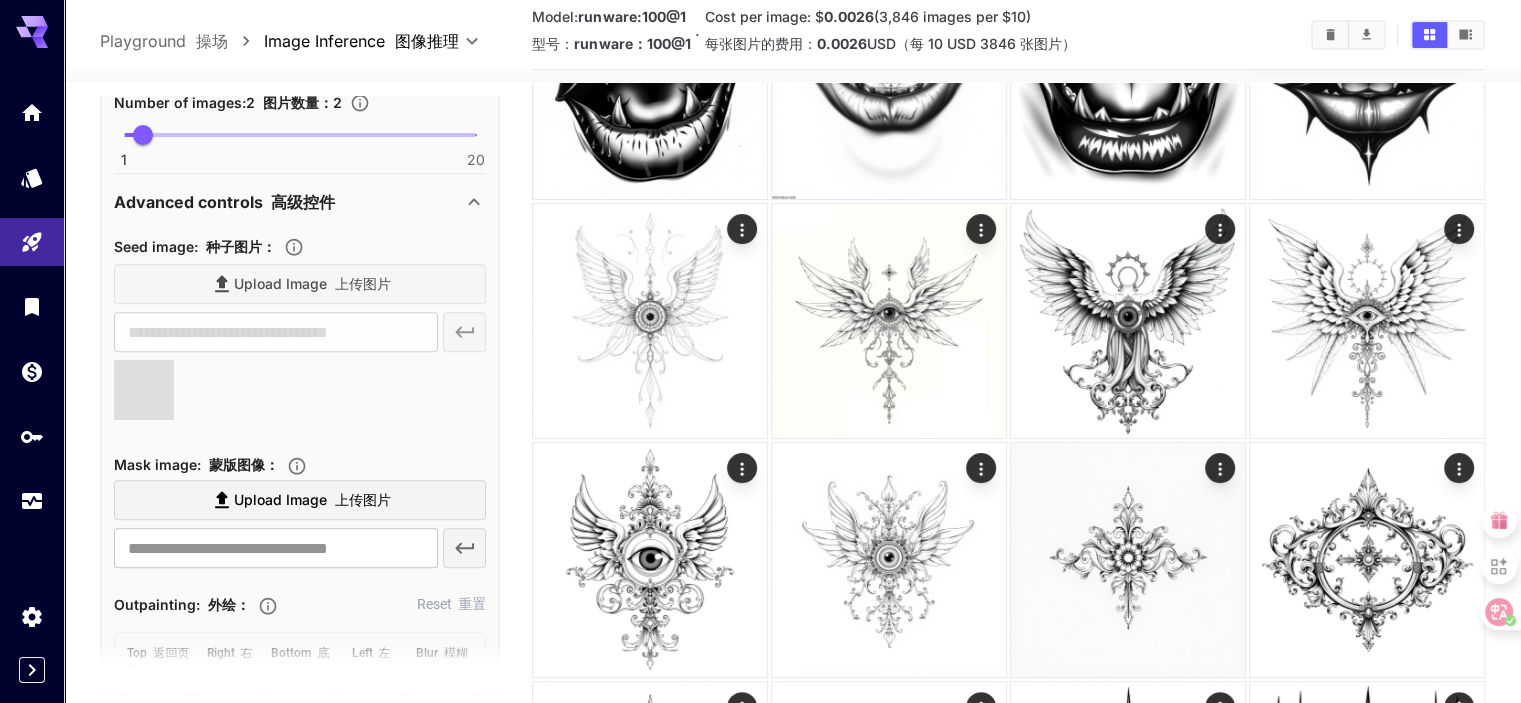 type on "**********" 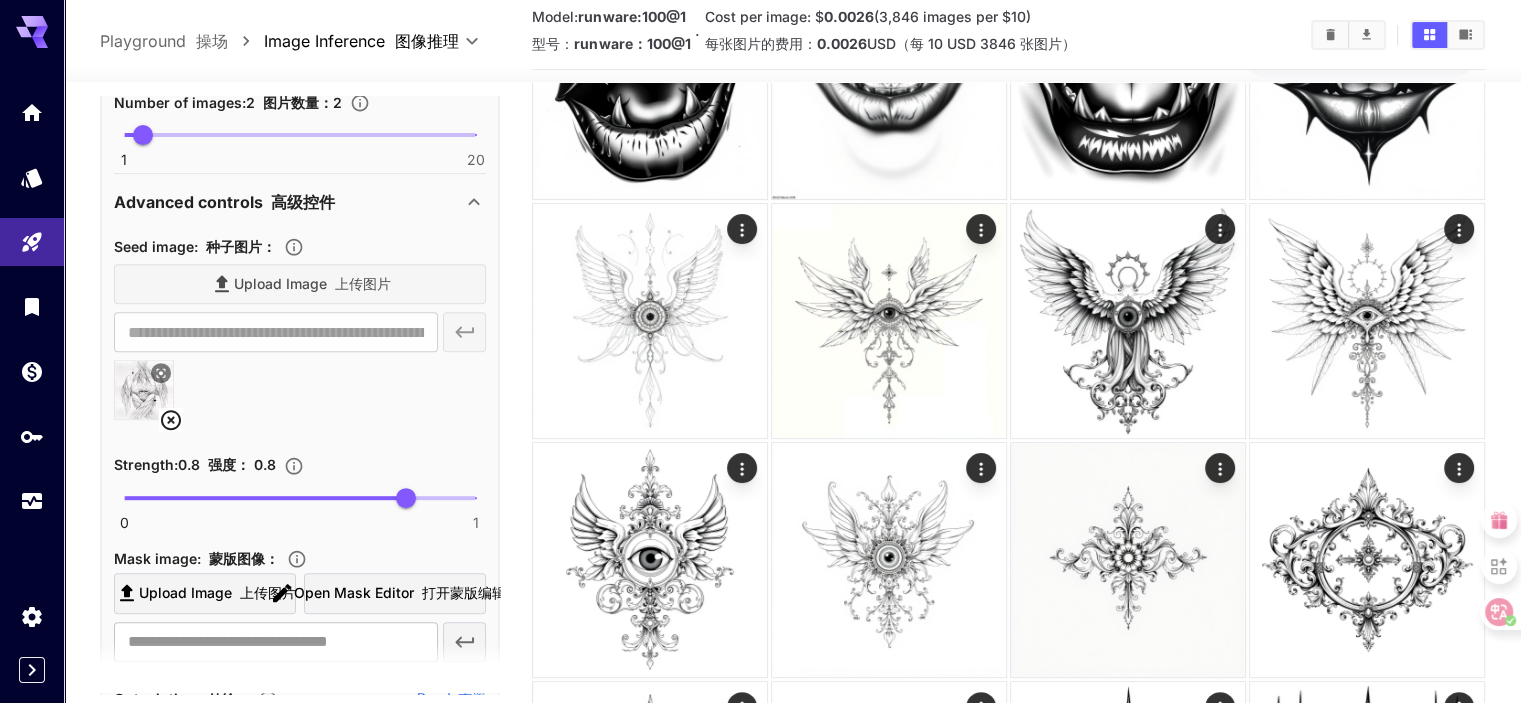 click on "Upload Image    上传图片" at bounding box center [300, 284] 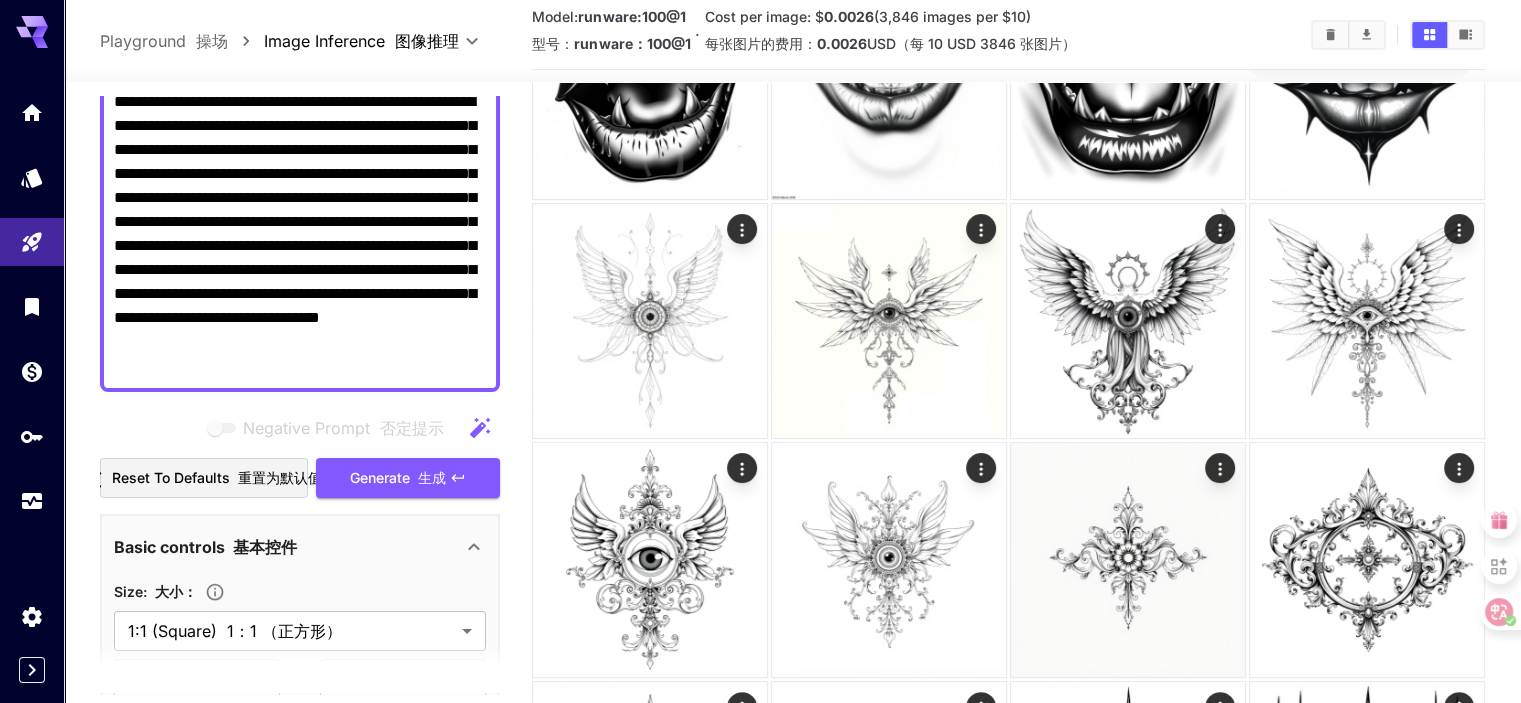 scroll, scrollTop: 188, scrollLeft: 0, axis: vertical 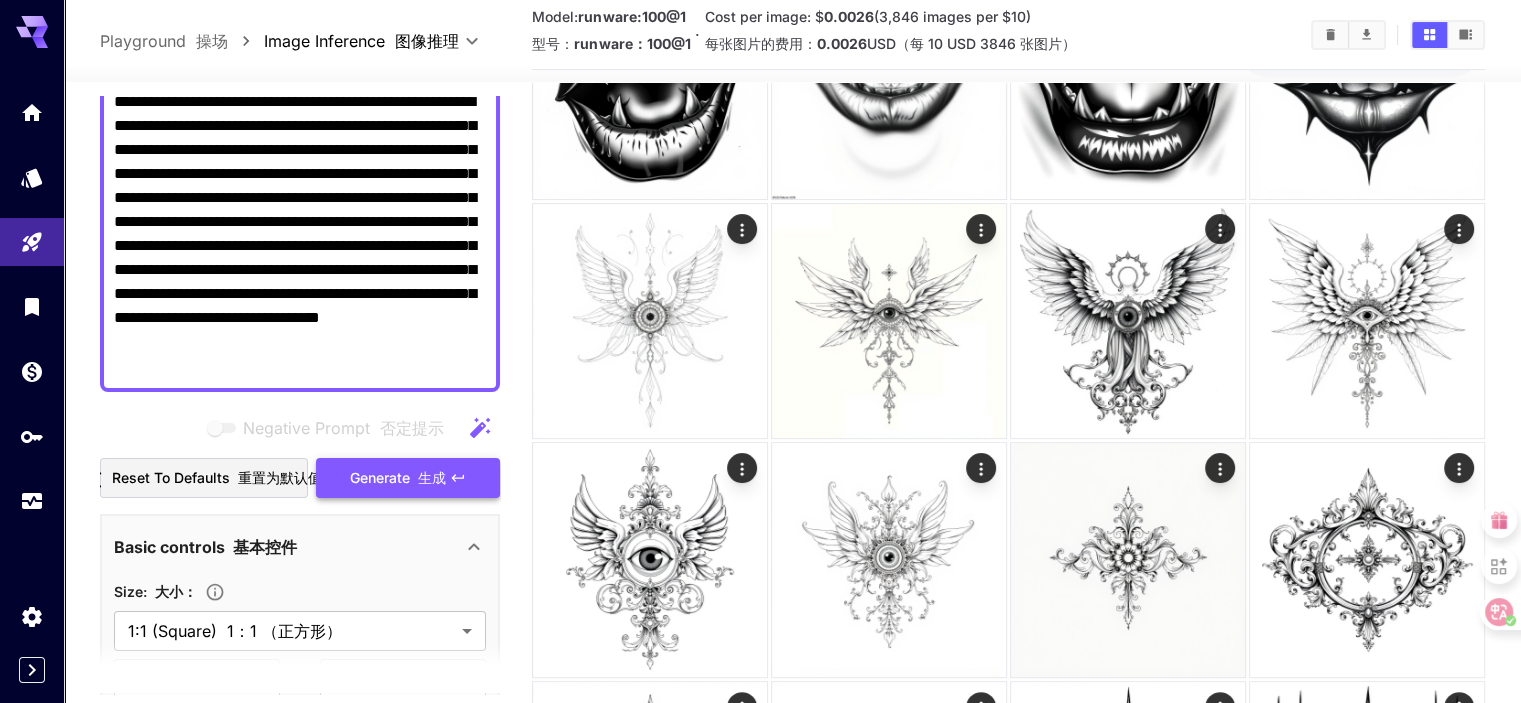 click on "Generate    生成" at bounding box center (398, 478) 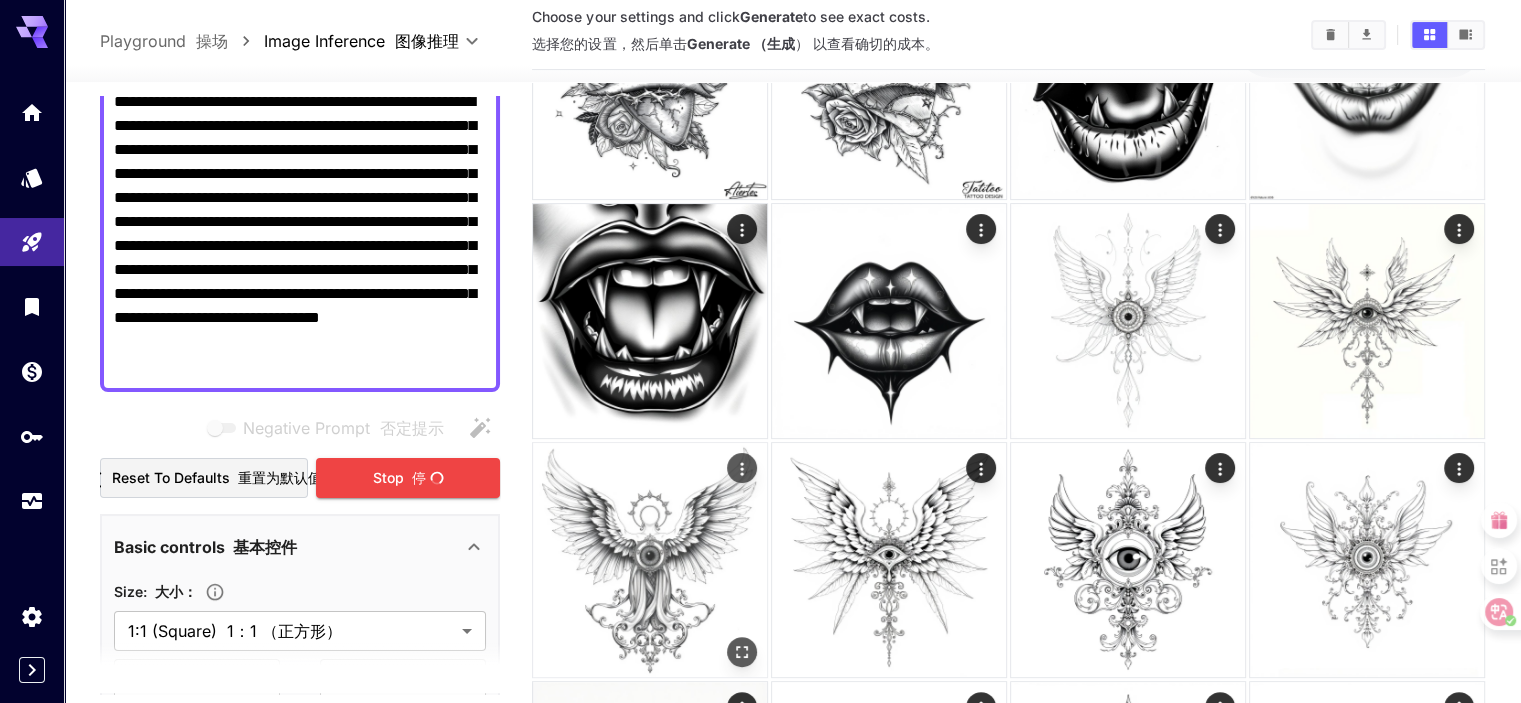 scroll, scrollTop: 0, scrollLeft: 0, axis: both 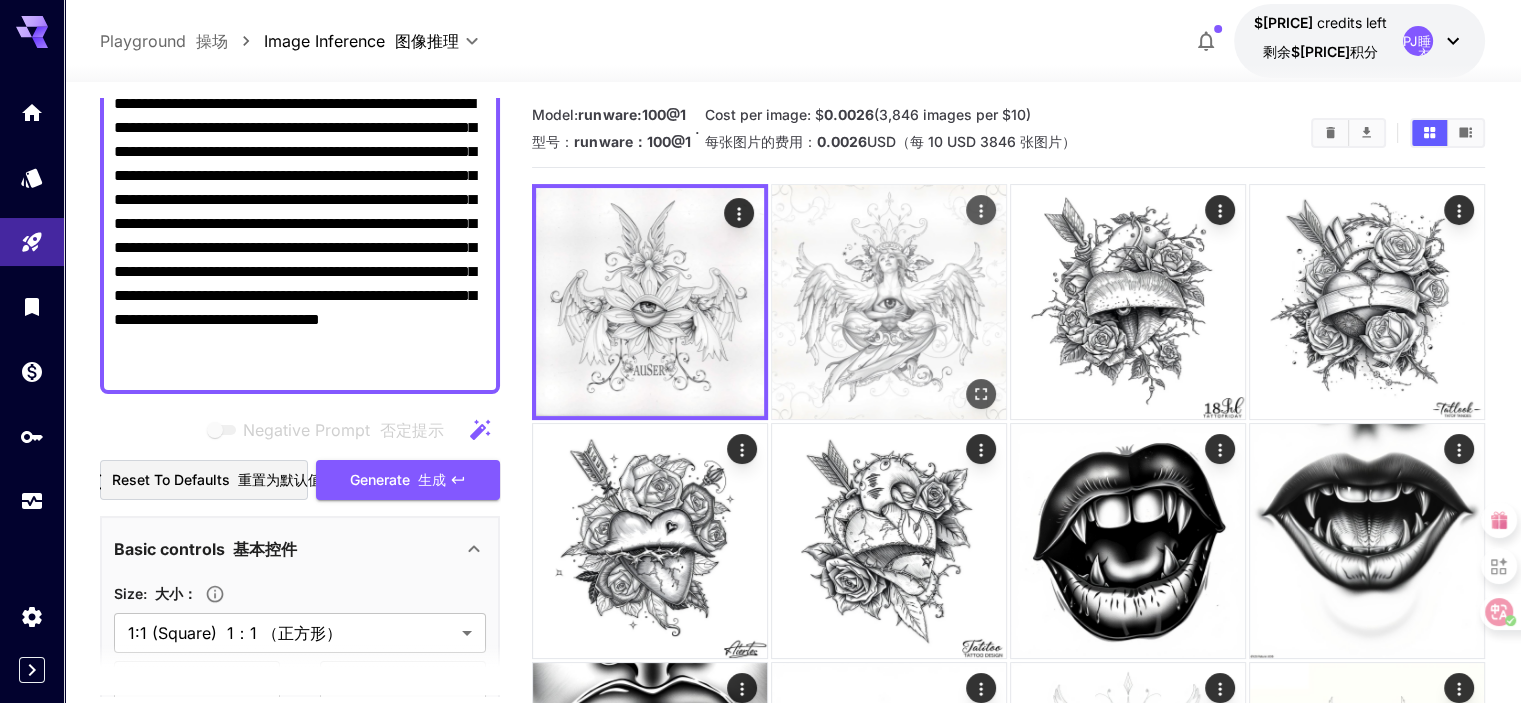 click 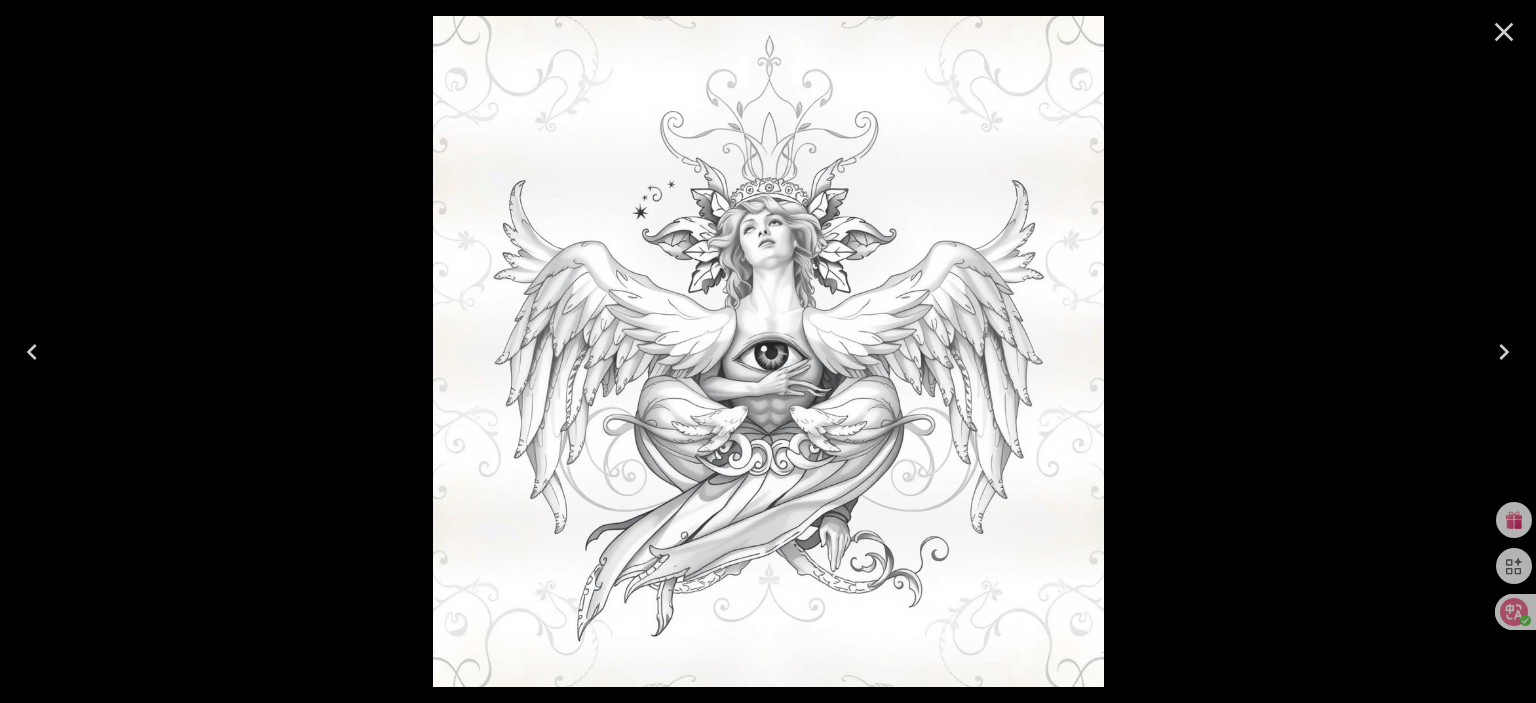 click 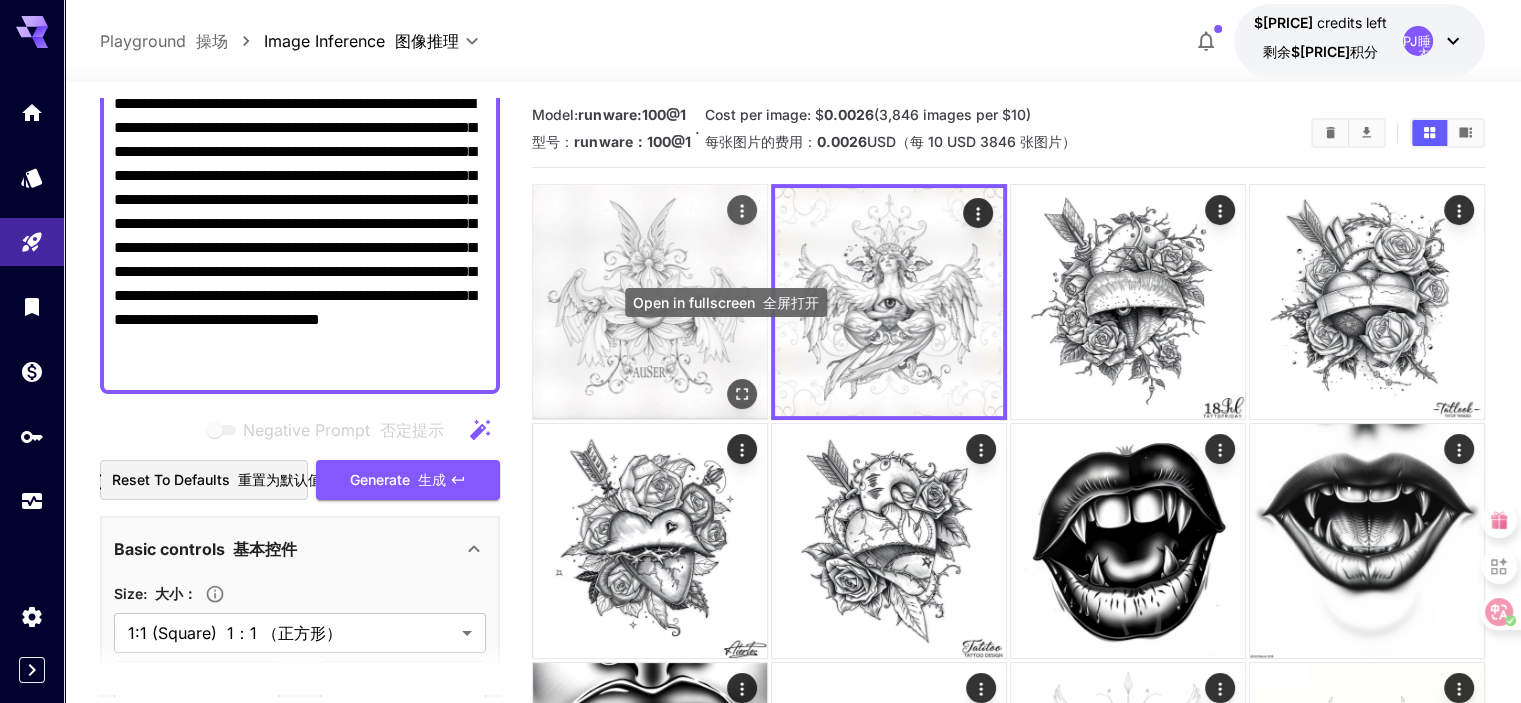 click 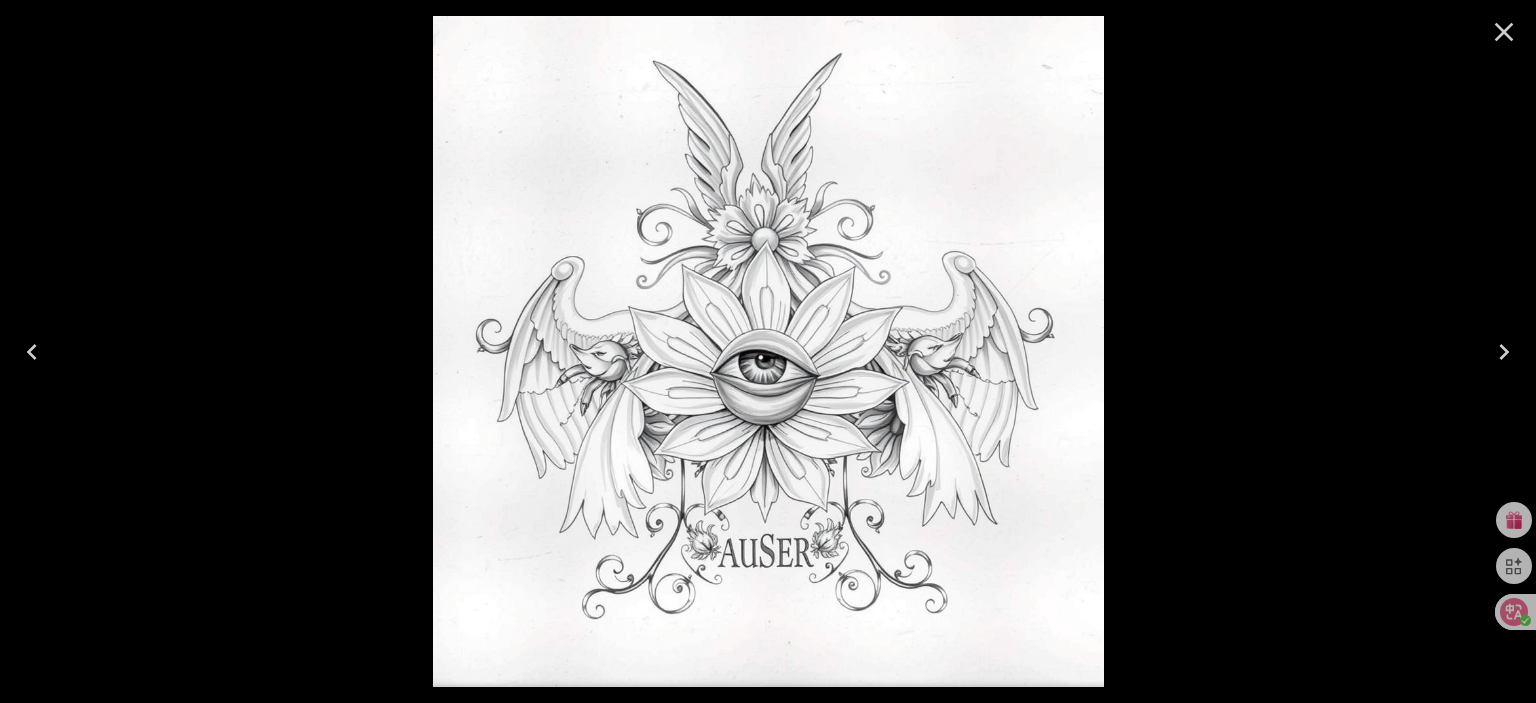 click 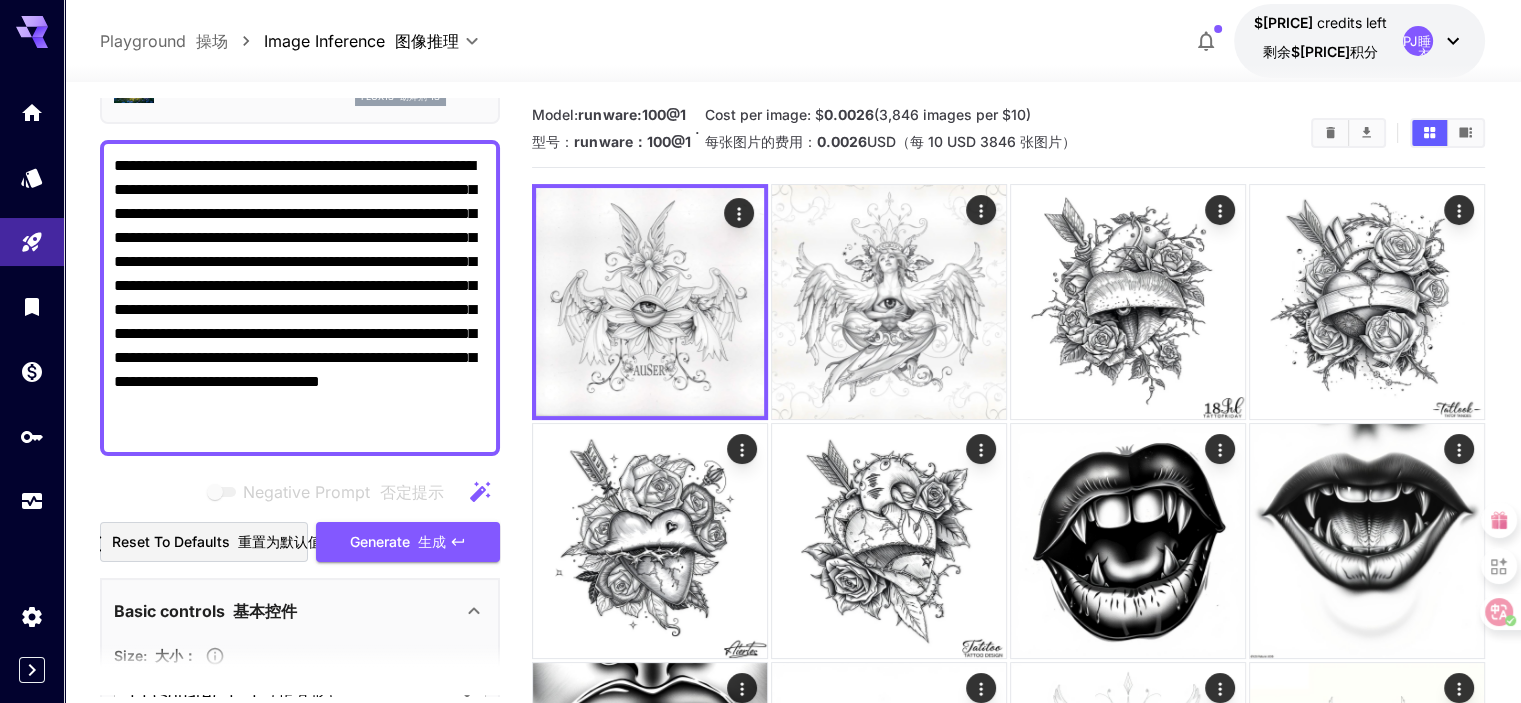 scroll, scrollTop: 200, scrollLeft: 0, axis: vertical 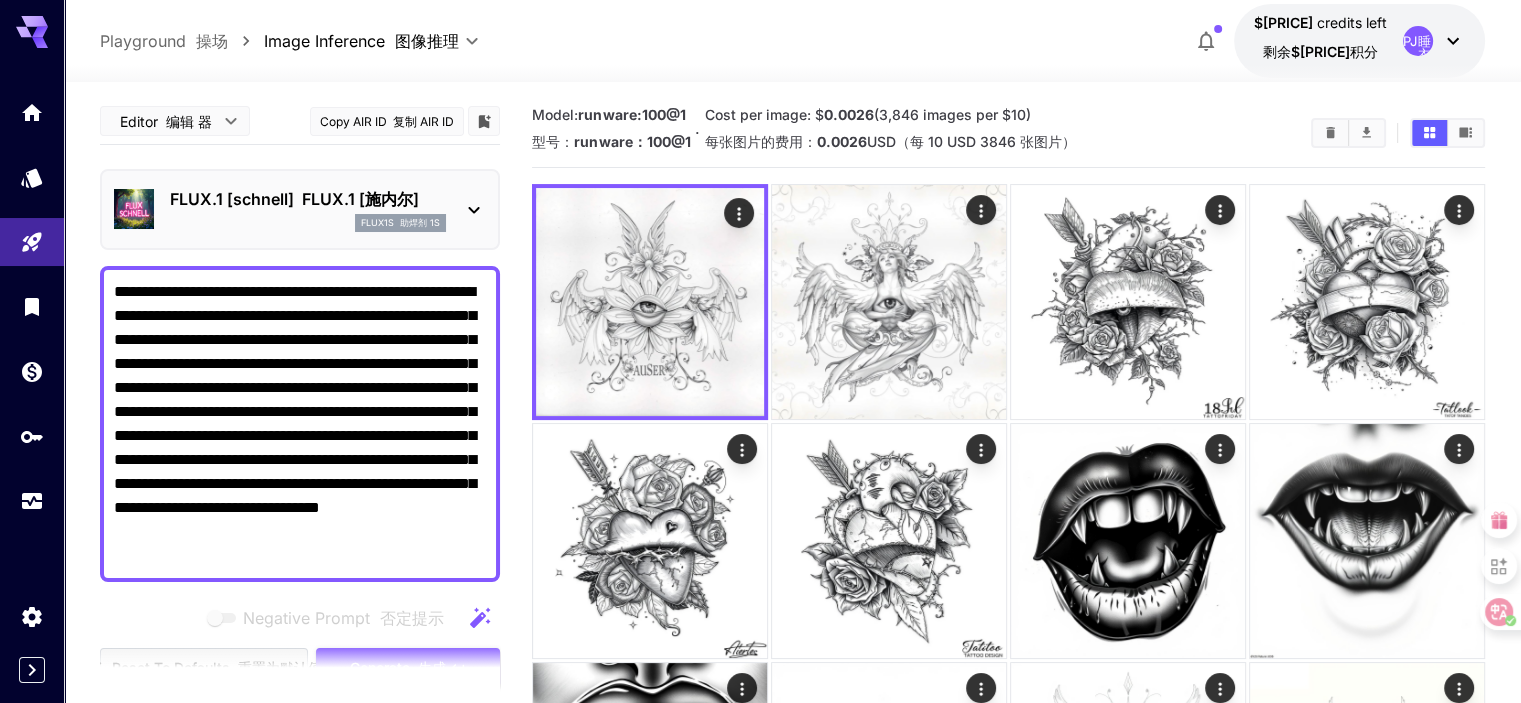drag, startPoint x: 359, startPoint y: 361, endPoint x: 68, endPoint y: 267, distance: 305.80548 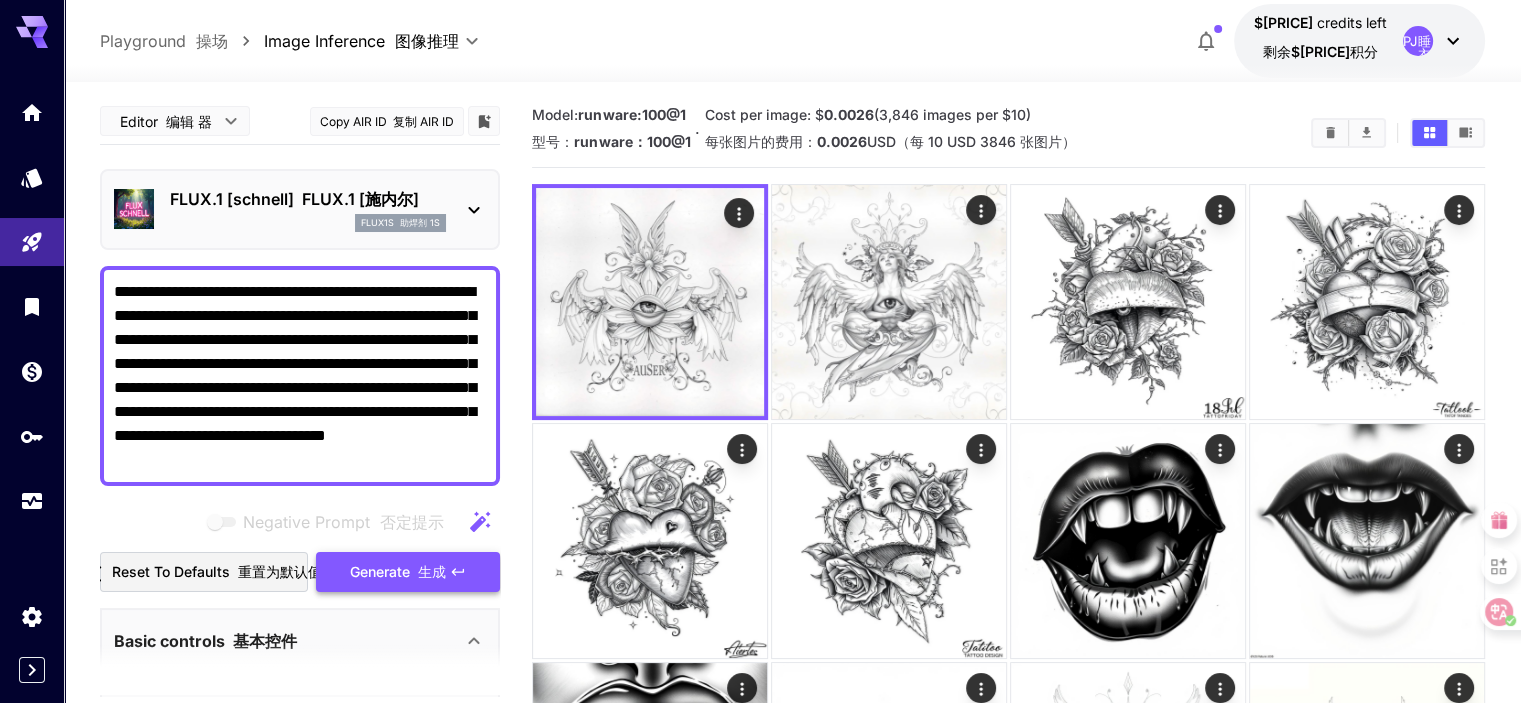 type on "**********" 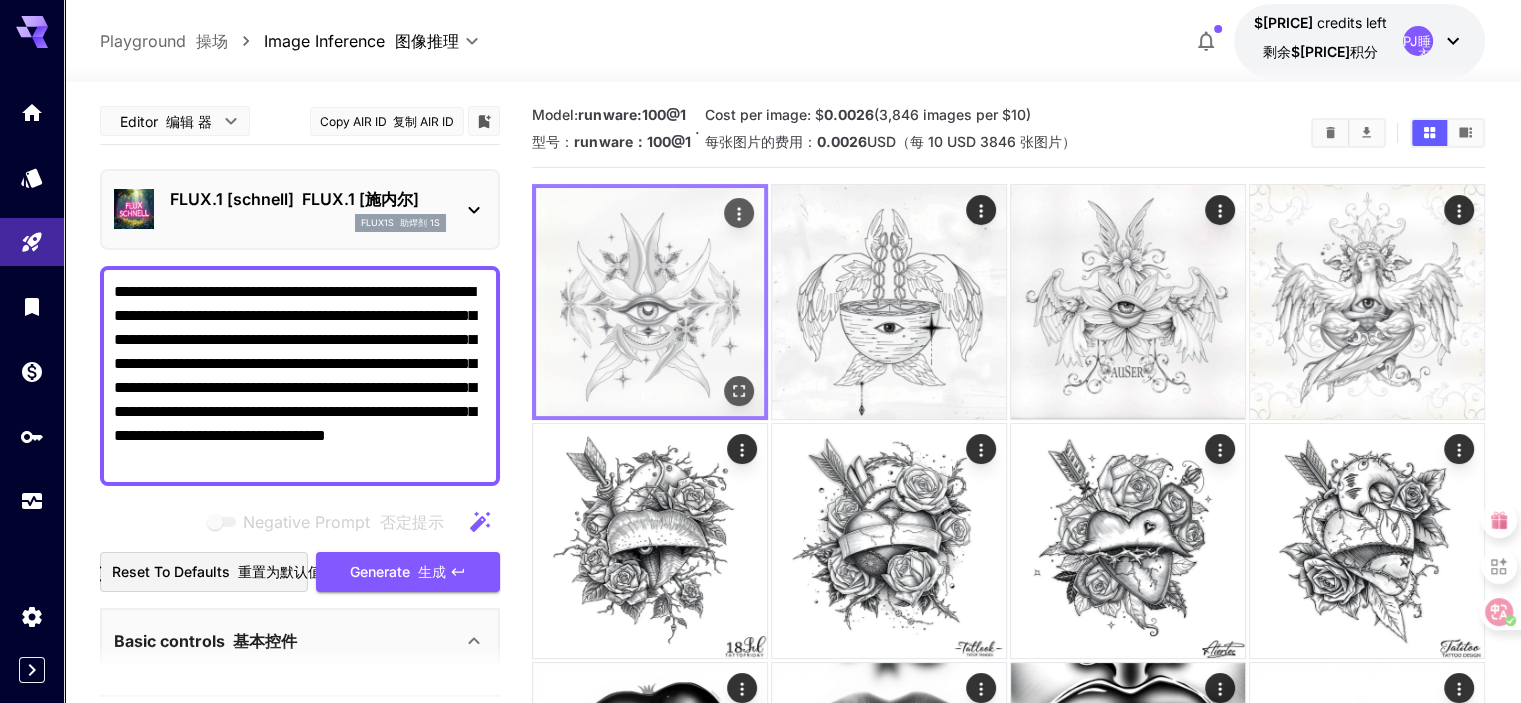 click at bounding box center (739, 391) 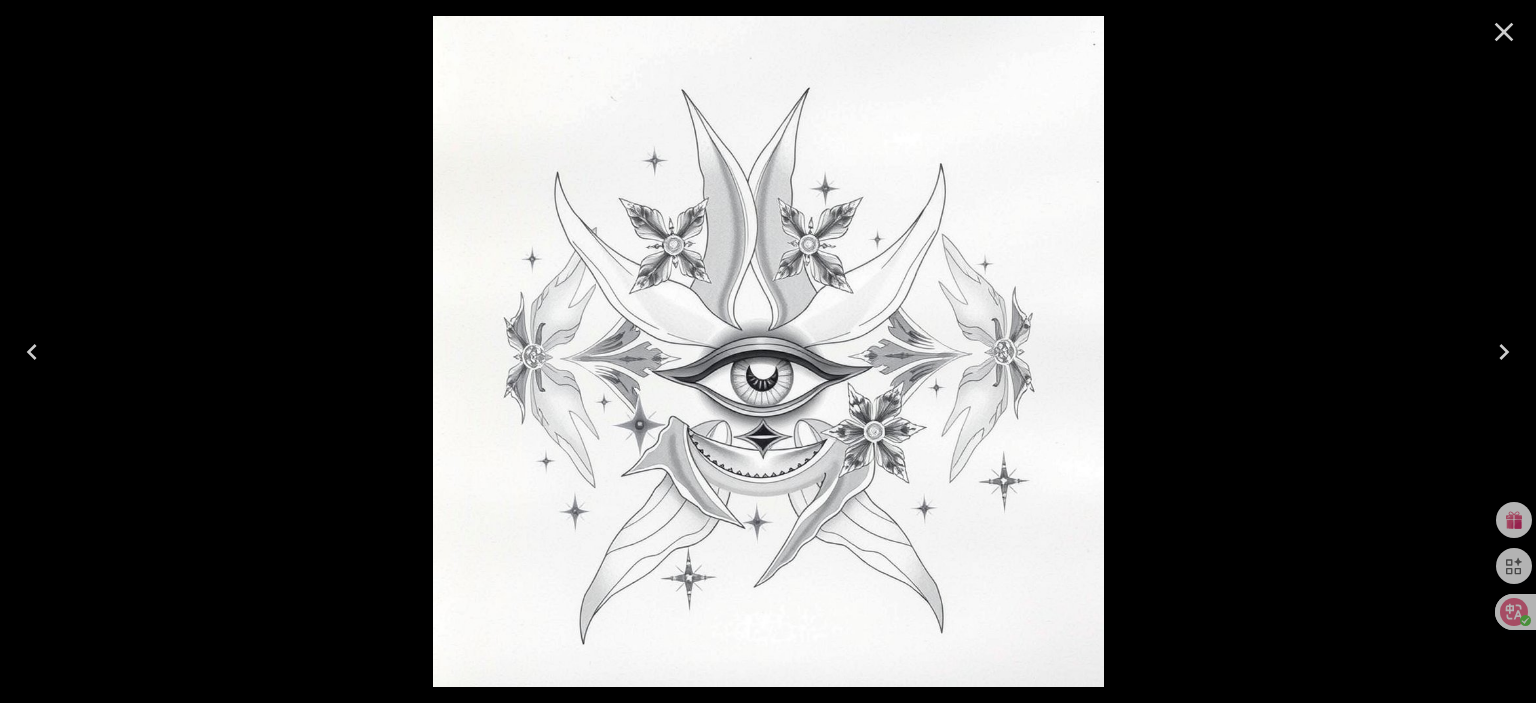 click 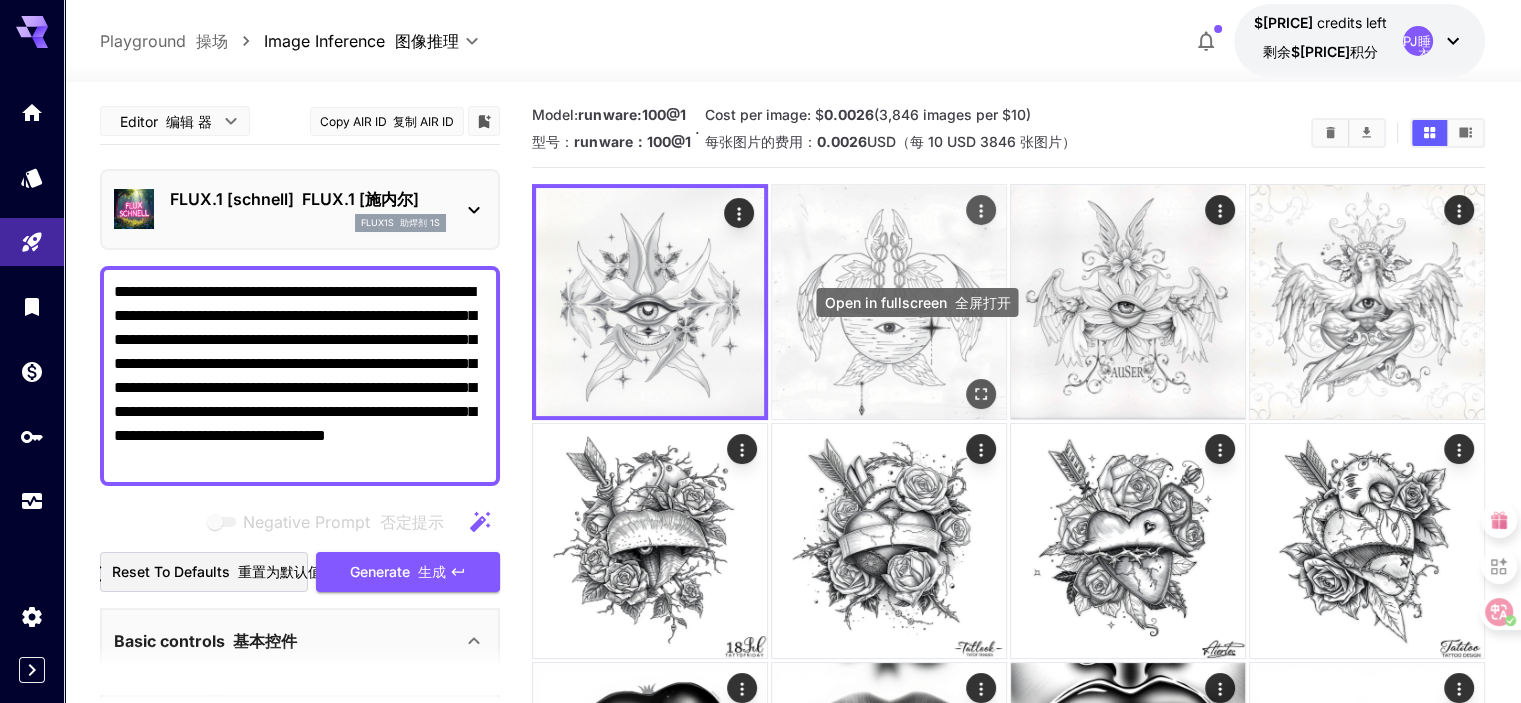 click at bounding box center (981, 394) 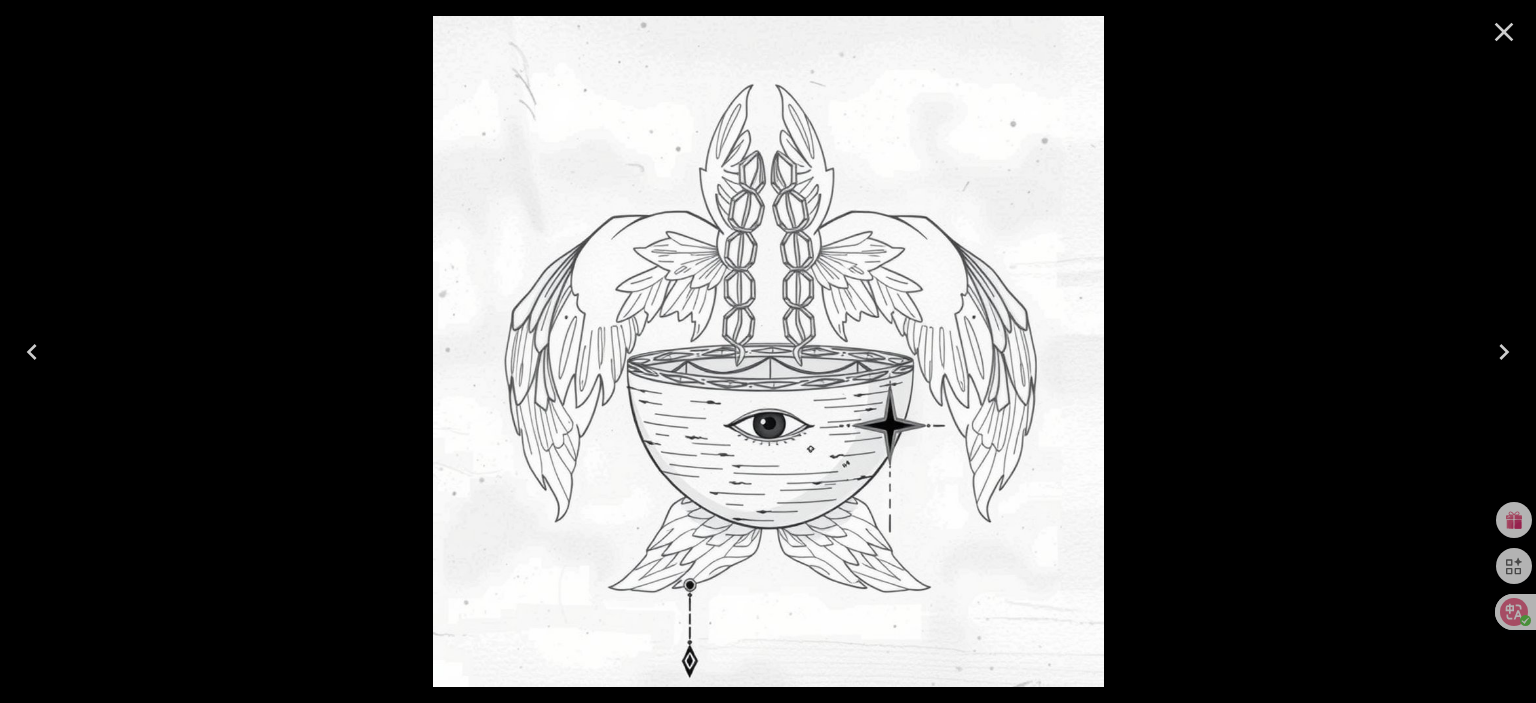 click 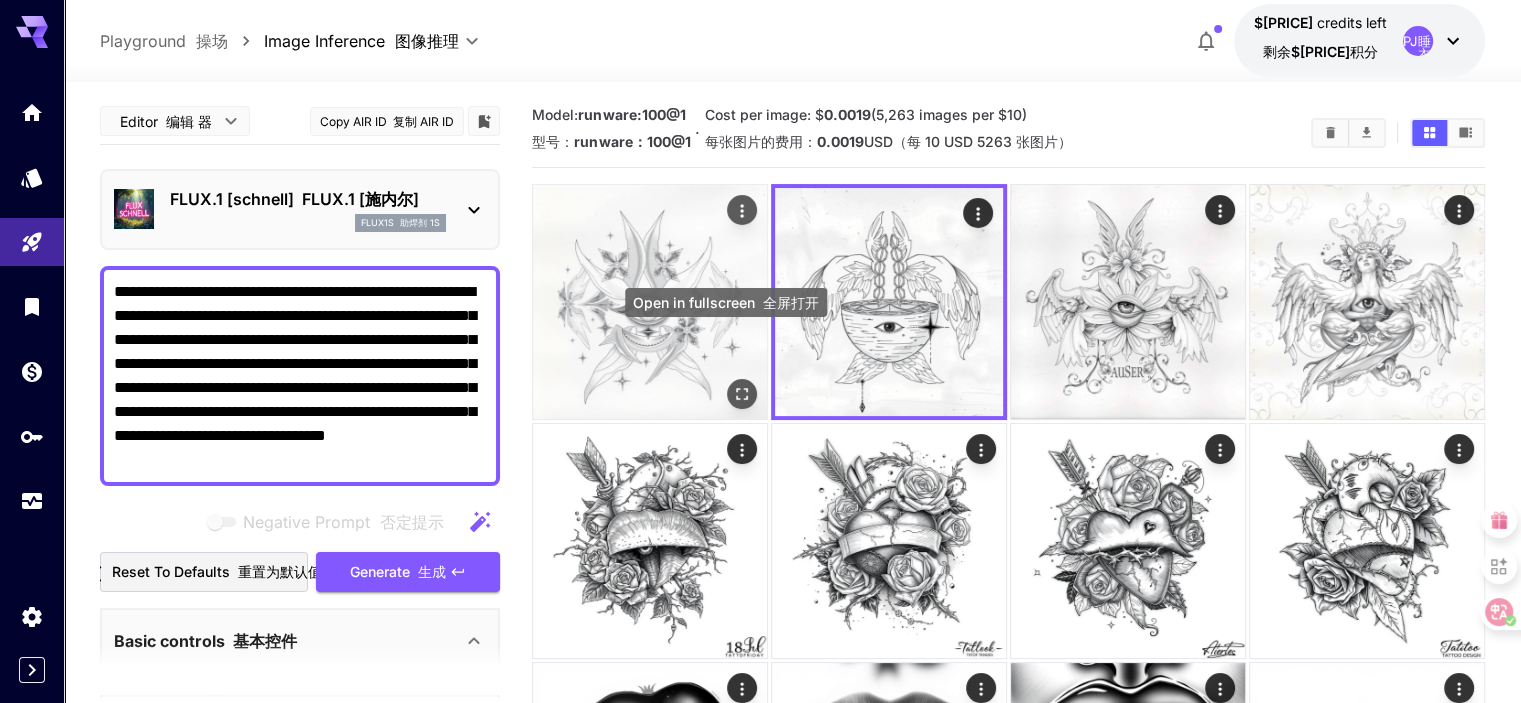 click 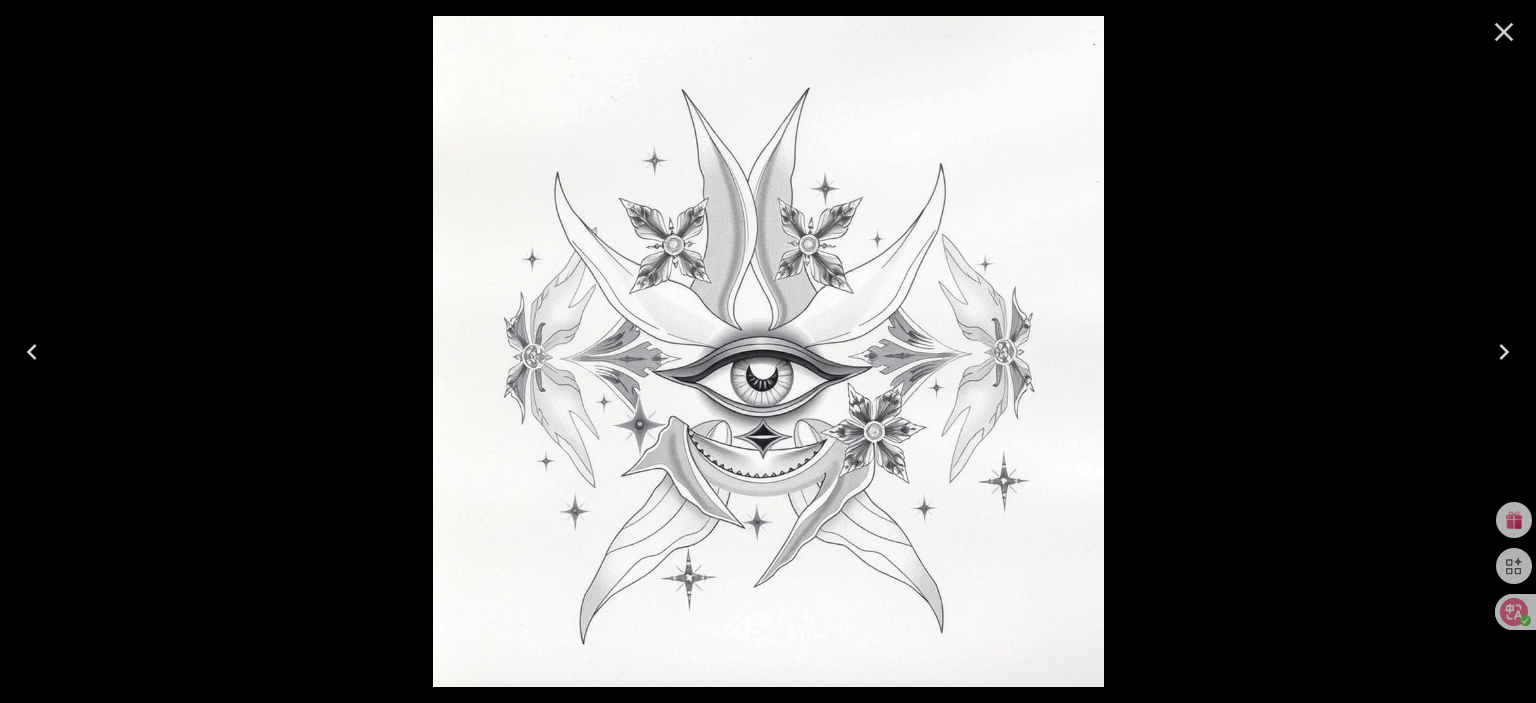 click 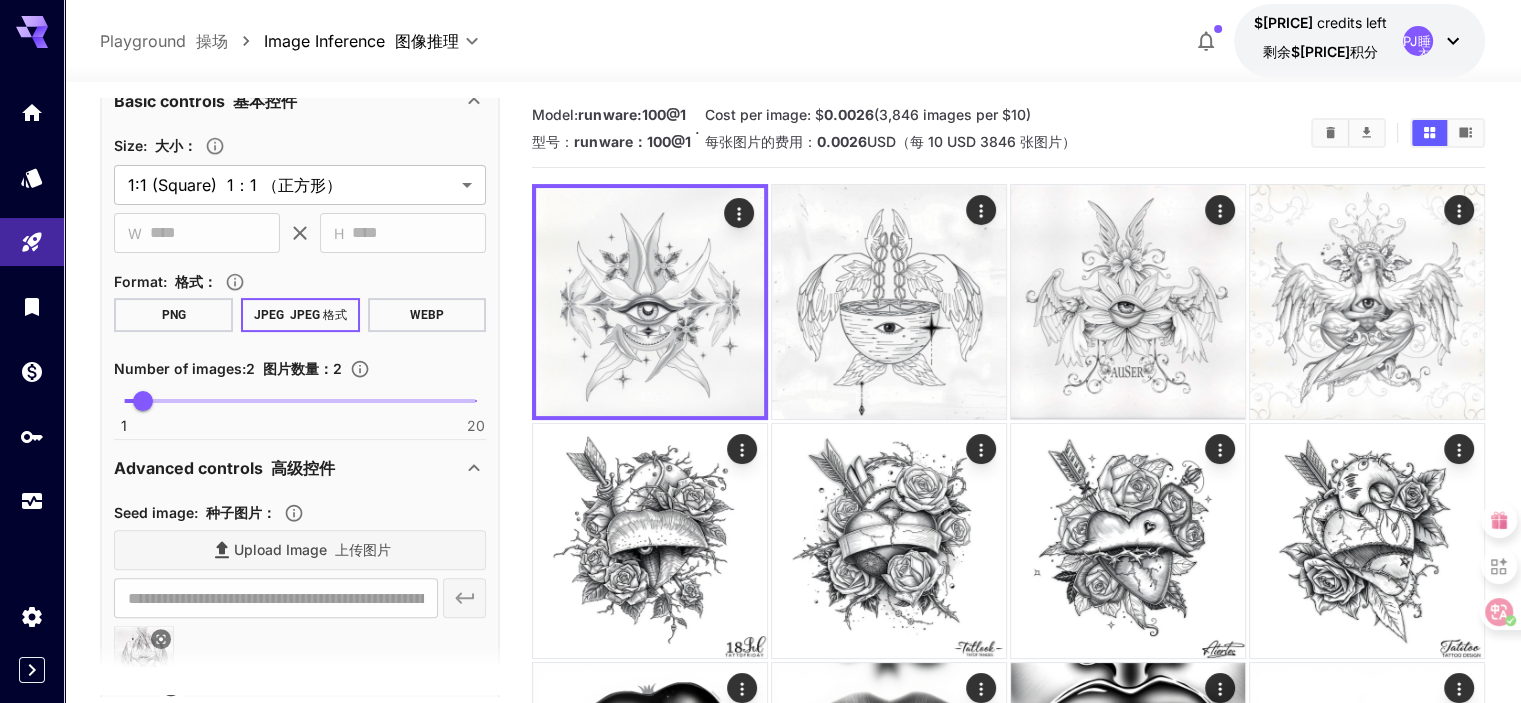 scroll, scrollTop: 700, scrollLeft: 0, axis: vertical 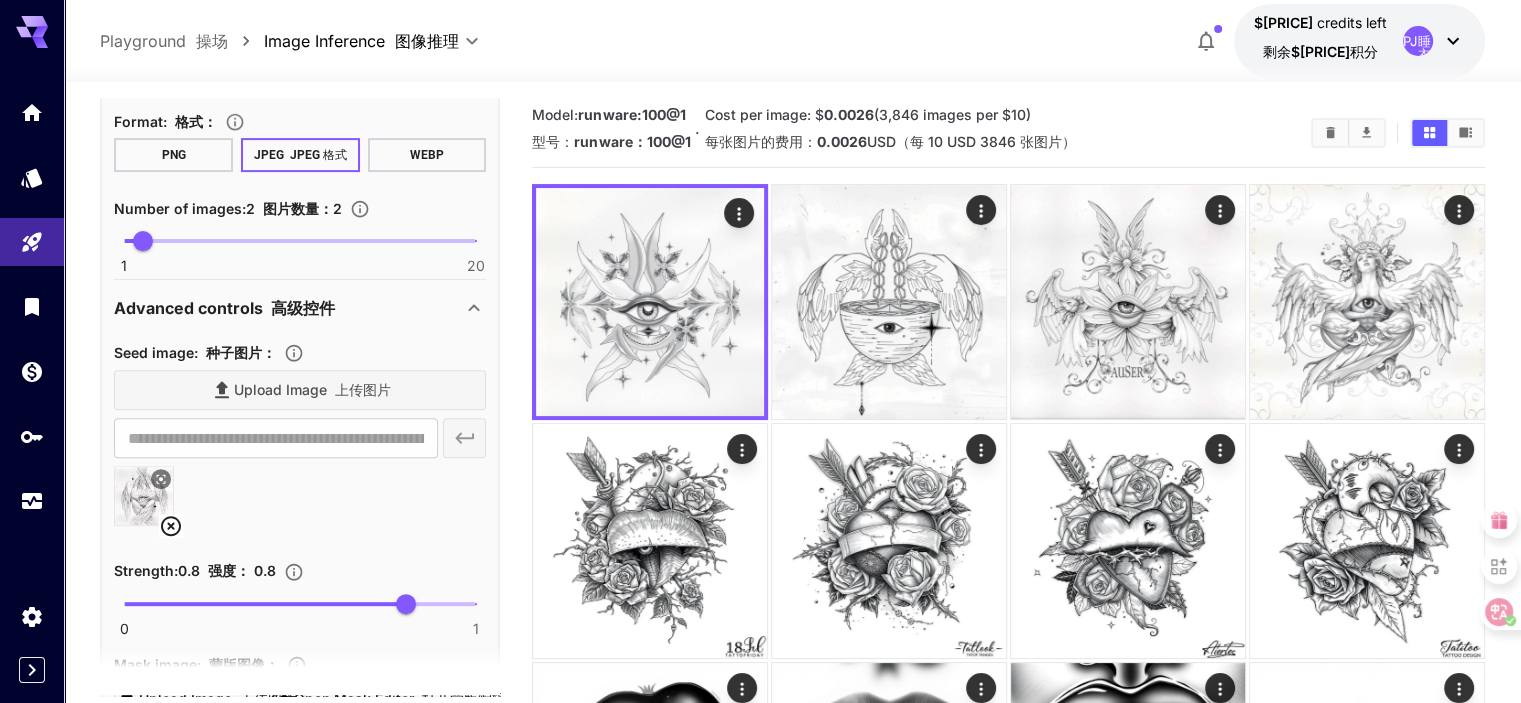 click 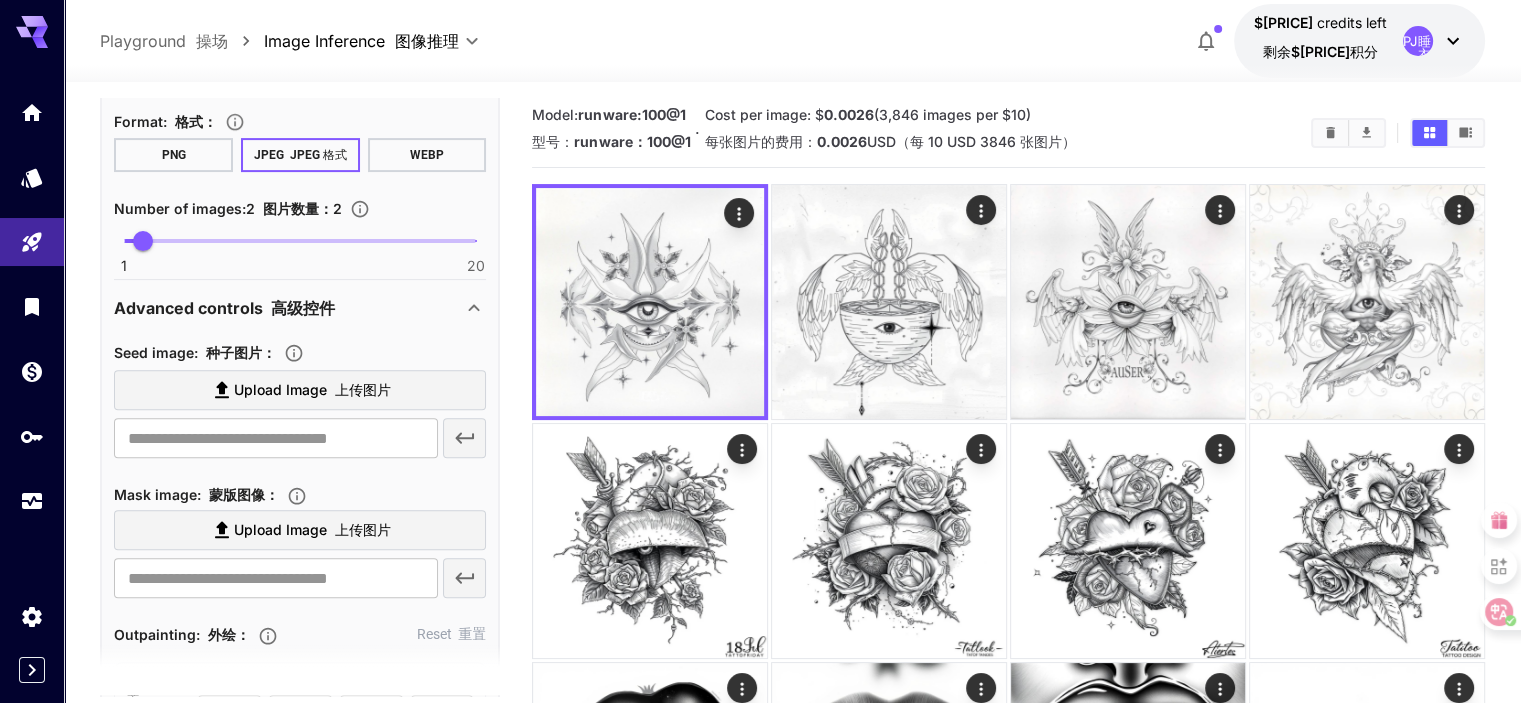 click 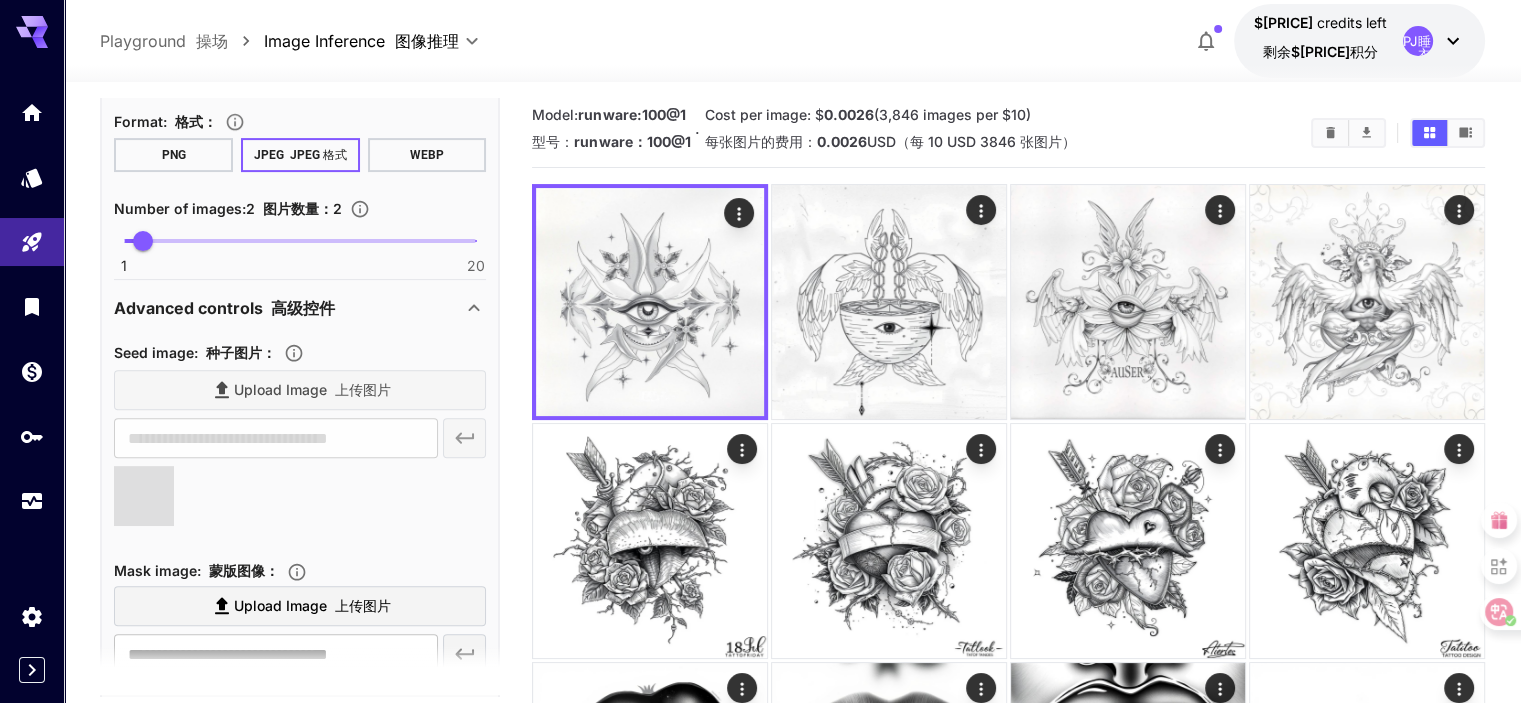 type on "**********" 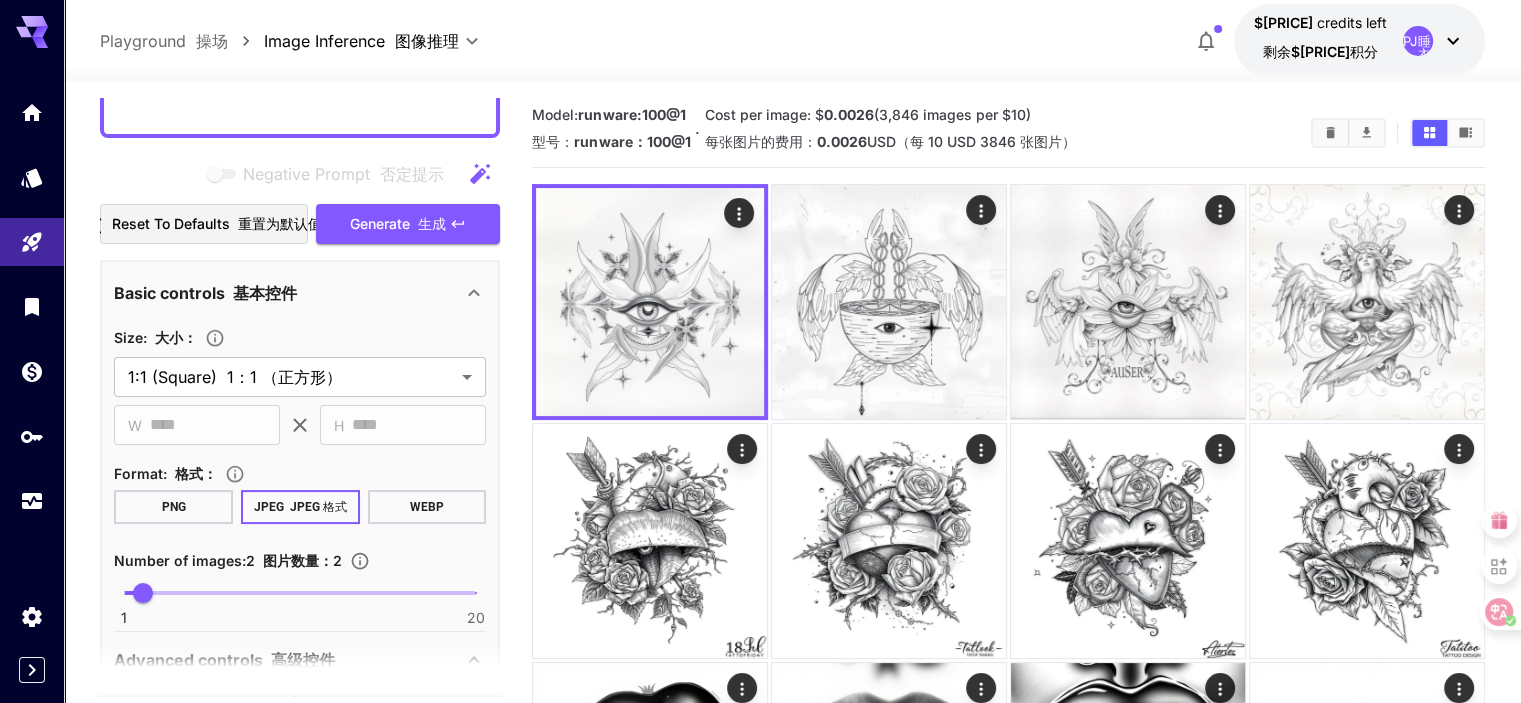 scroll, scrollTop: 300, scrollLeft: 0, axis: vertical 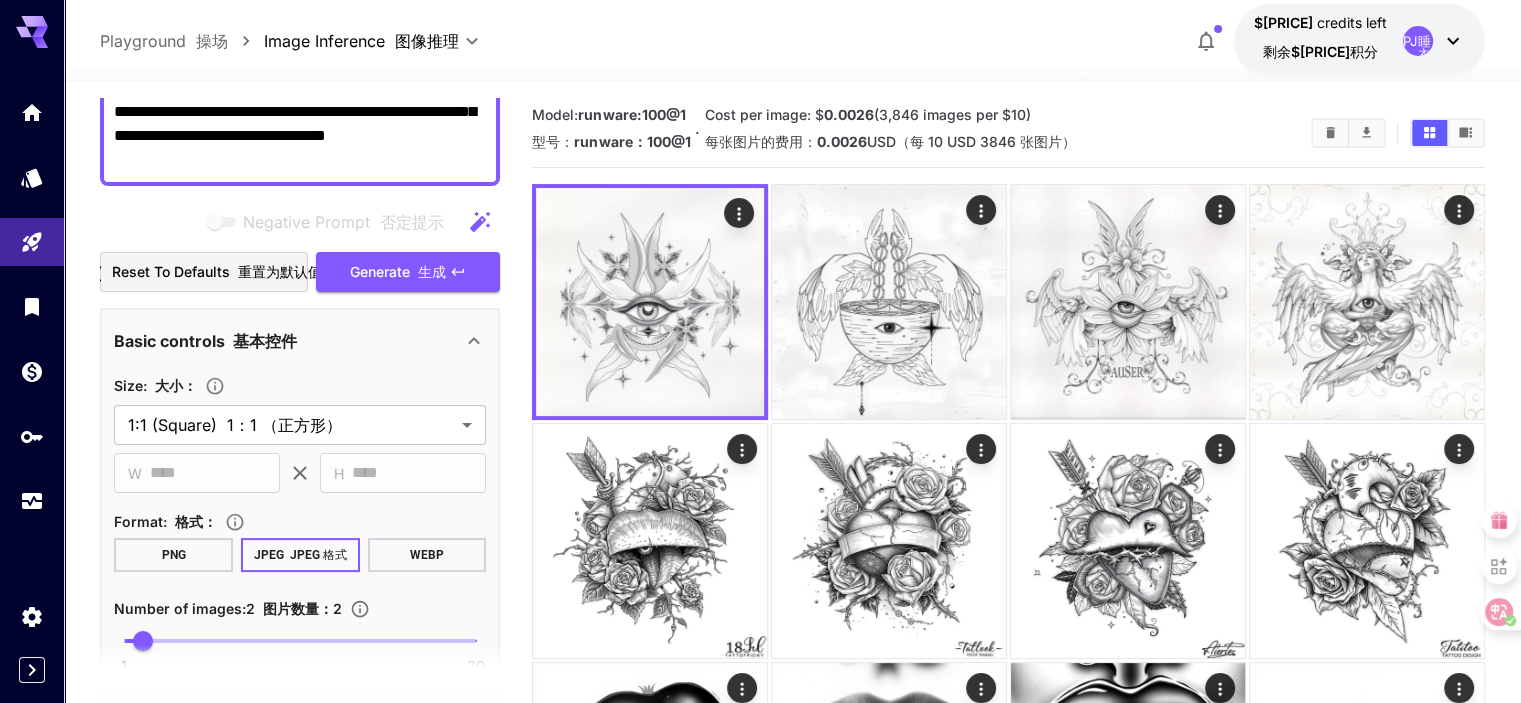 click on "PNG" at bounding box center (173, 555) 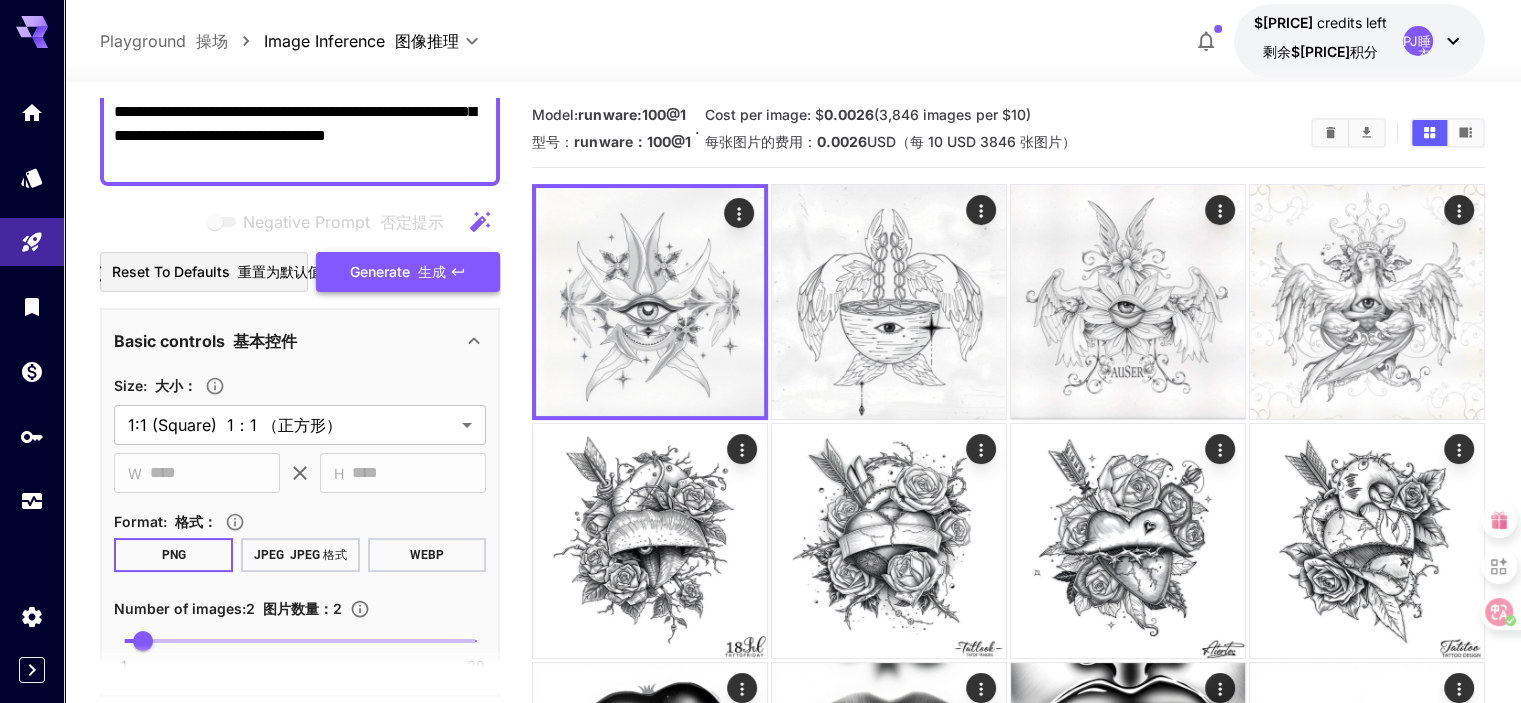 click on "Generate    生成" at bounding box center [408, 272] 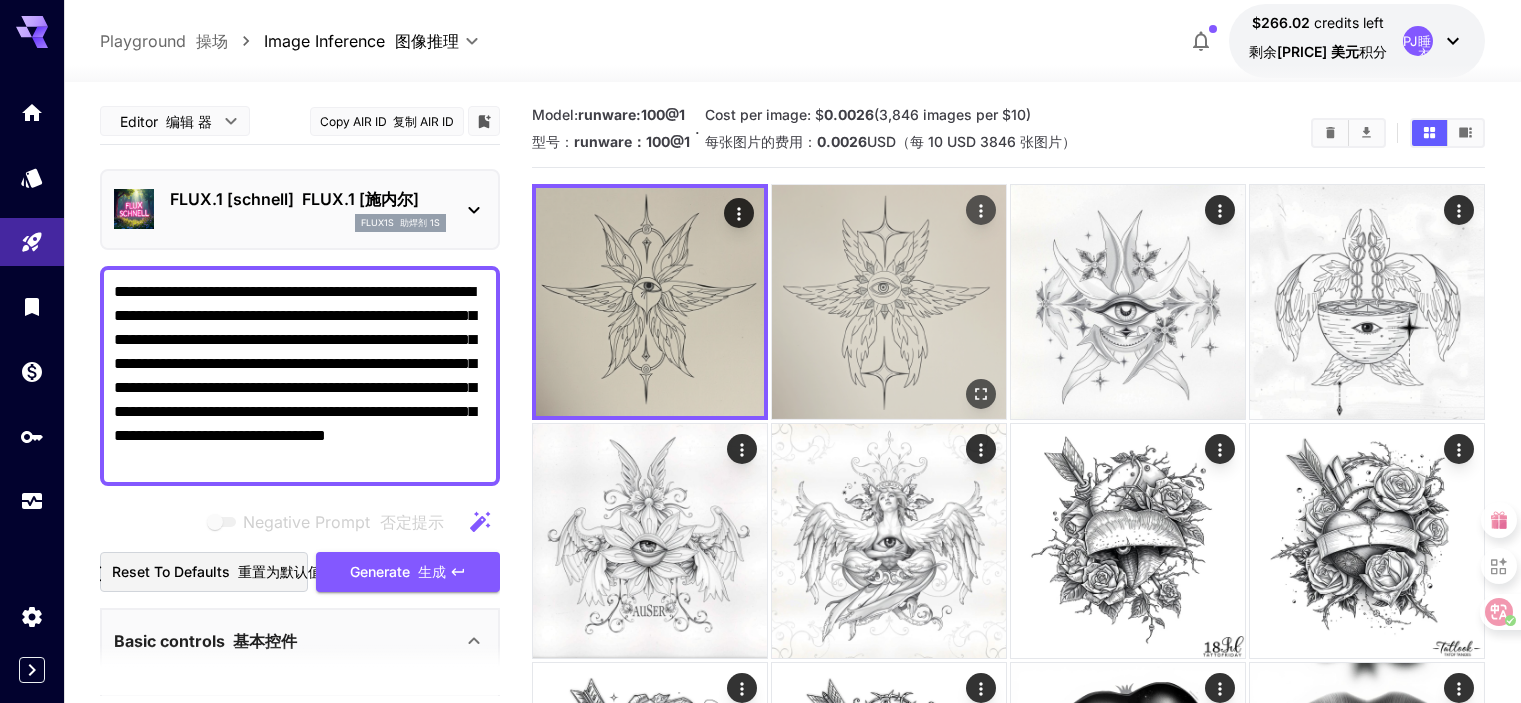 scroll, scrollTop: 0, scrollLeft: 0, axis: both 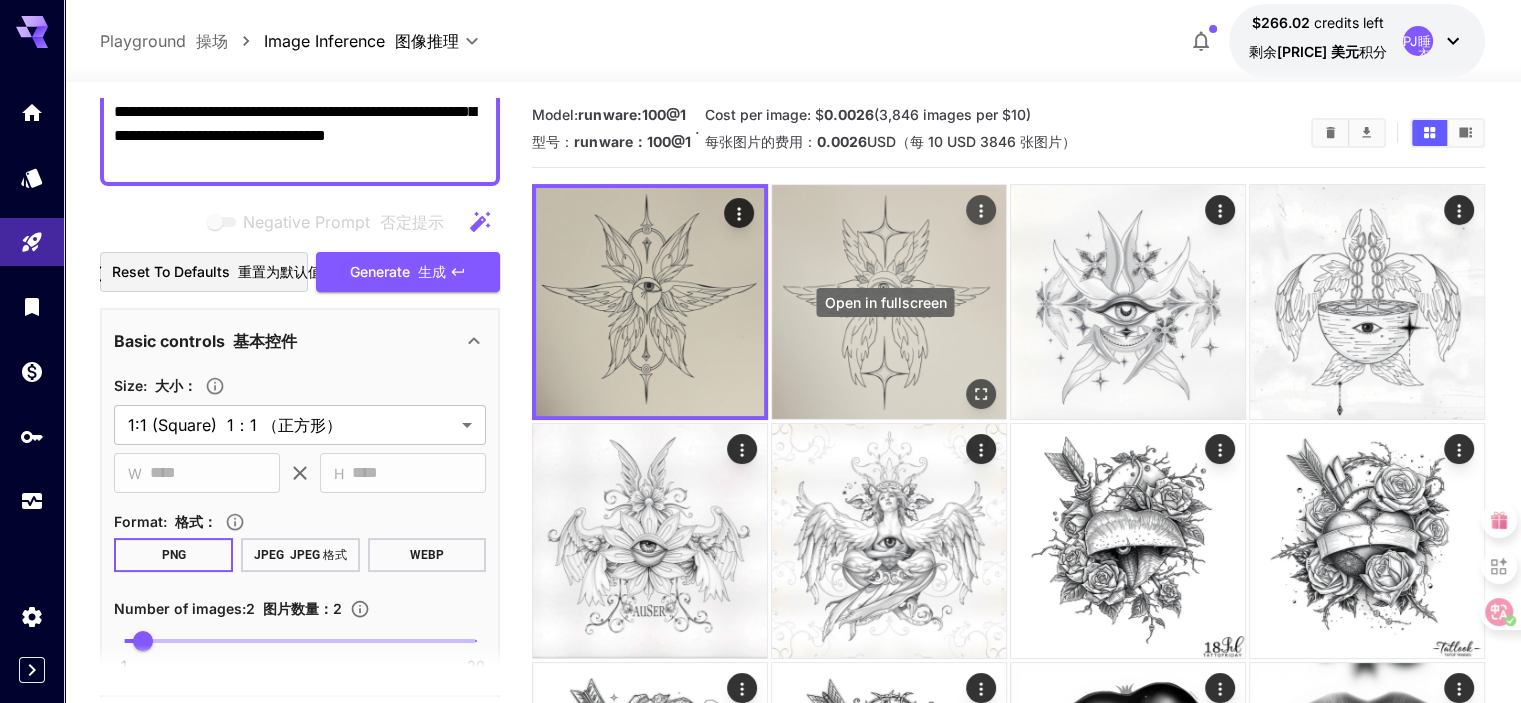 click 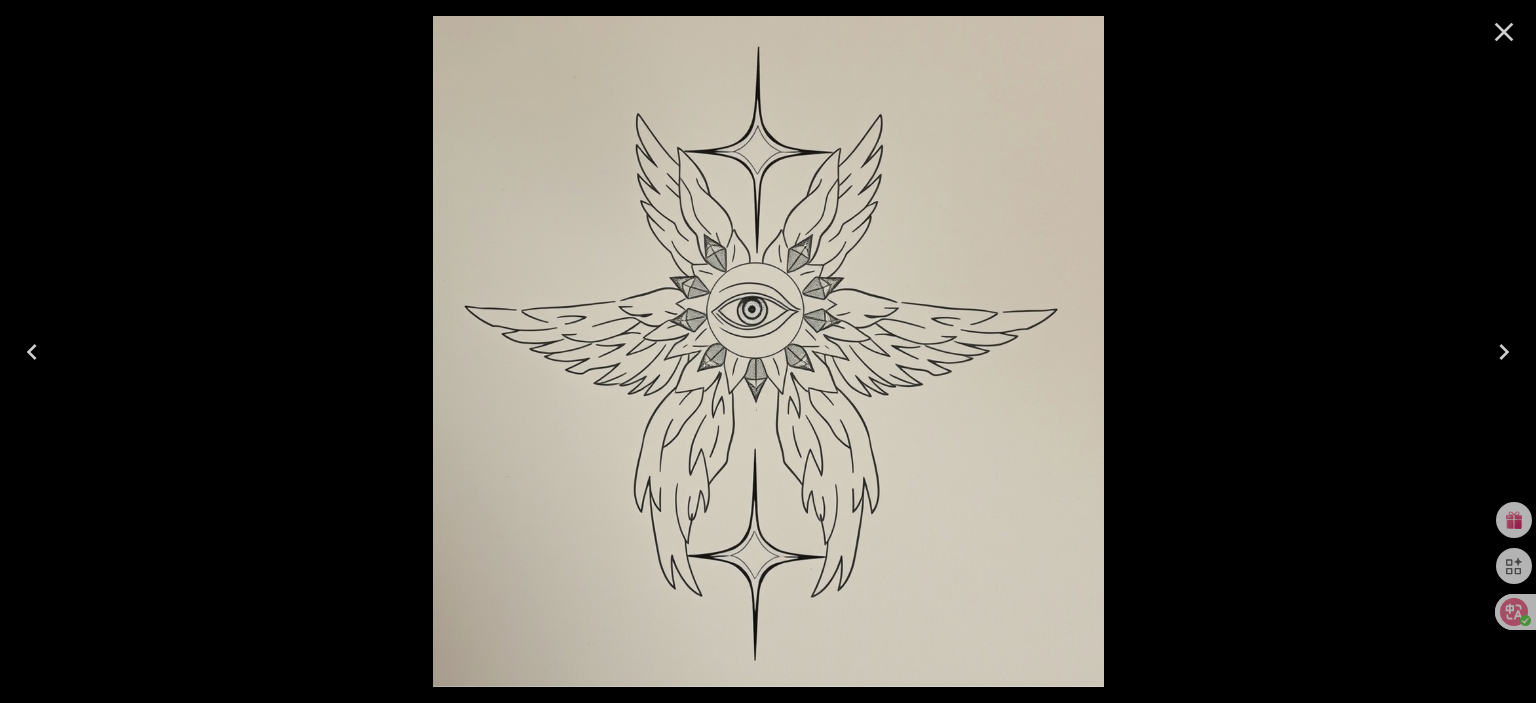 click 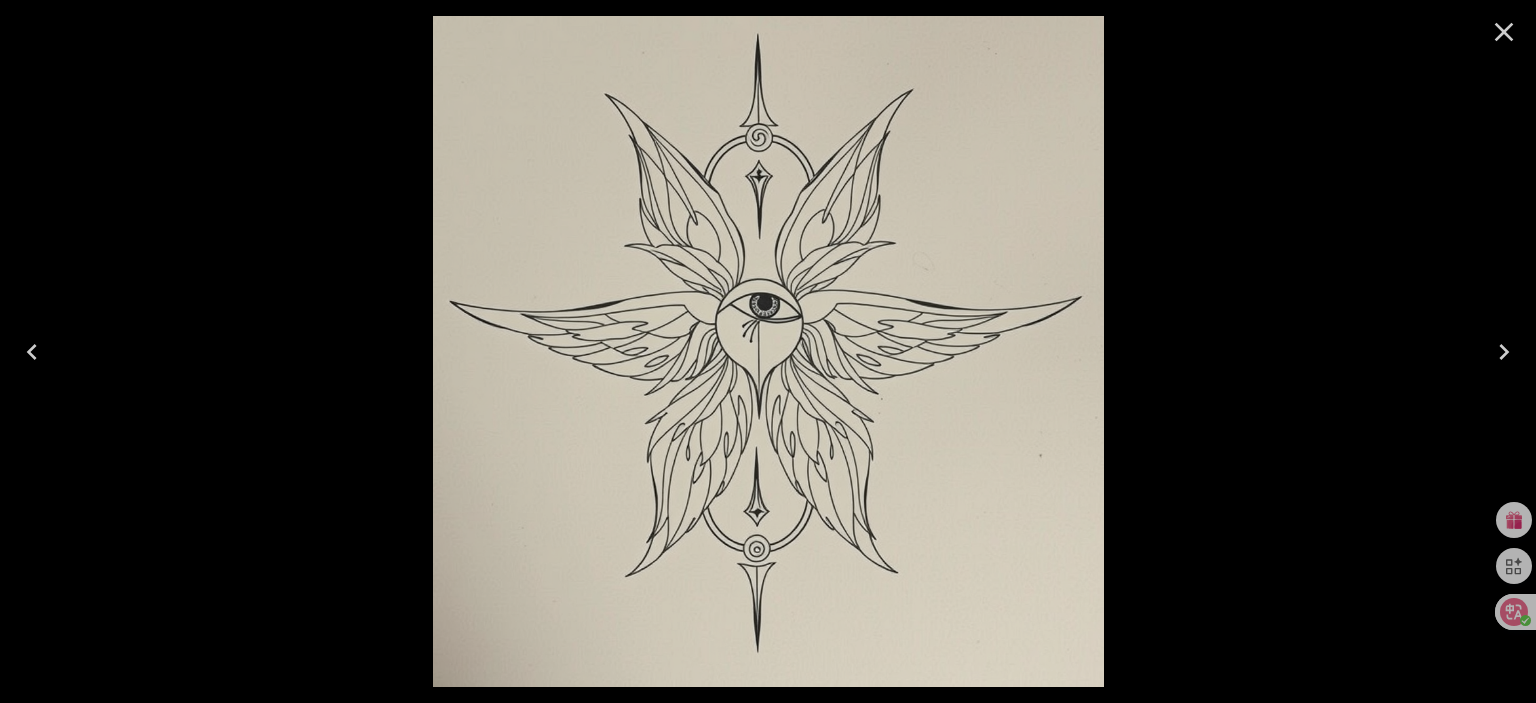 click 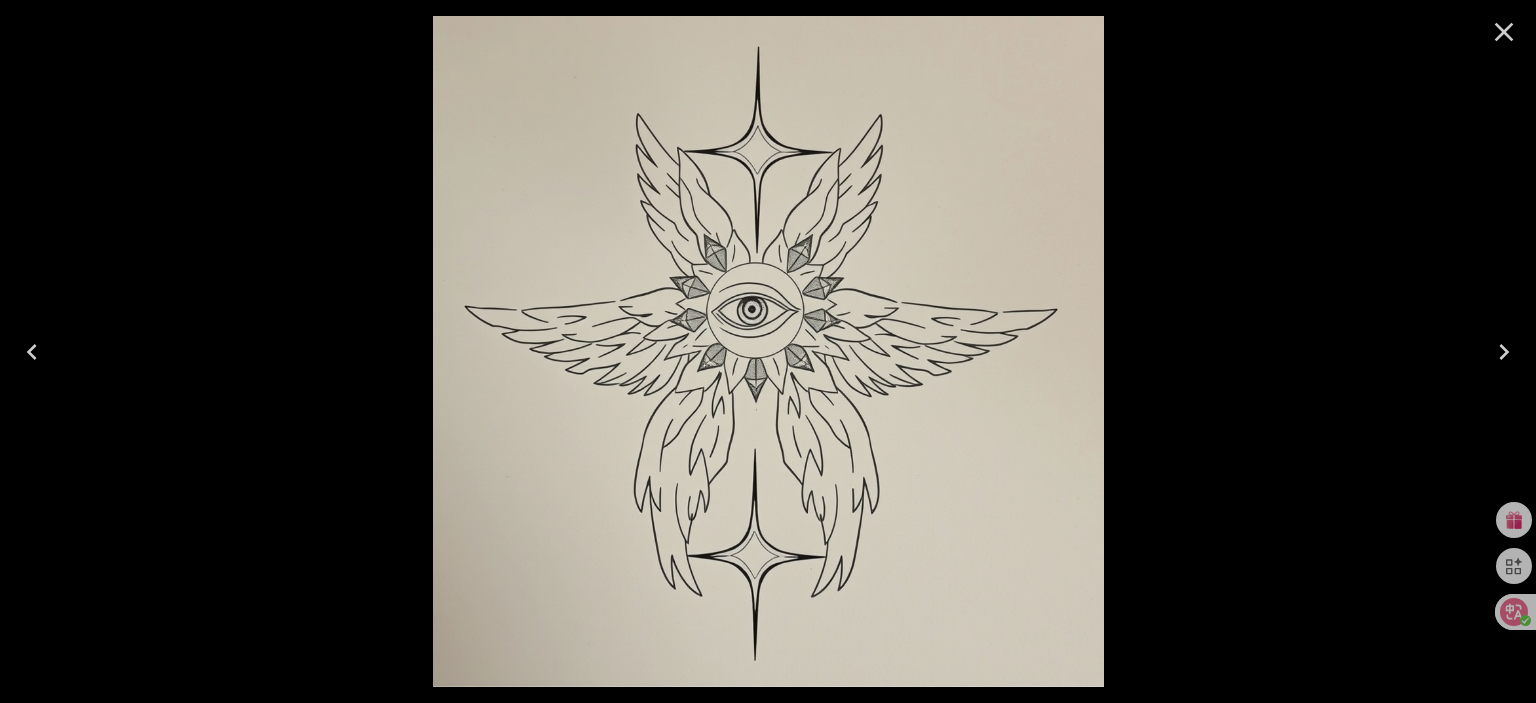 click 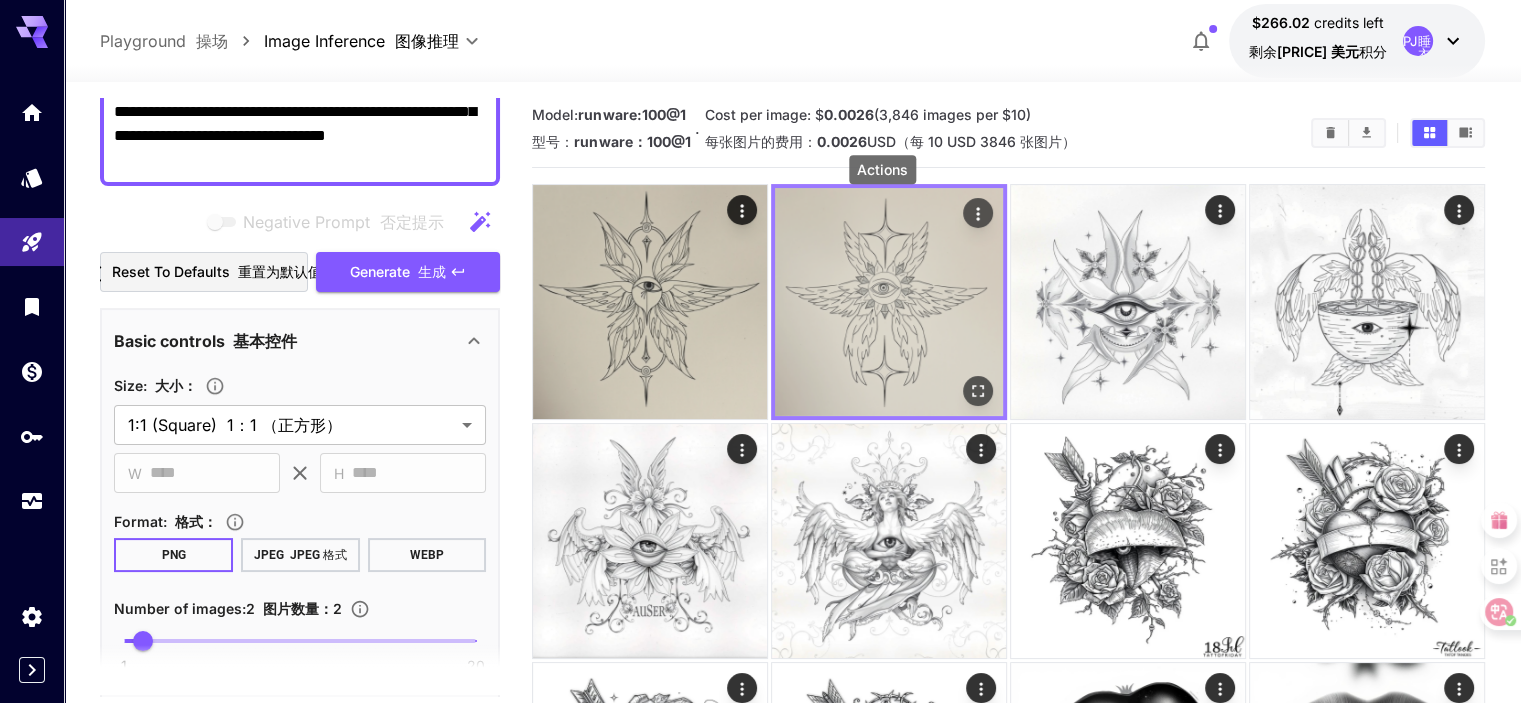click at bounding box center (978, 213) 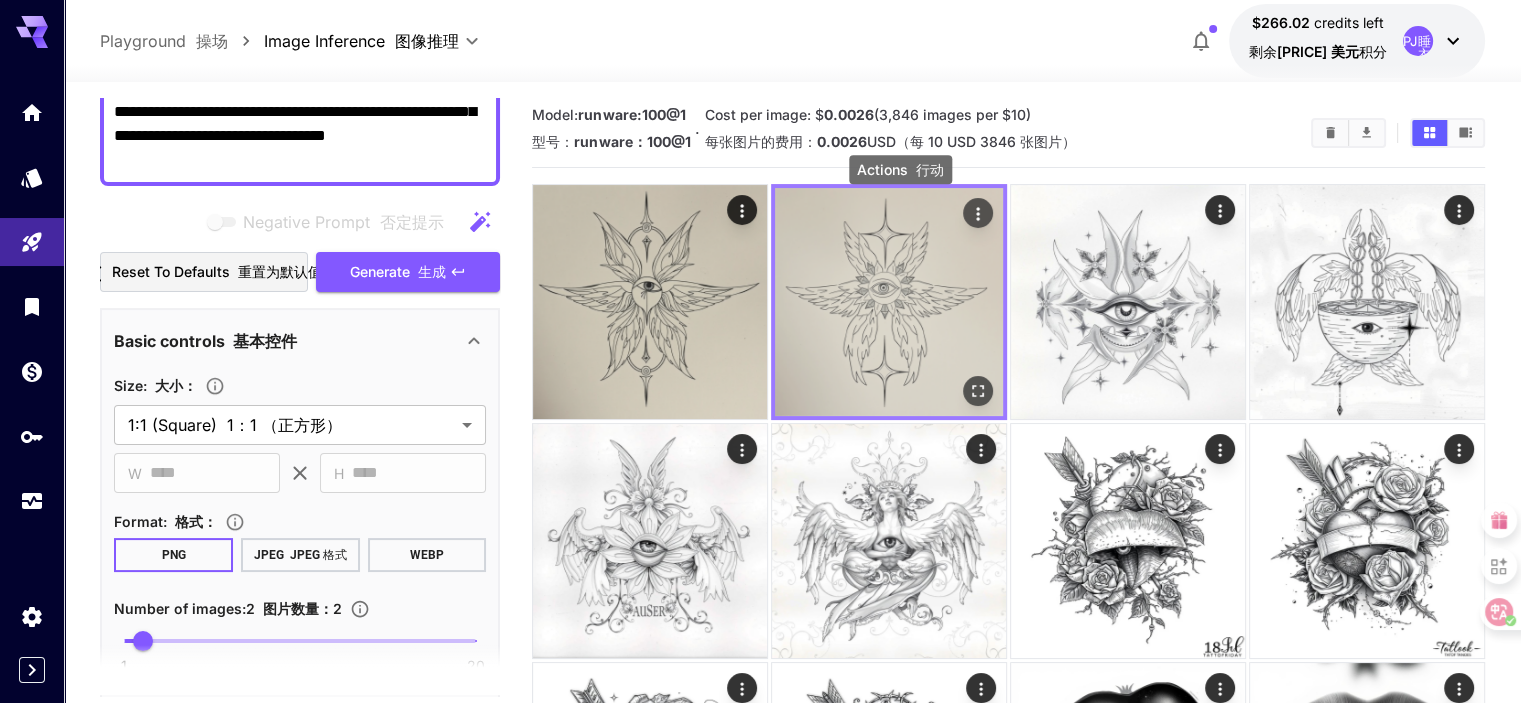 click 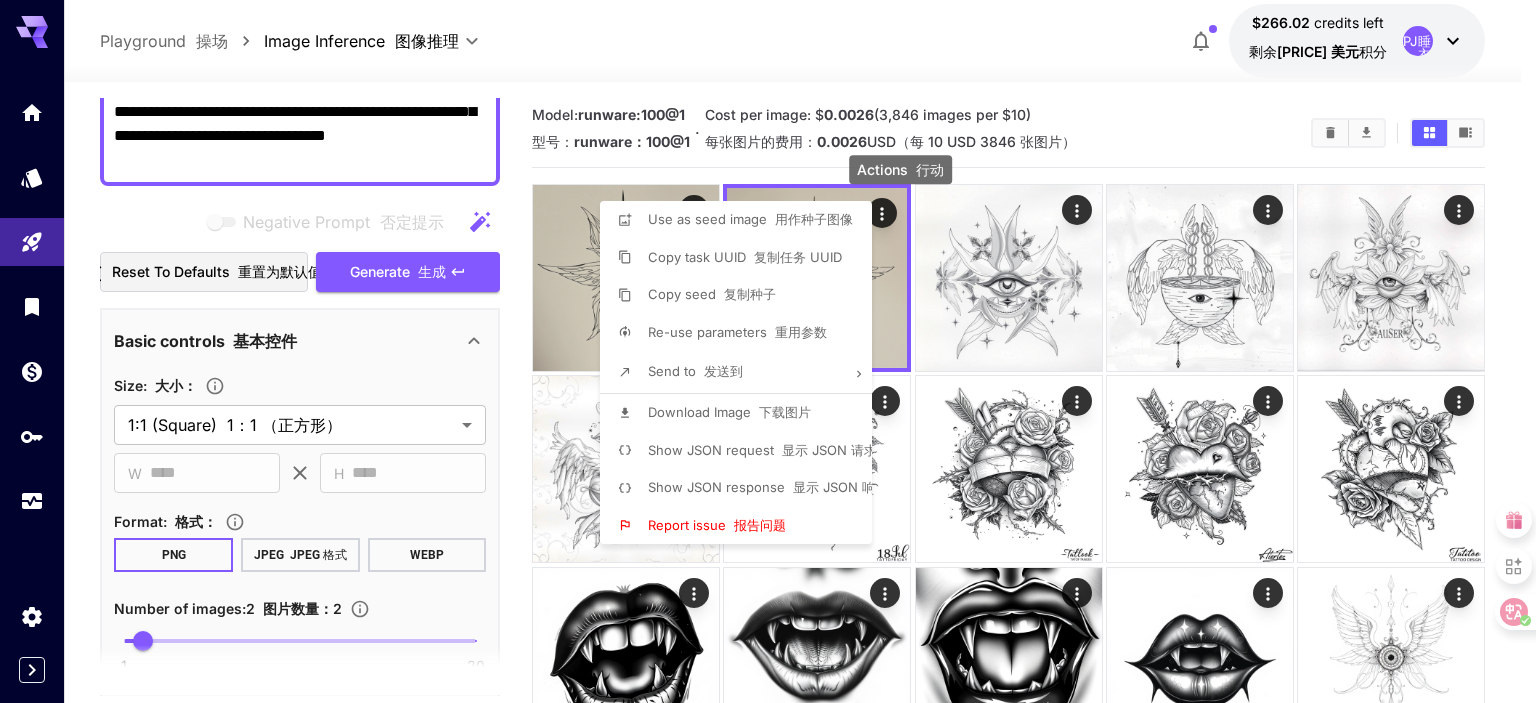click at bounding box center (768, 351) 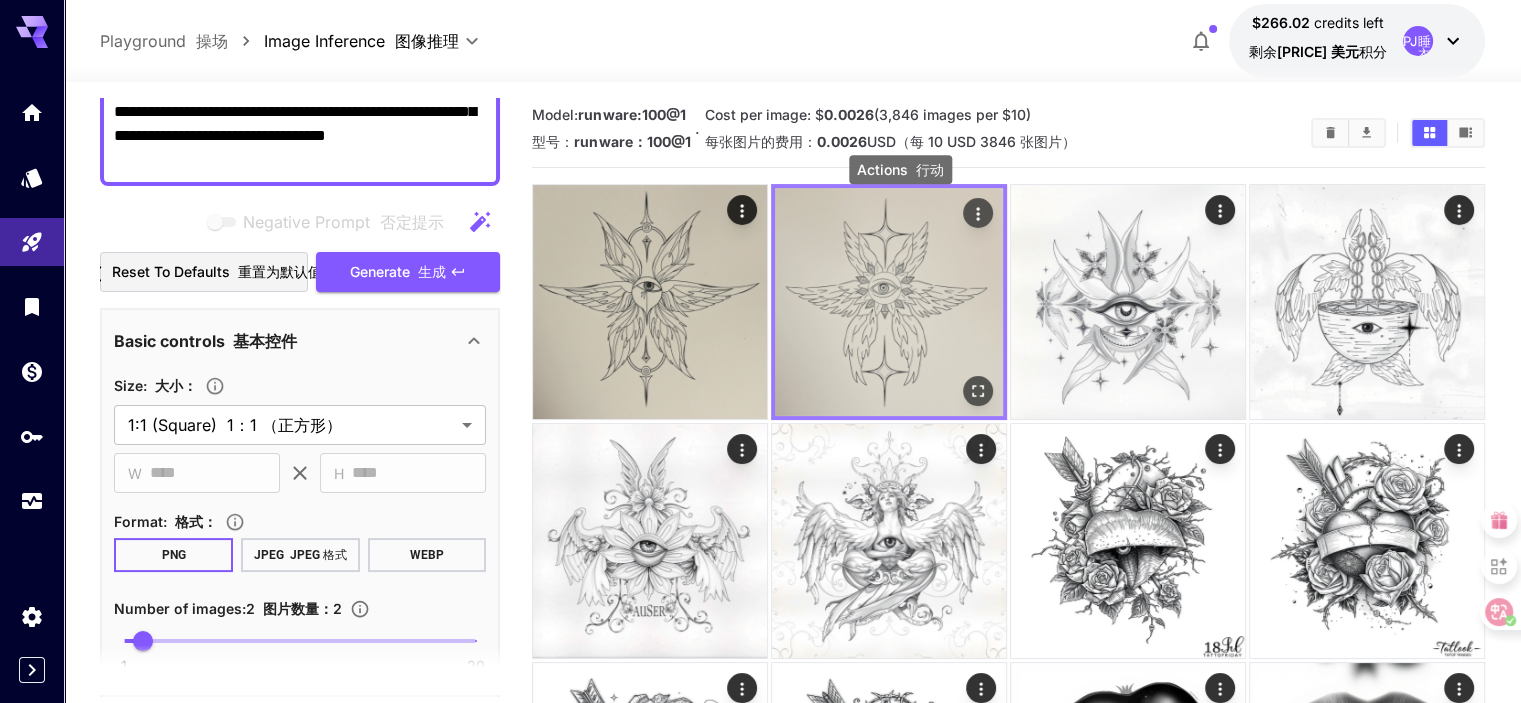 click at bounding box center (978, 213) 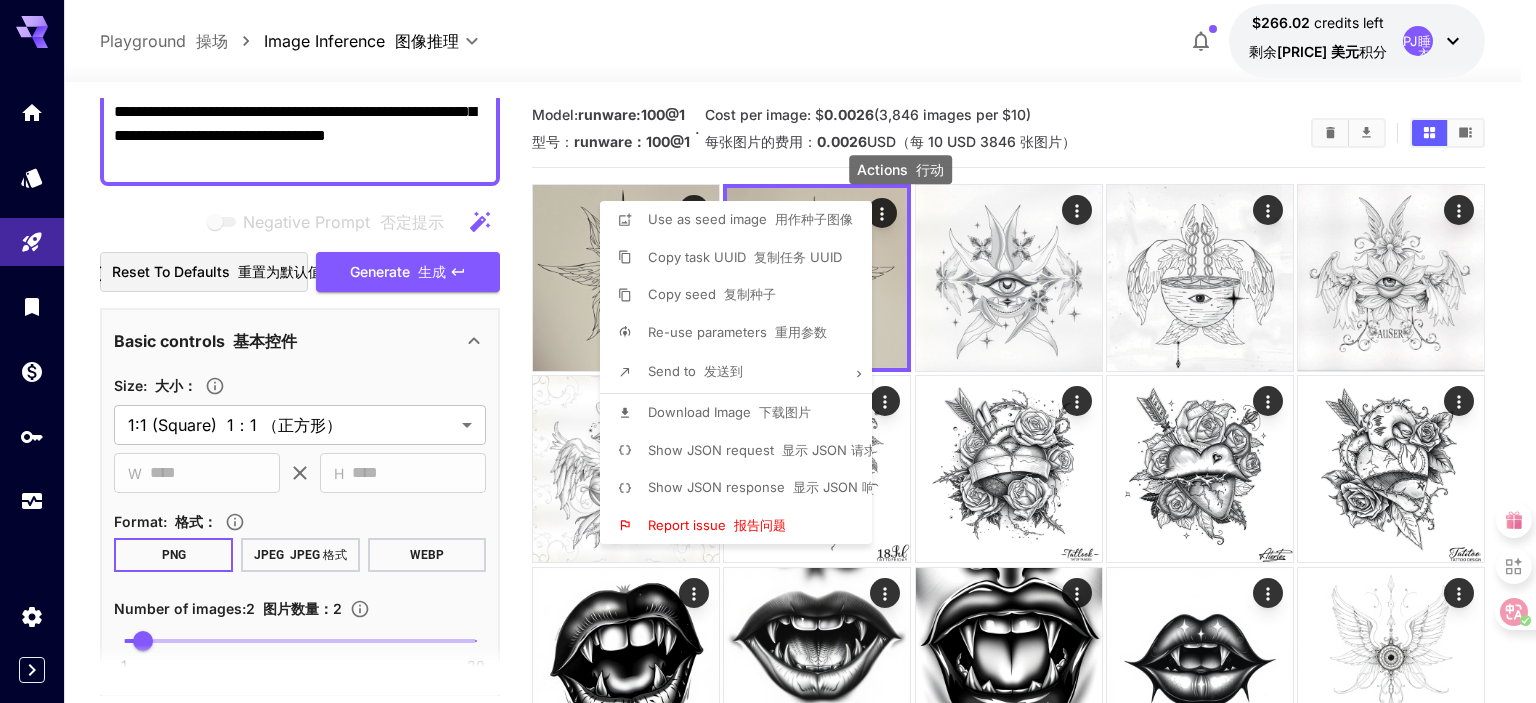 click on "Download Image    下载图片" at bounding box center [729, 412] 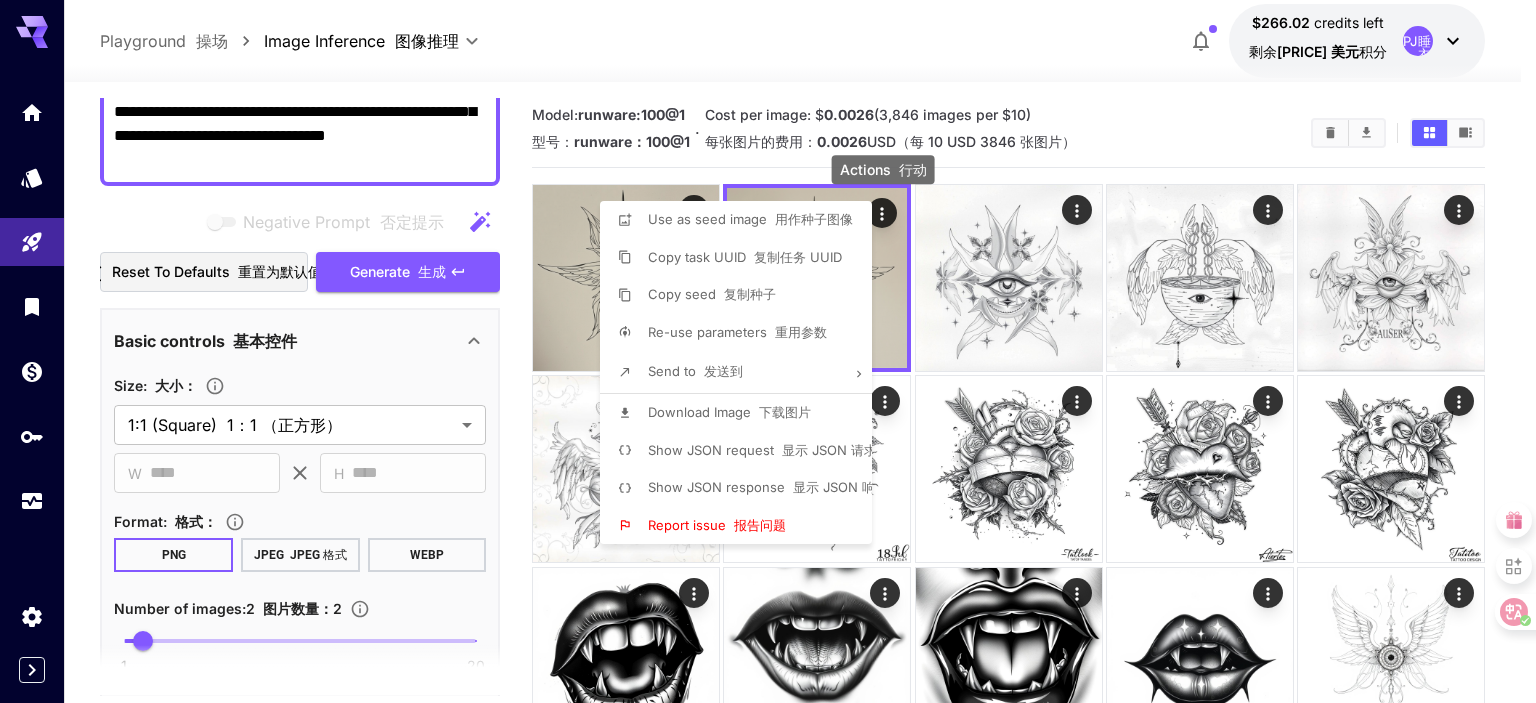 click at bounding box center (768, 351) 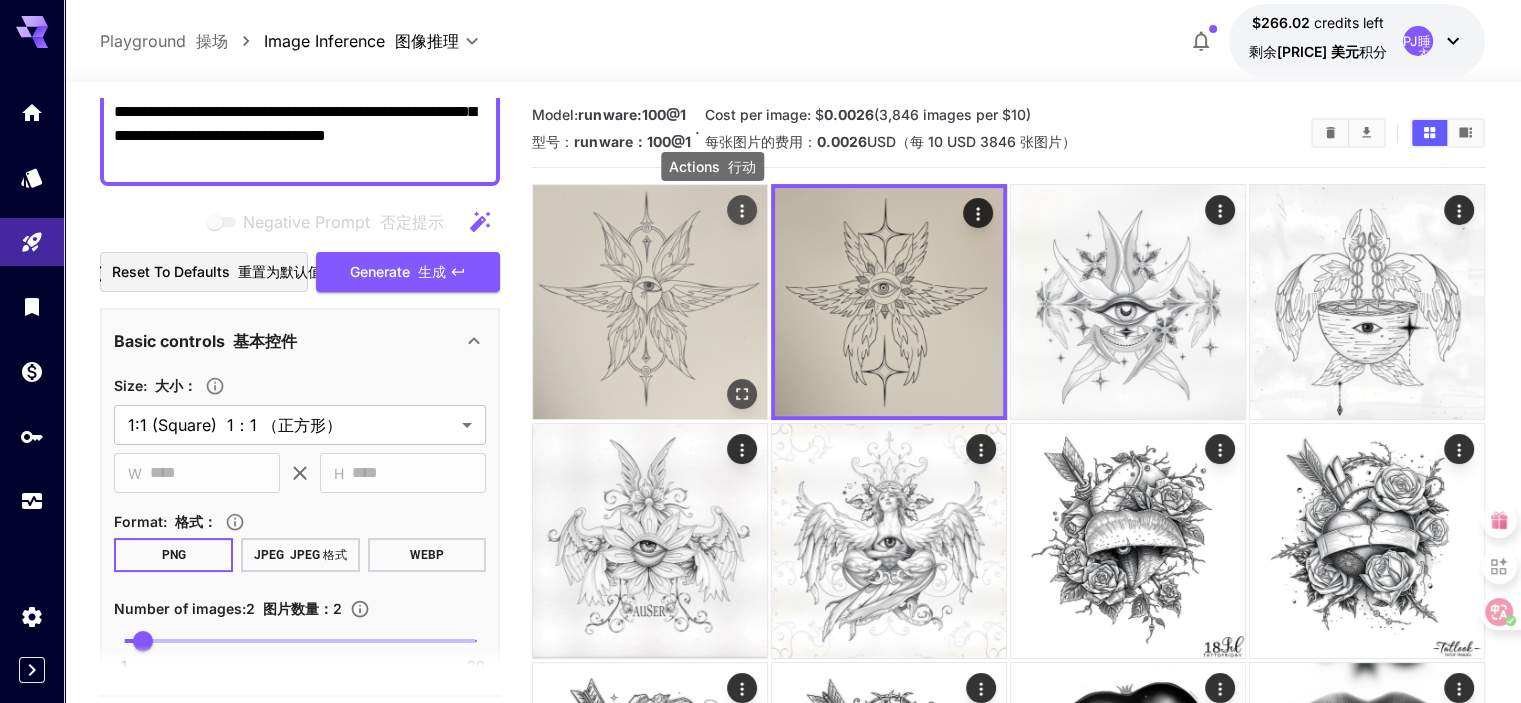 click 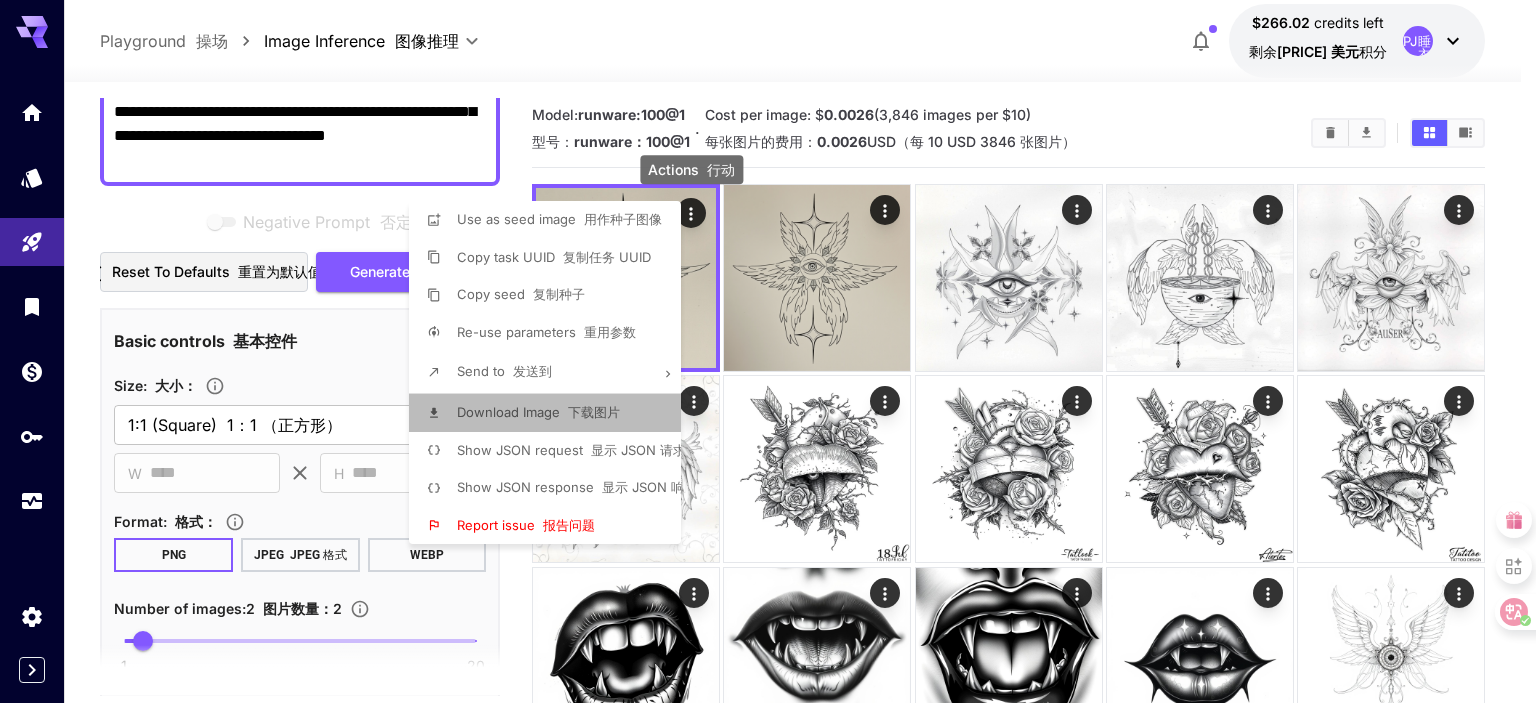 click on "Download Image    下载图片" at bounding box center [538, 412] 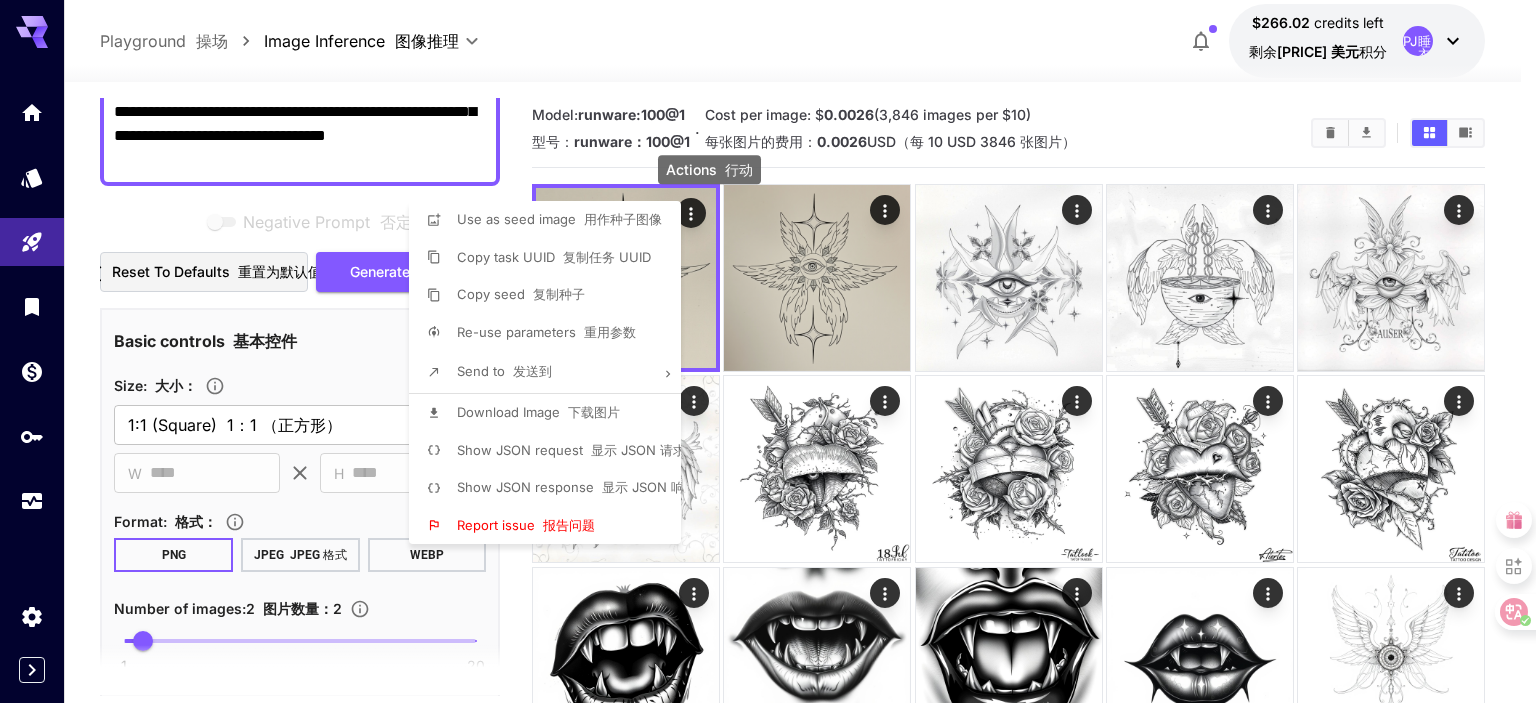 click at bounding box center [768, 351] 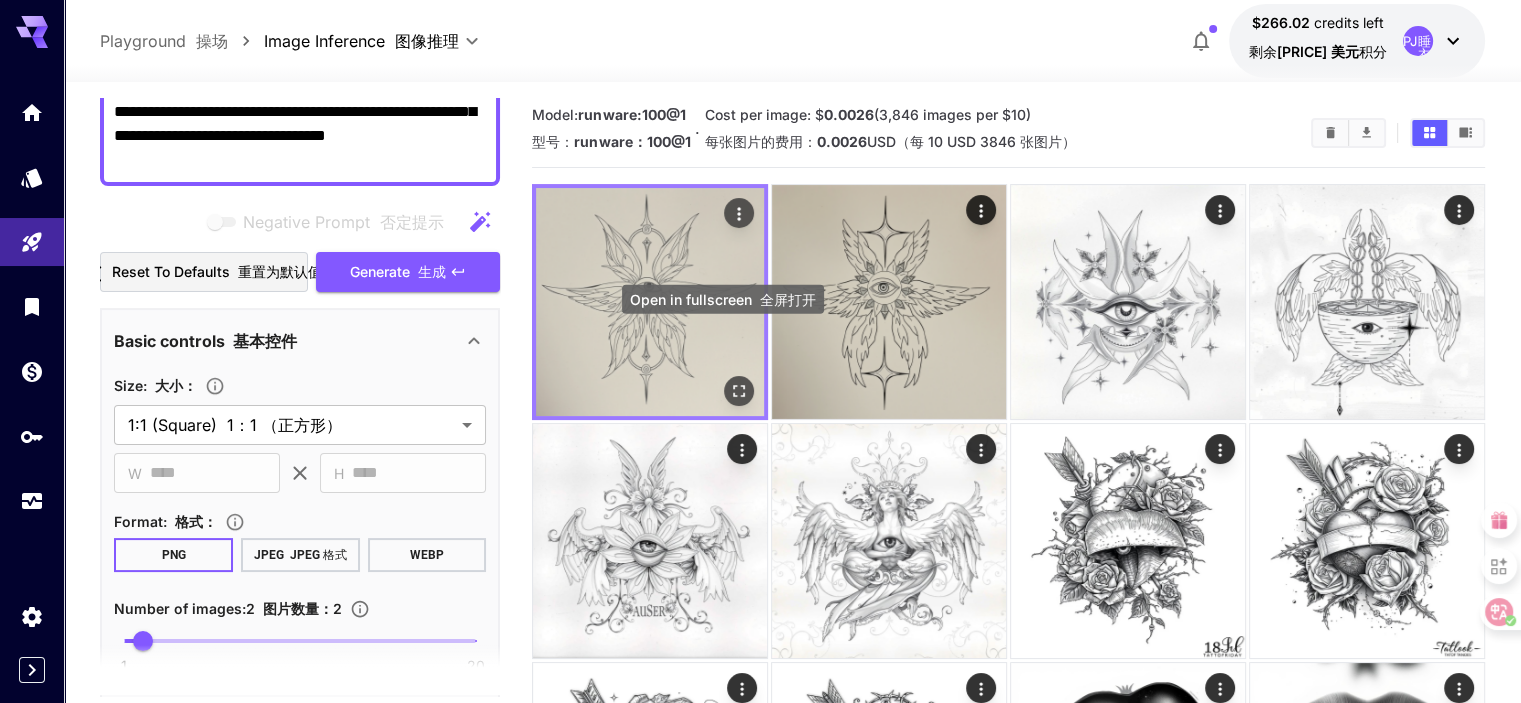 click 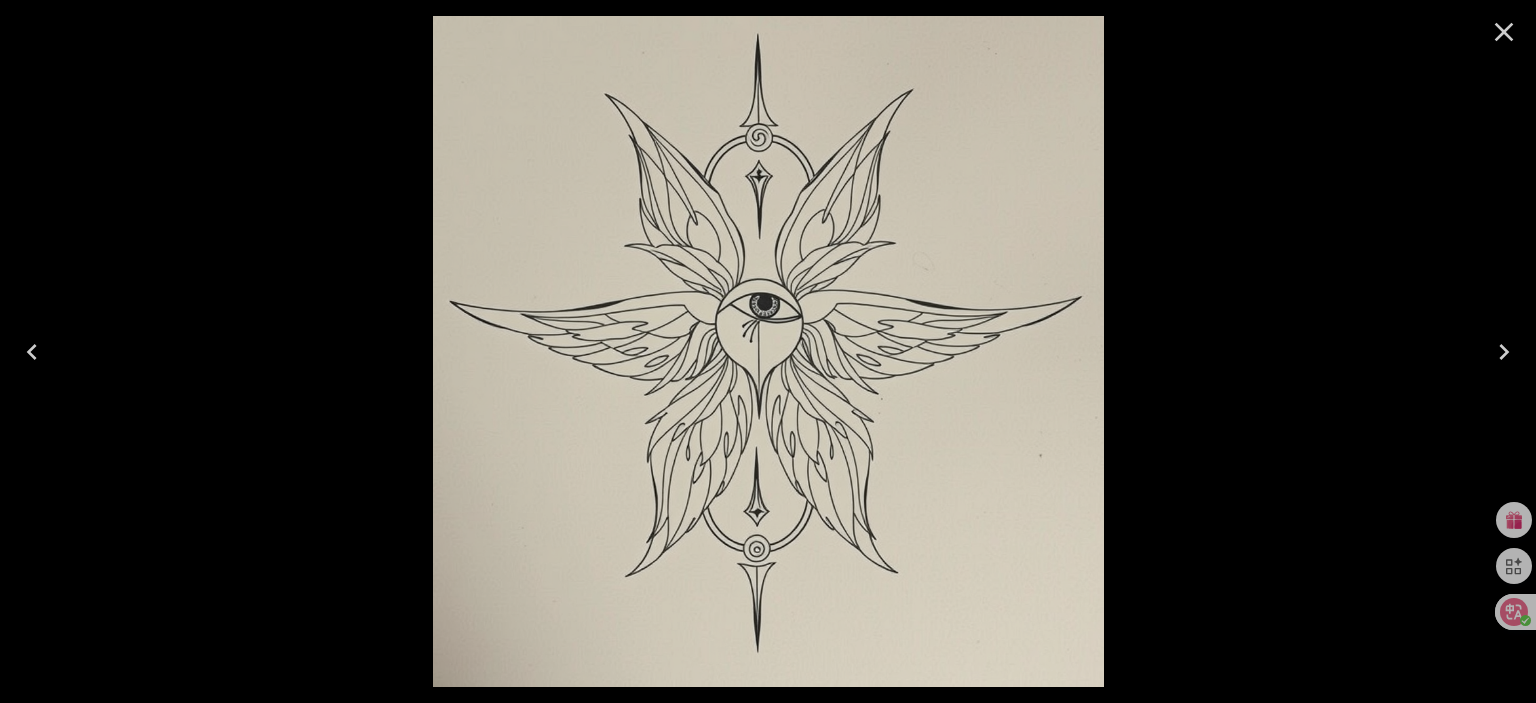 click 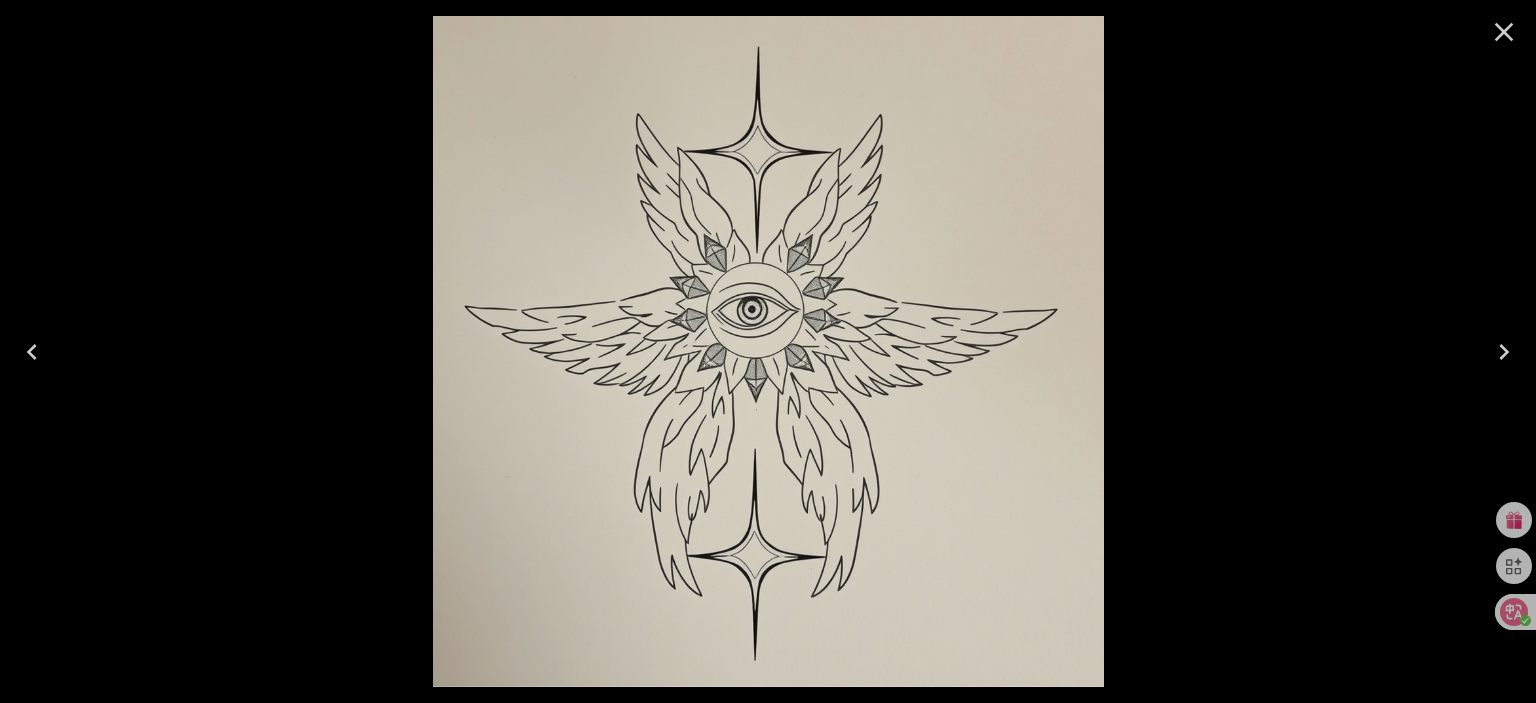 click 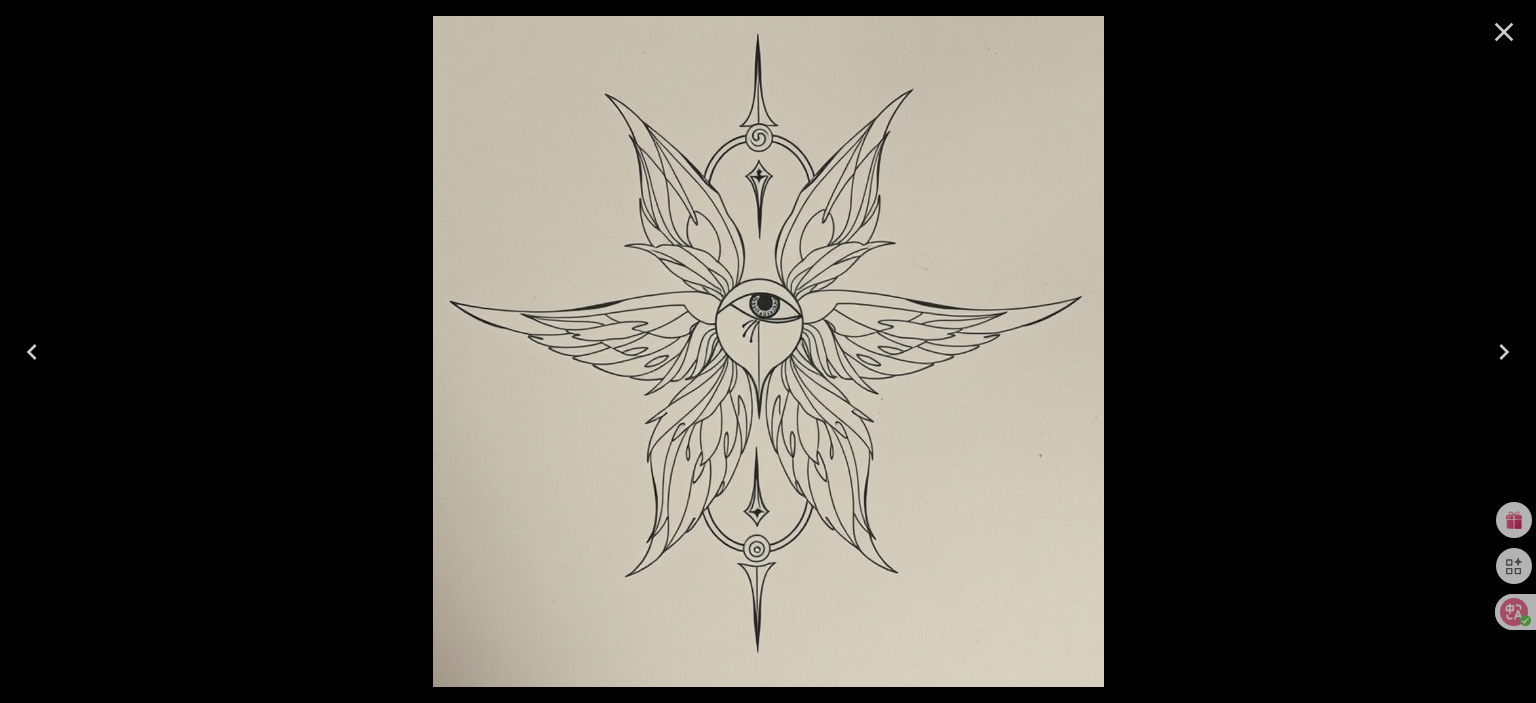 click 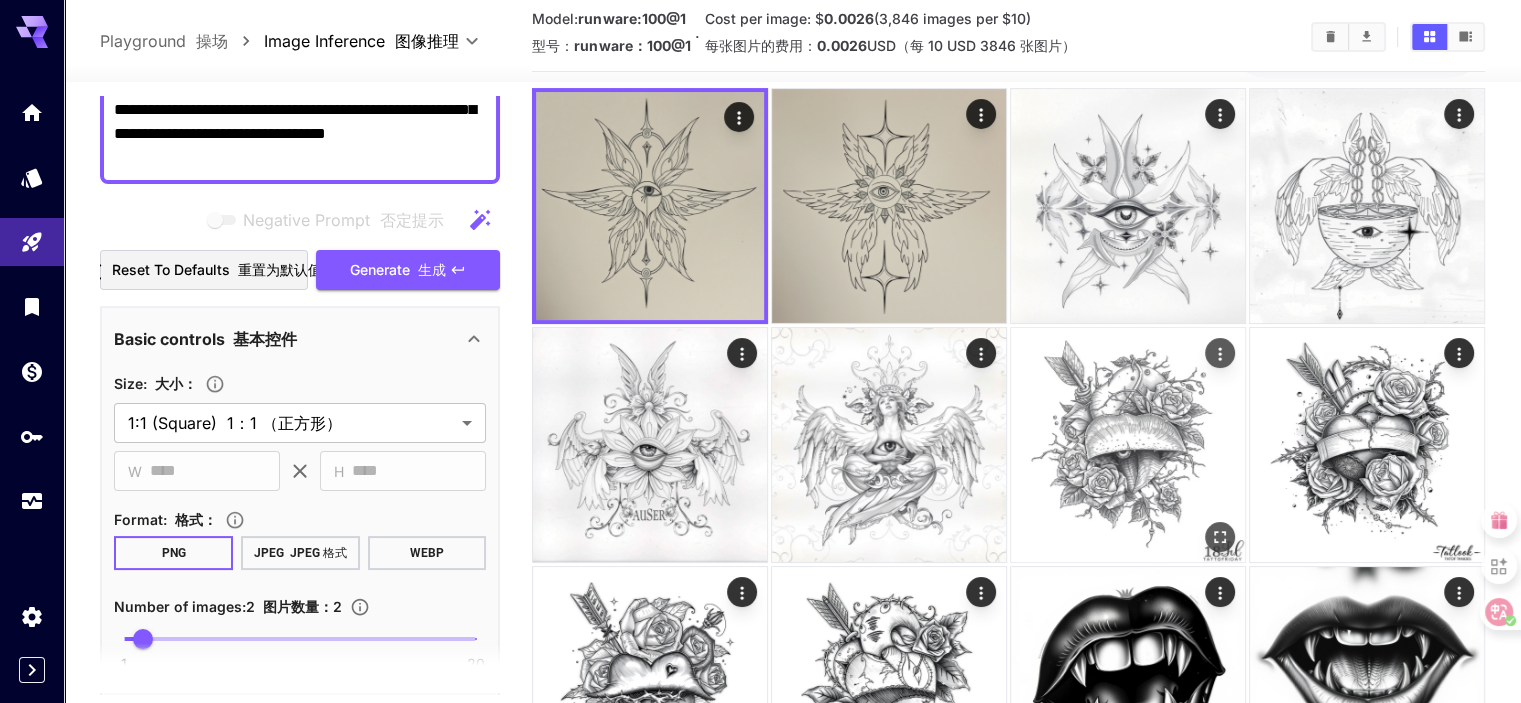 scroll, scrollTop: 96, scrollLeft: 0, axis: vertical 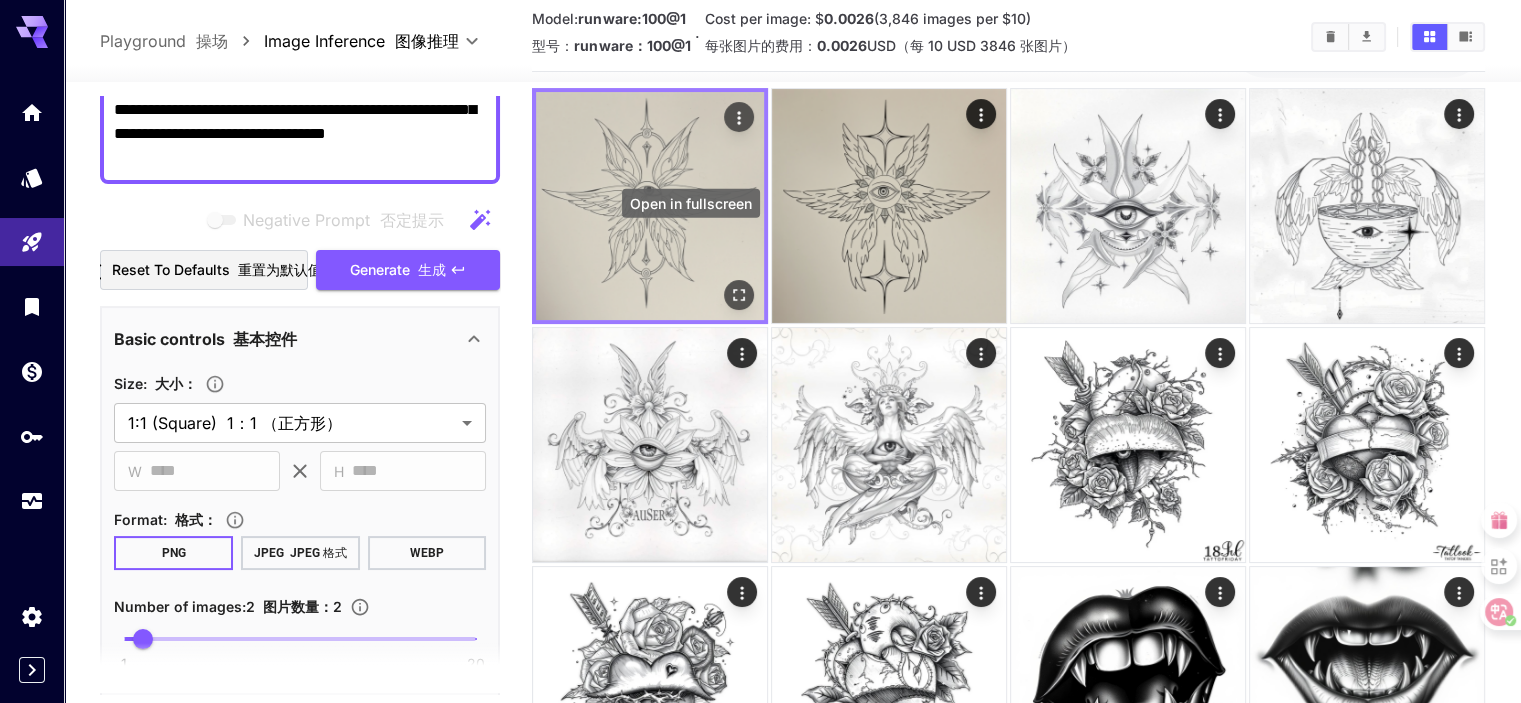 click 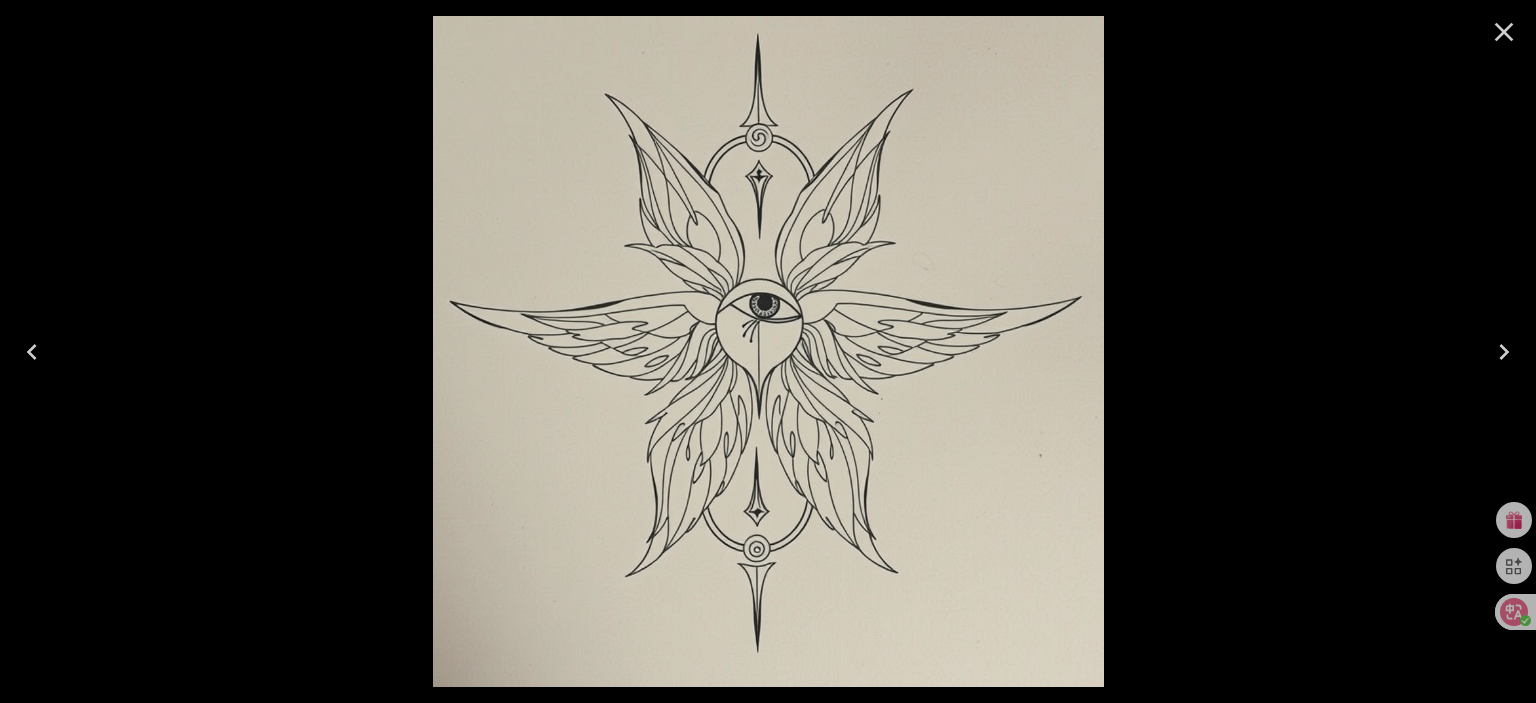 click 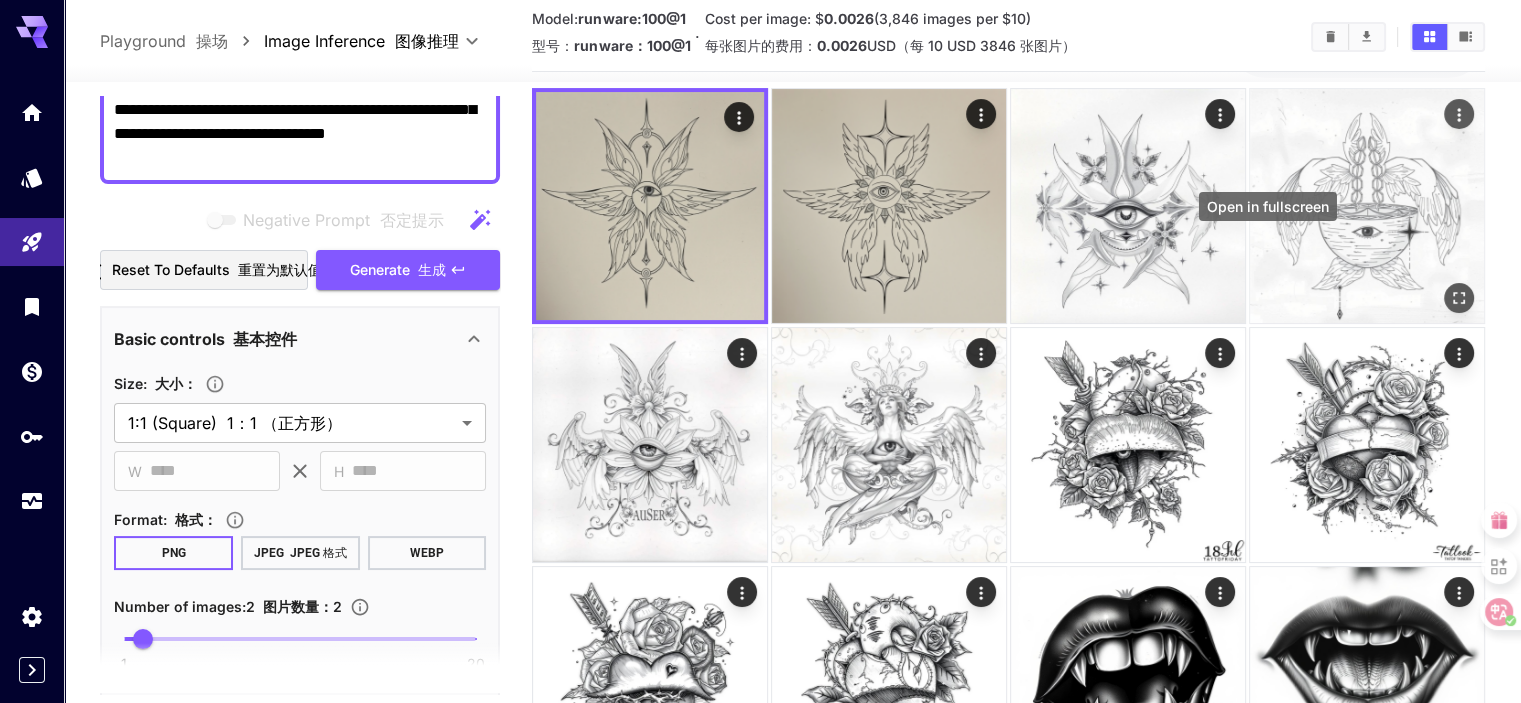 click 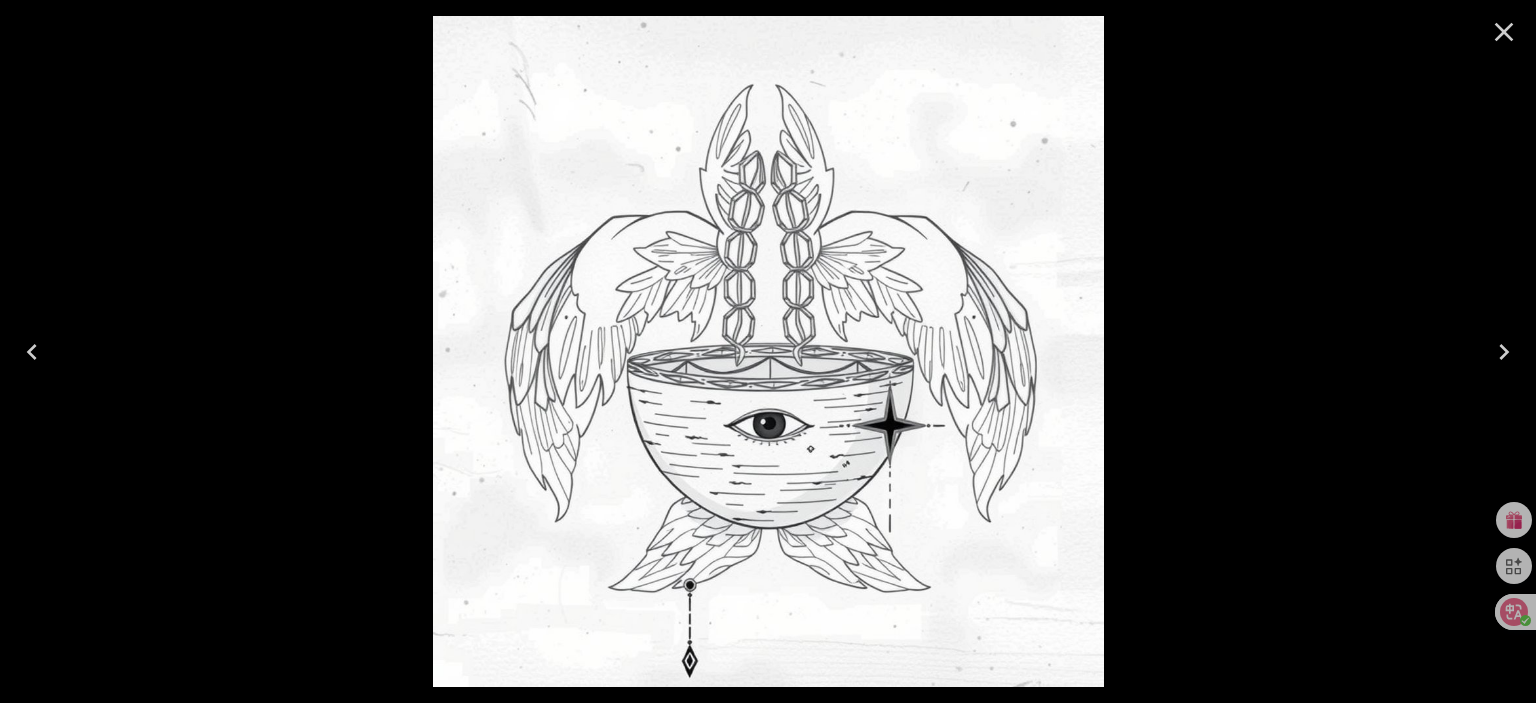 click 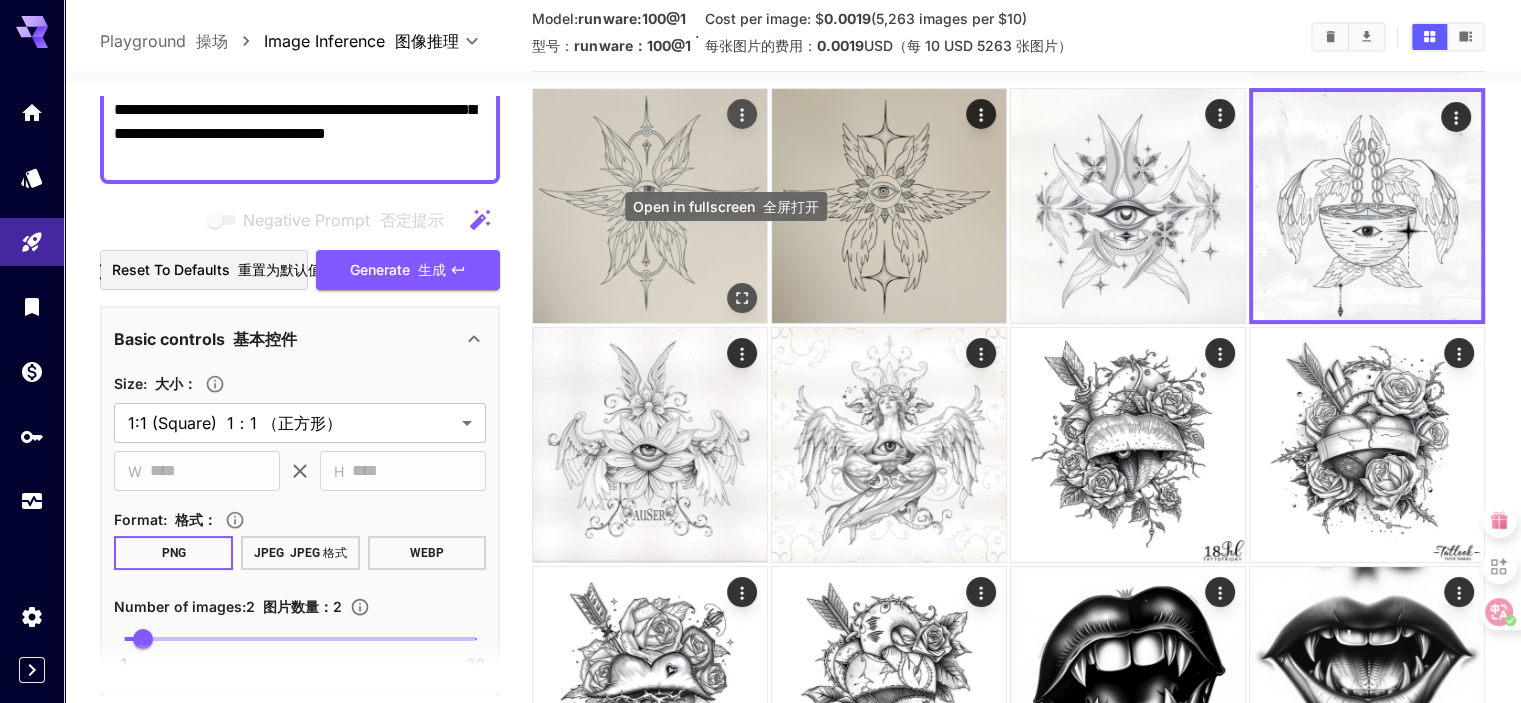 click 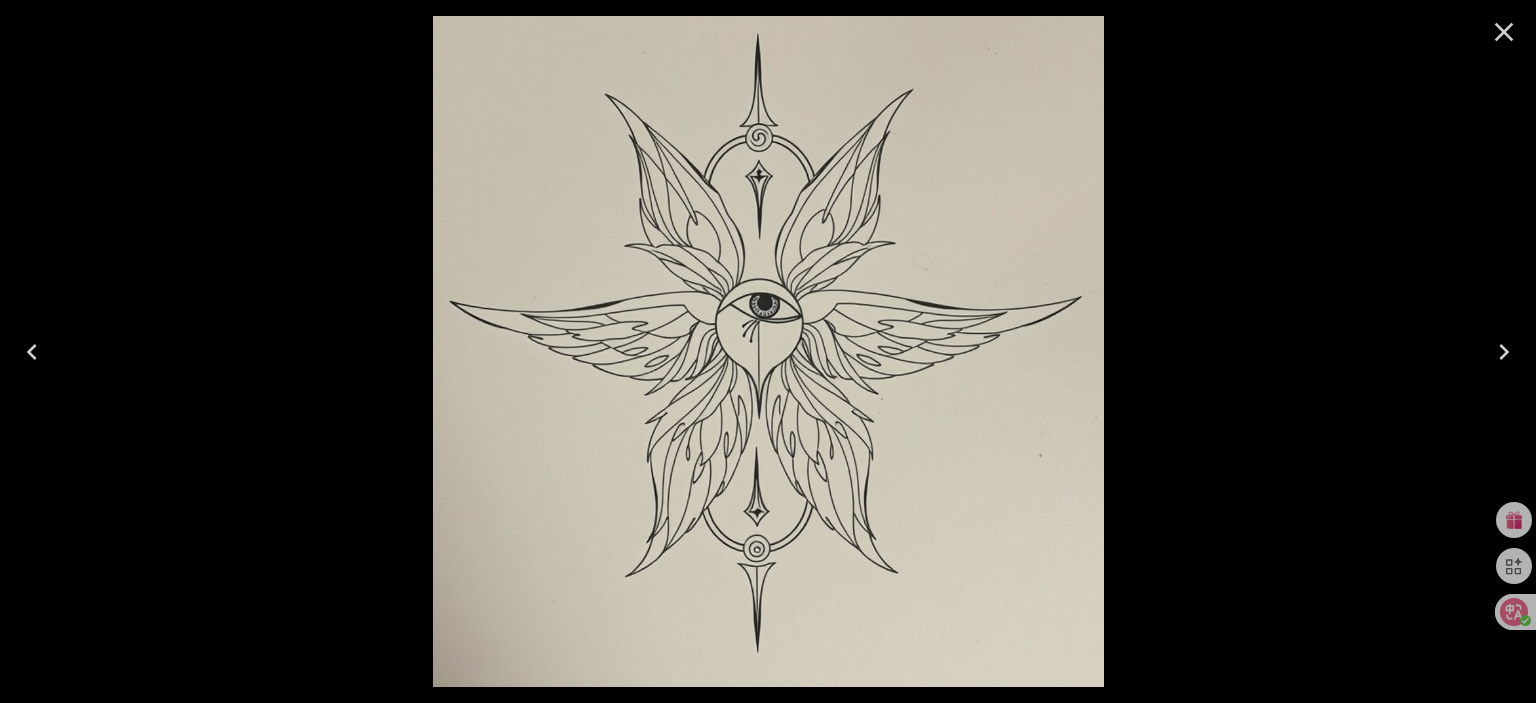 click 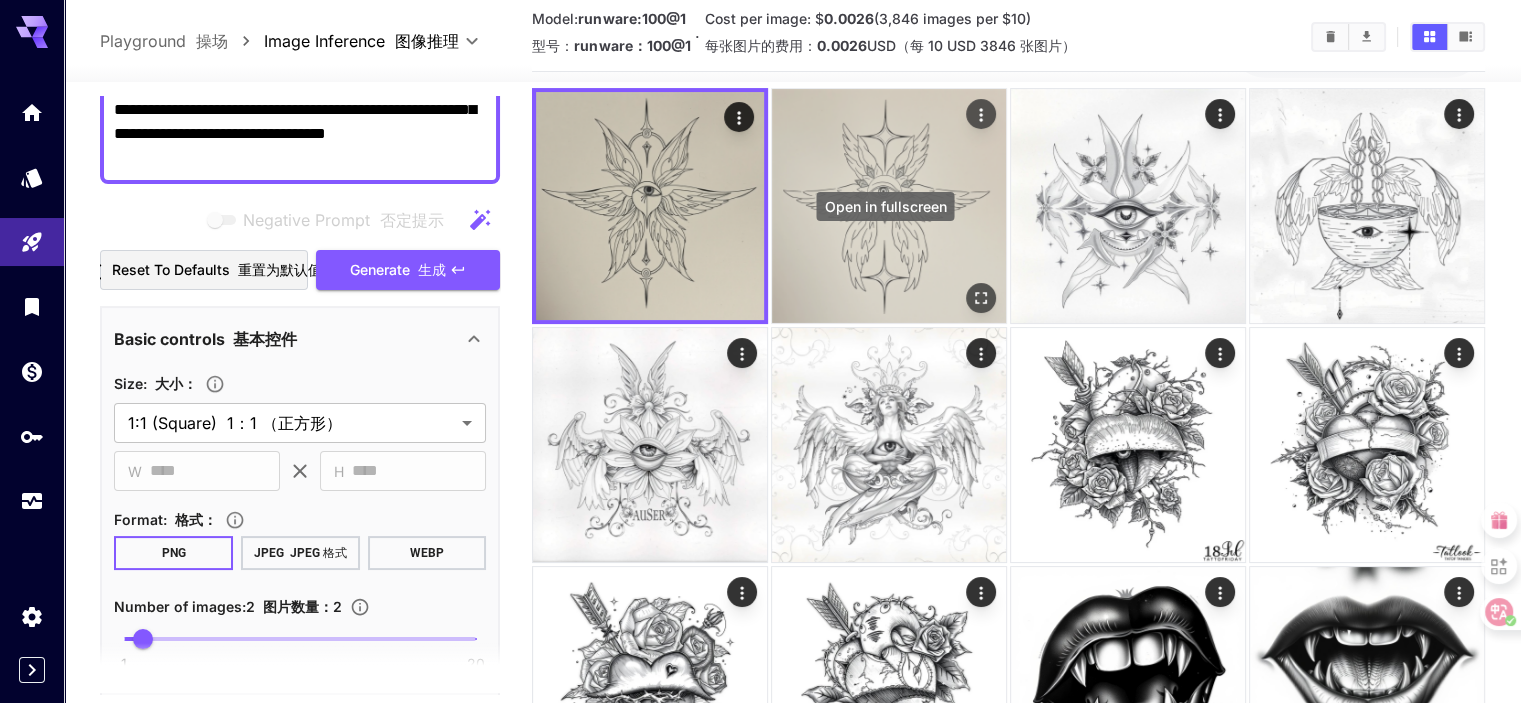 click 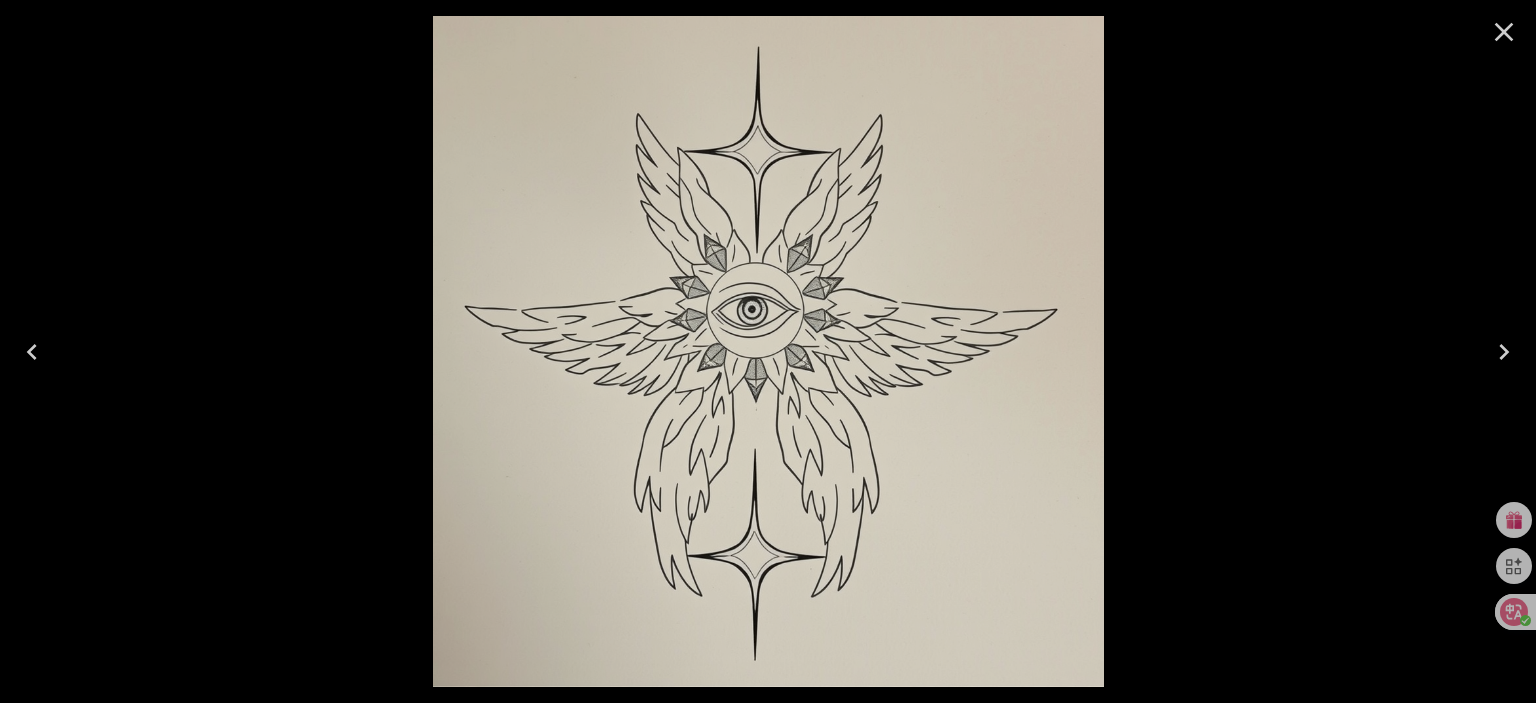 click 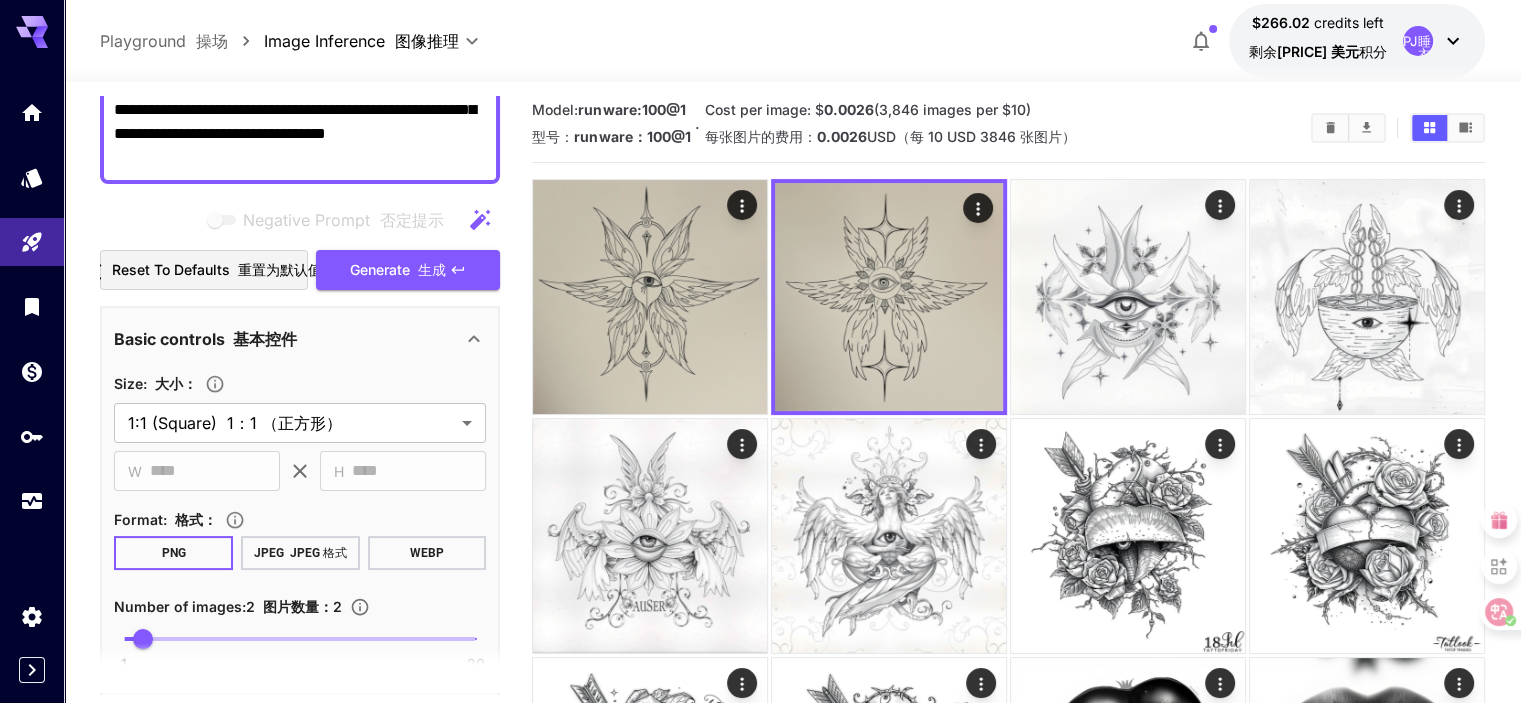scroll, scrollTop: 0, scrollLeft: 0, axis: both 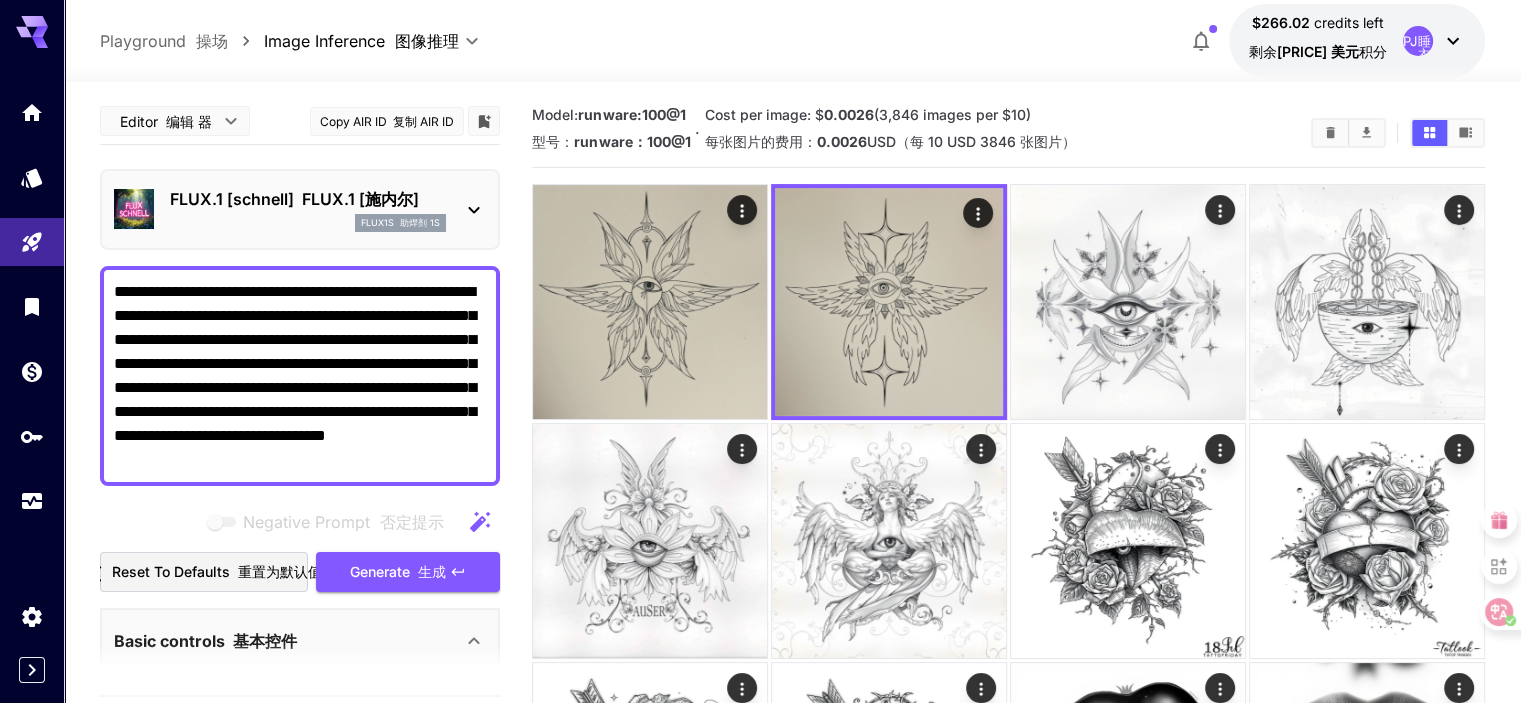 click on "FLUX.1 [施内尔]" at bounding box center (360, 199) 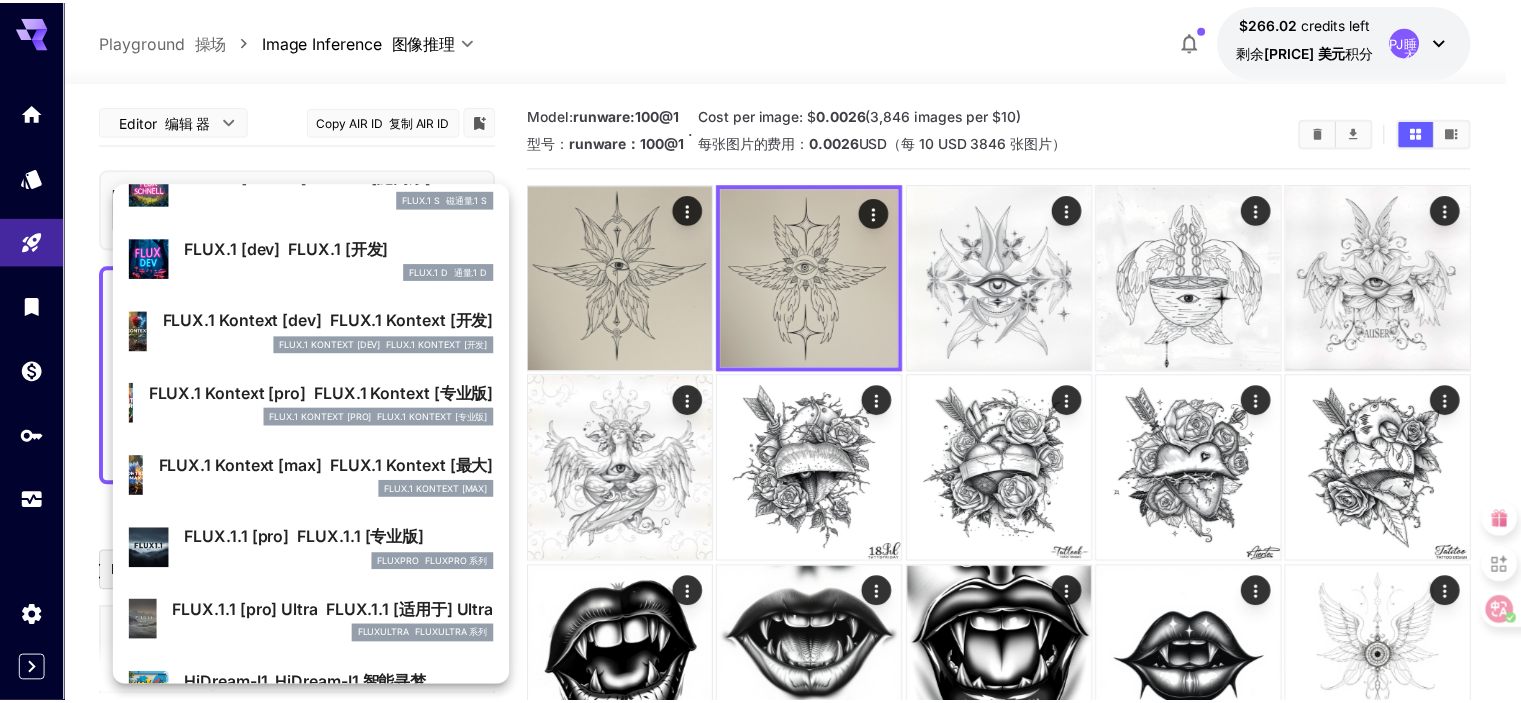 scroll, scrollTop: 0, scrollLeft: 0, axis: both 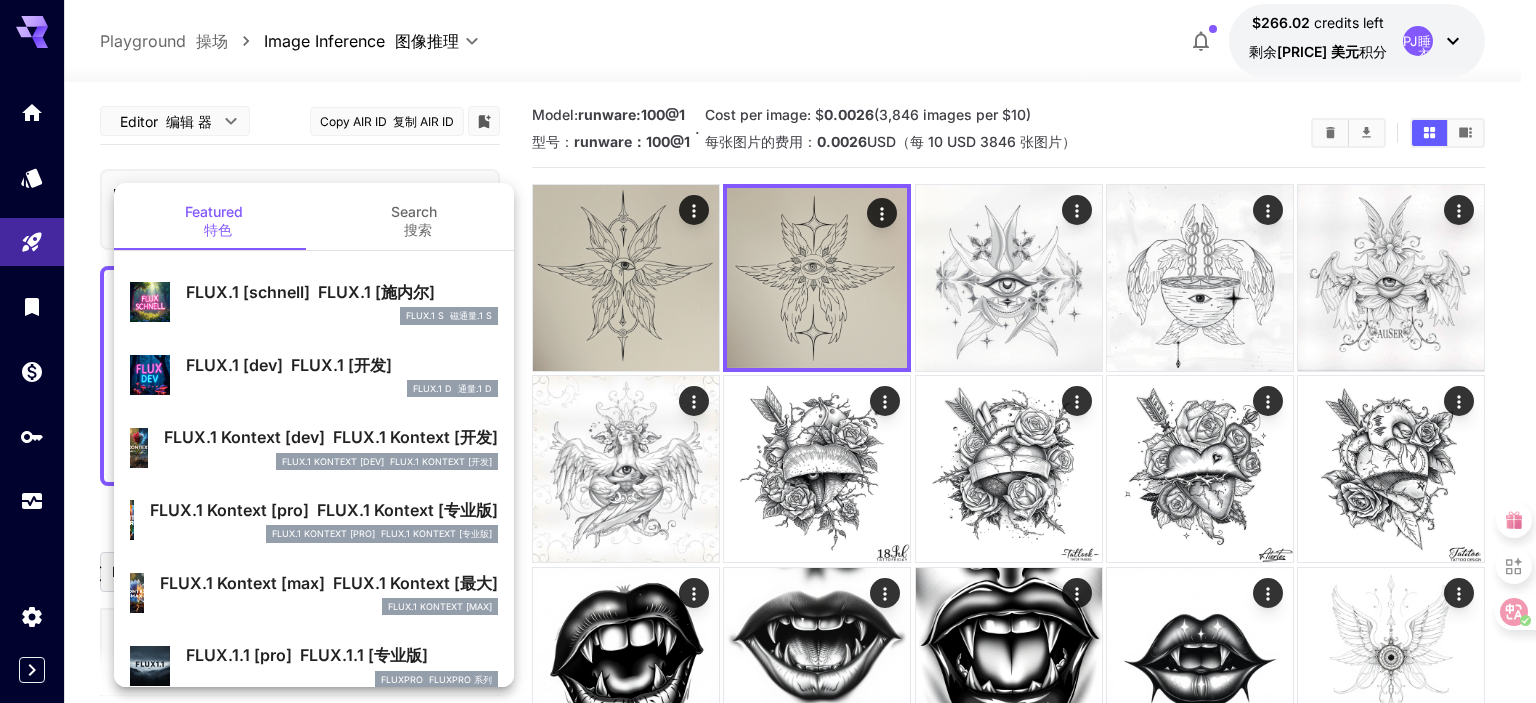 click at bounding box center [768, 351] 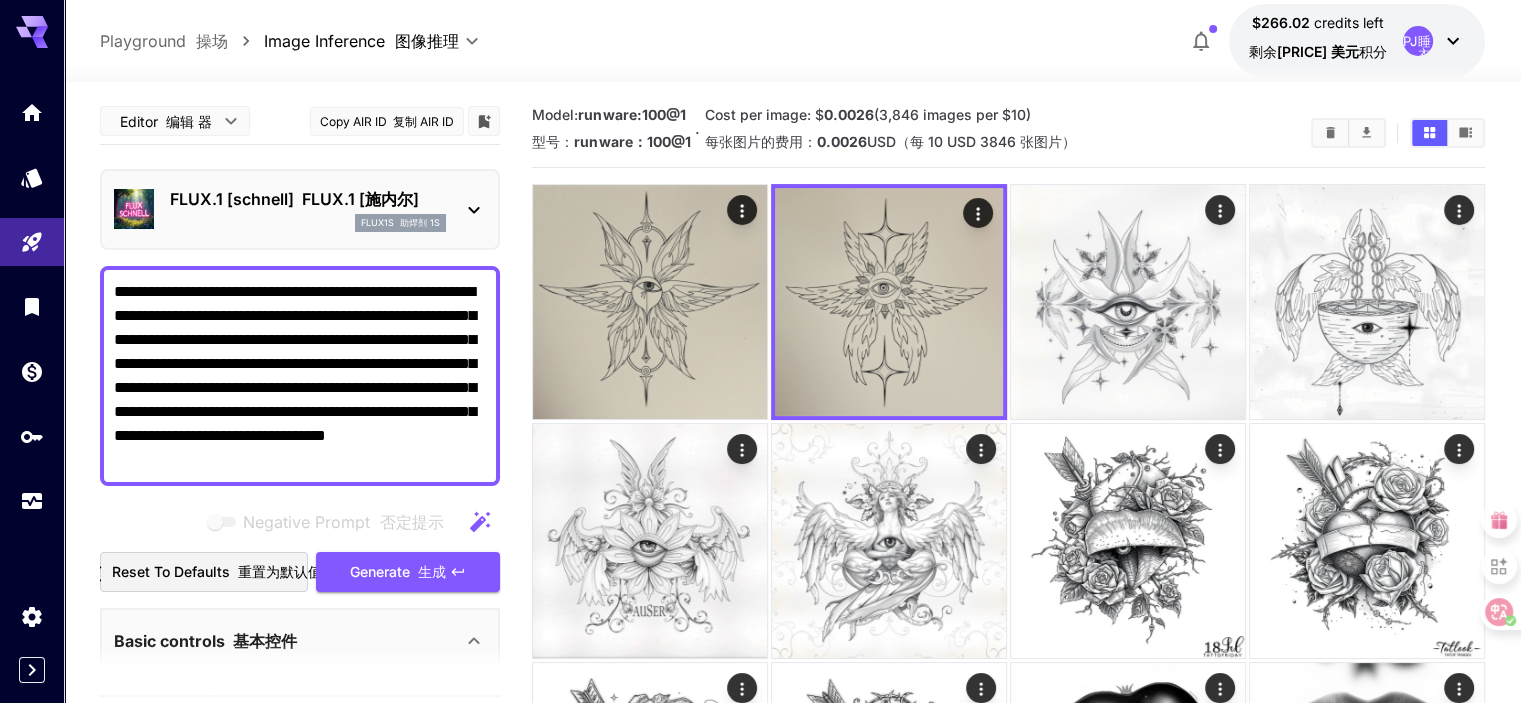 drag, startPoint x: 401, startPoint y: 459, endPoint x: 91, endPoint y: 223, distance: 389.61005 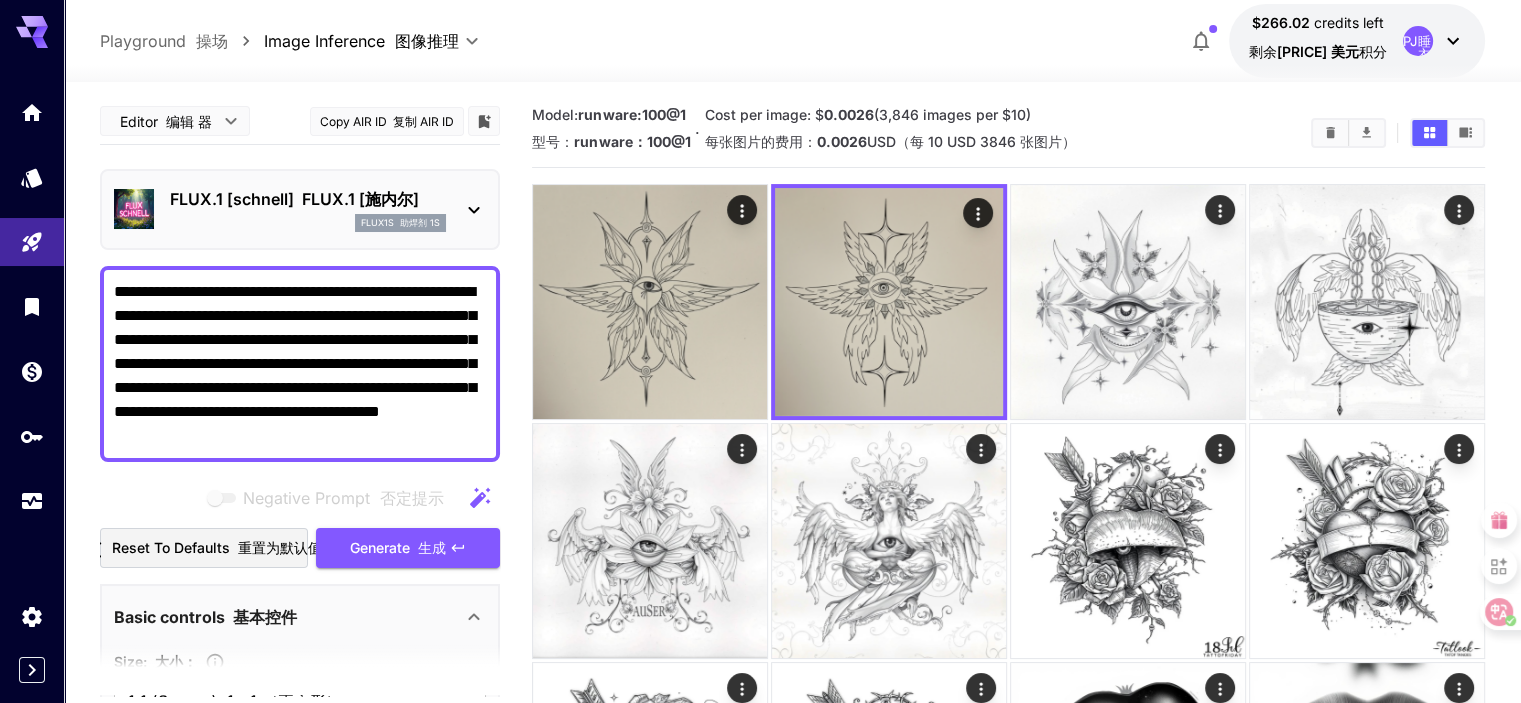 click on "**********" at bounding box center (300, 364) 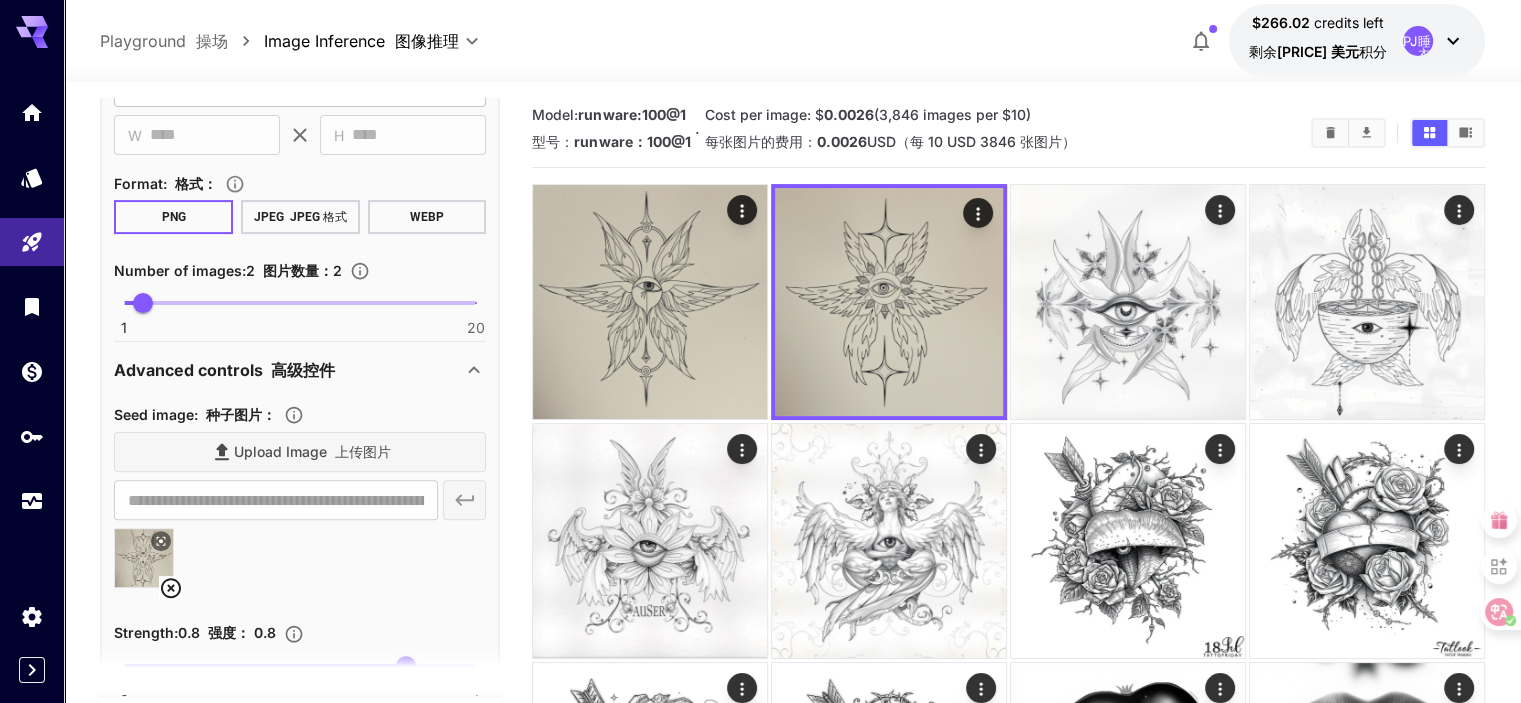 scroll, scrollTop: 700, scrollLeft: 0, axis: vertical 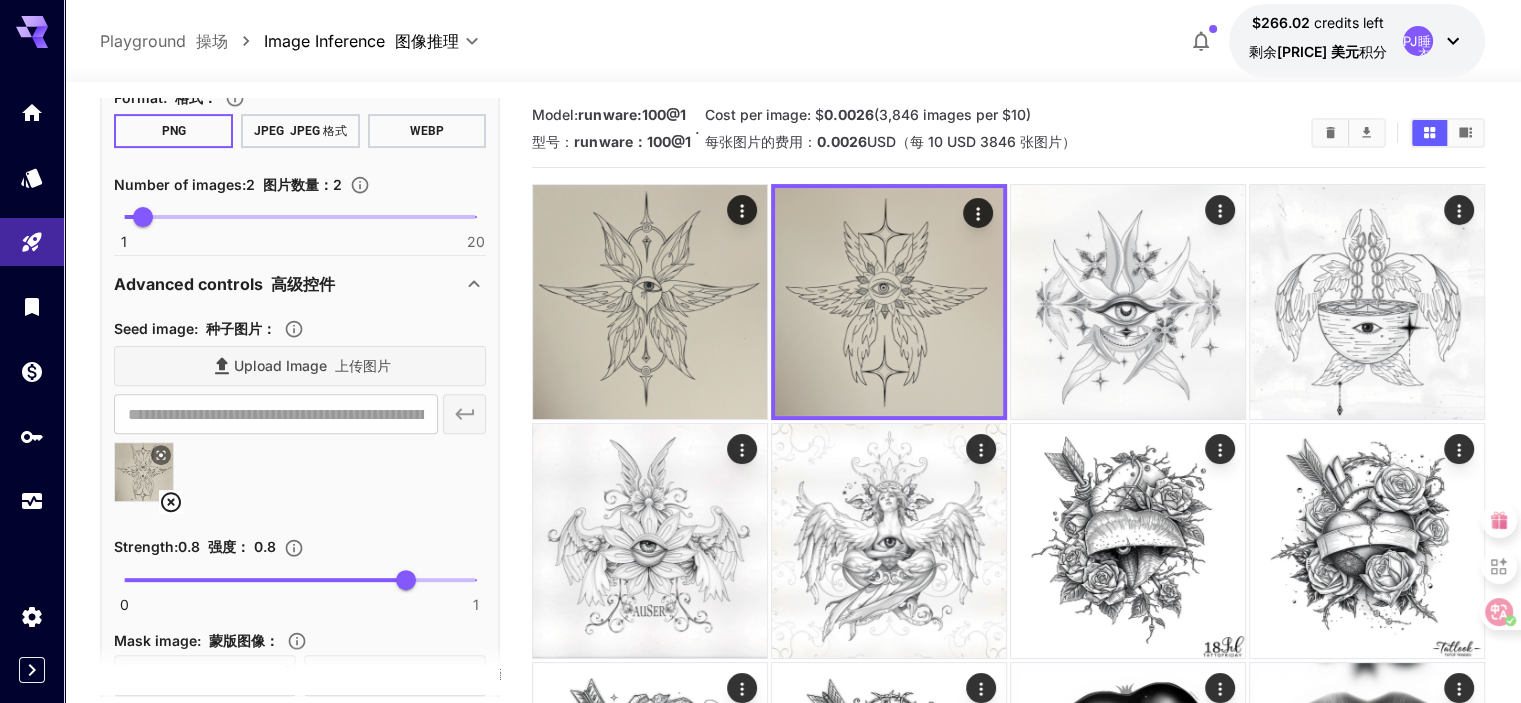 type on "**********" 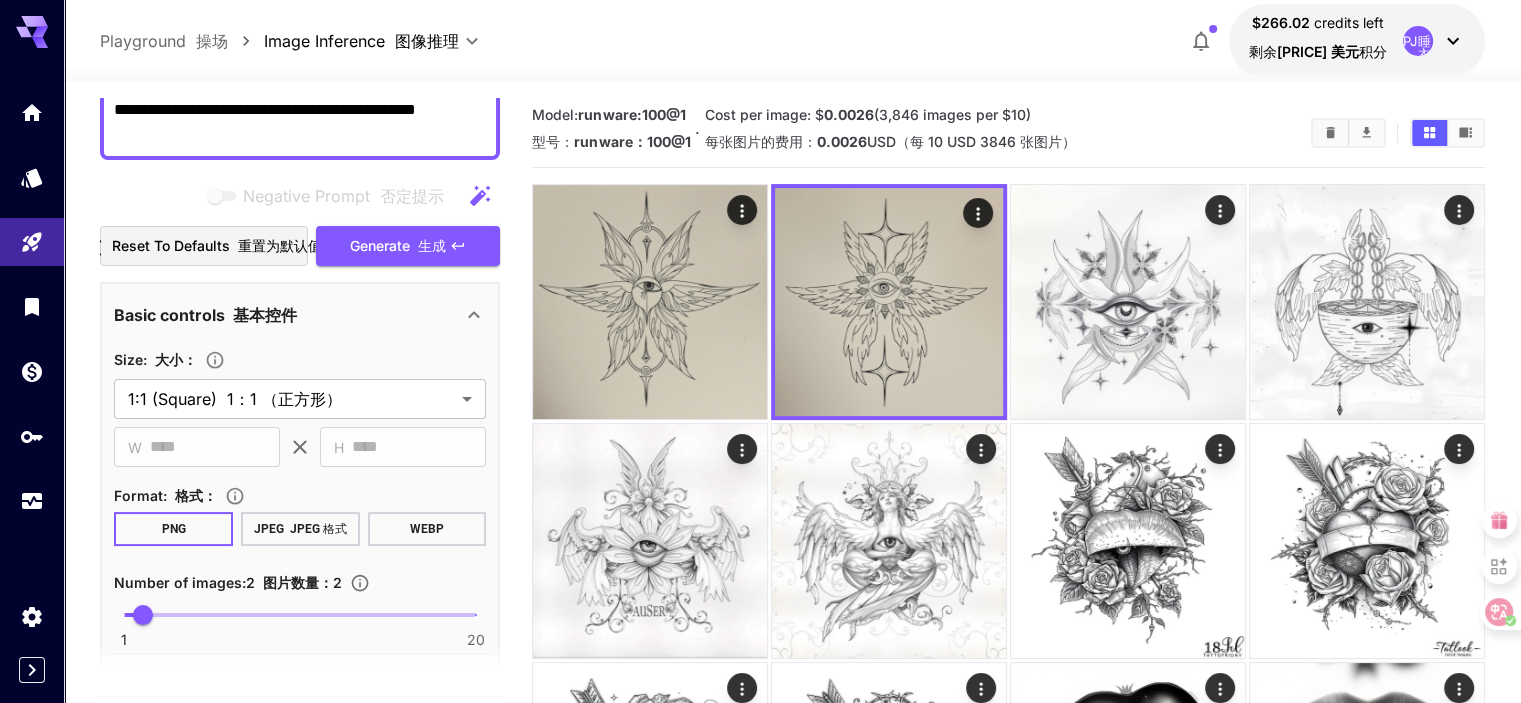 scroll, scrollTop: 300, scrollLeft: 0, axis: vertical 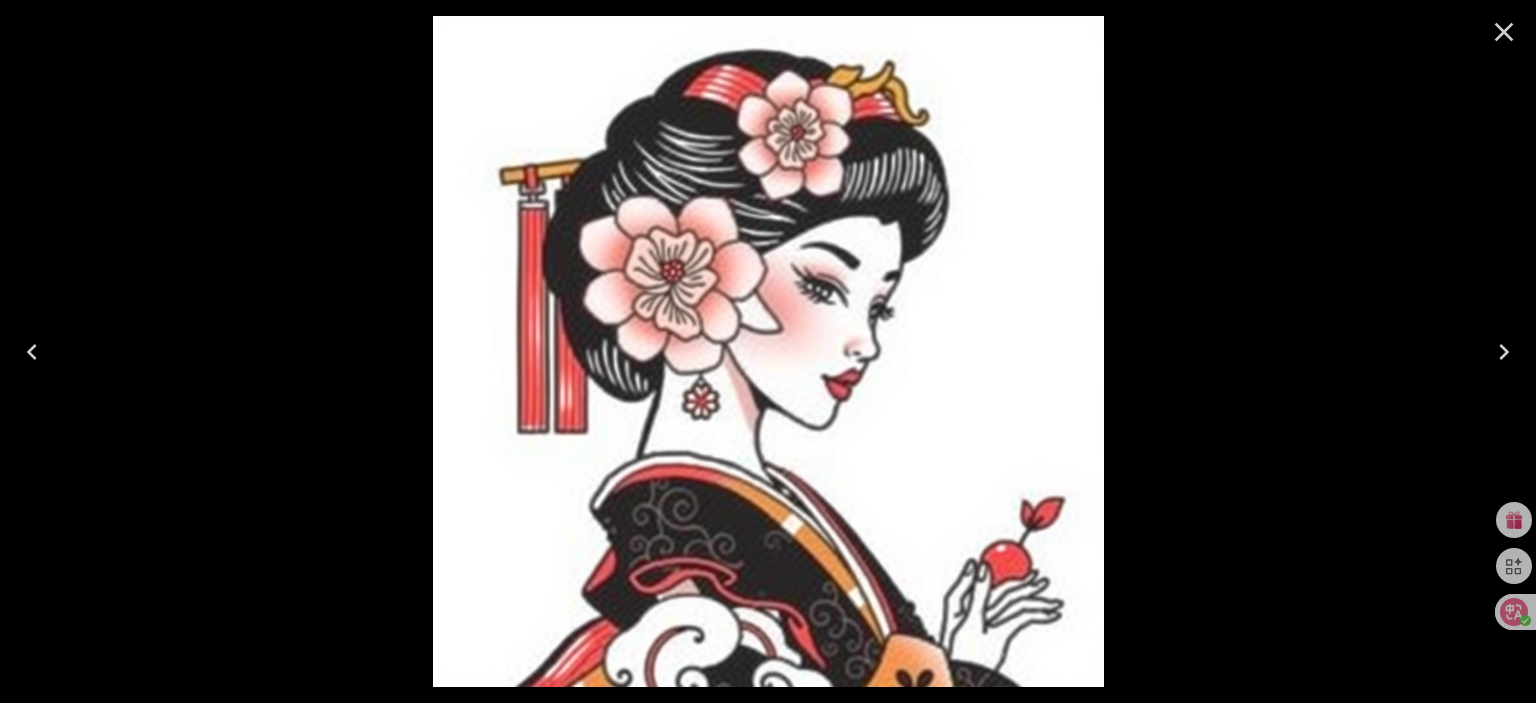 click 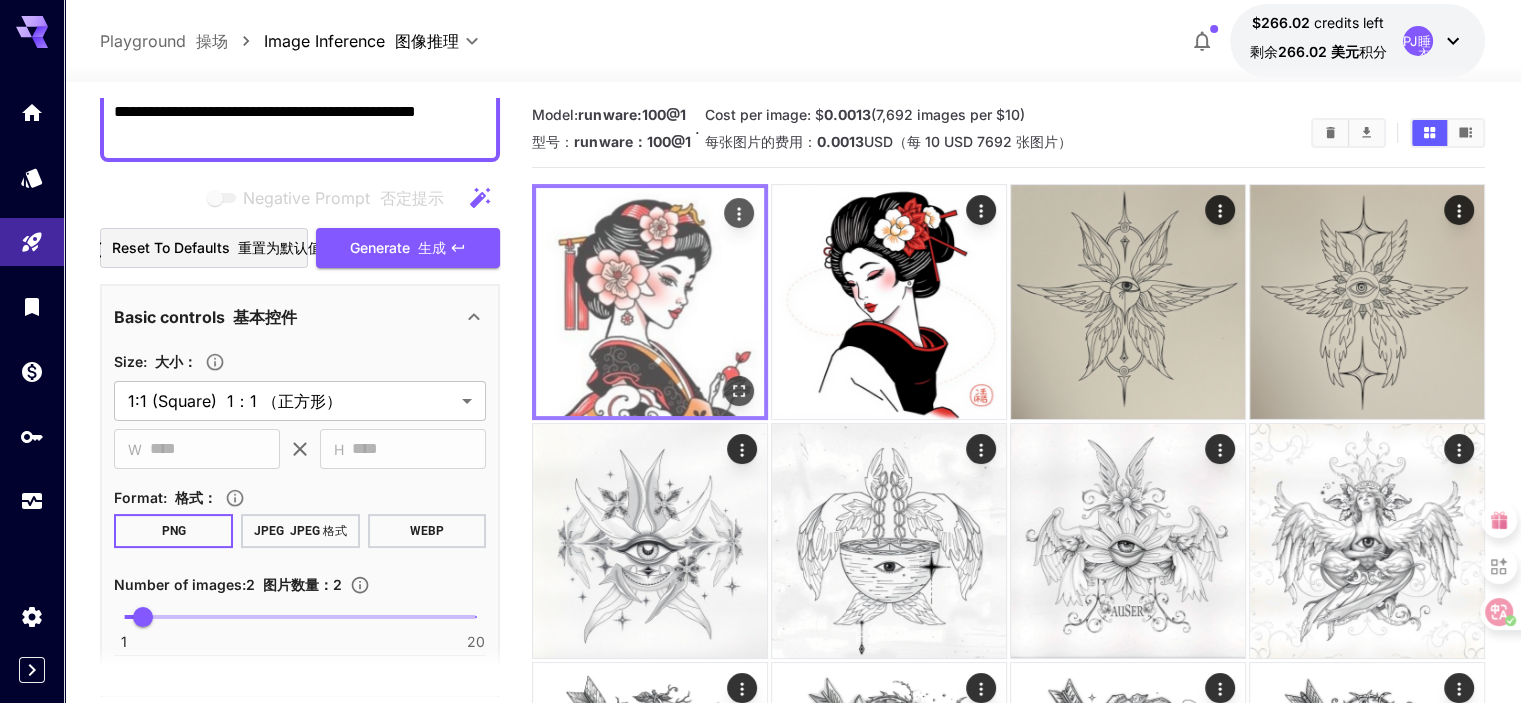 click 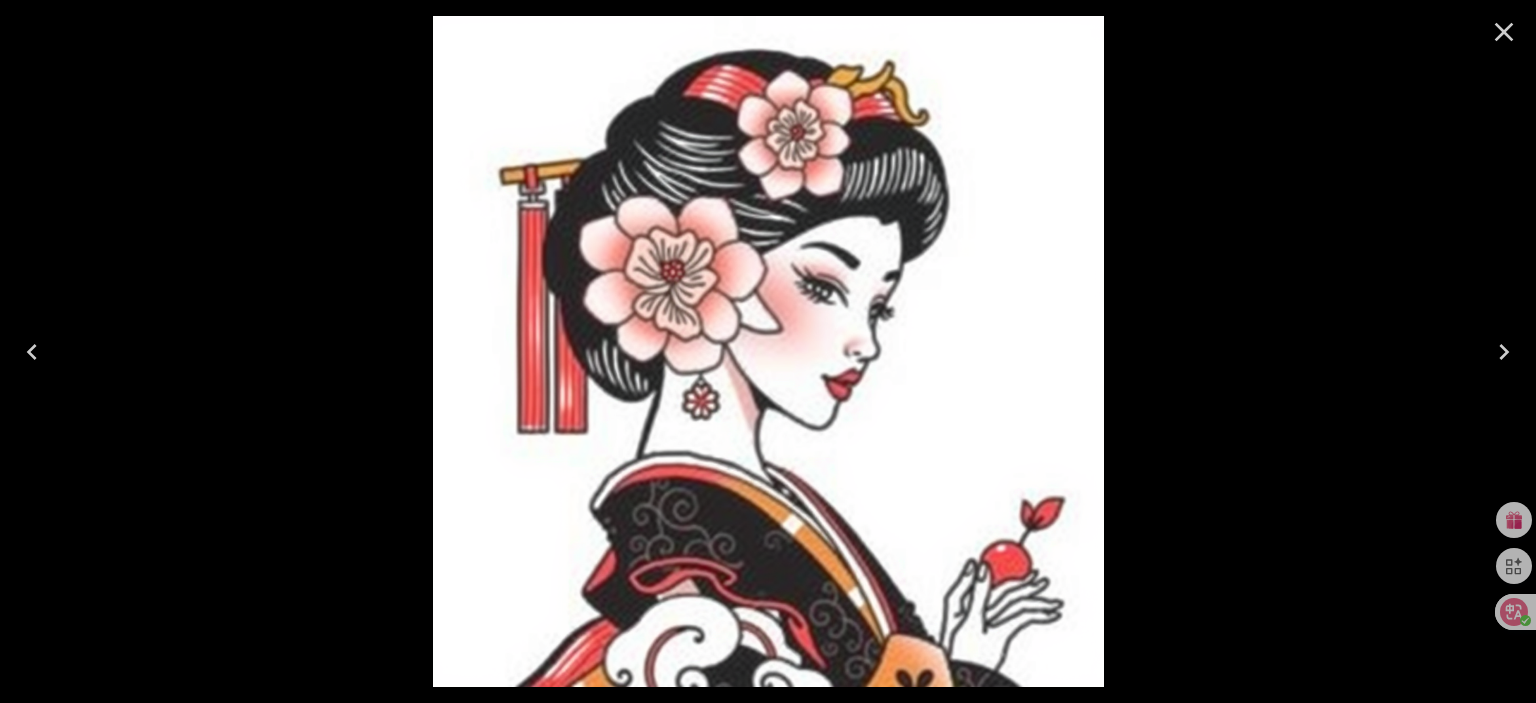 click 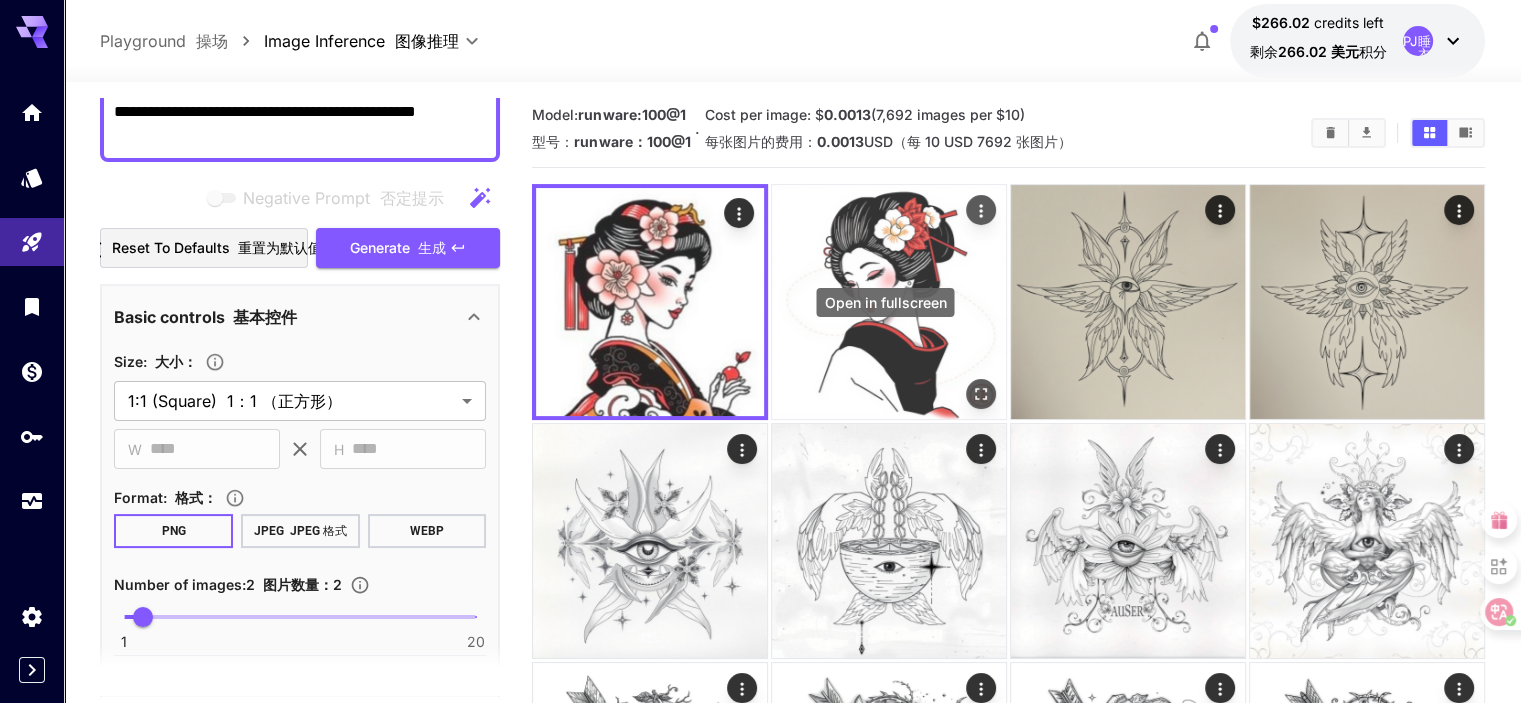 click 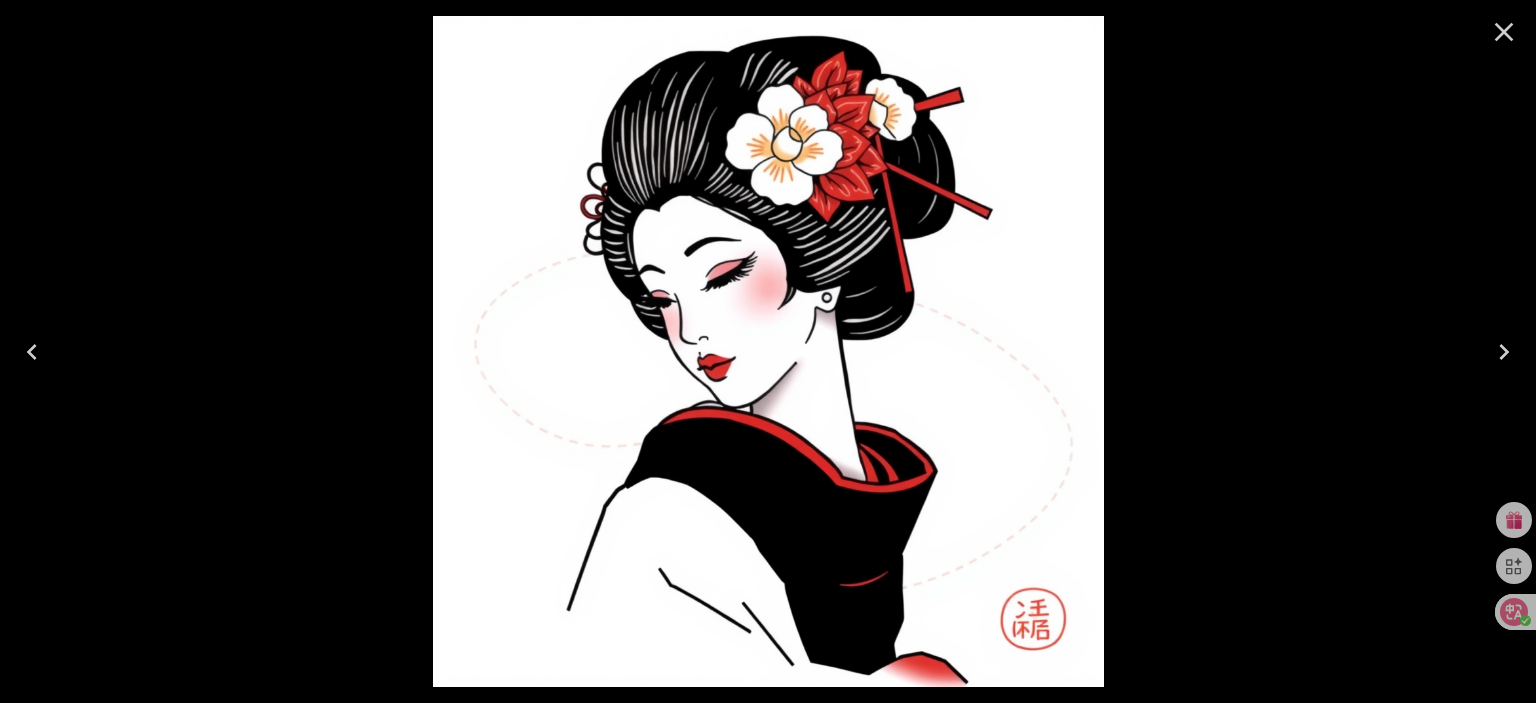 click 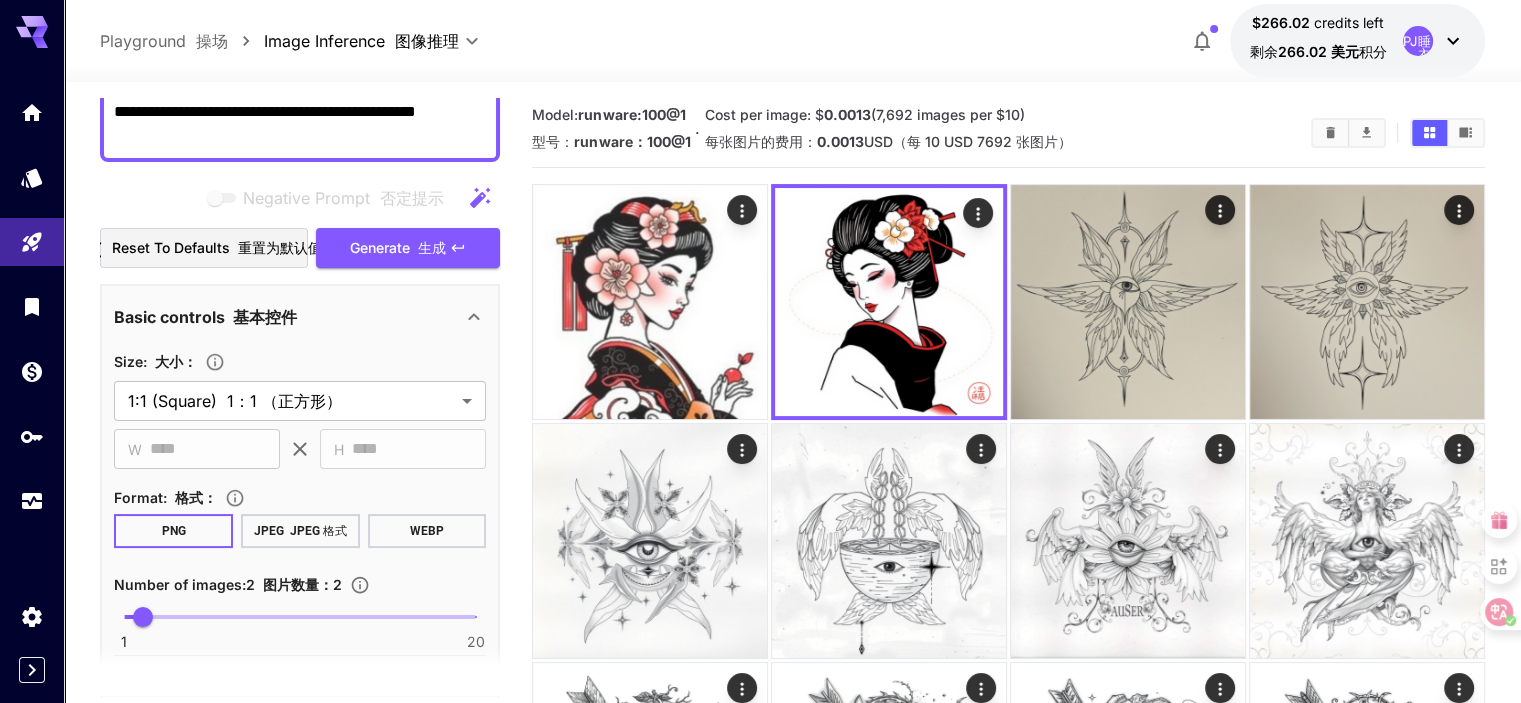 scroll, scrollTop: 700, scrollLeft: 0, axis: vertical 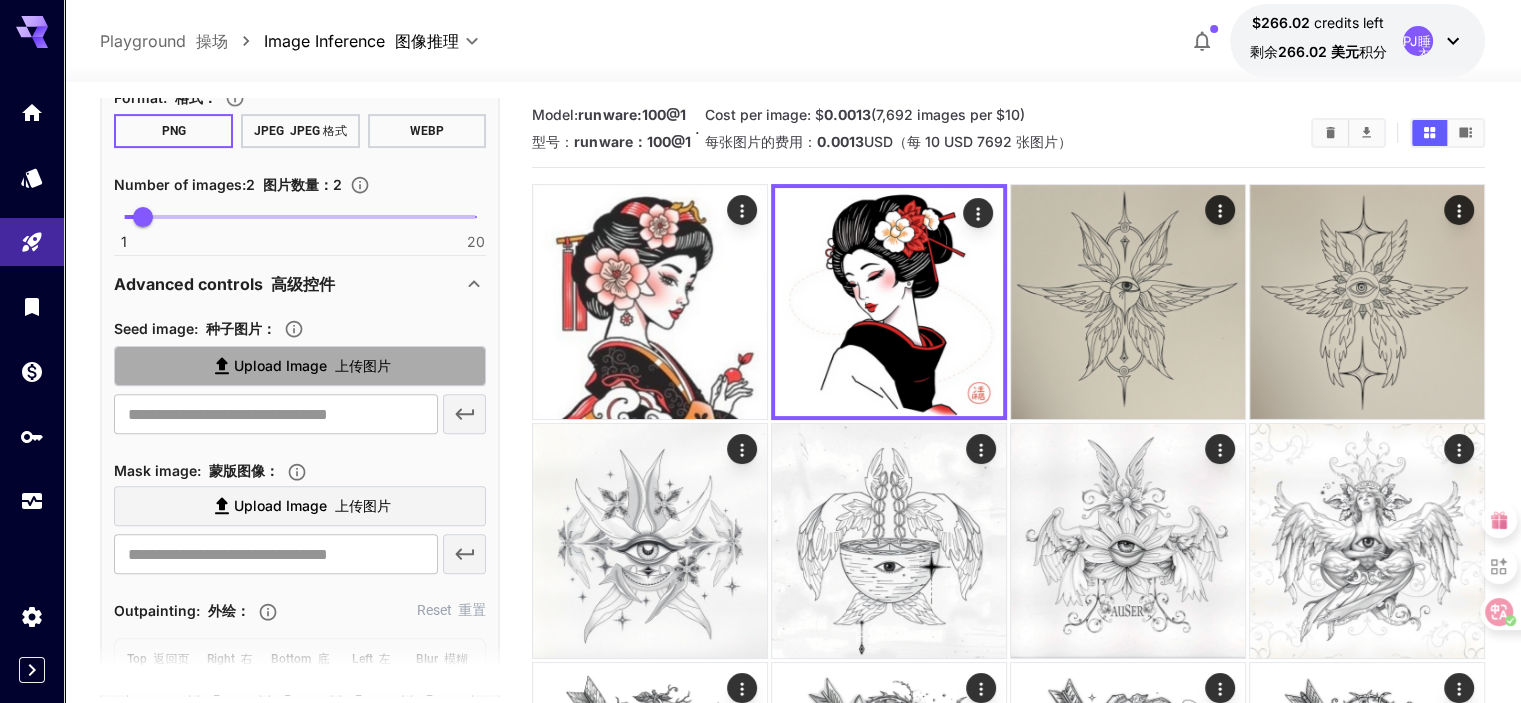 click on "Upload Image    上传图片" at bounding box center [312, 366] 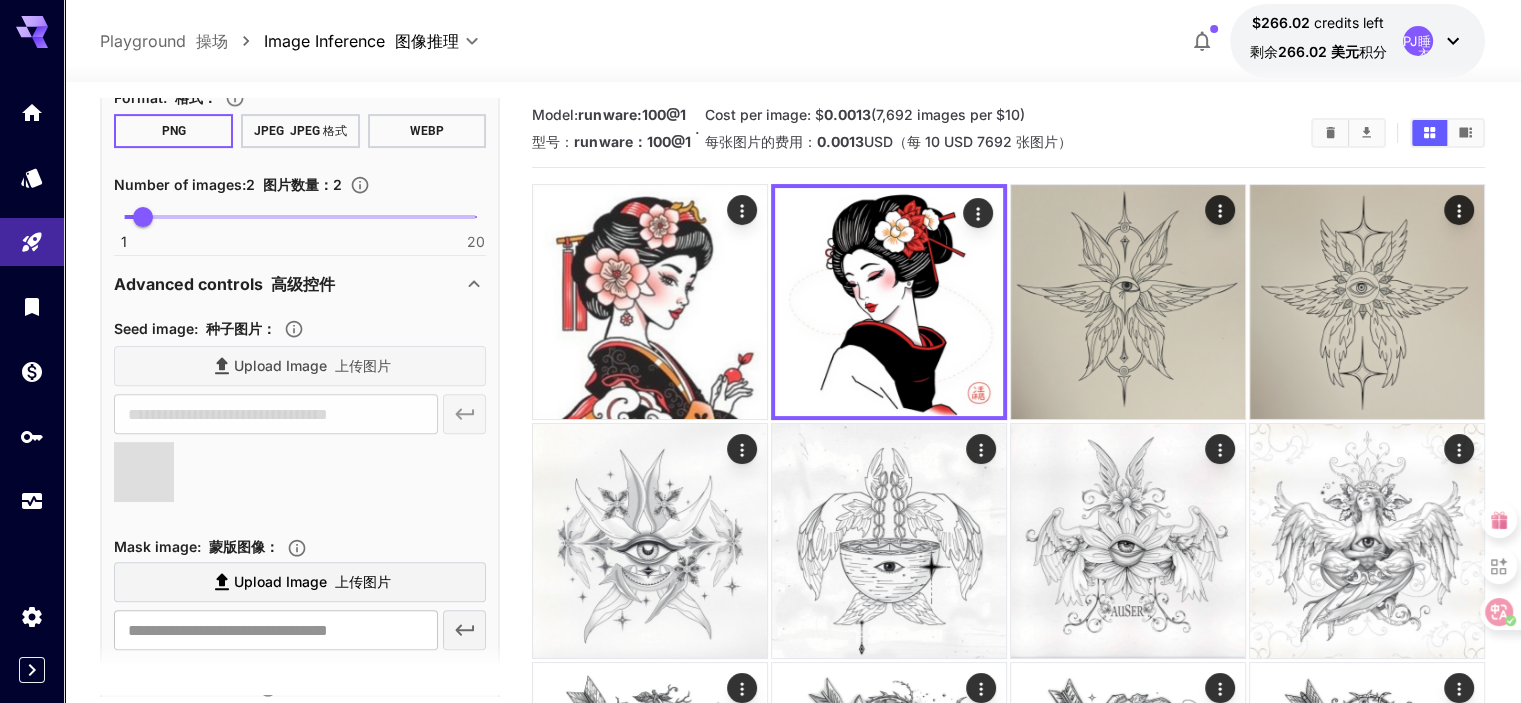 type on "**********" 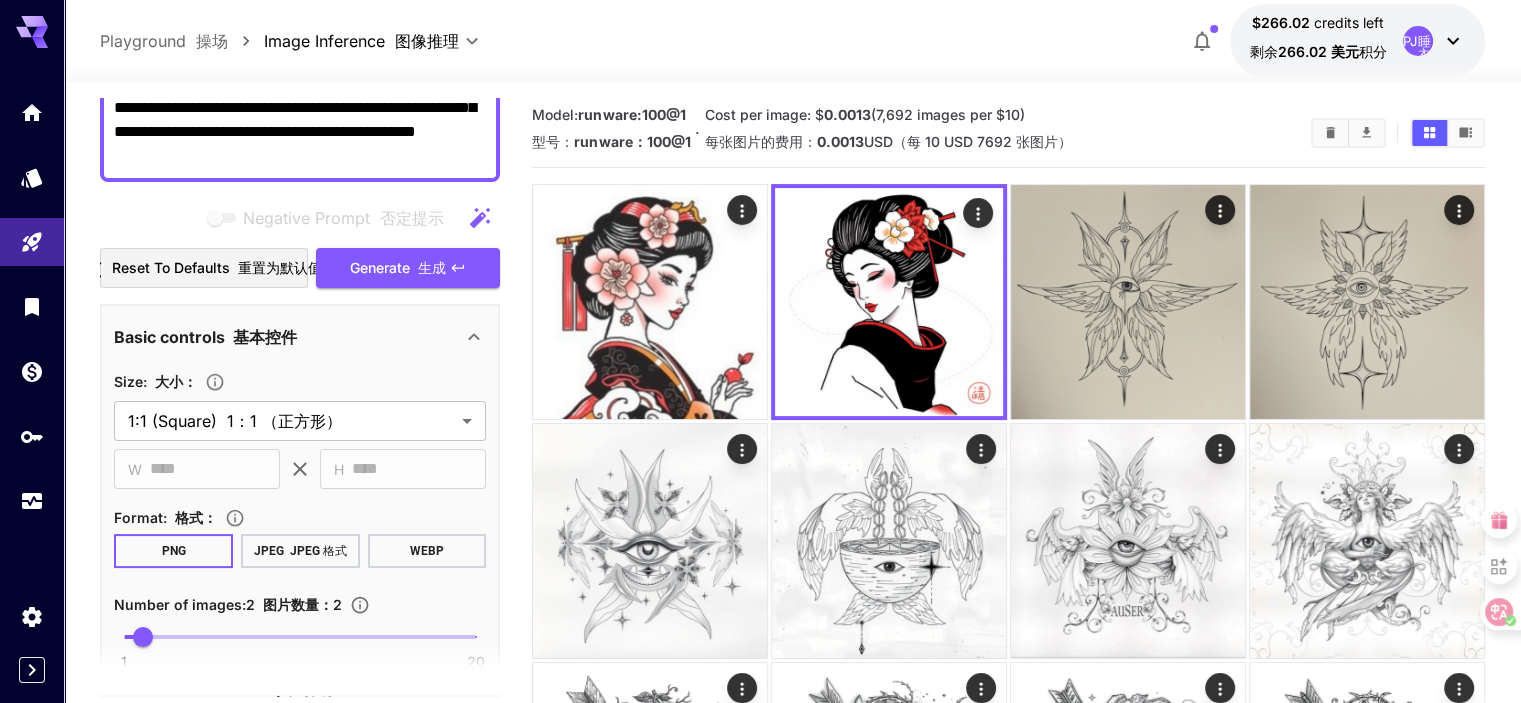 scroll, scrollTop: 100, scrollLeft: 0, axis: vertical 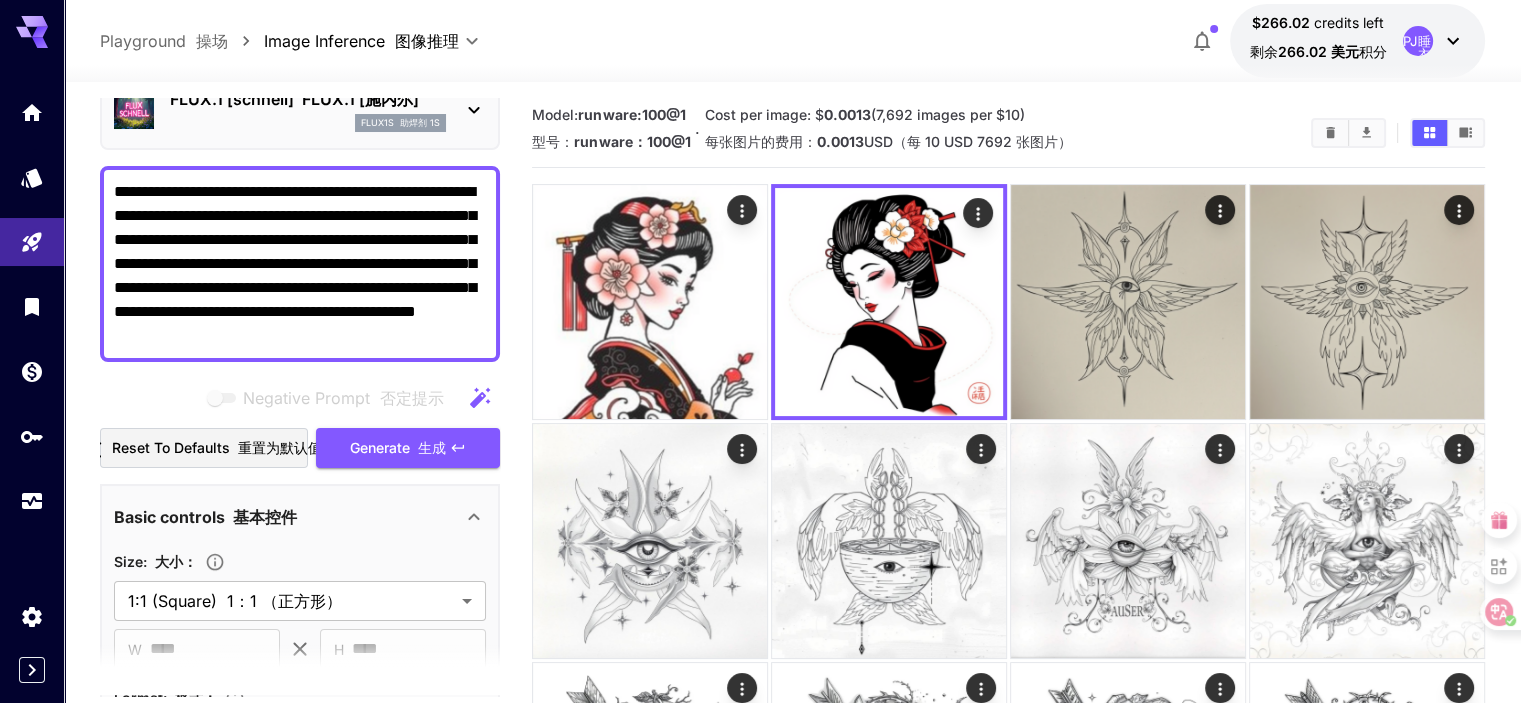 drag, startPoint x: 384, startPoint y: 345, endPoint x: 0, endPoint y: 139, distance: 435.766 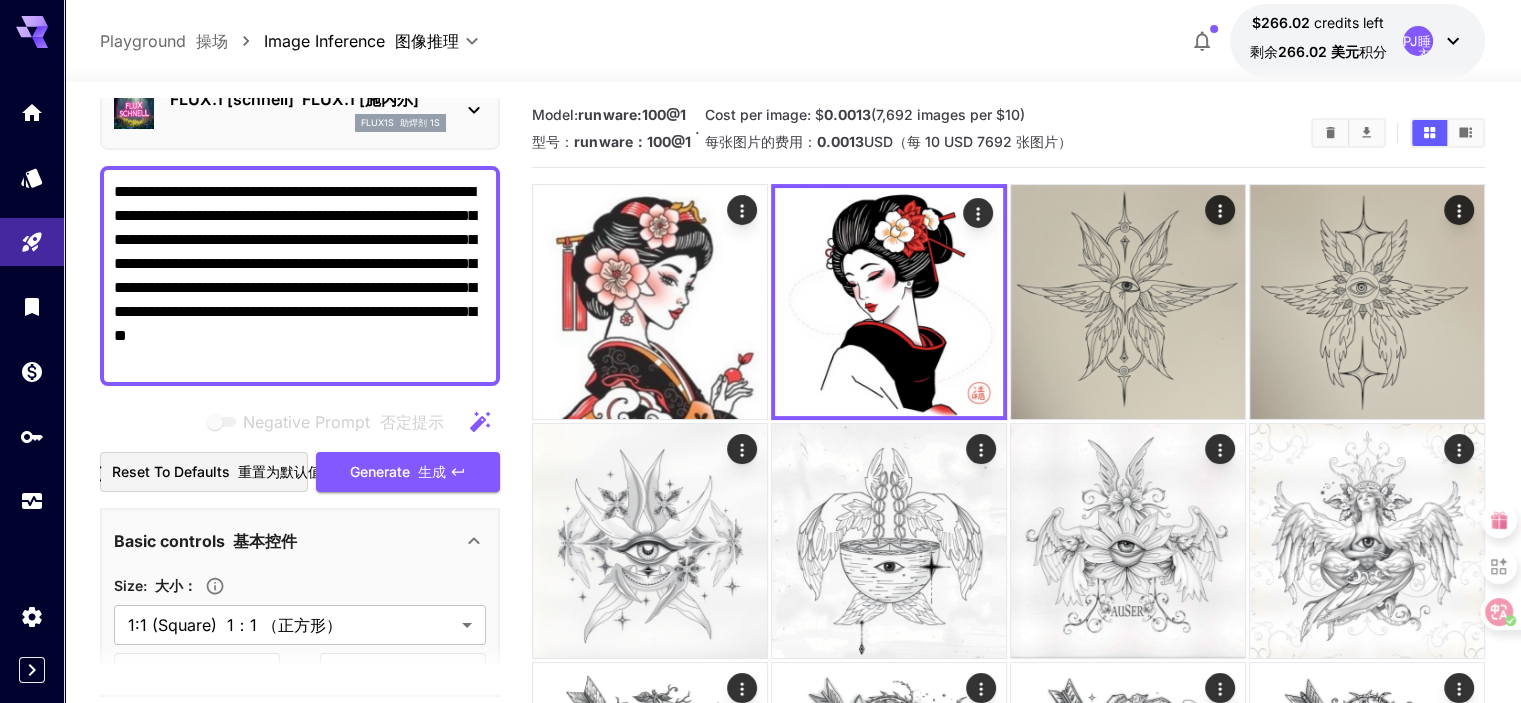 click on "**********" at bounding box center (300, 276) 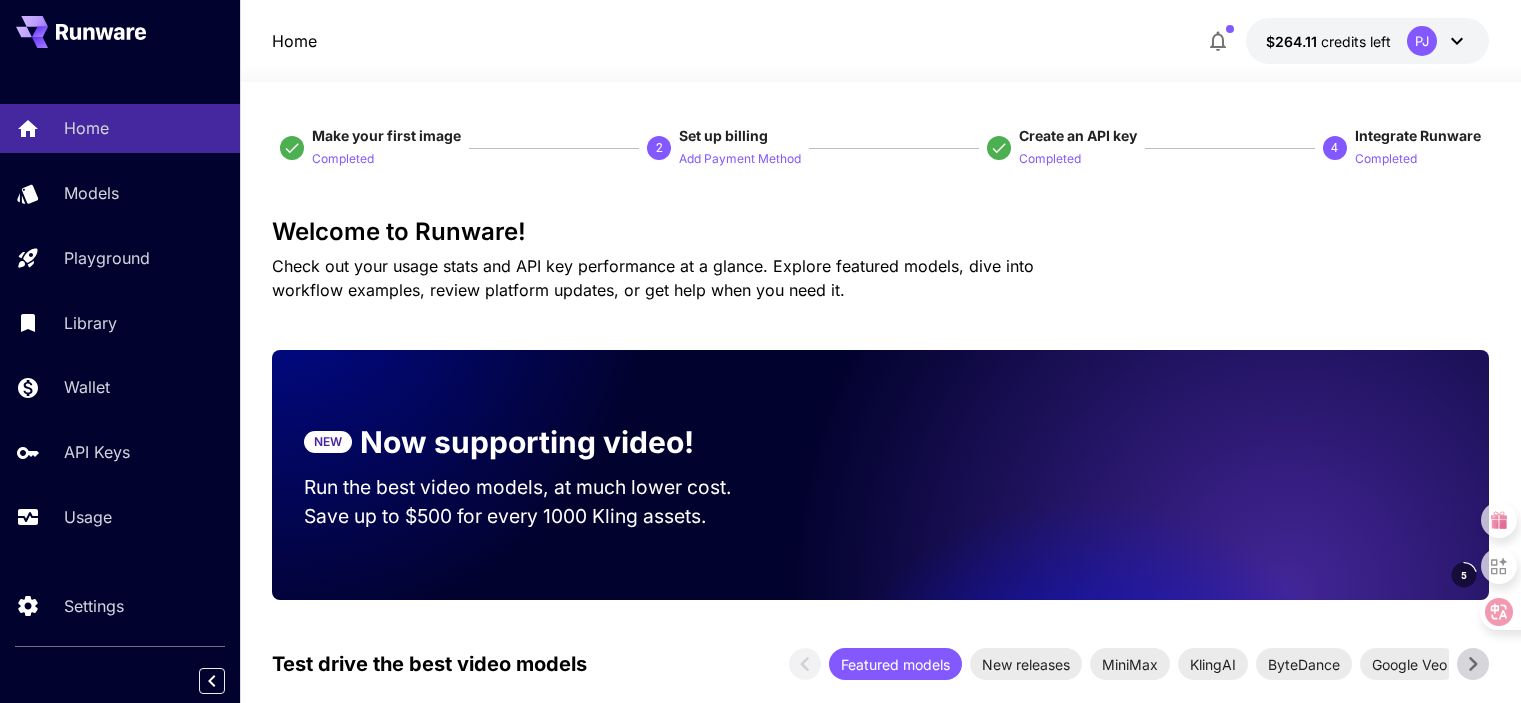 scroll, scrollTop: 0, scrollLeft: 0, axis: both 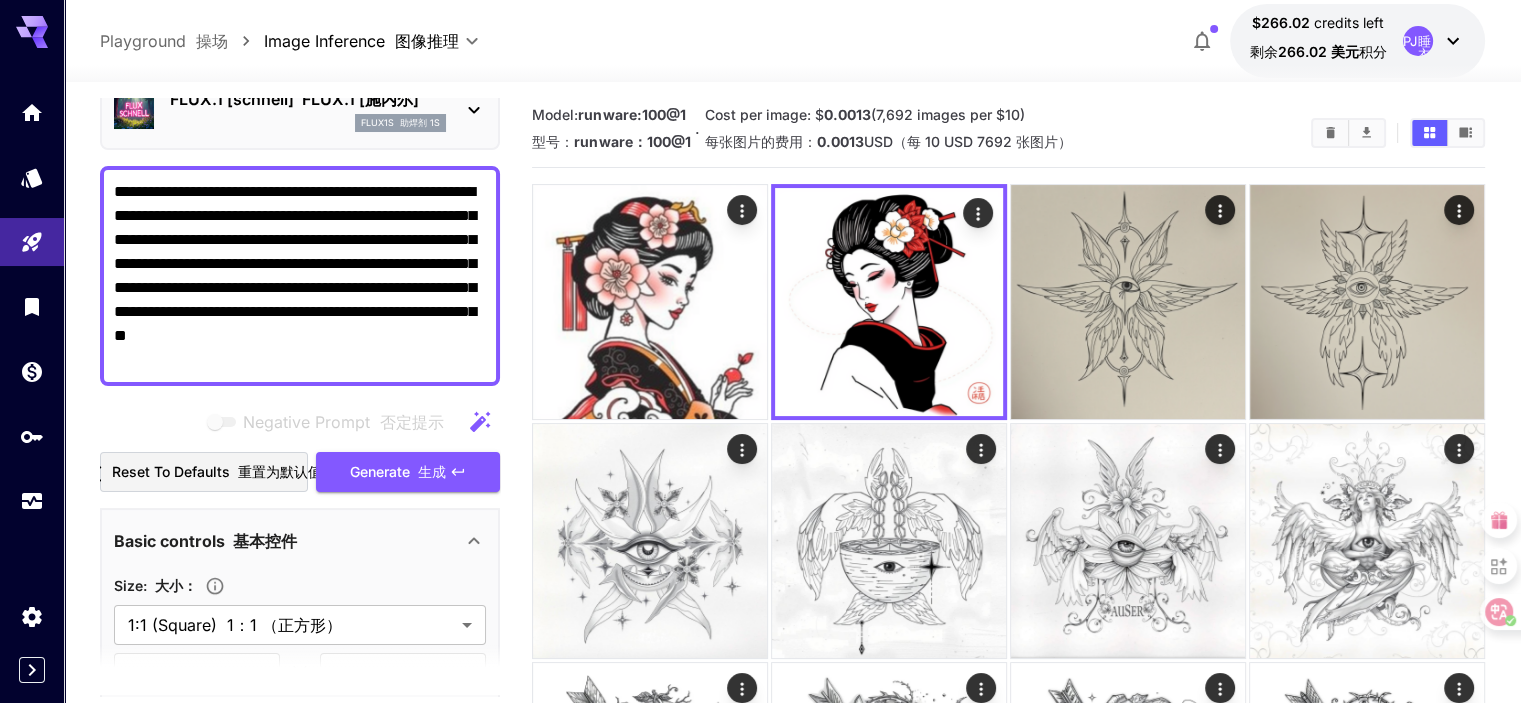 paste on "**********" 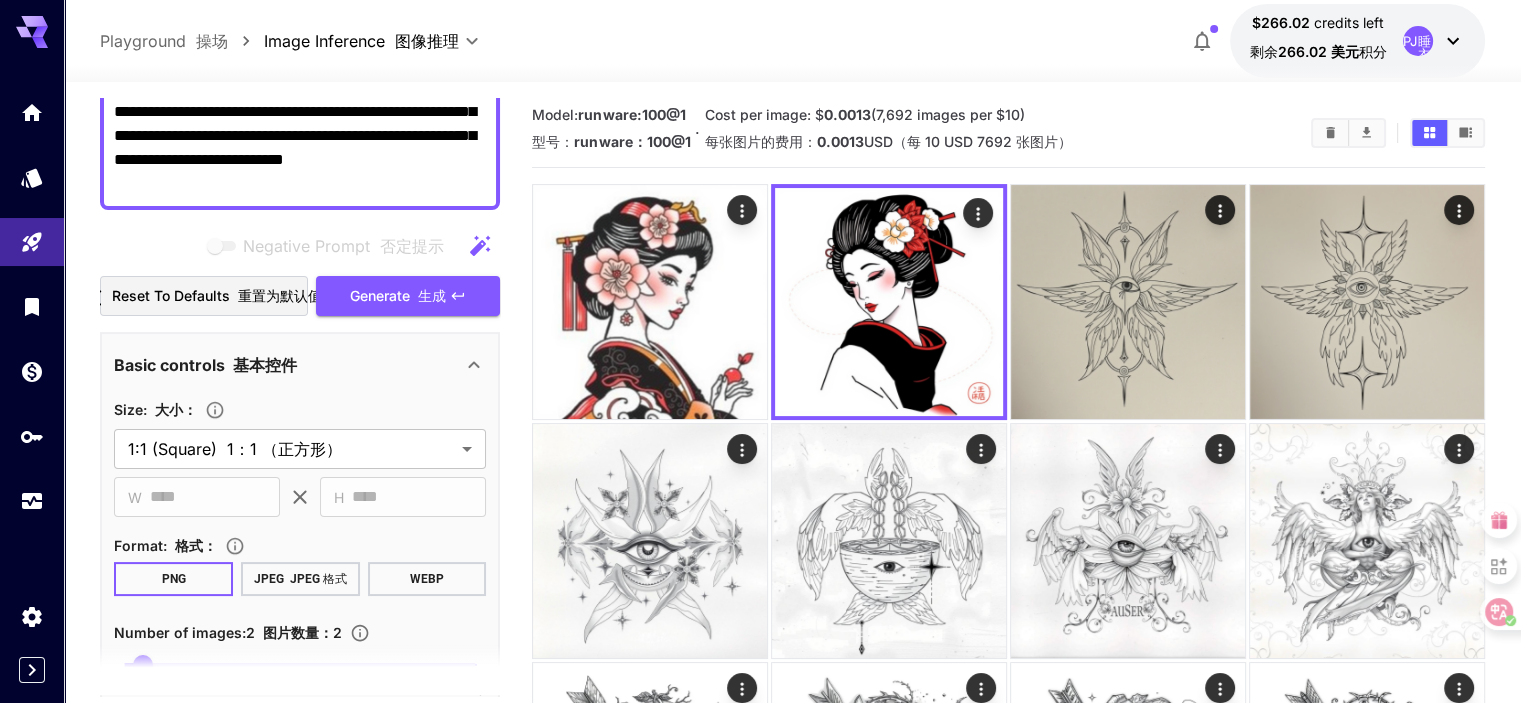 scroll, scrollTop: 400, scrollLeft: 0, axis: vertical 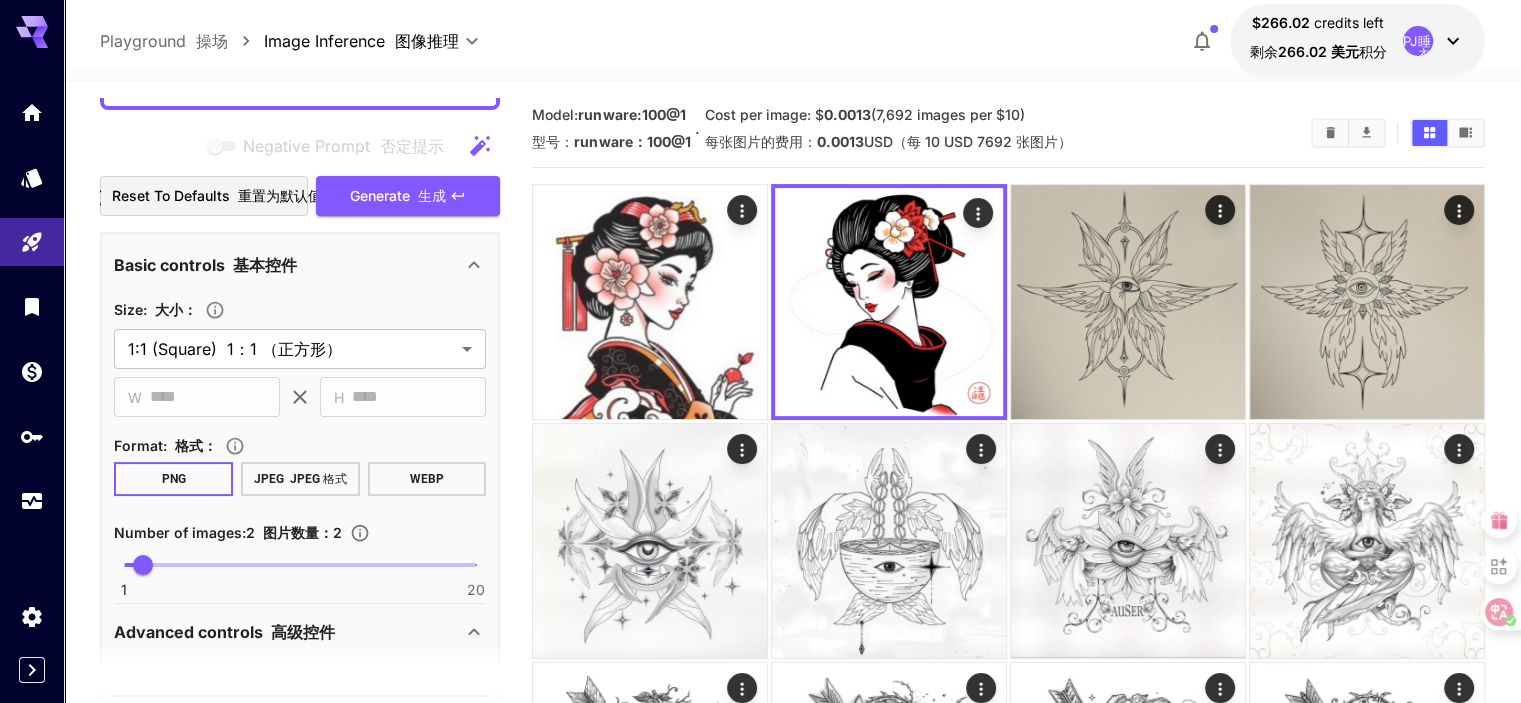 click on "JPEG    JPEG 格式" at bounding box center (300, 479) 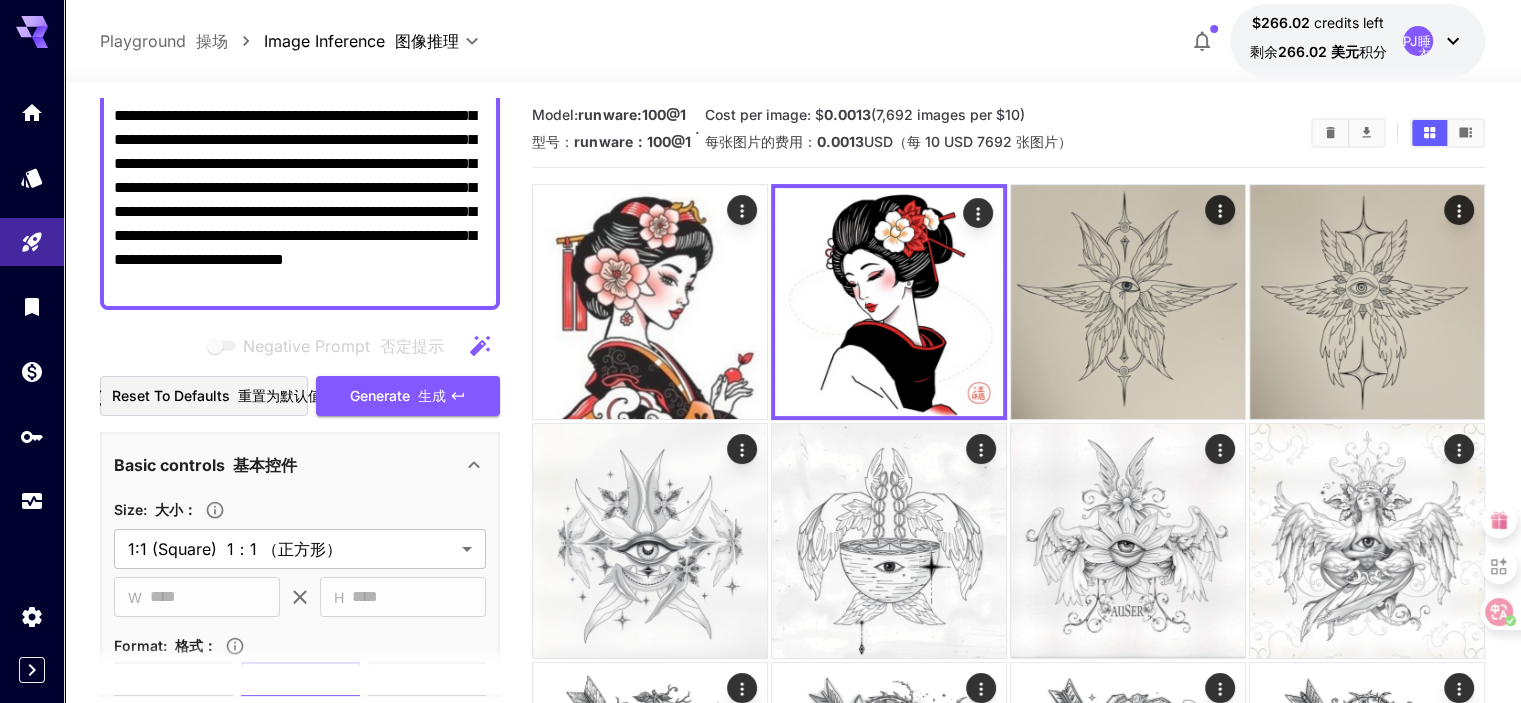 scroll, scrollTop: 100, scrollLeft: 0, axis: vertical 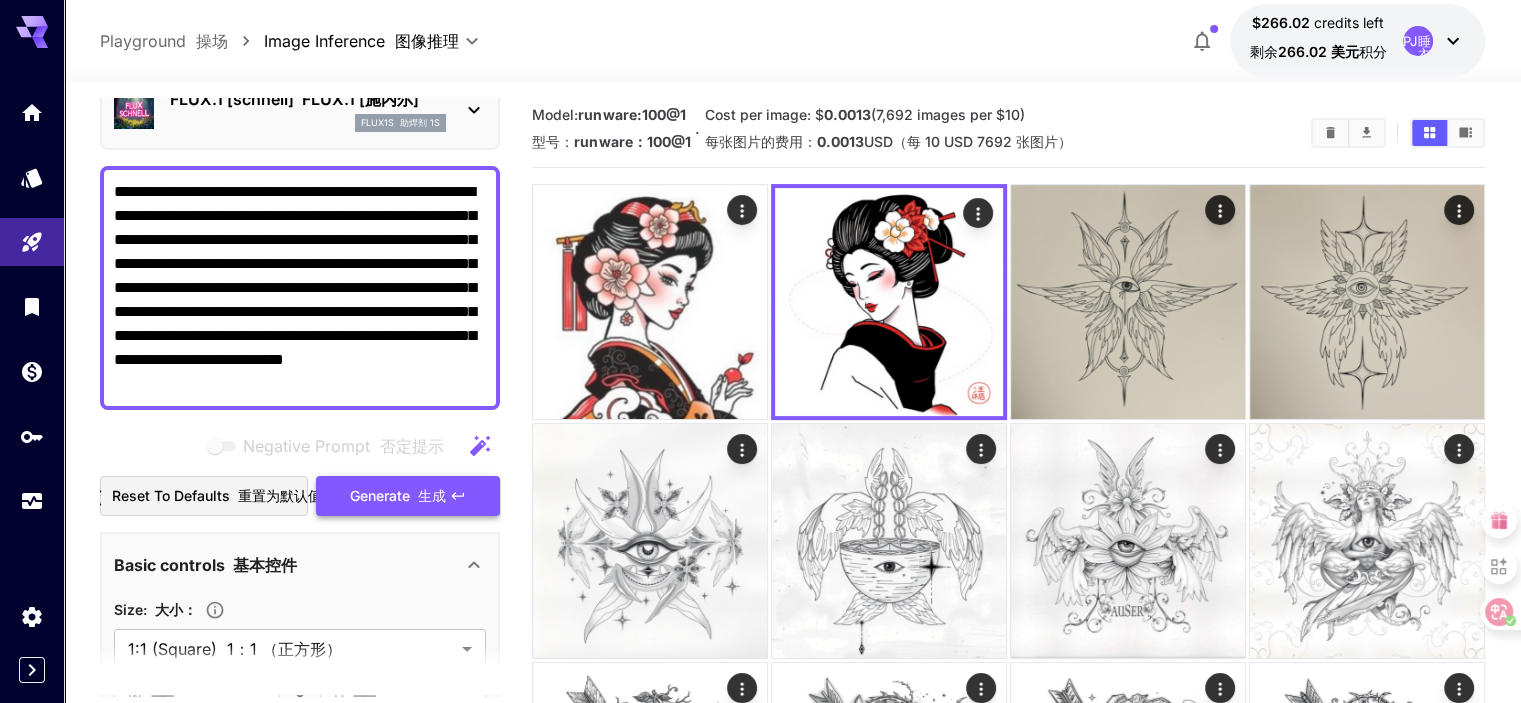 click on "Generate    生成" at bounding box center (398, 496) 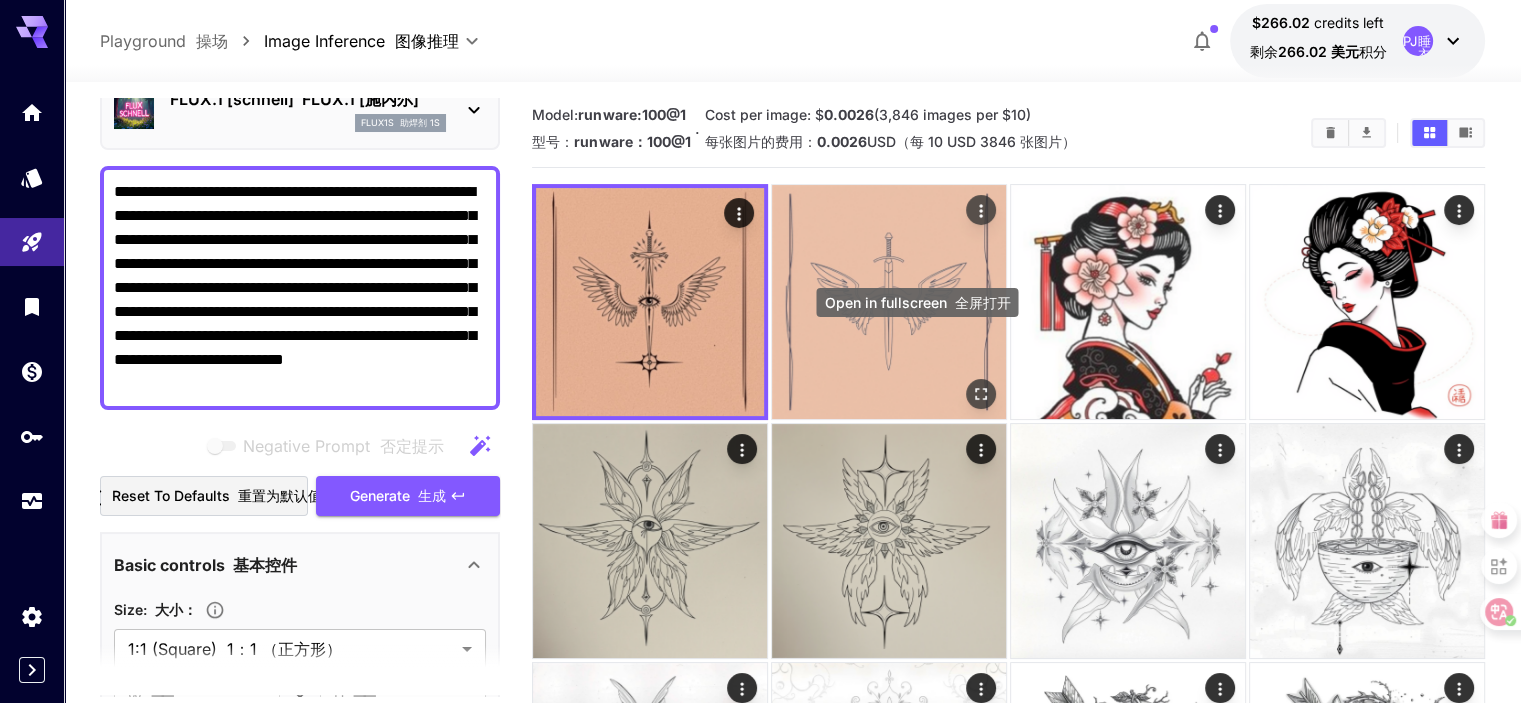 click 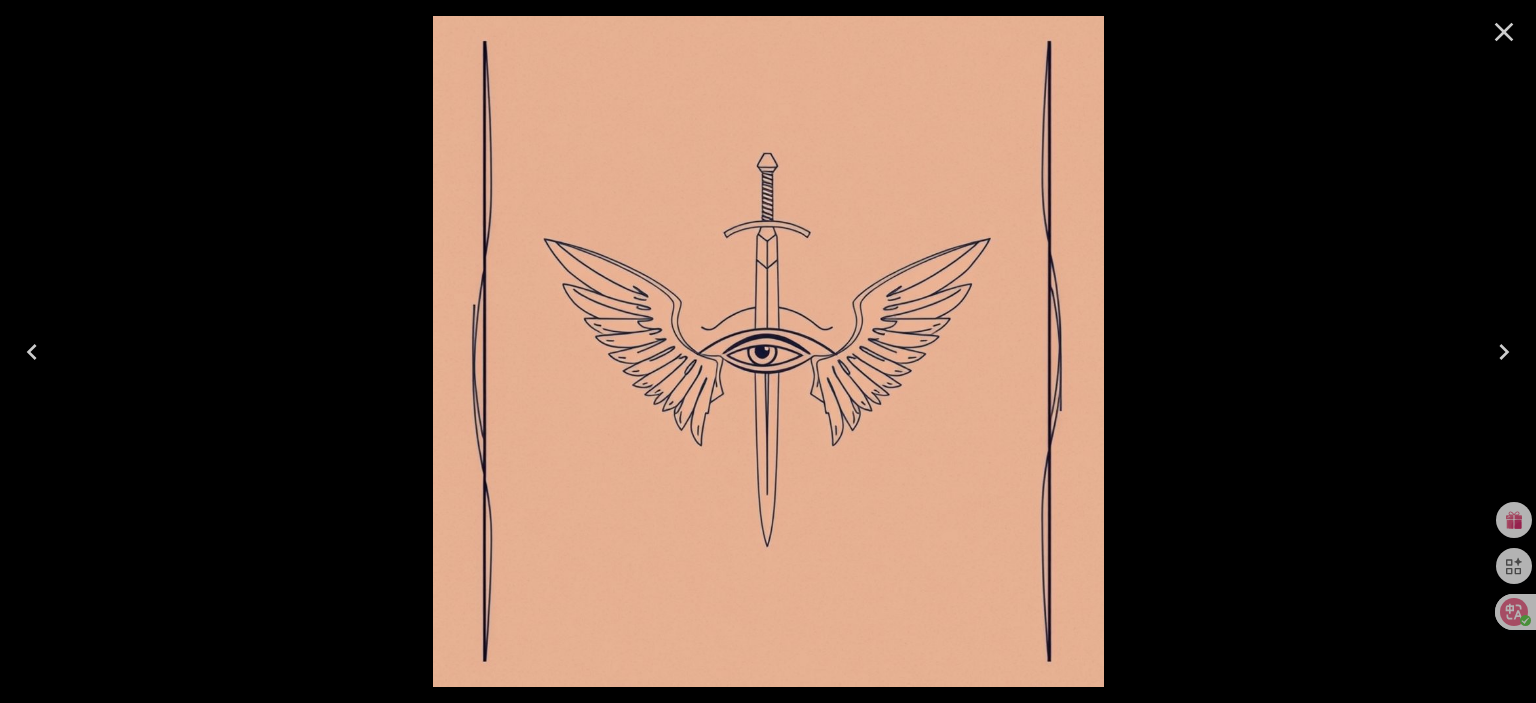 click 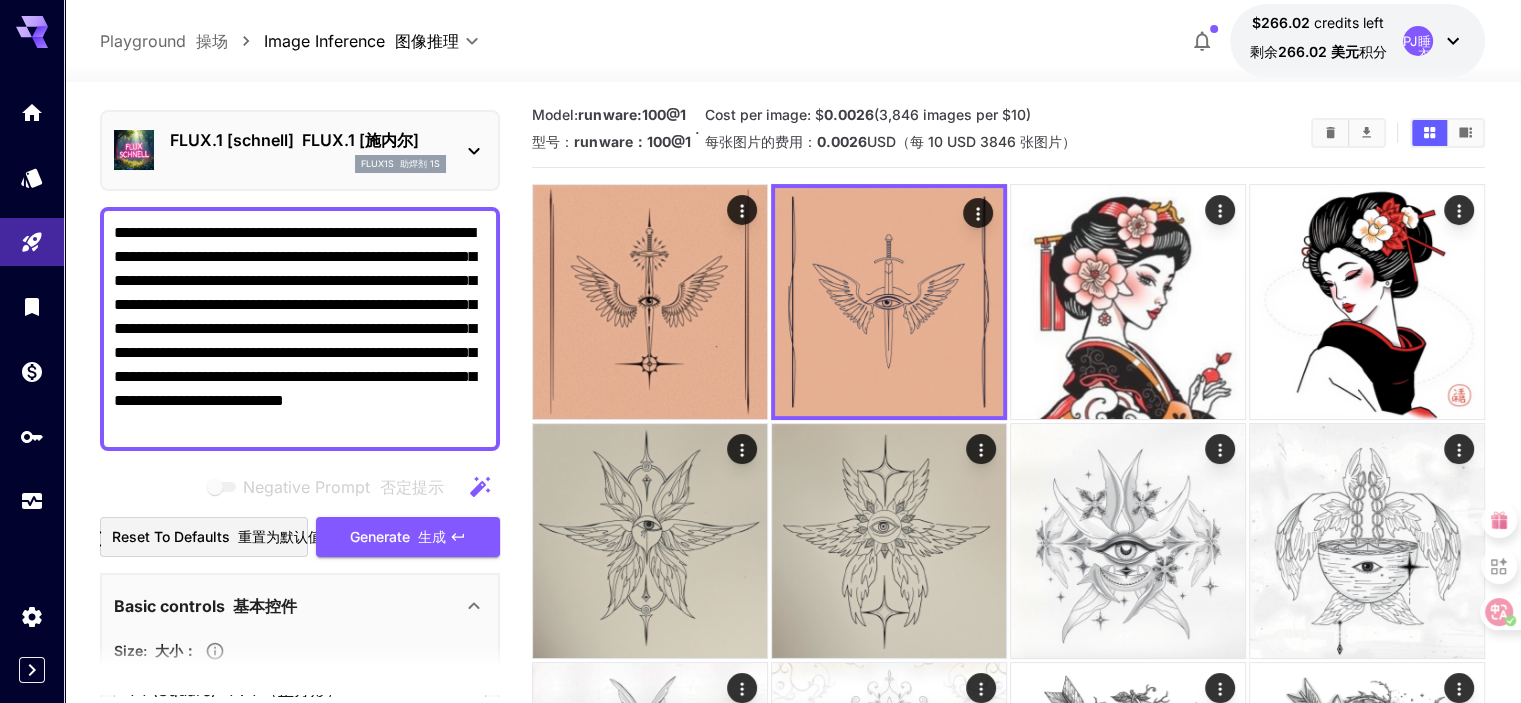 scroll, scrollTop: 0, scrollLeft: 0, axis: both 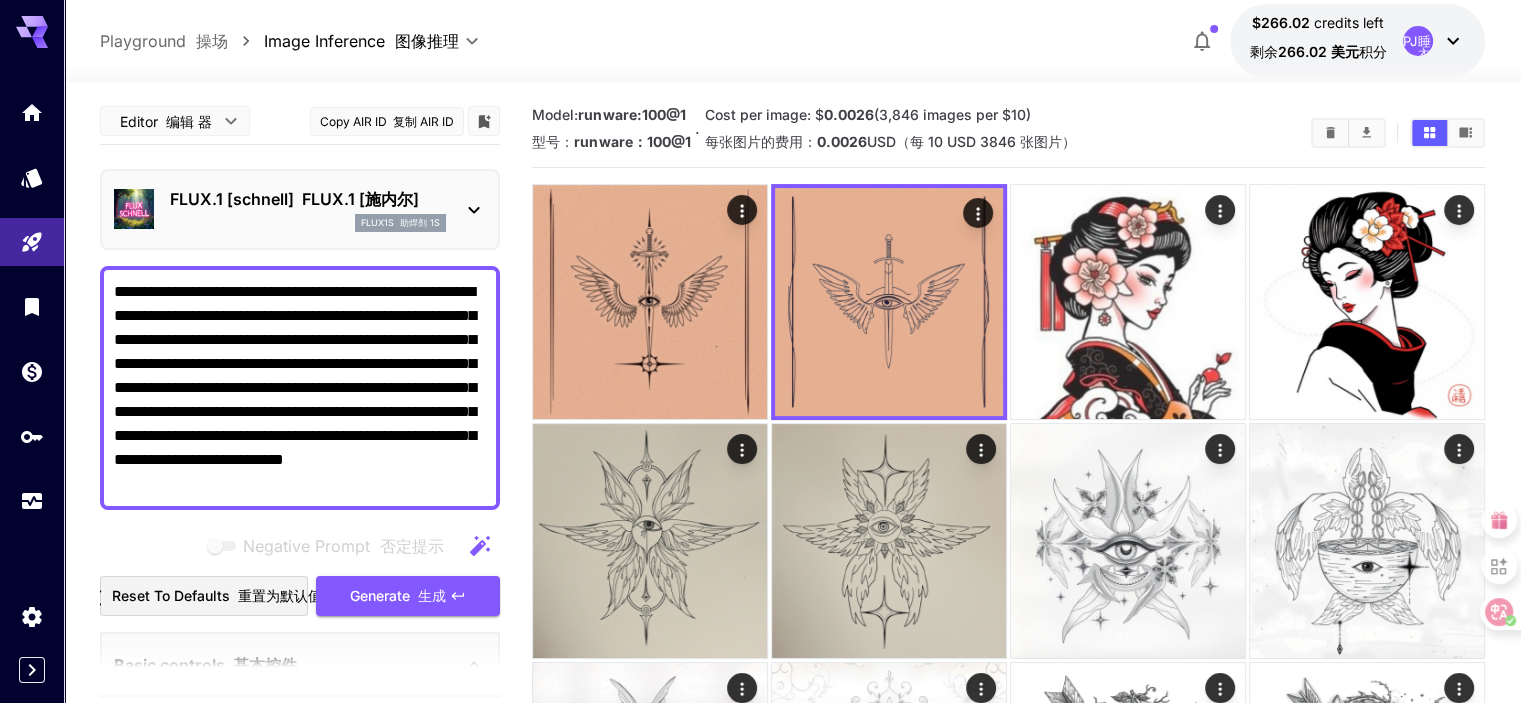 drag, startPoint x: 457, startPoint y: 372, endPoint x: 92, endPoint y: 99, distance: 455.80038 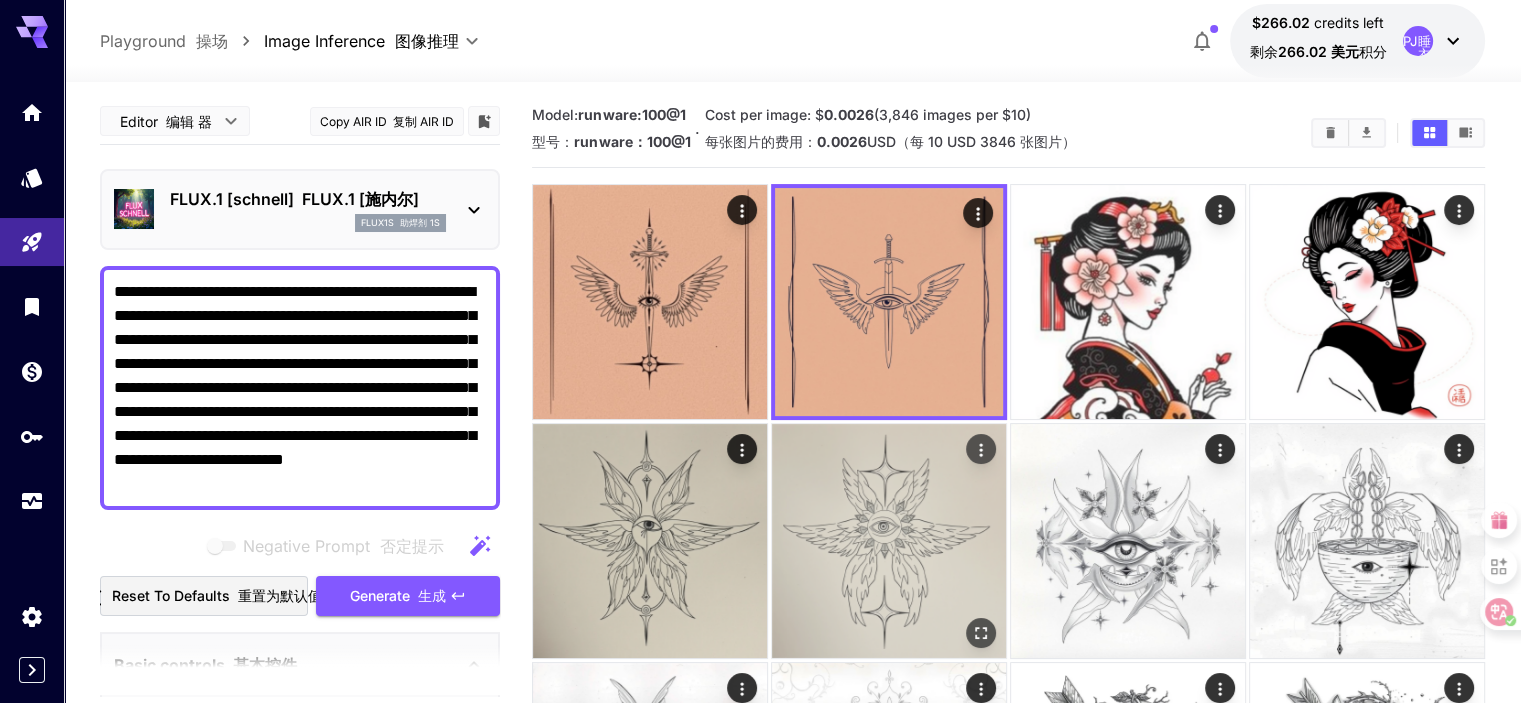 paste 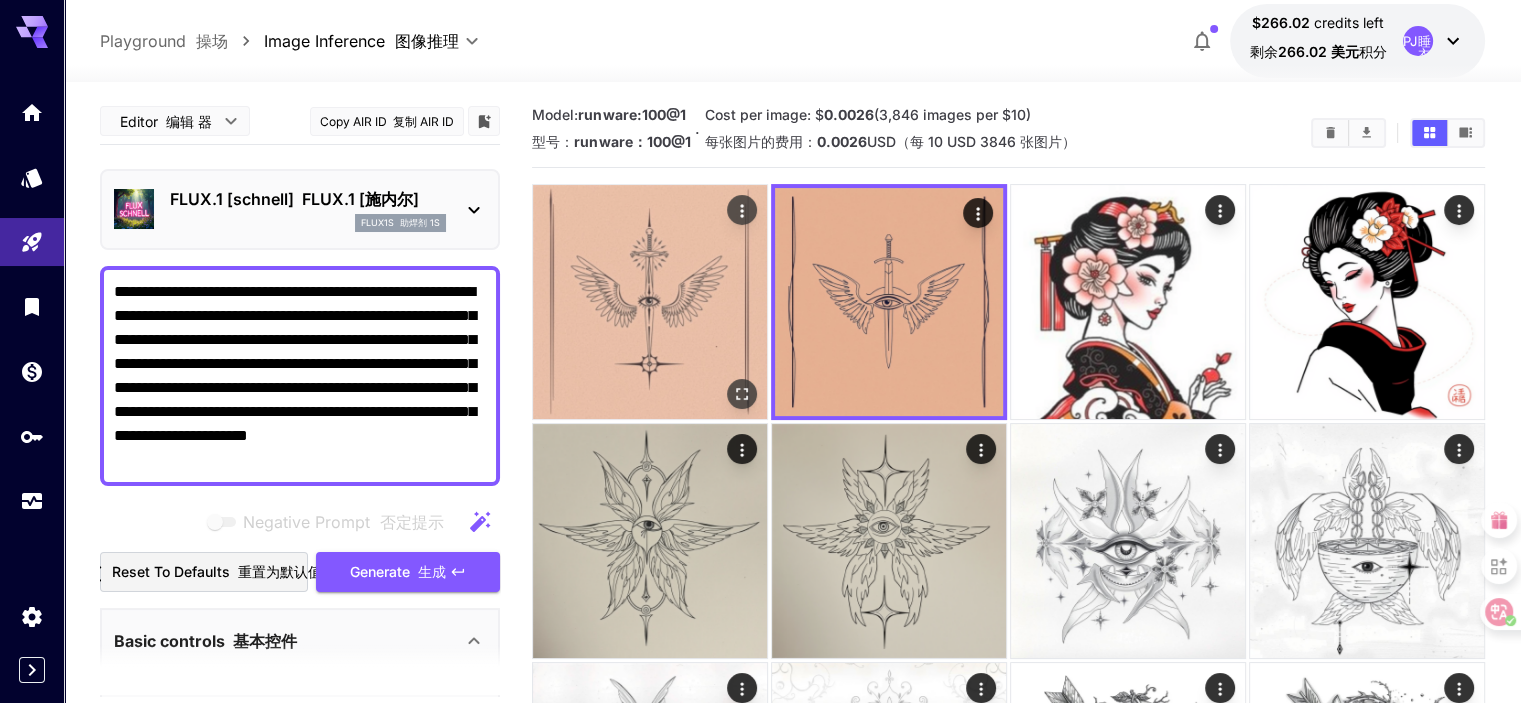 type on "**********" 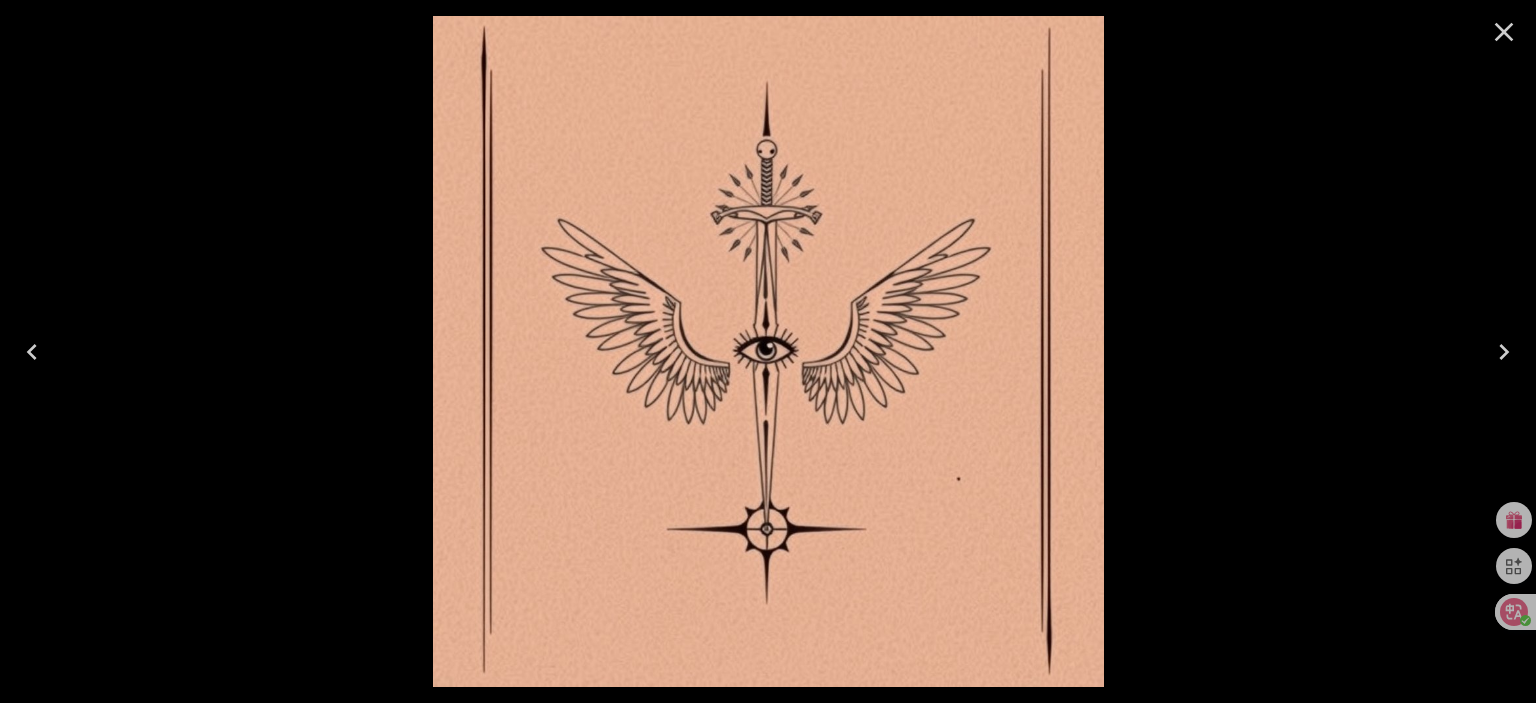 click 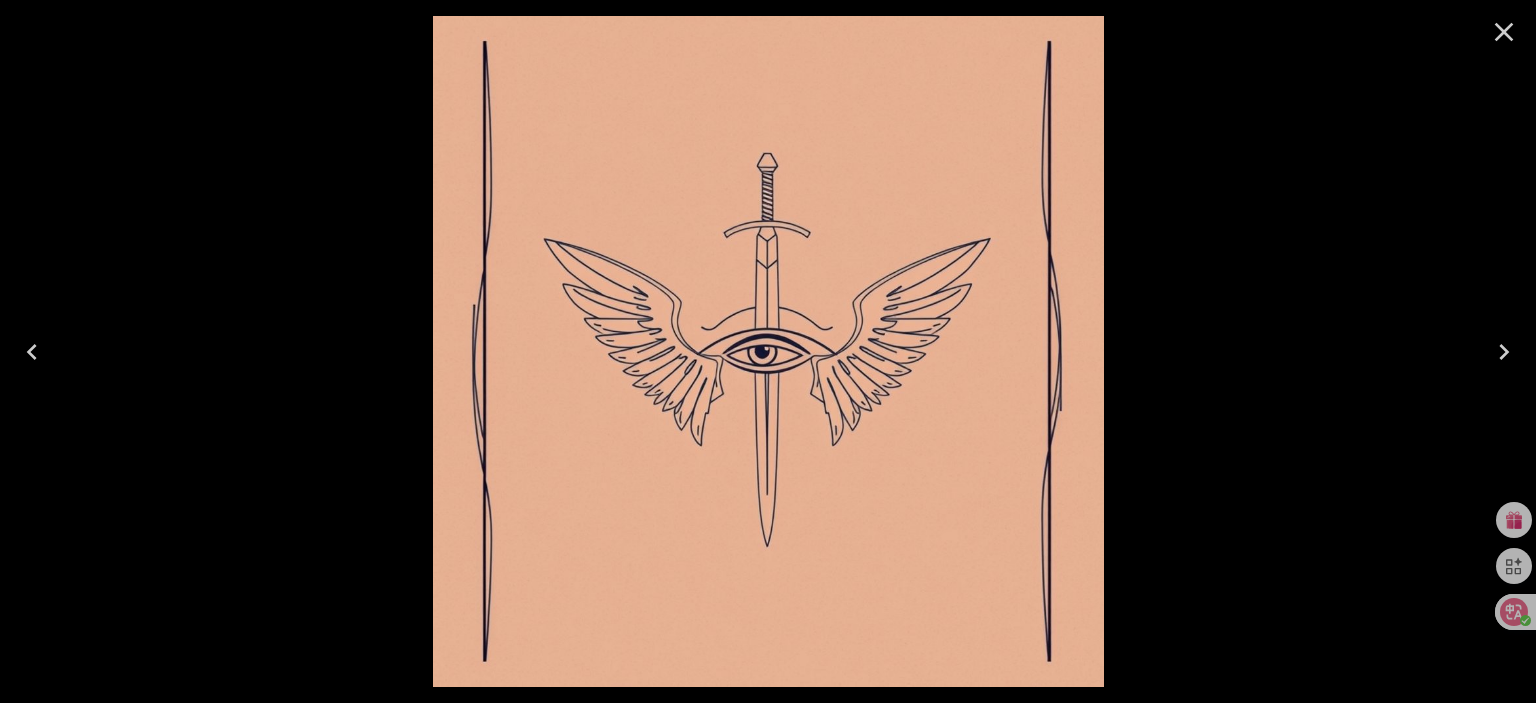 drag, startPoint x: 28, startPoint y: 347, endPoint x: 176, endPoint y: 341, distance: 148.12157 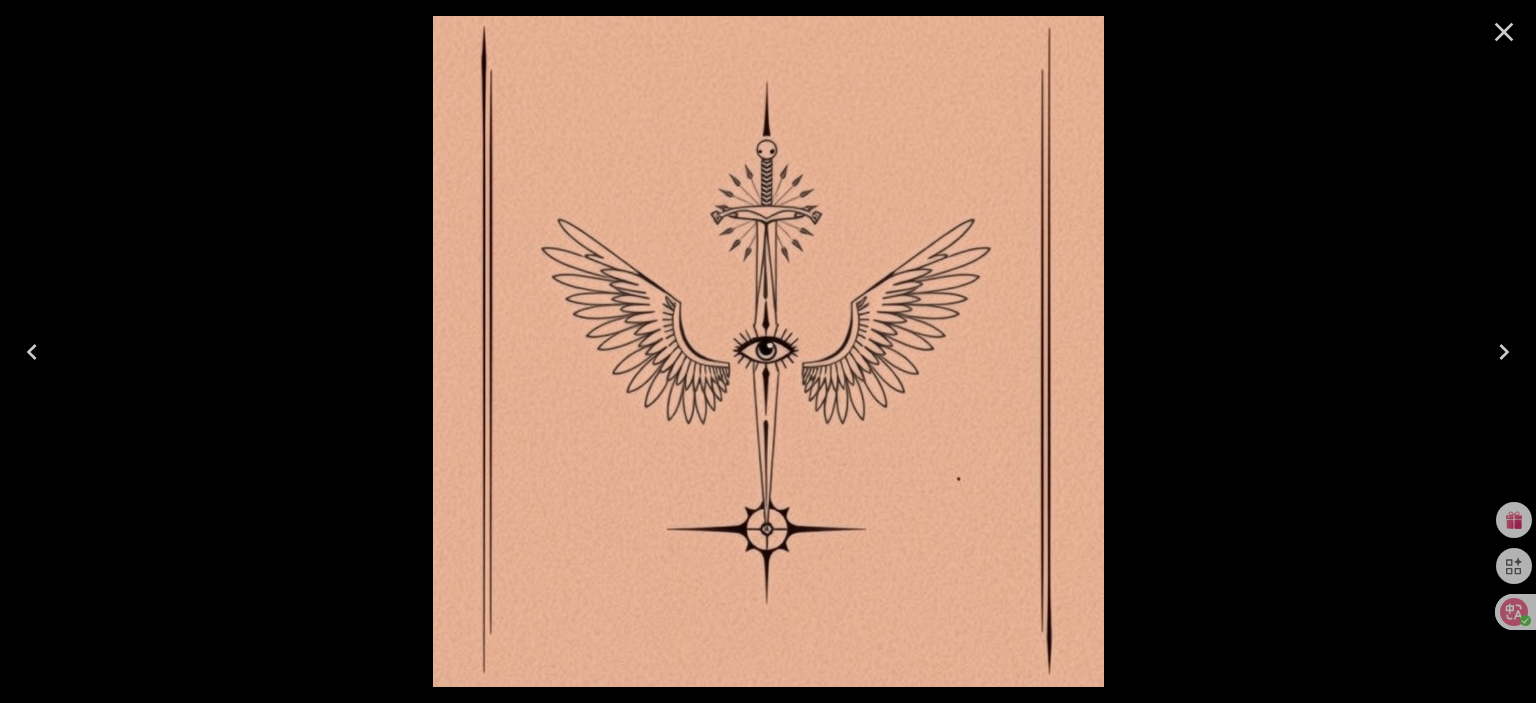 click at bounding box center [1504, 32] 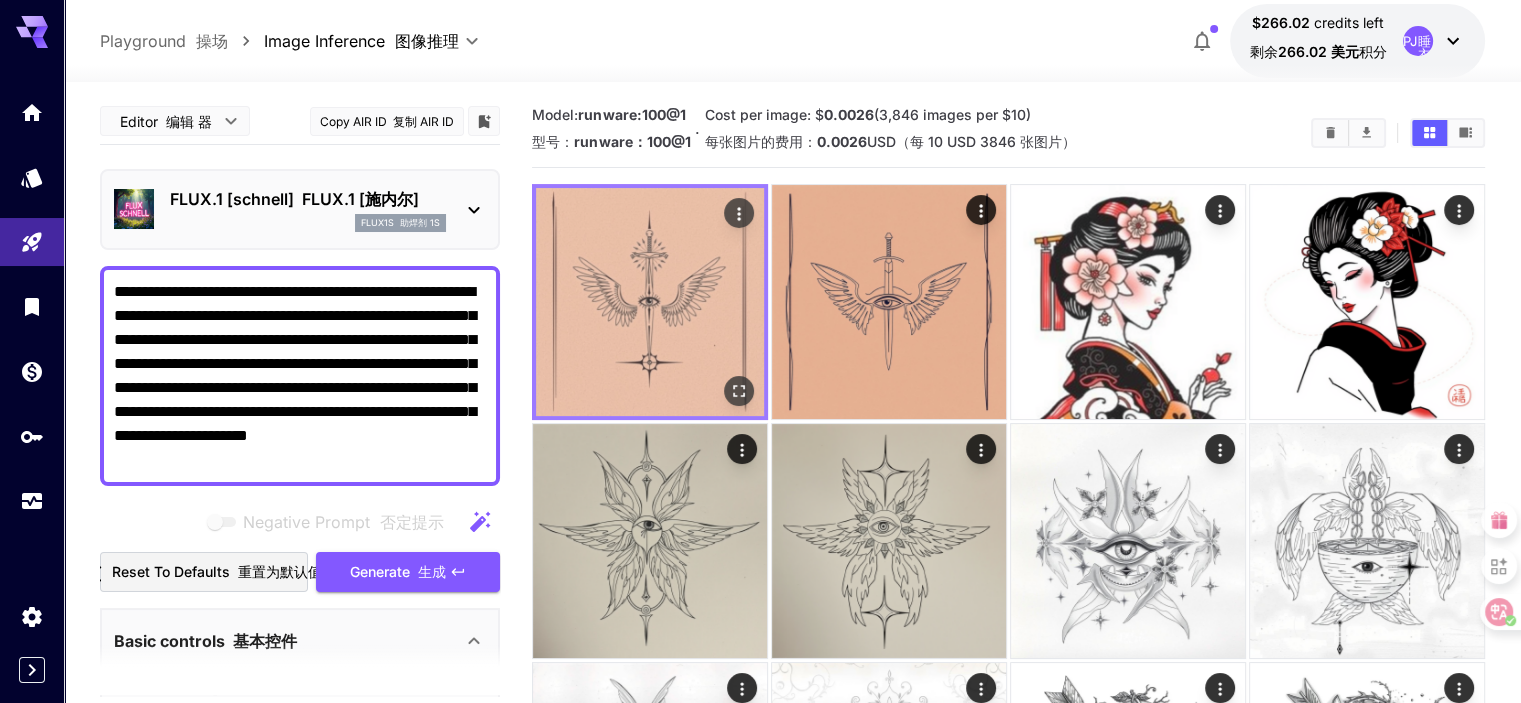 click 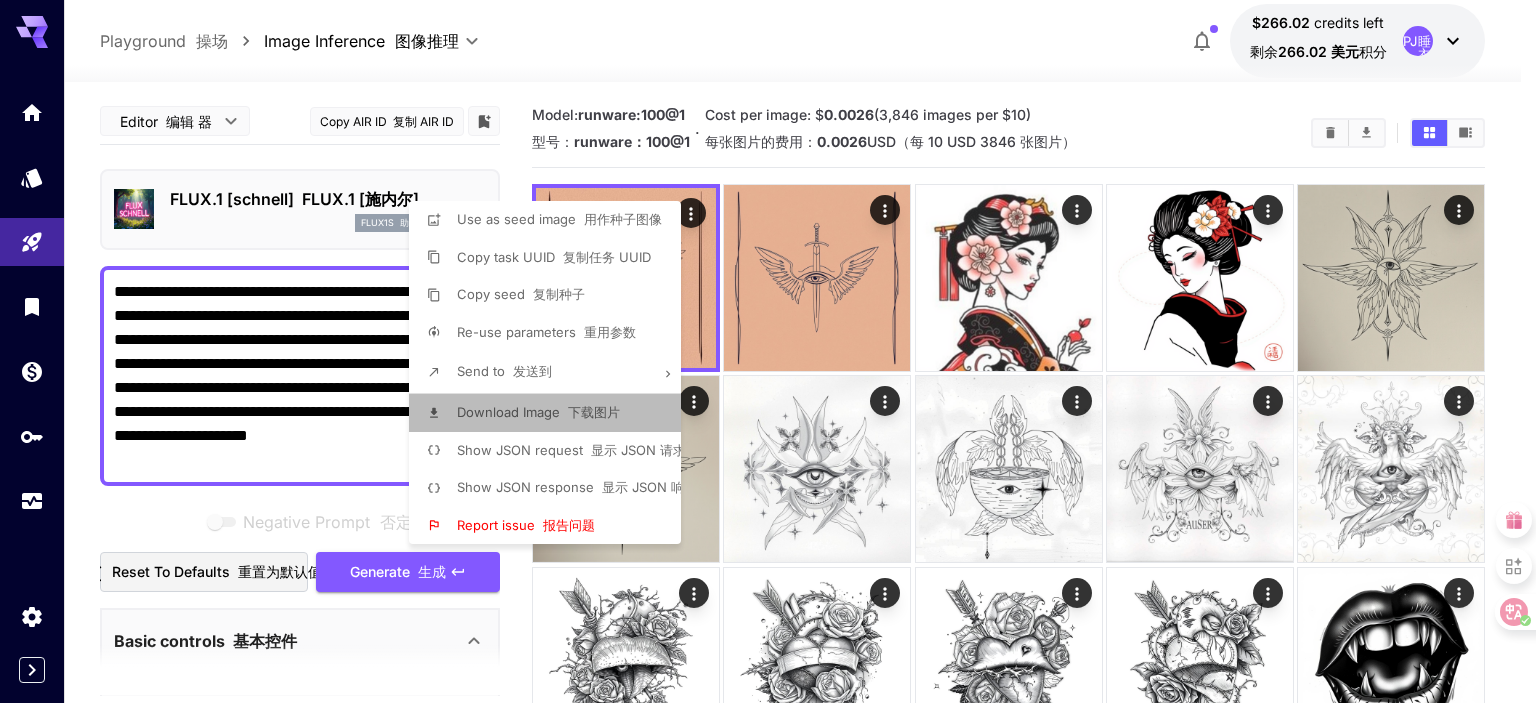 click on "Download Image    下载图片" at bounding box center (538, 412) 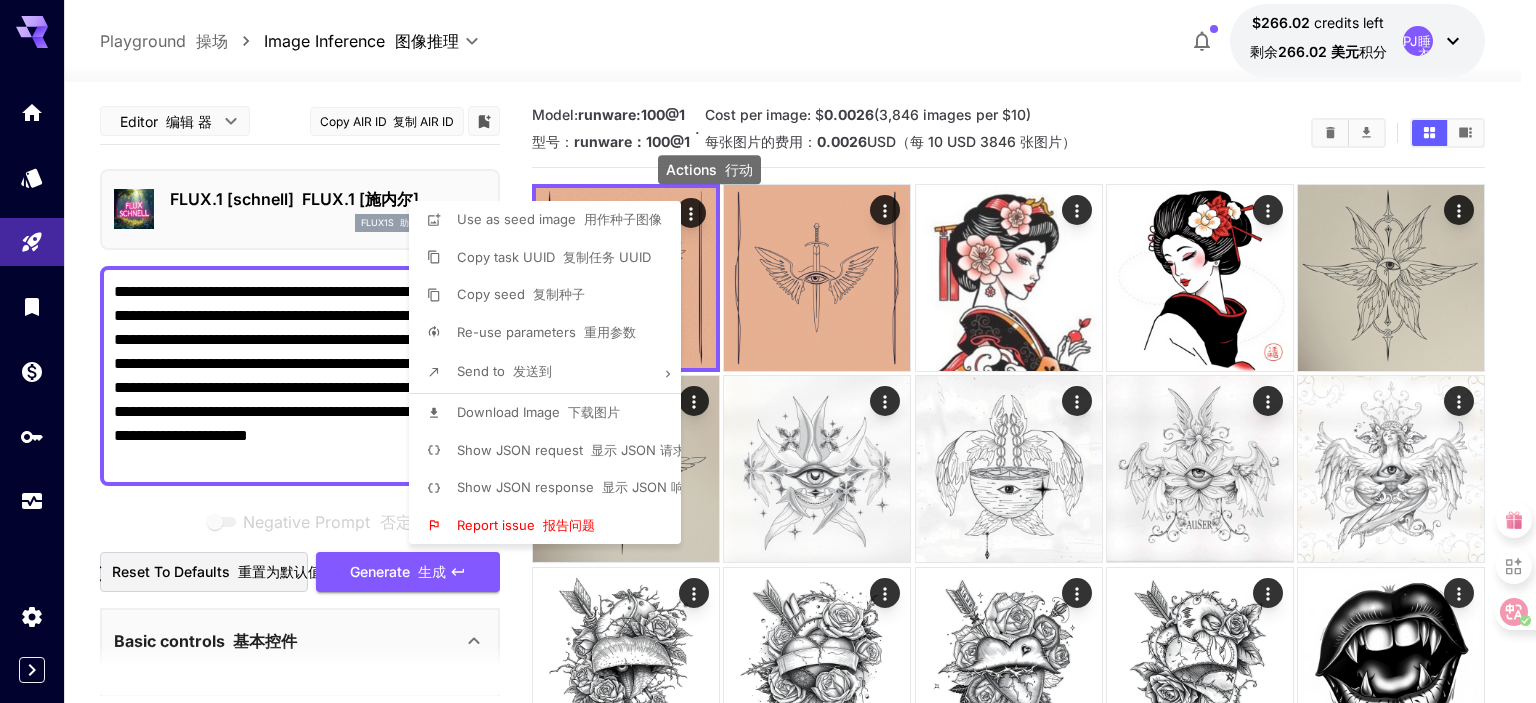 click at bounding box center (768, 351) 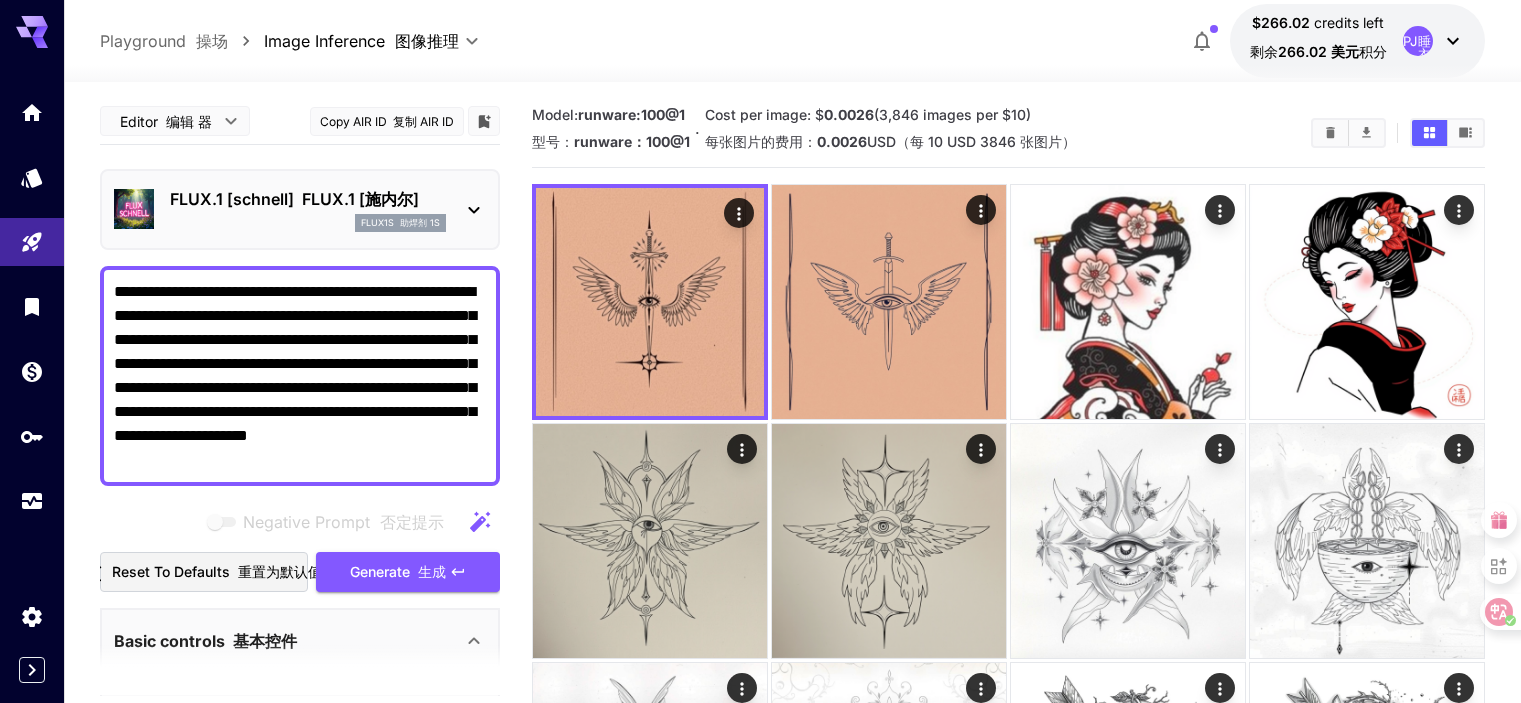 scroll, scrollTop: 0, scrollLeft: 0, axis: both 